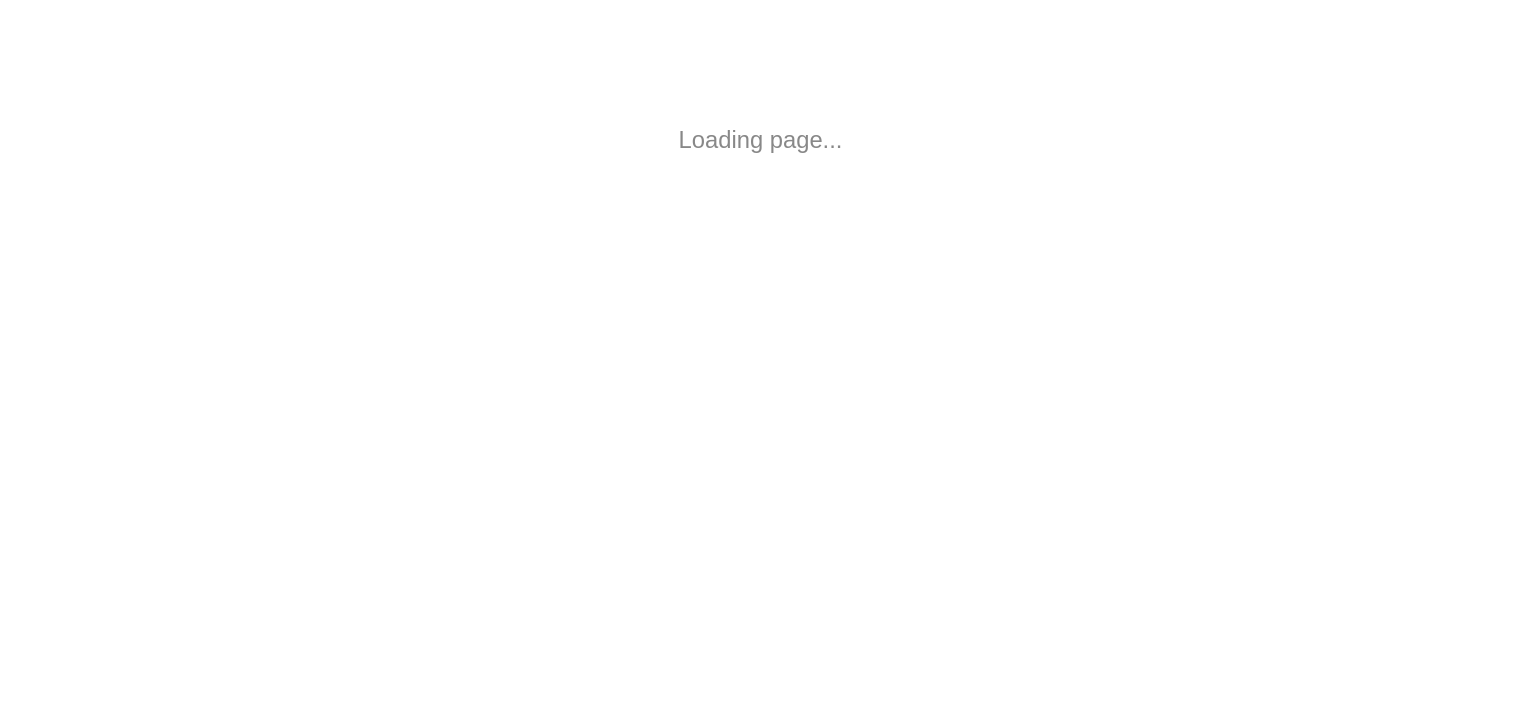 scroll, scrollTop: 0, scrollLeft: 0, axis: both 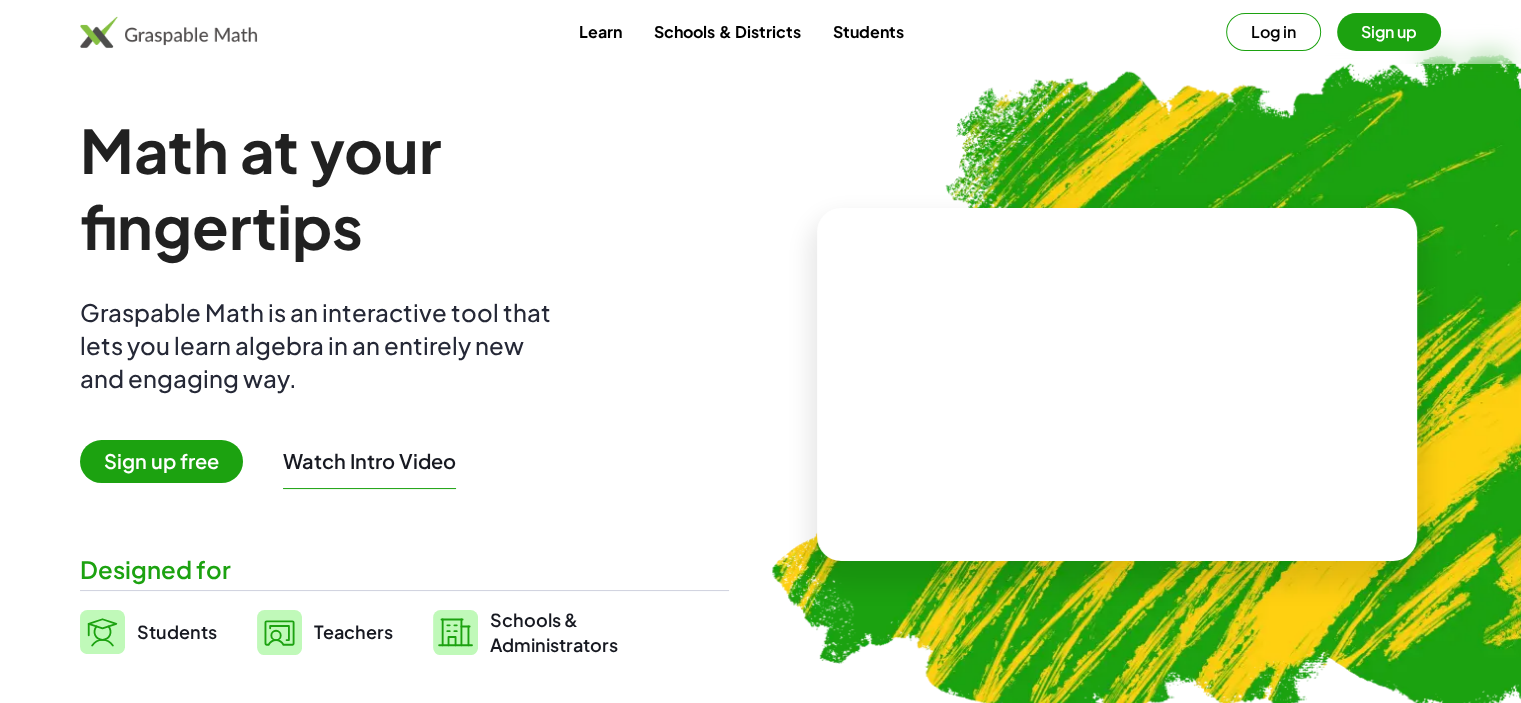 click on "Log in" at bounding box center (1273, 32) 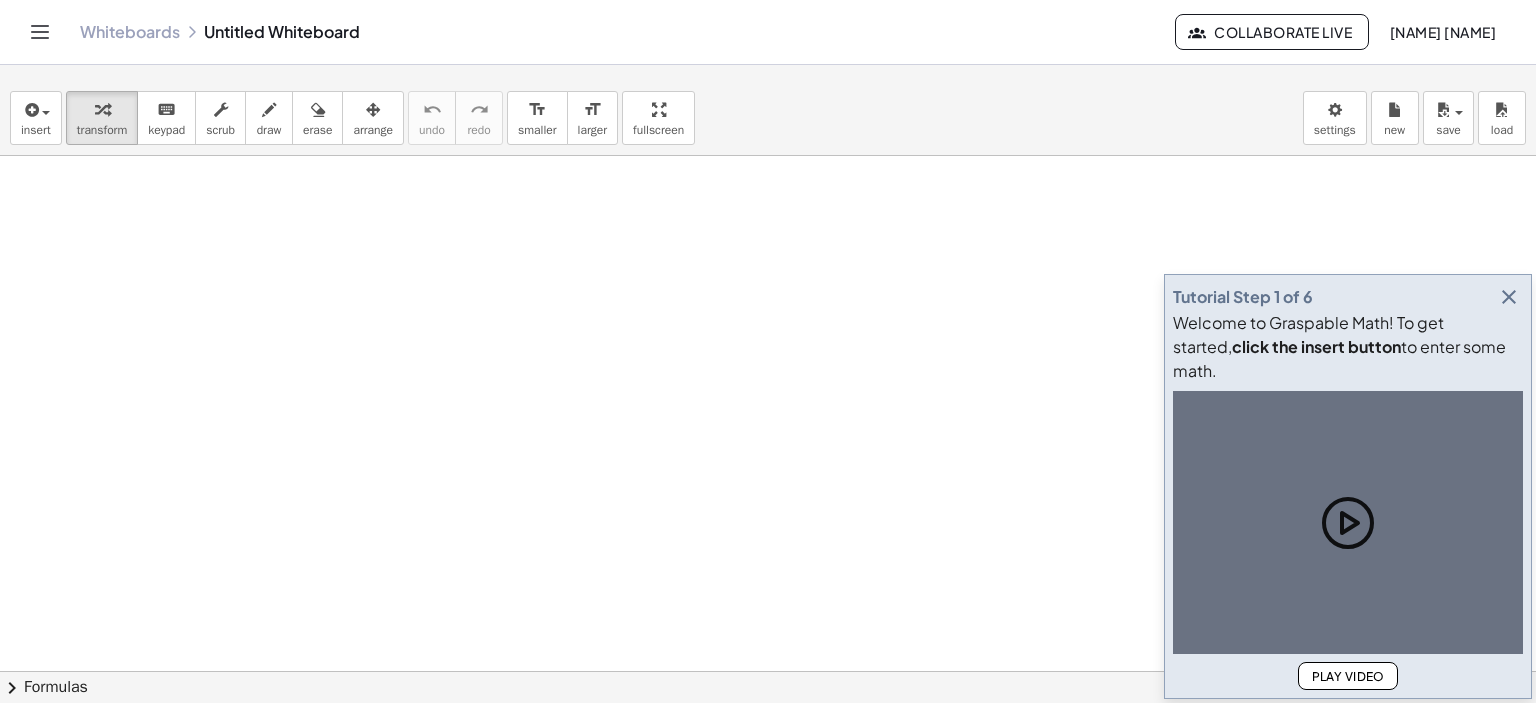 click at bounding box center [1509, 297] 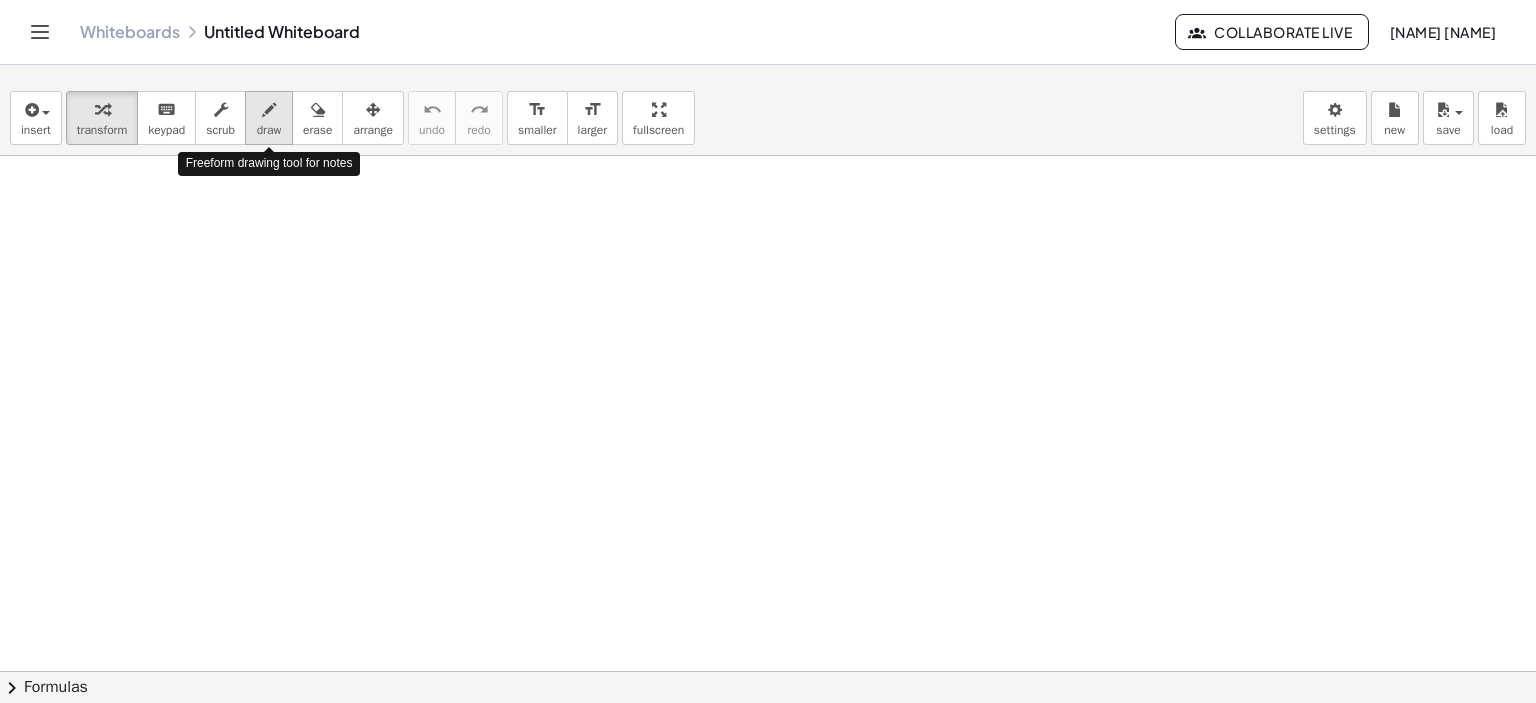 click on "draw" at bounding box center (269, 130) 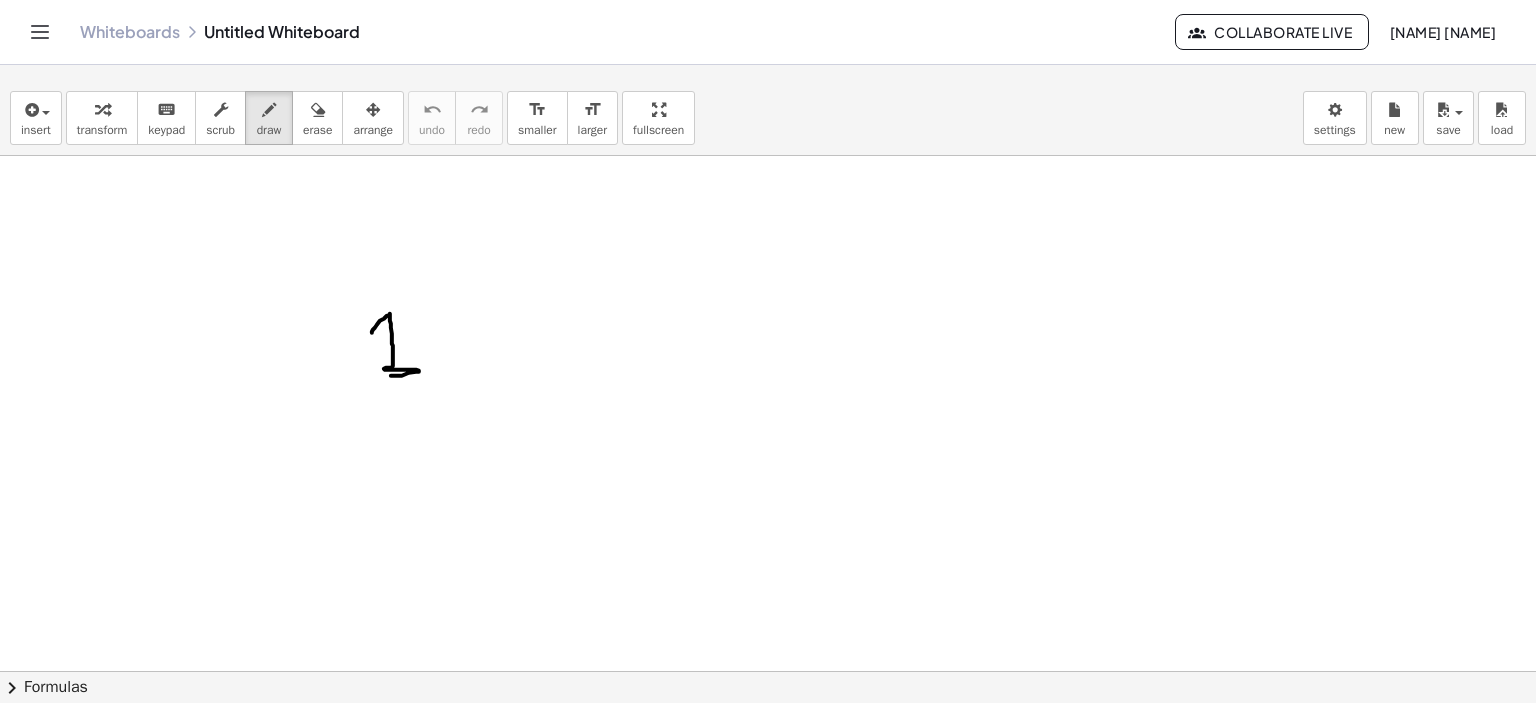 drag, startPoint x: 372, startPoint y: 332, endPoint x: 385, endPoint y: 372, distance: 42.059483 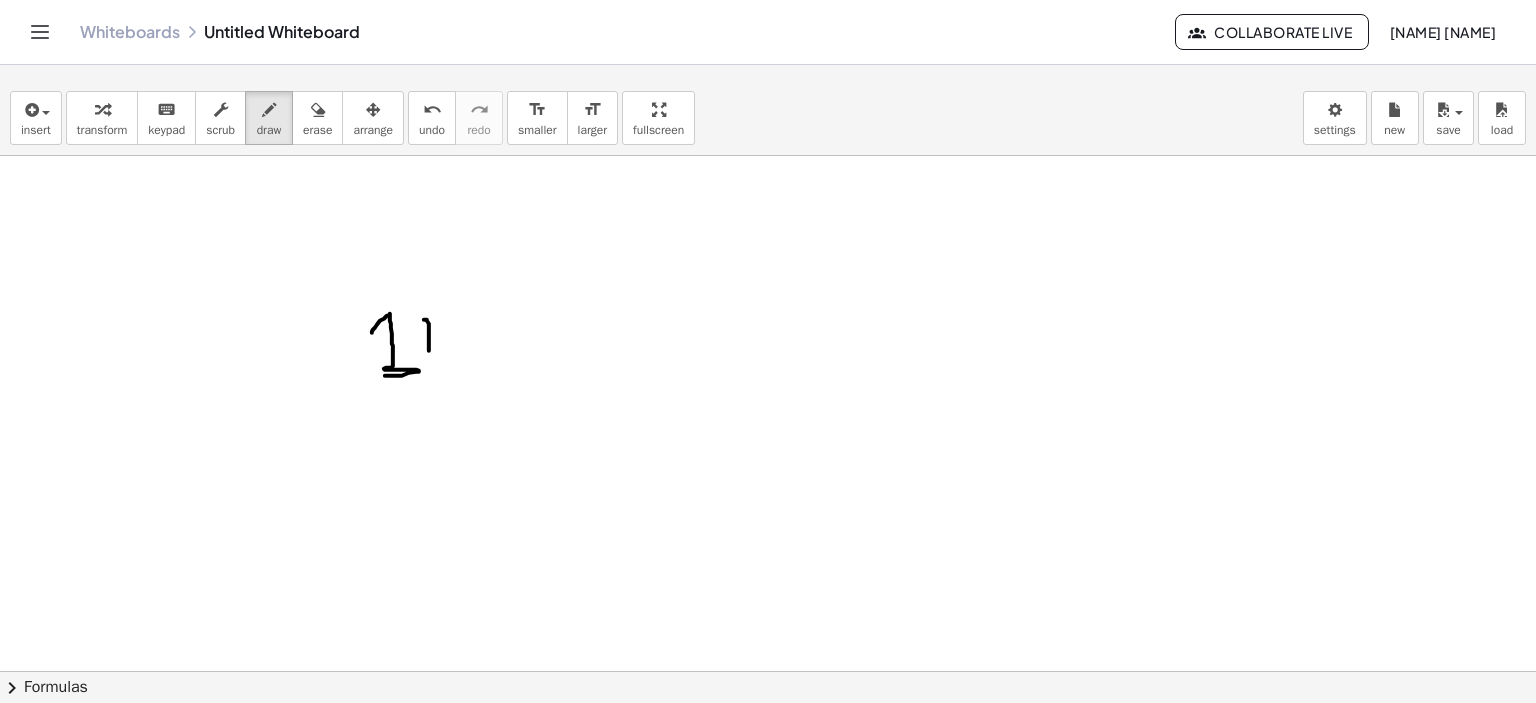 drag, startPoint x: 429, startPoint y: 325, endPoint x: 429, endPoint y: 350, distance: 25 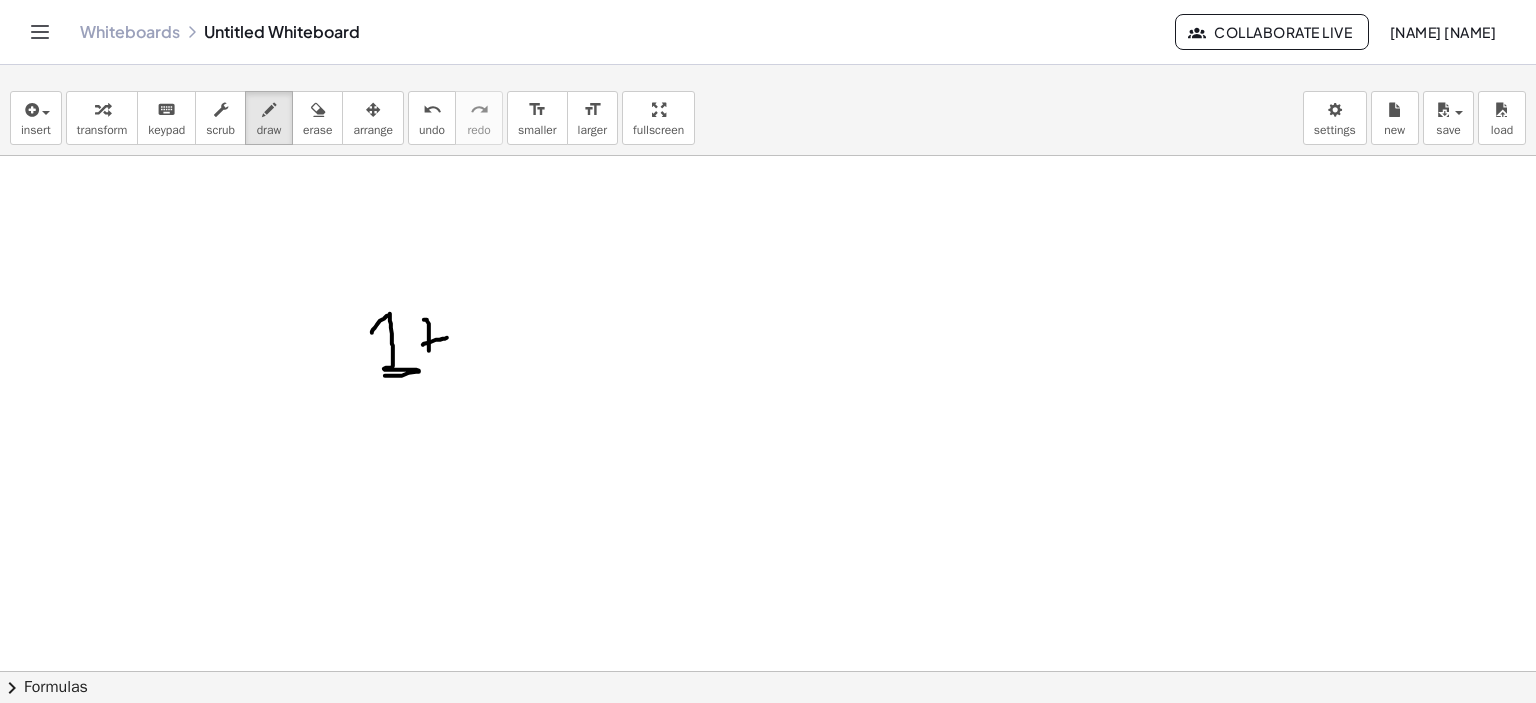 drag, startPoint x: 423, startPoint y: 344, endPoint x: 447, endPoint y: 337, distance: 25 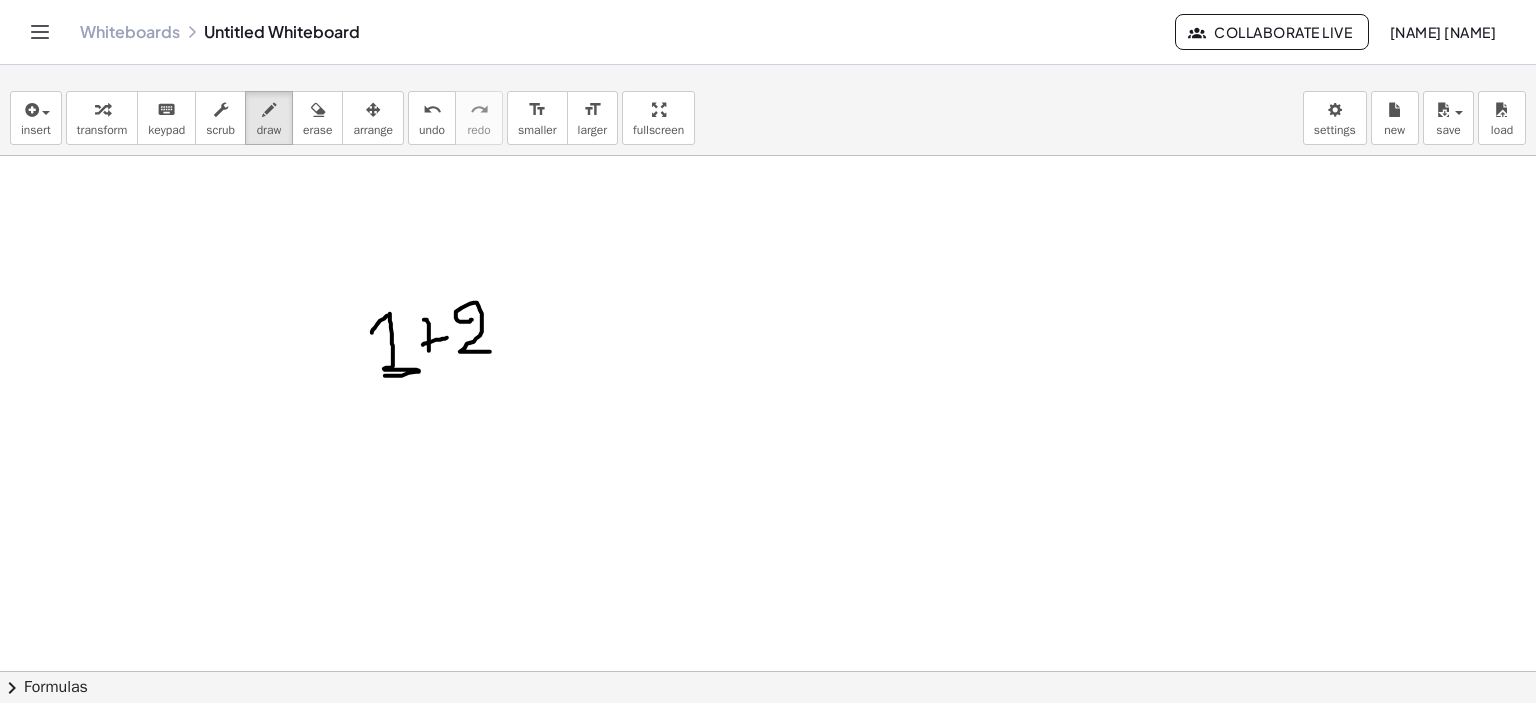 drag, startPoint x: 472, startPoint y: 319, endPoint x: 491, endPoint y: 351, distance: 37.215588 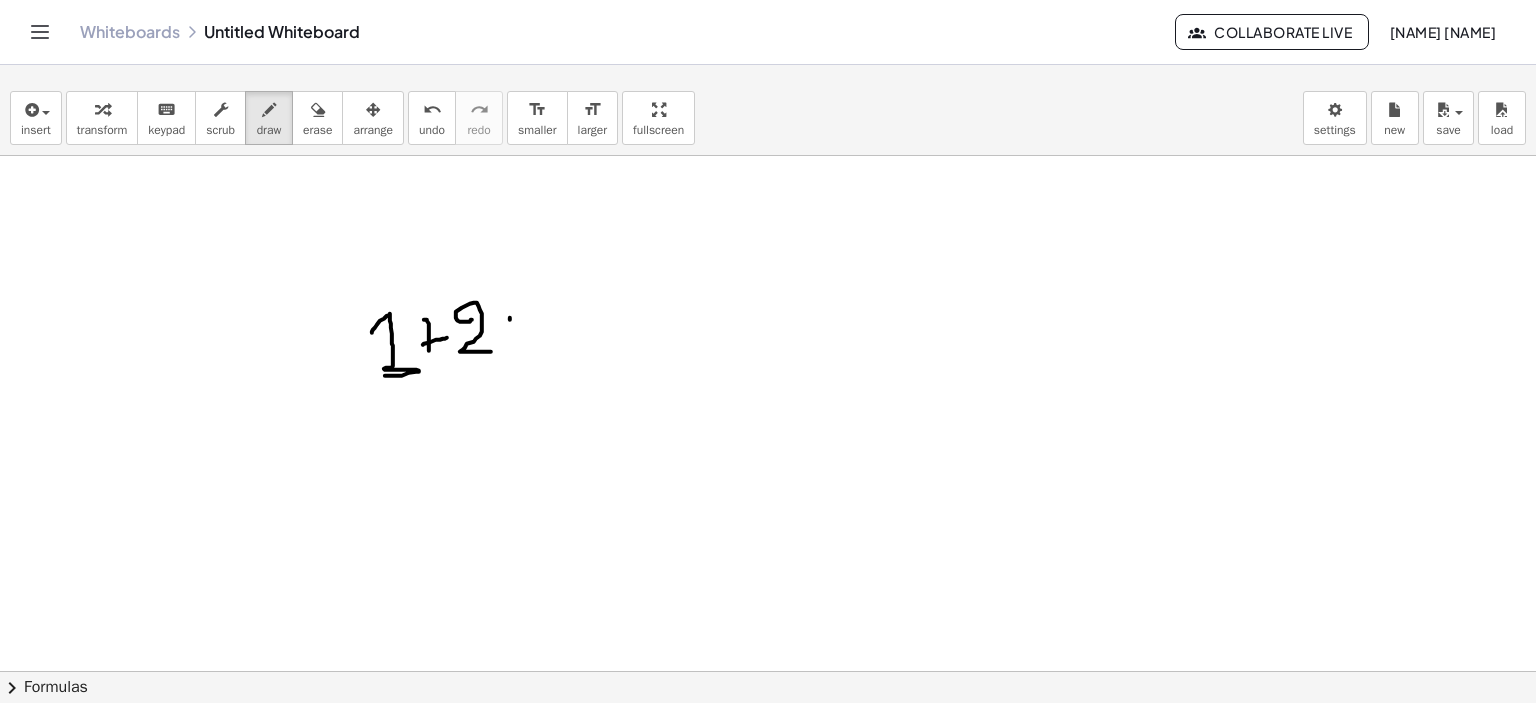 drag, startPoint x: 510, startPoint y: 317, endPoint x: 534, endPoint y: 308, distance: 25.632011 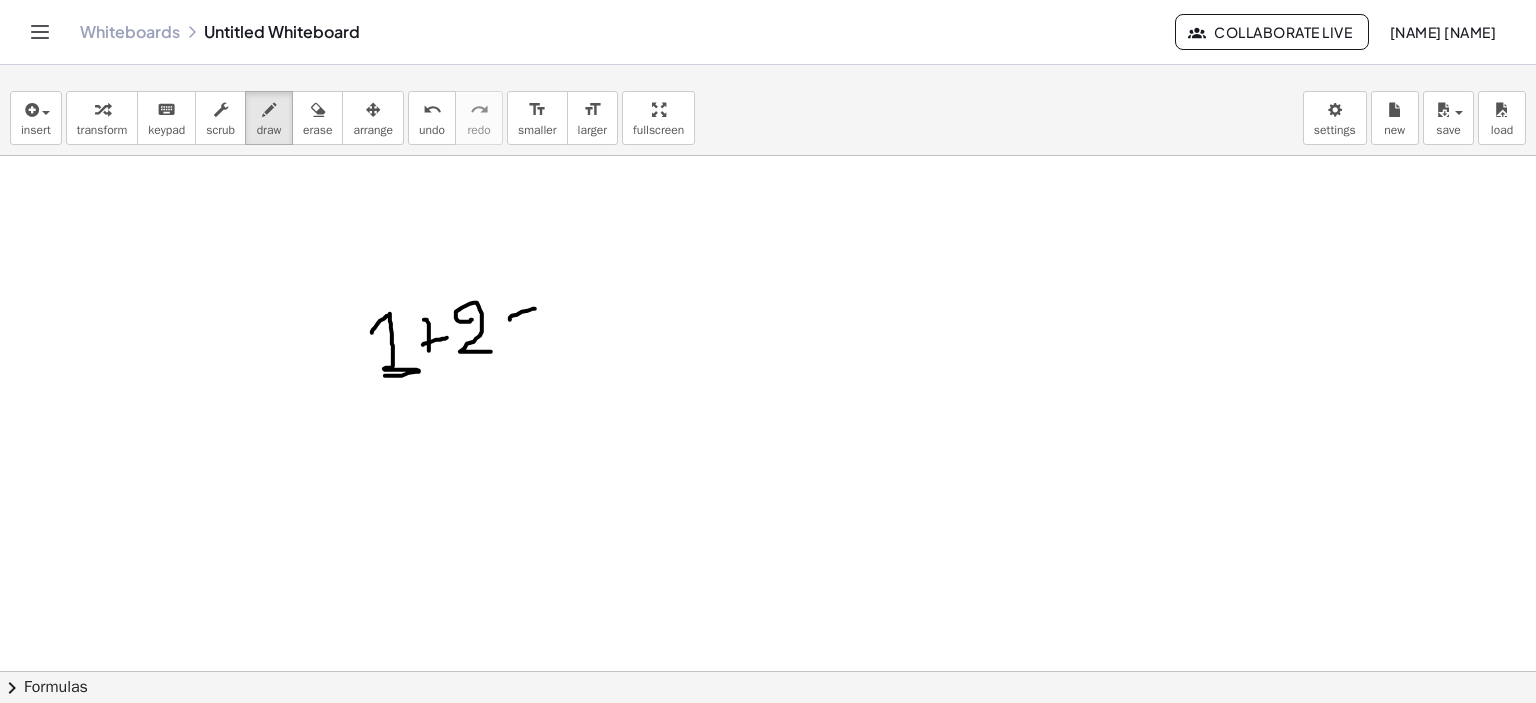 click at bounding box center [768, 753] 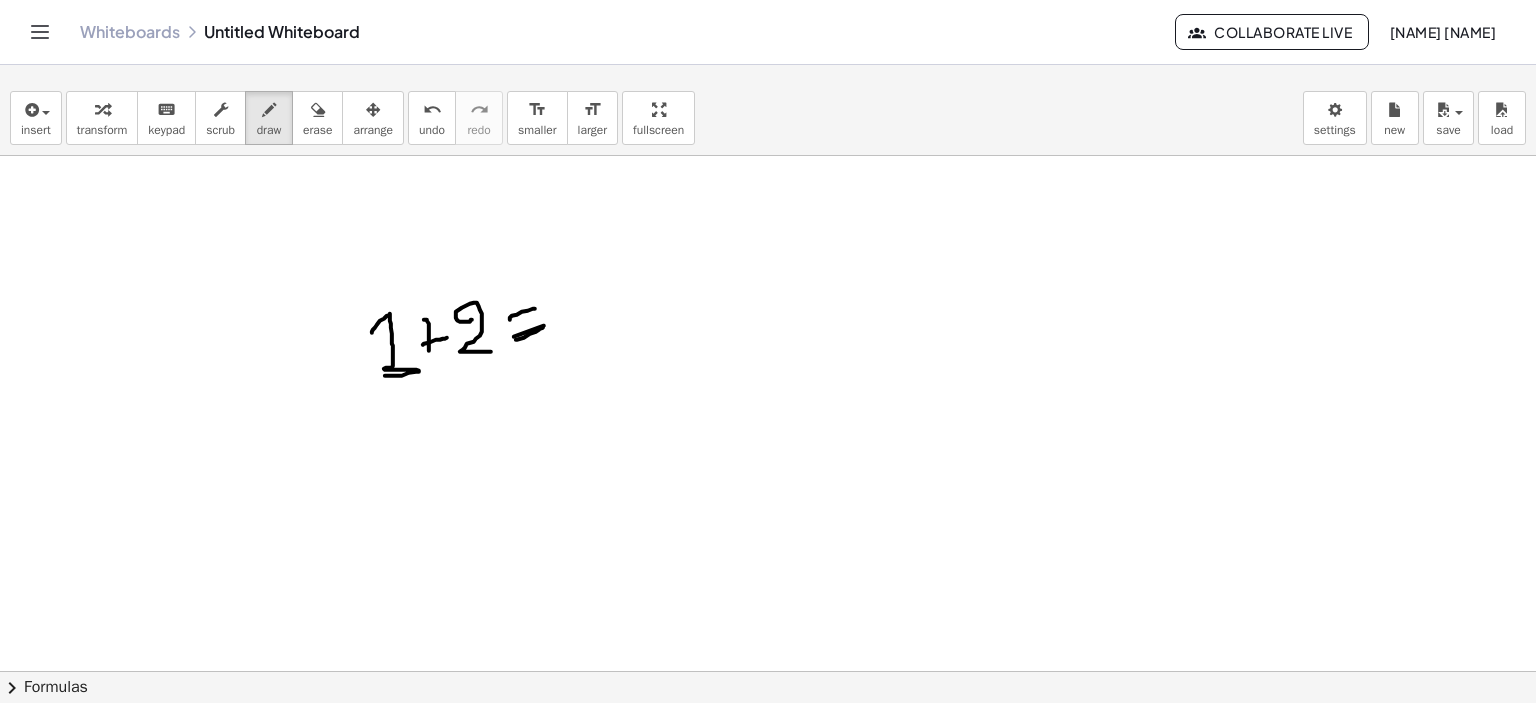 drag, startPoint x: 516, startPoint y: 339, endPoint x: 543, endPoint y: 327, distance: 29.546574 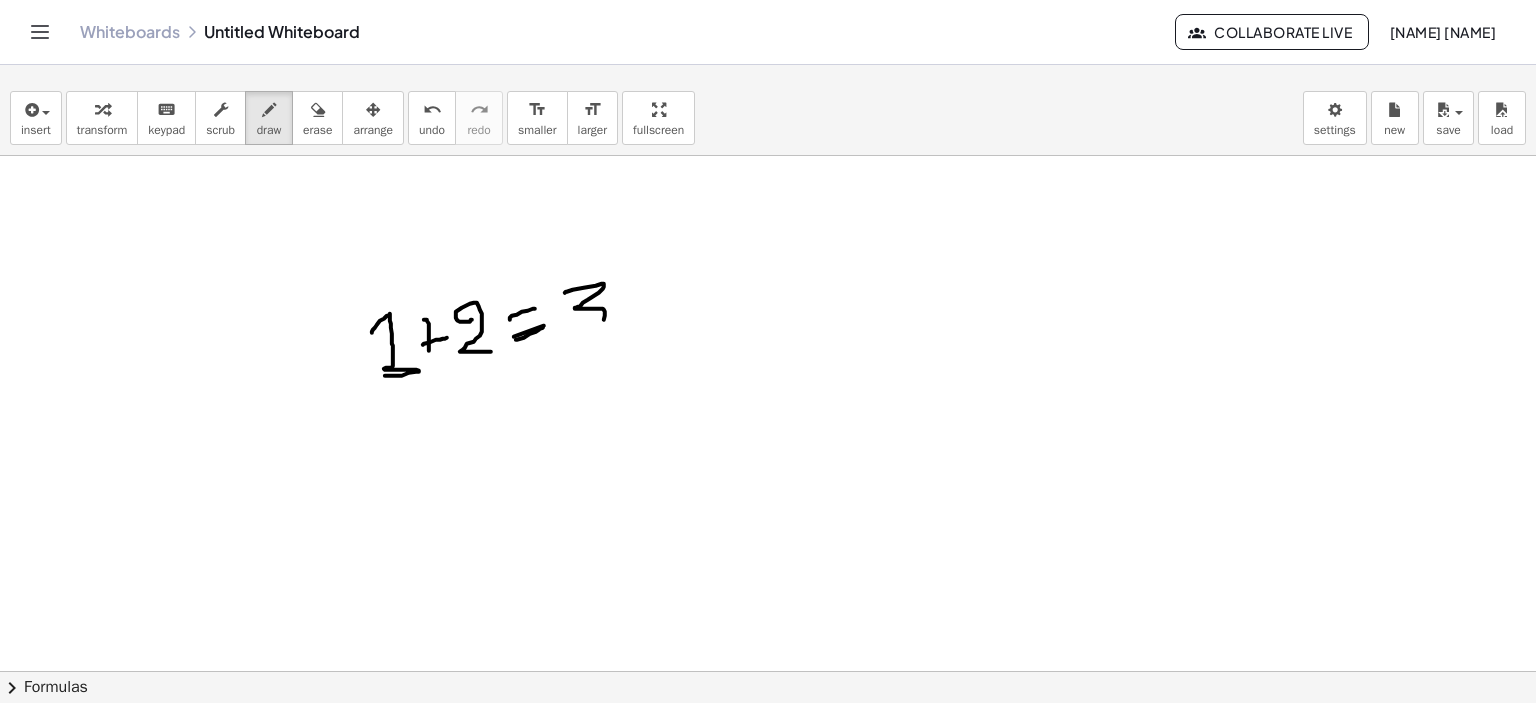 drag, startPoint x: 565, startPoint y: 292, endPoint x: 576, endPoint y: 339, distance: 48.270073 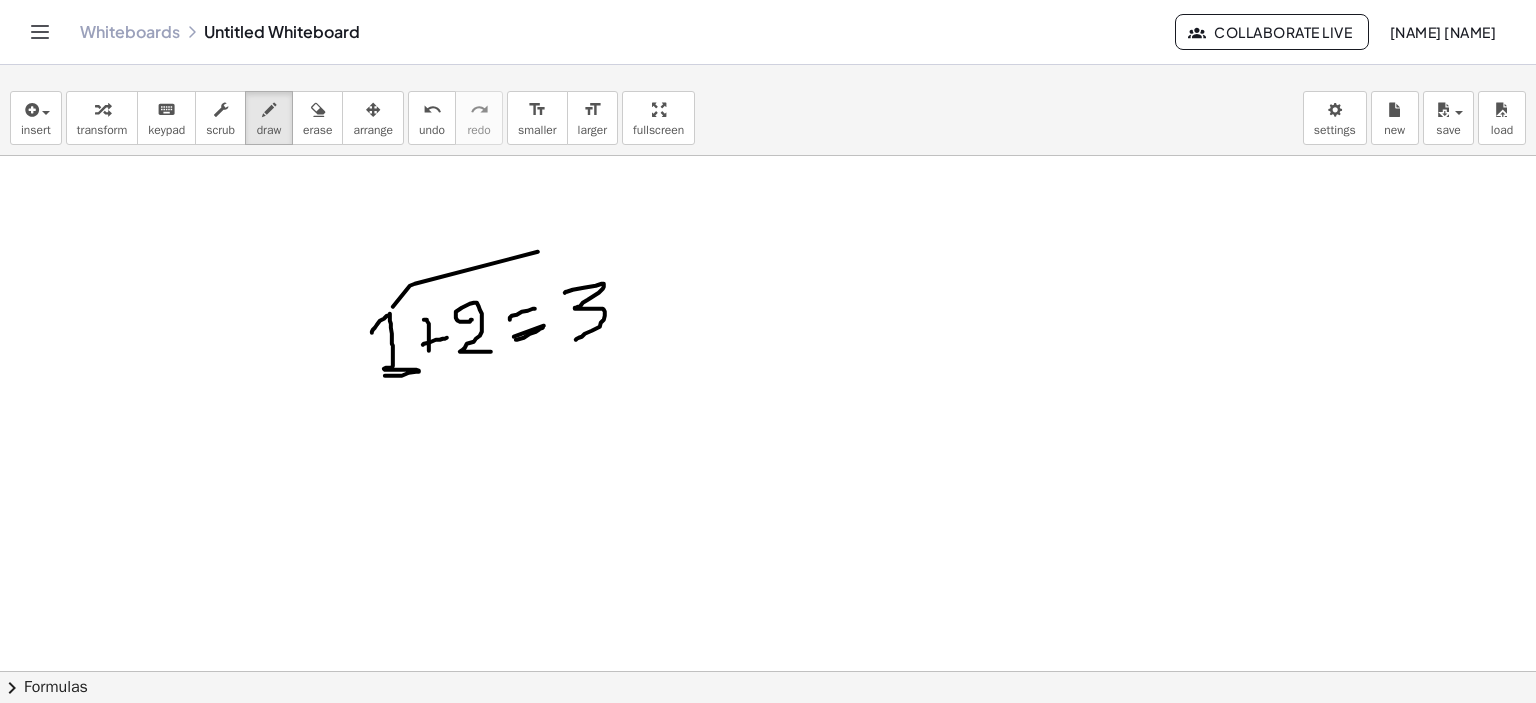 drag, startPoint x: 410, startPoint y: 285, endPoint x: 541, endPoint y: 301, distance: 131.97348 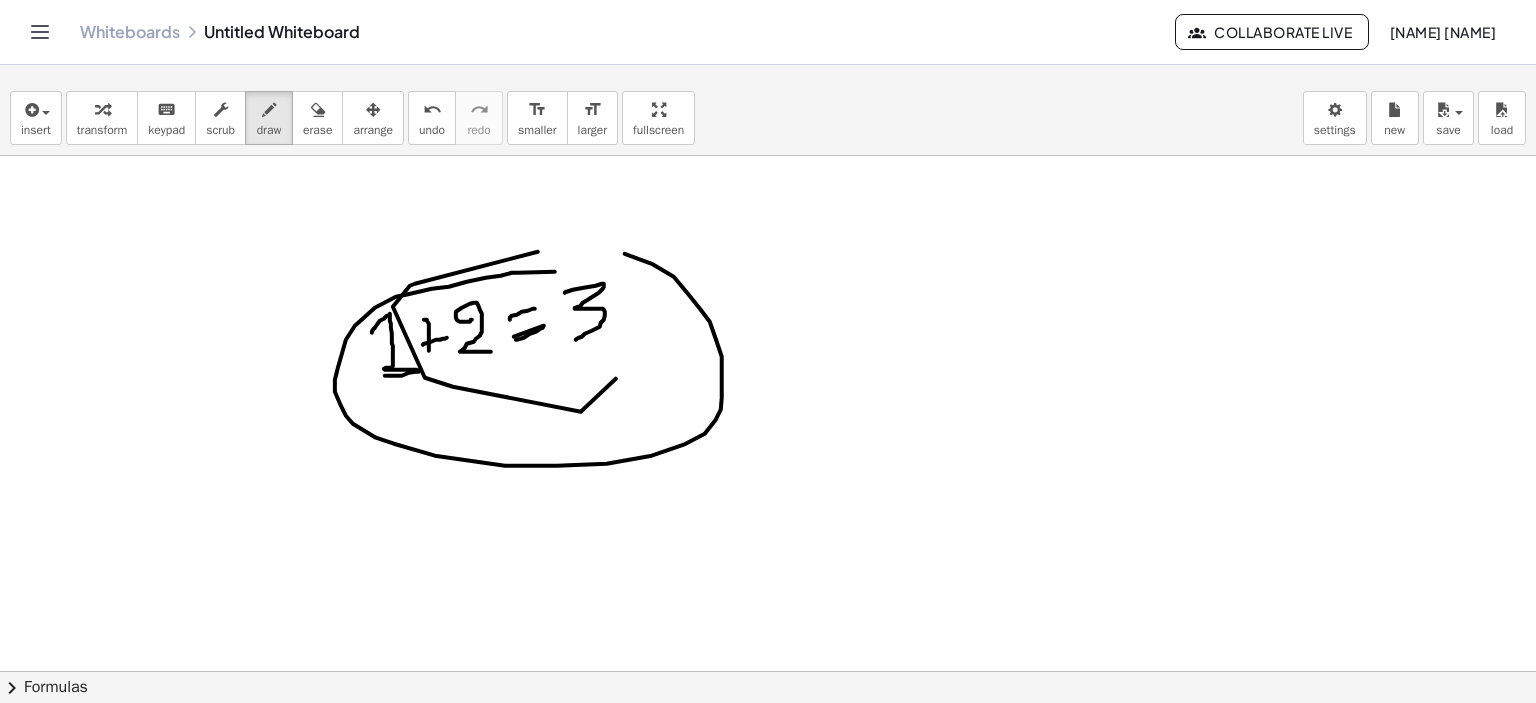 drag, startPoint x: 512, startPoint y: 272, endPoint x: 384, endPoint y: 287, distance: 128.87592 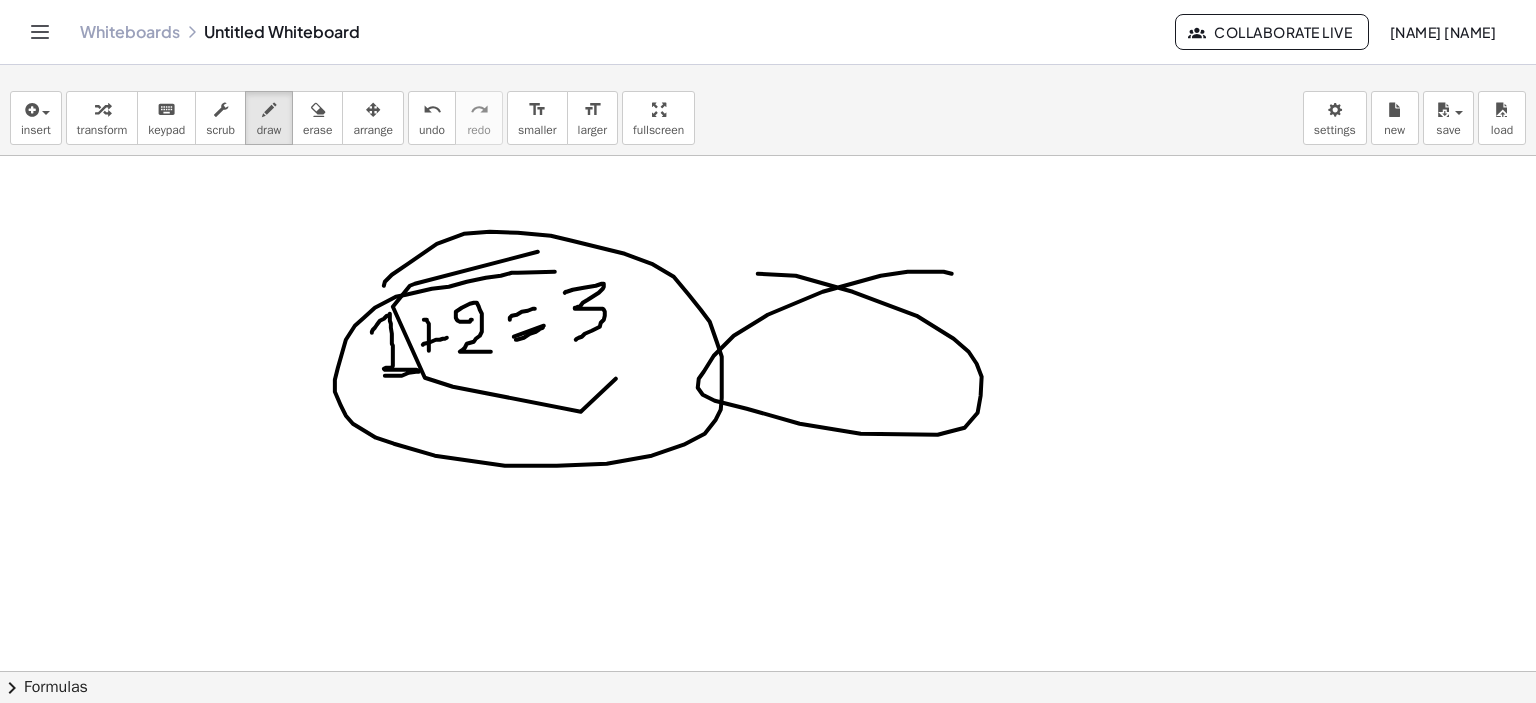 drag, startPoint x: 714, startPoint y: 355, endPoint x: 731, endPoint y: 296, distance: 61.400326 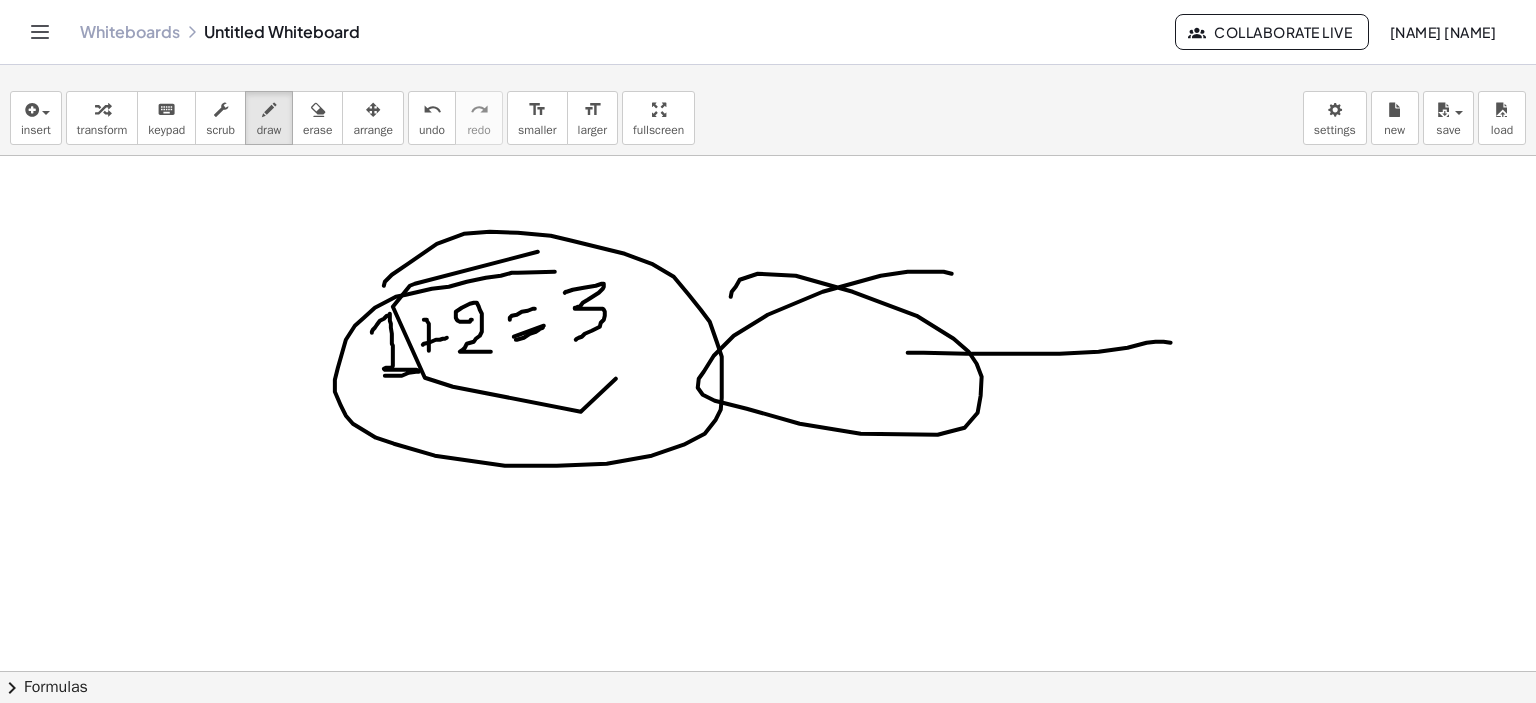 drag, startPoint x: 1099, startPoint y: 351, endPoint x: 908, endPoint y: 352, distance: 191.00262 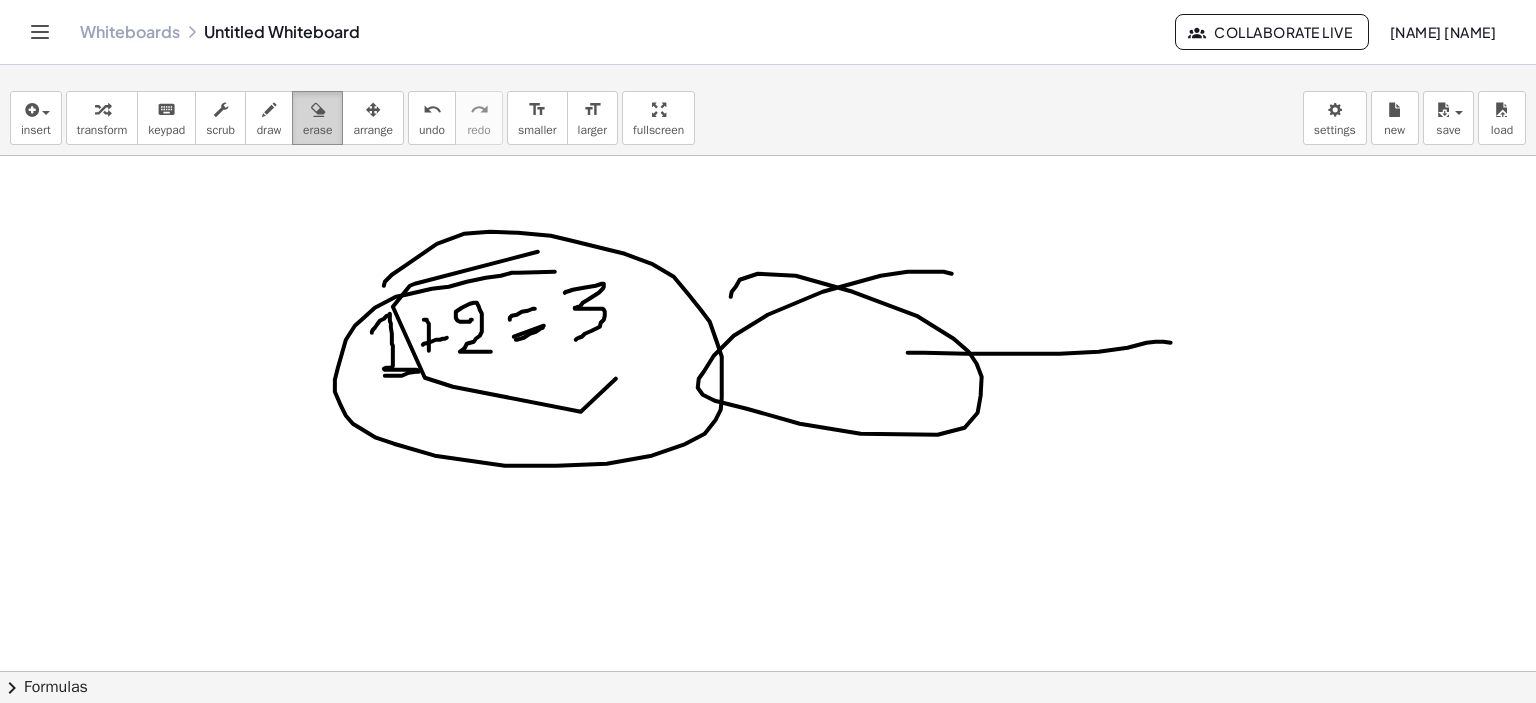 click on "erase" at bounding box center [317, 130] 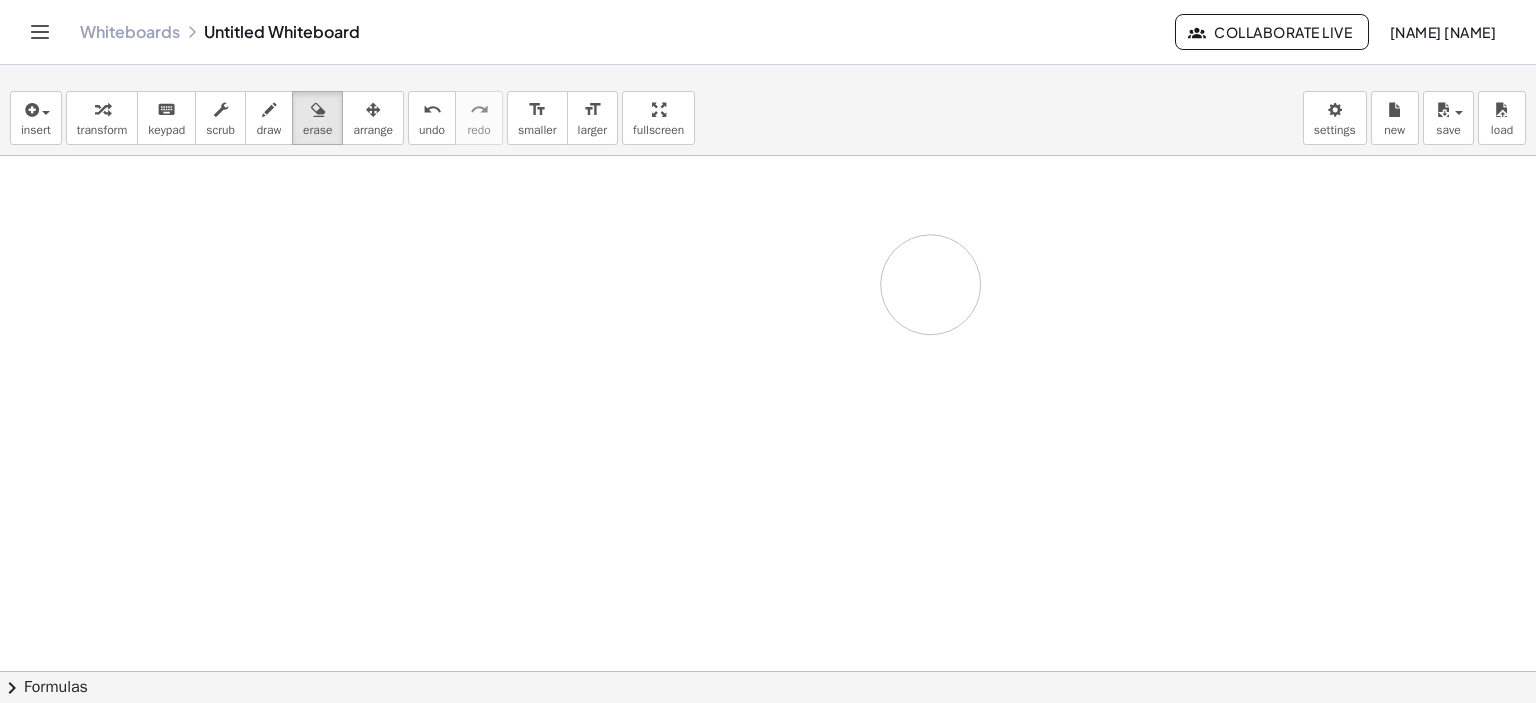 drag, startPoint x: 719, startPoint y: 283, endPoint x: 931, endPoint y: 284, distance: 212.00237 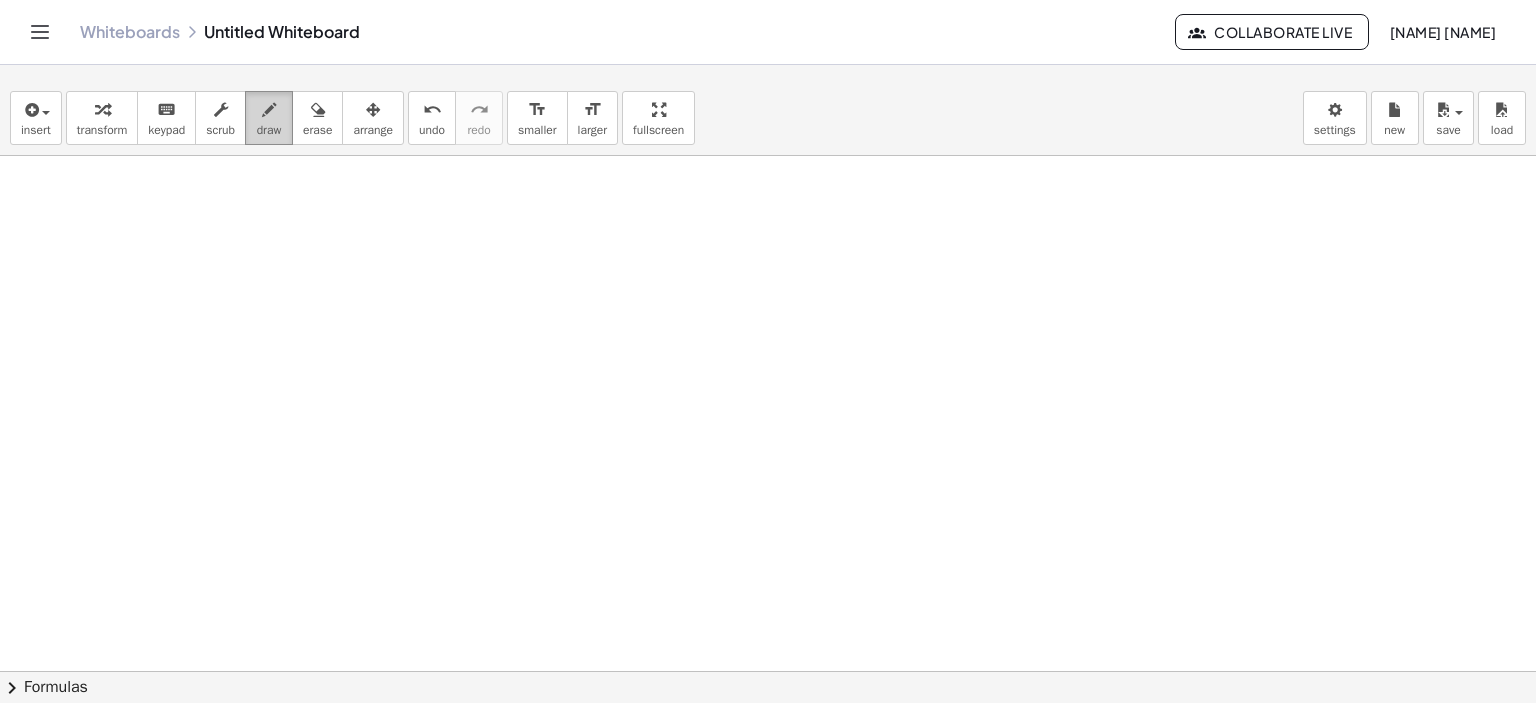 click at bounding box center (269, 110) 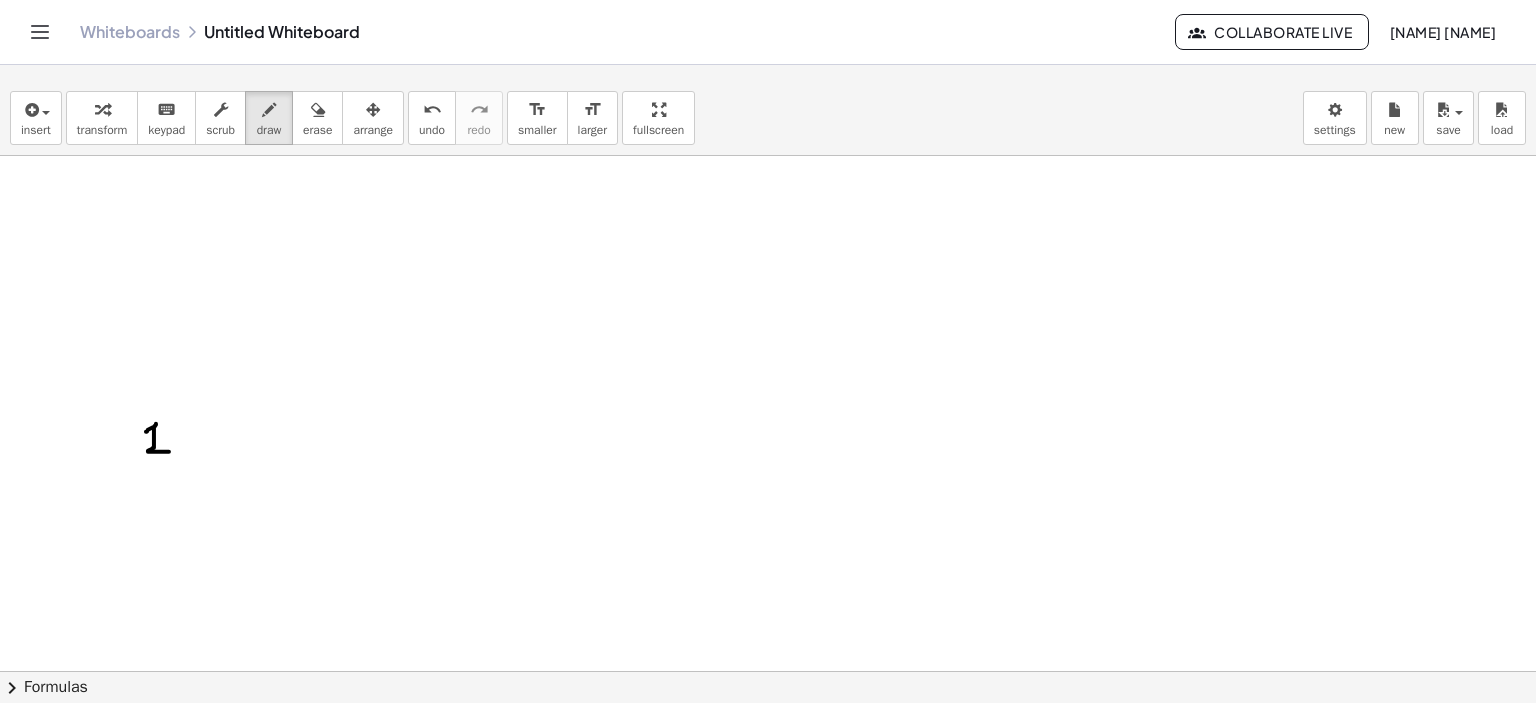drag, startPoint x: 146, startPoint y: 431, endPoint x: 168, endPoint y: 451, distance: 29.732138 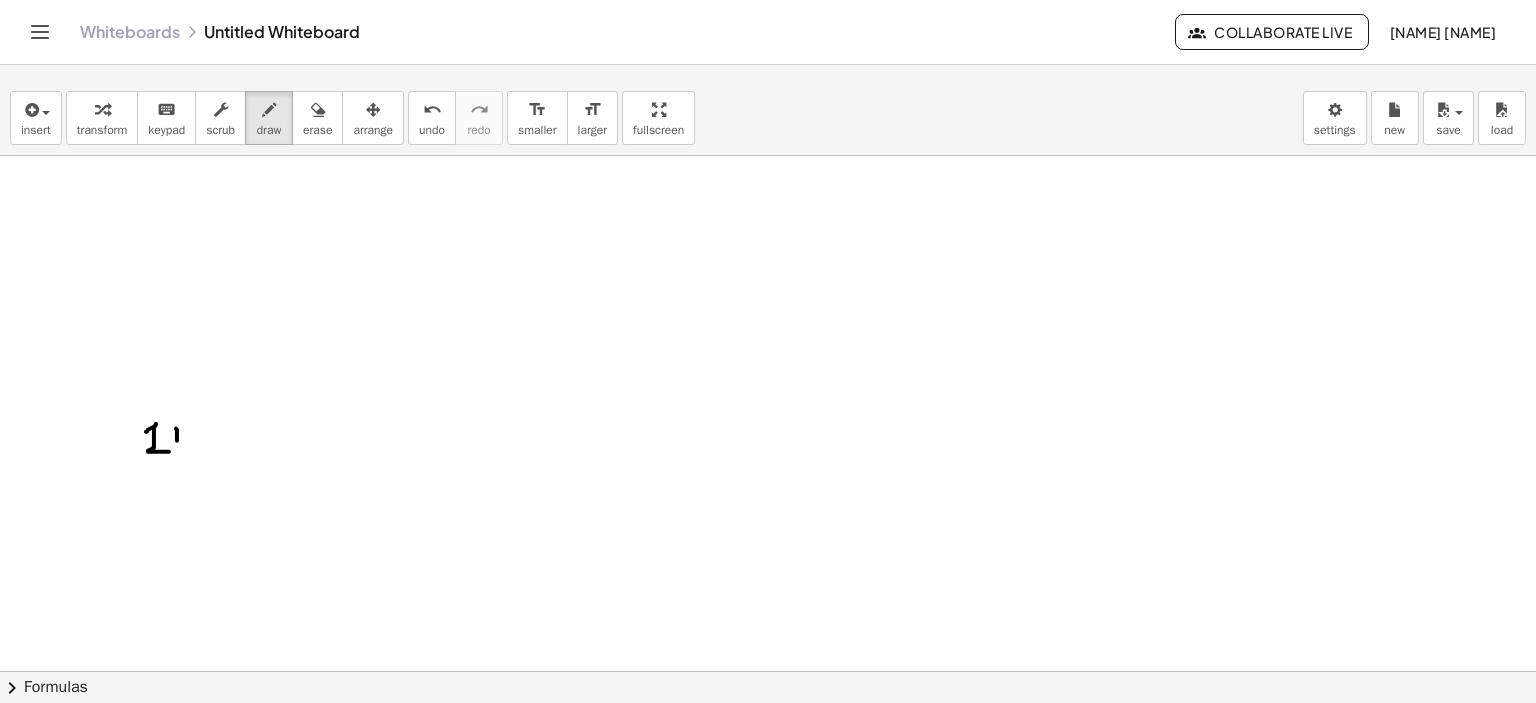 drag, startPoint x: 176, startPoint y: 428, endPoint x: 177, endPoint y: 449, distance: 21.023796 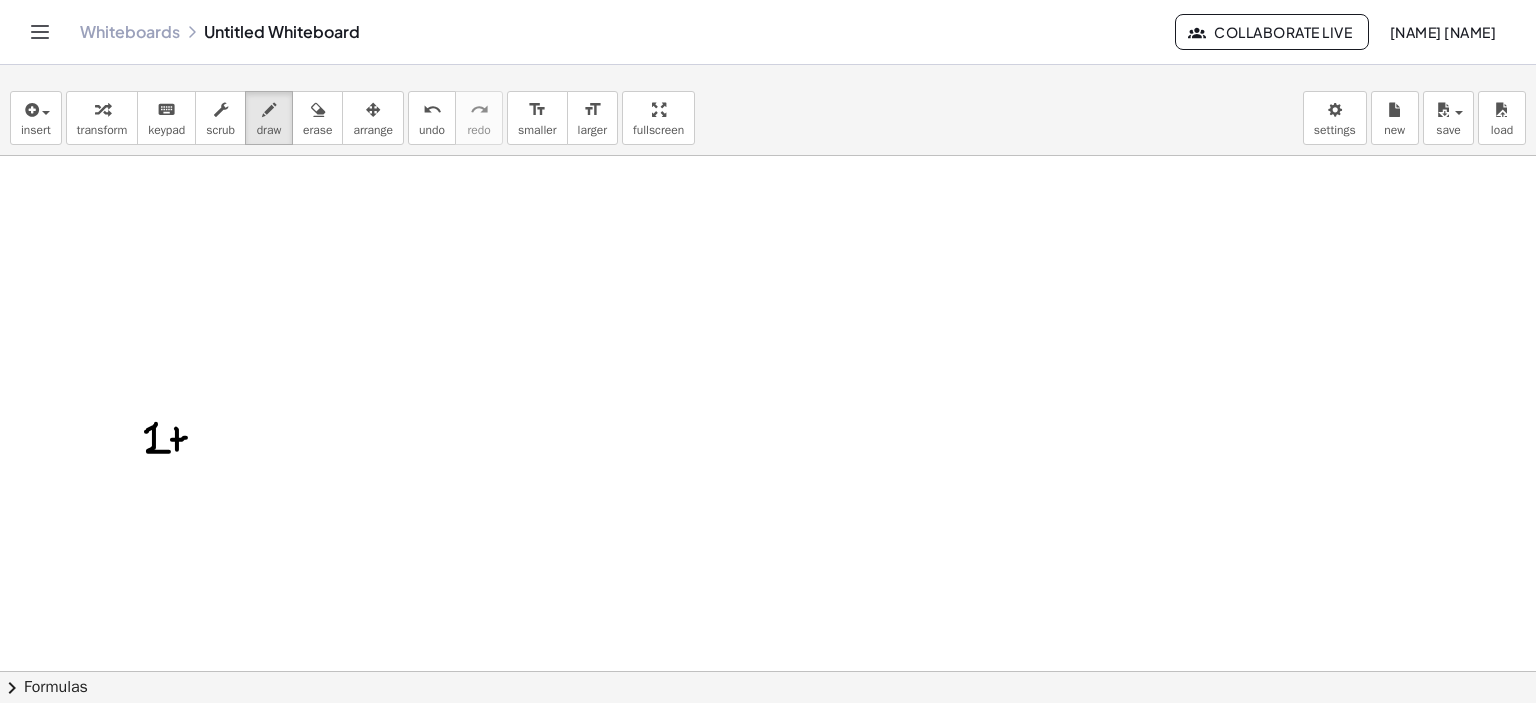drag, startPoint x: 172, startPoint y: 439, endPoint x: 186, endPoint y: 437, distance: 14.142136 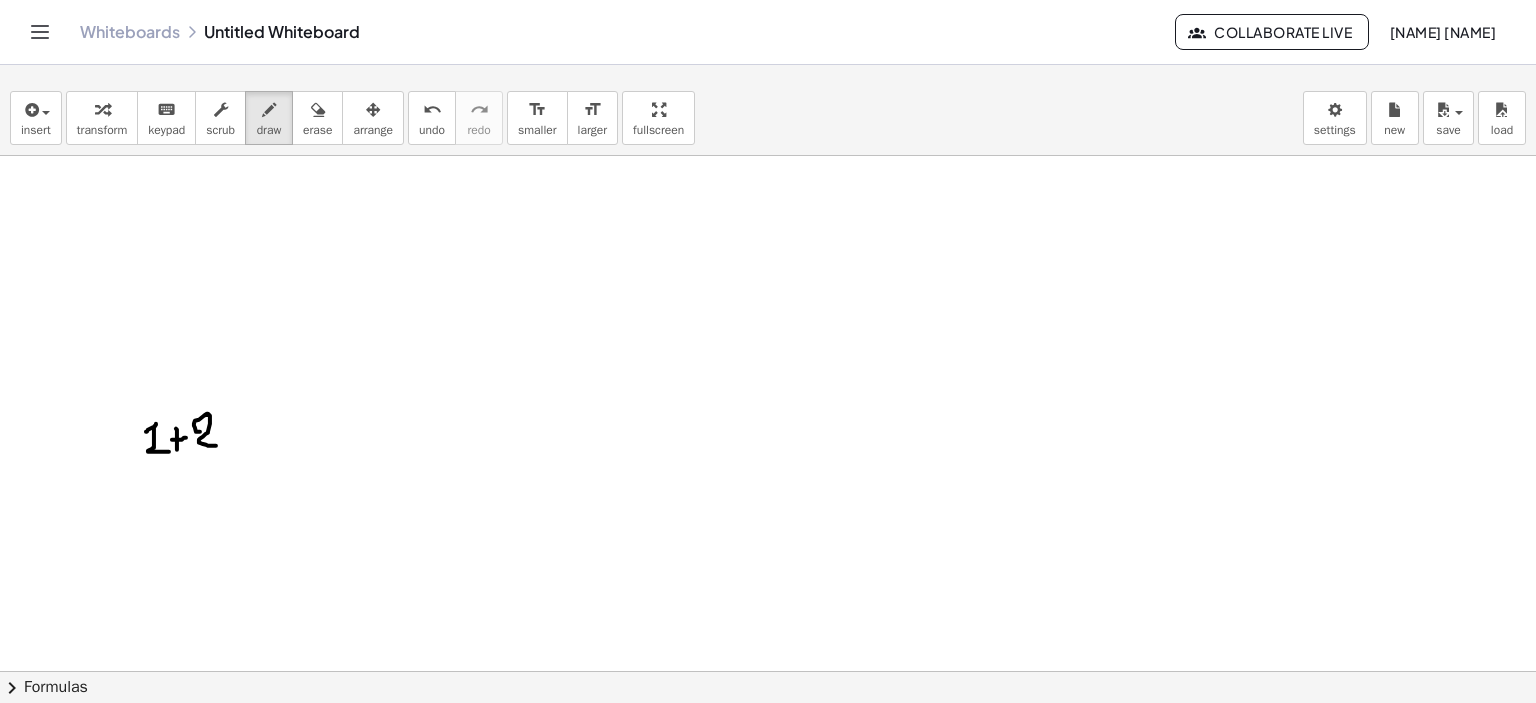 drag, startPoint x: 200, startPoint y: 431, endPoint x: 218, endPoint y: 445, distance: 22.803509 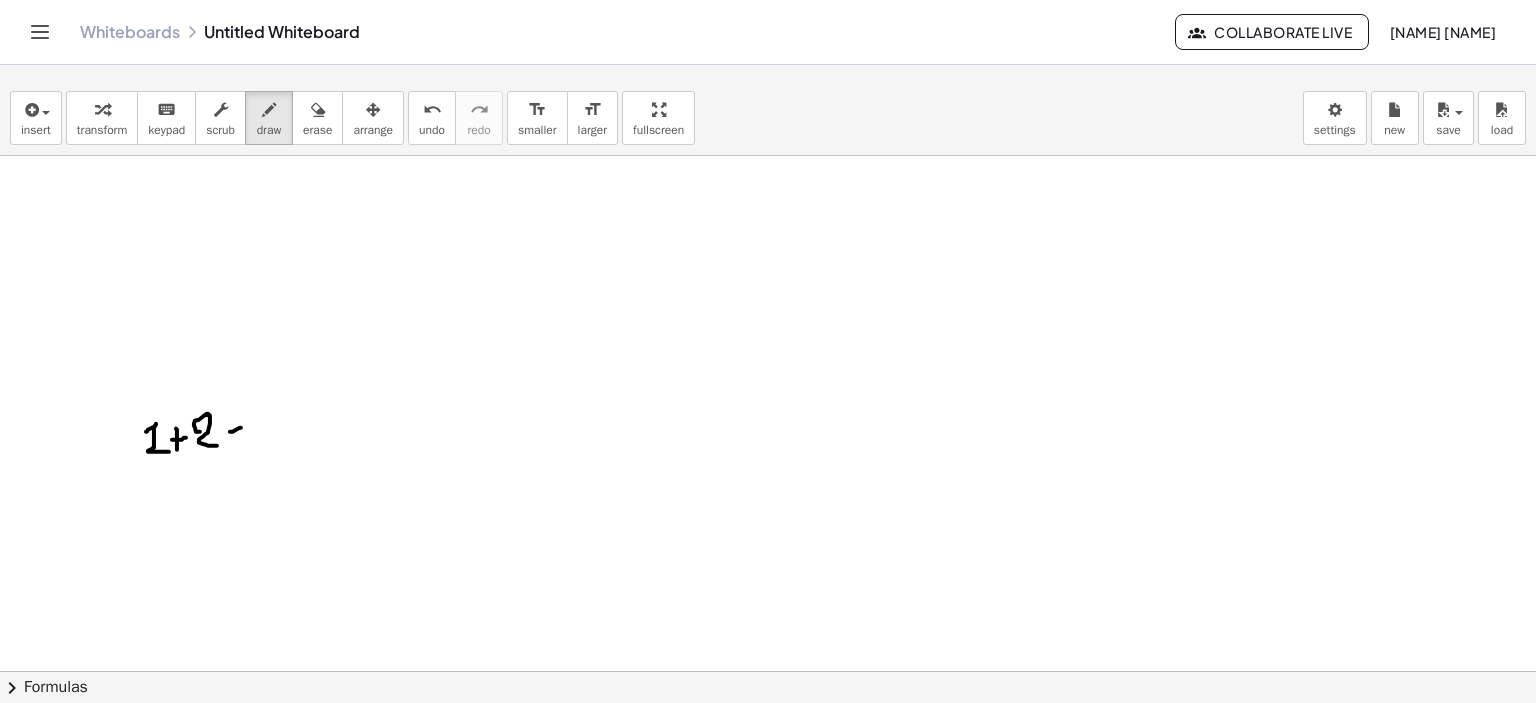 drag, startPoint x: 230, startPoint y: 431, endPoint x: 241, endPoint y: 427, distance: 11.7046995 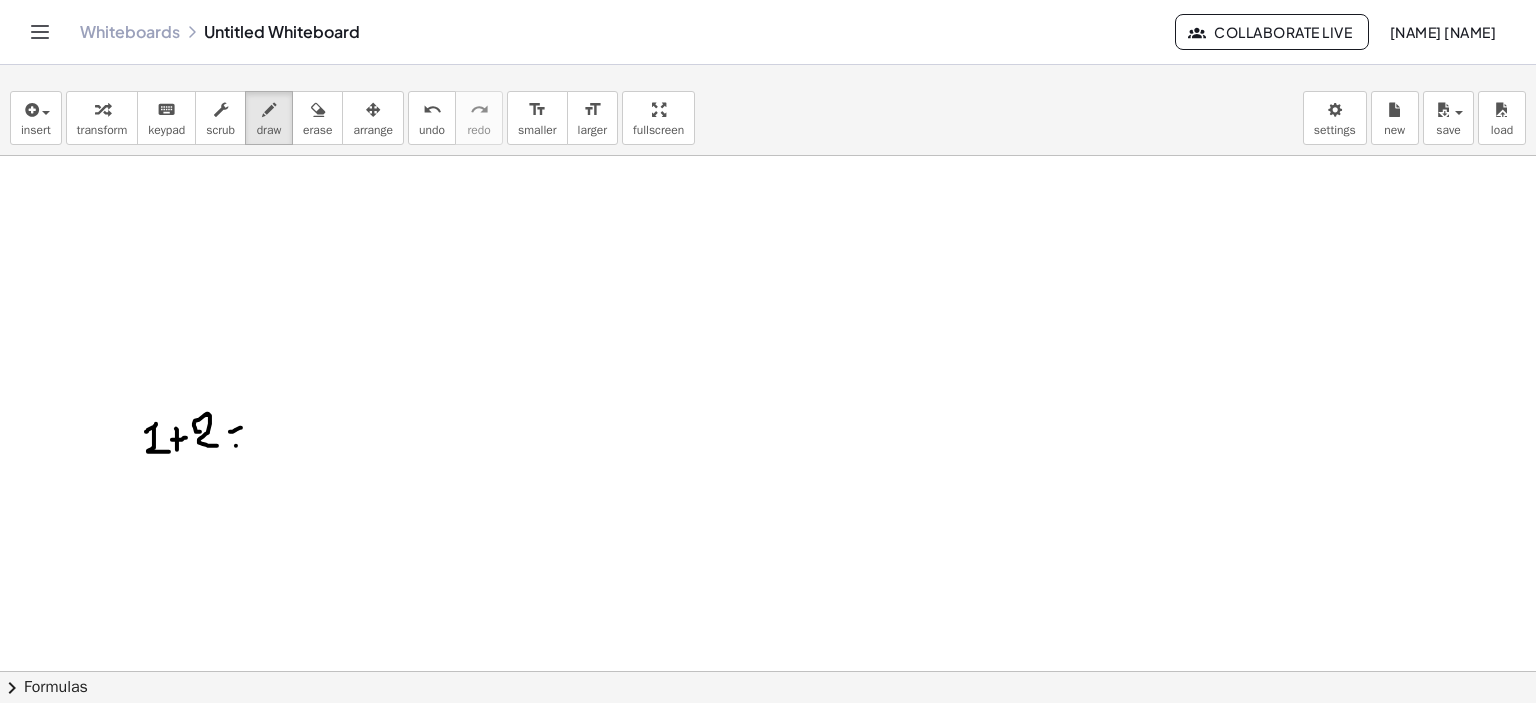 drag, startPoint x: 236, startPoint y: 445, endPoint x: 256, endPoint y: 439, distance: 20.880613 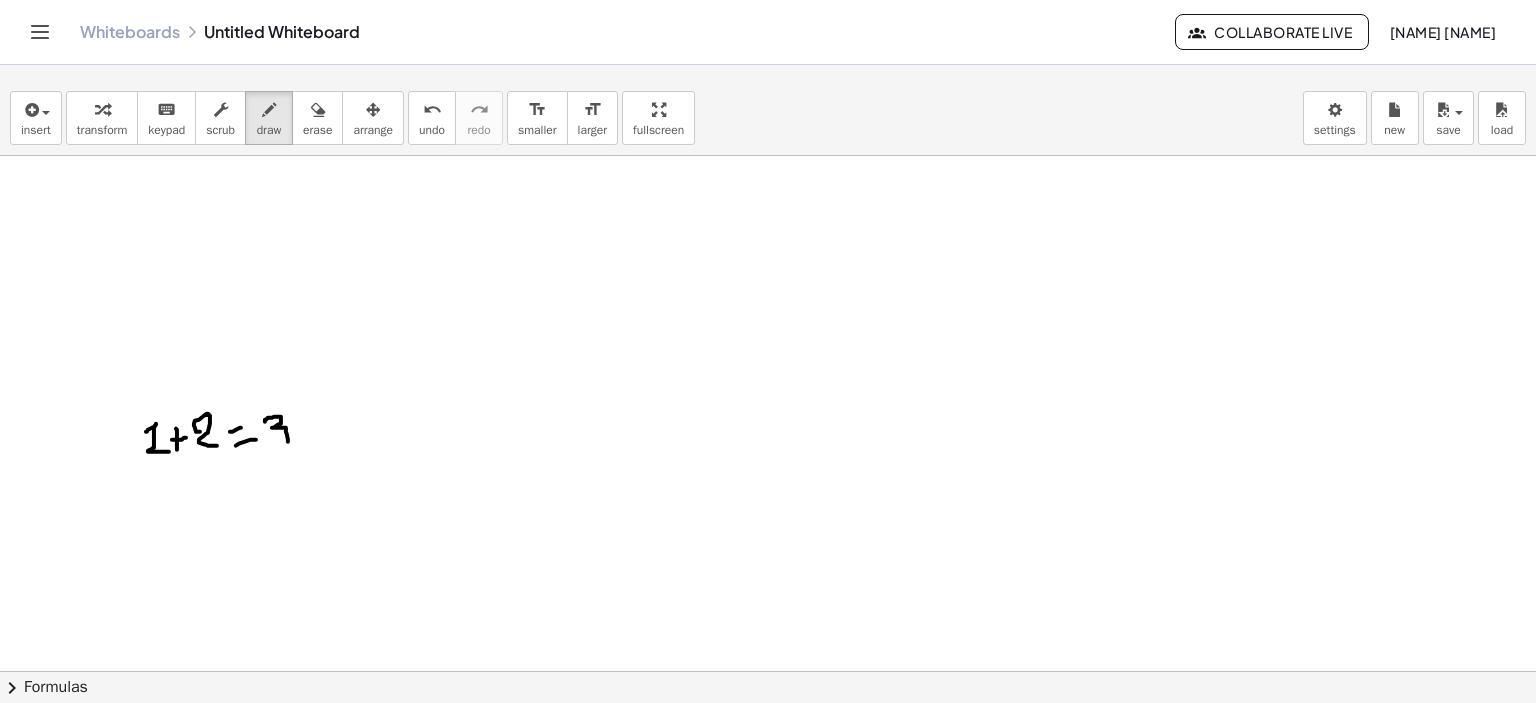 drag, startPoint x: 265, startPoint y: 421, endPoint x: 272, endPoint y: 450, distance: 29.832869 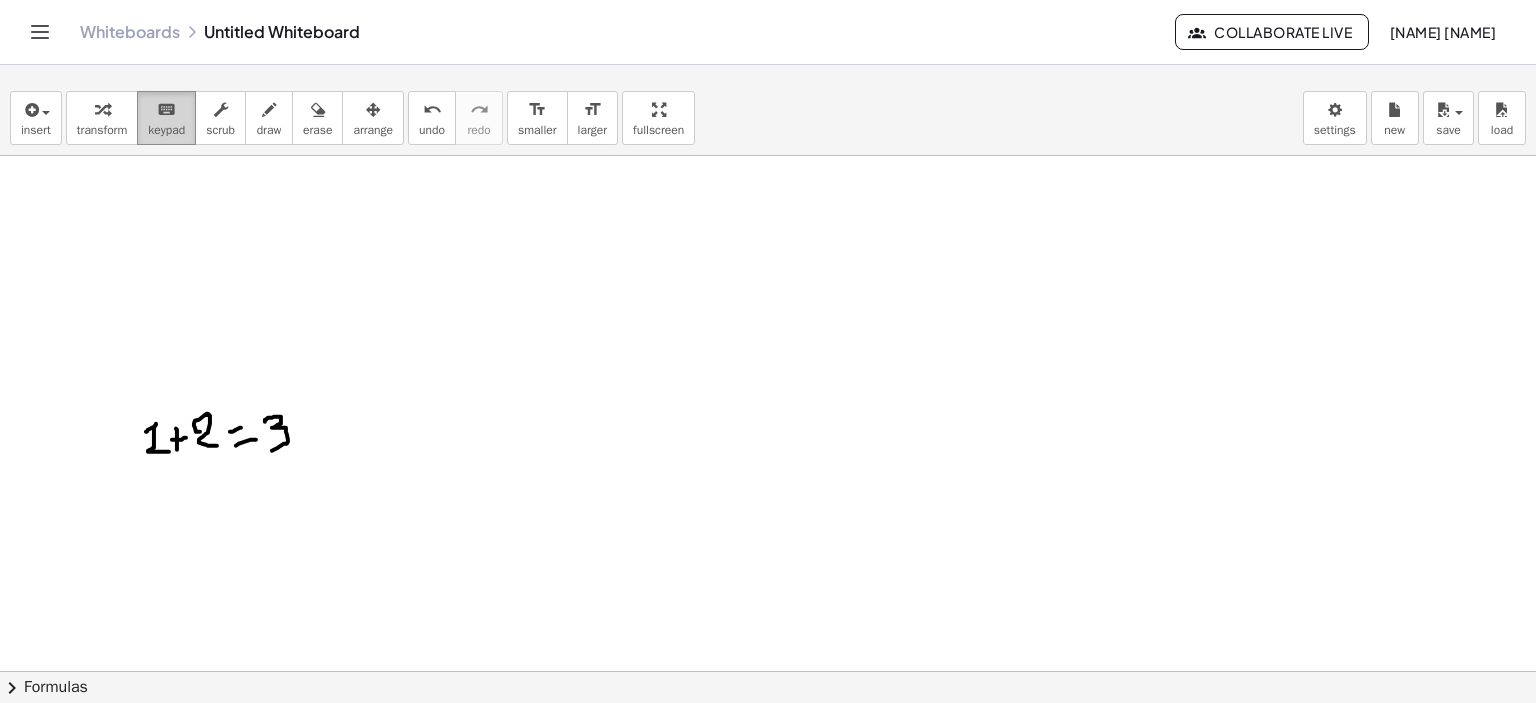 click on "keypad" at bounding box center [166, 130] 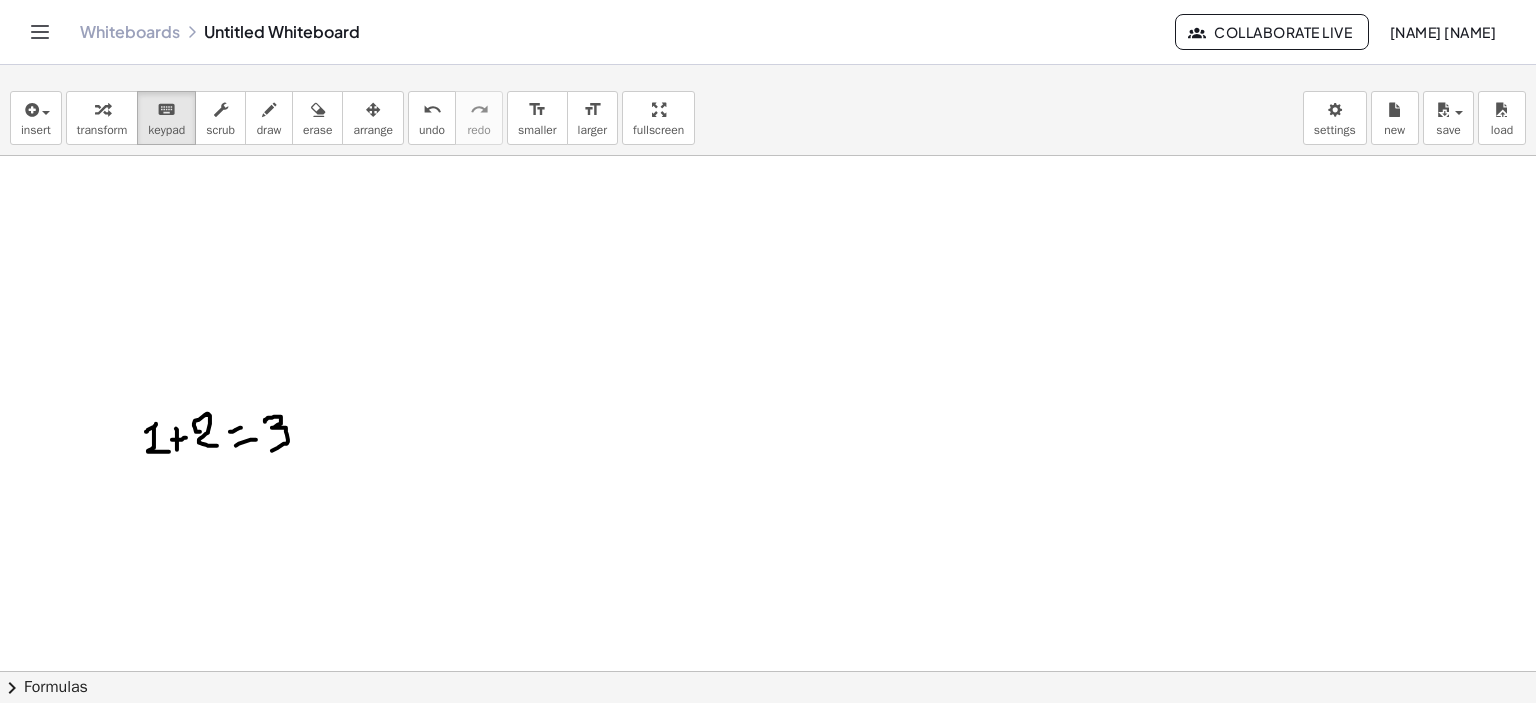 drag, startPoint x: 524, startPoint y: 298, endPoint x: 575, endPoint y: 353, distance: 75.00667 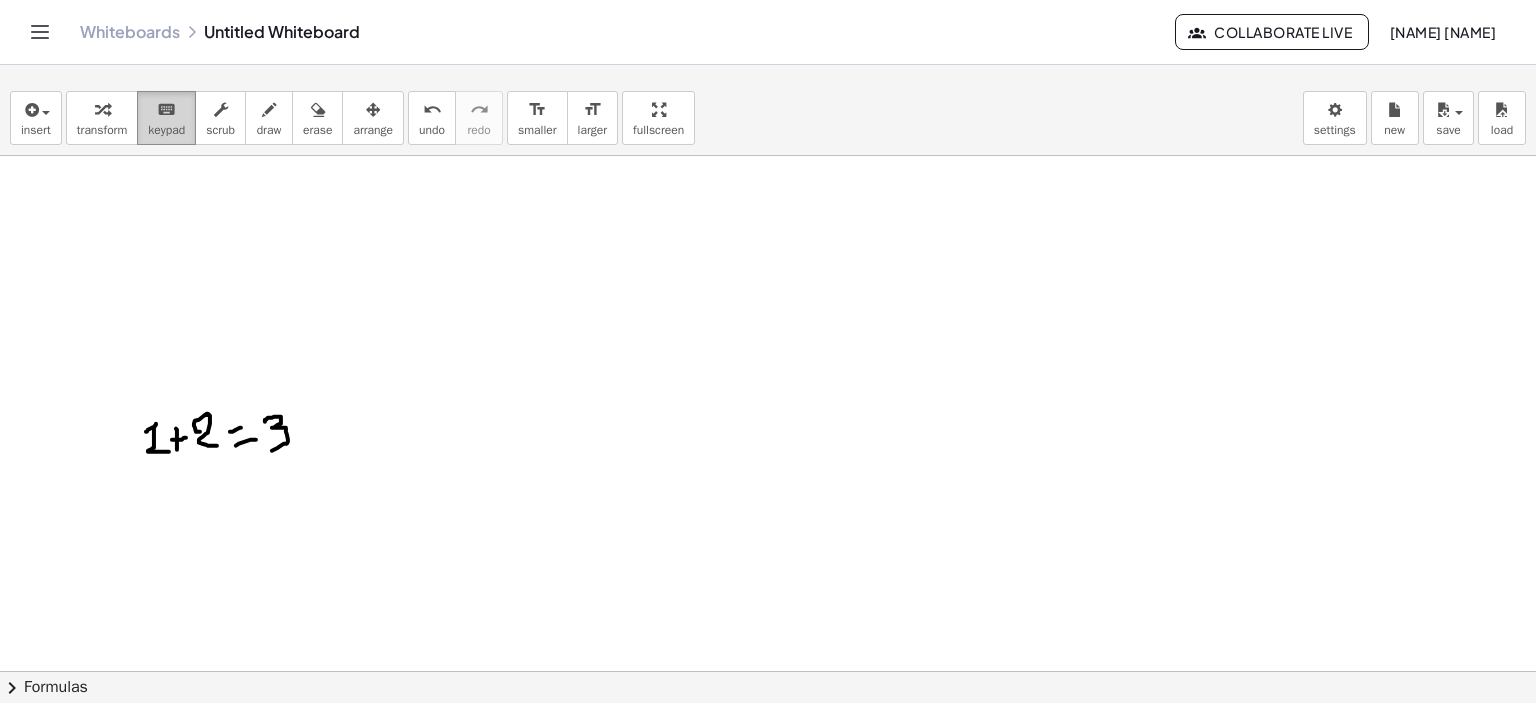 click on "keypad" at bounding box center [166, 130] 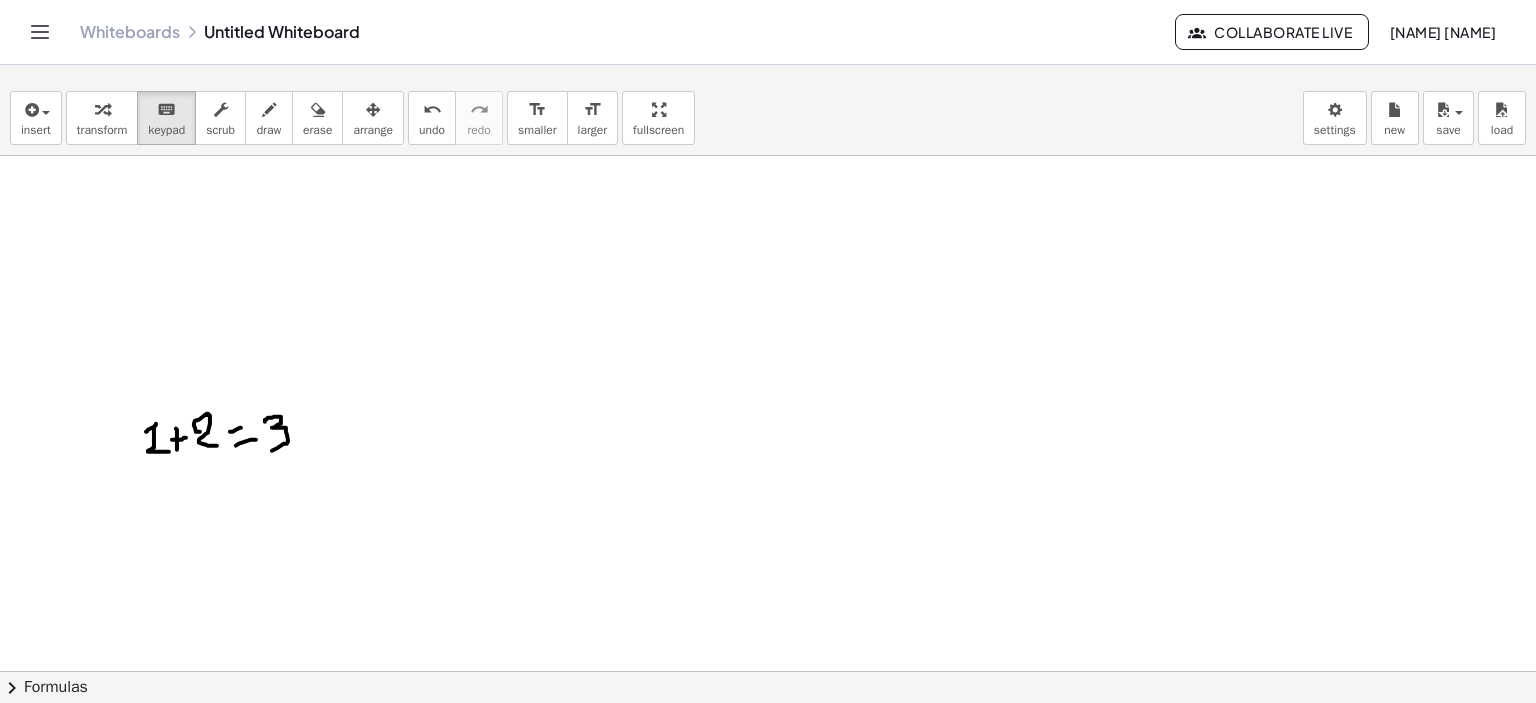 click at bounding box center (768, 753) 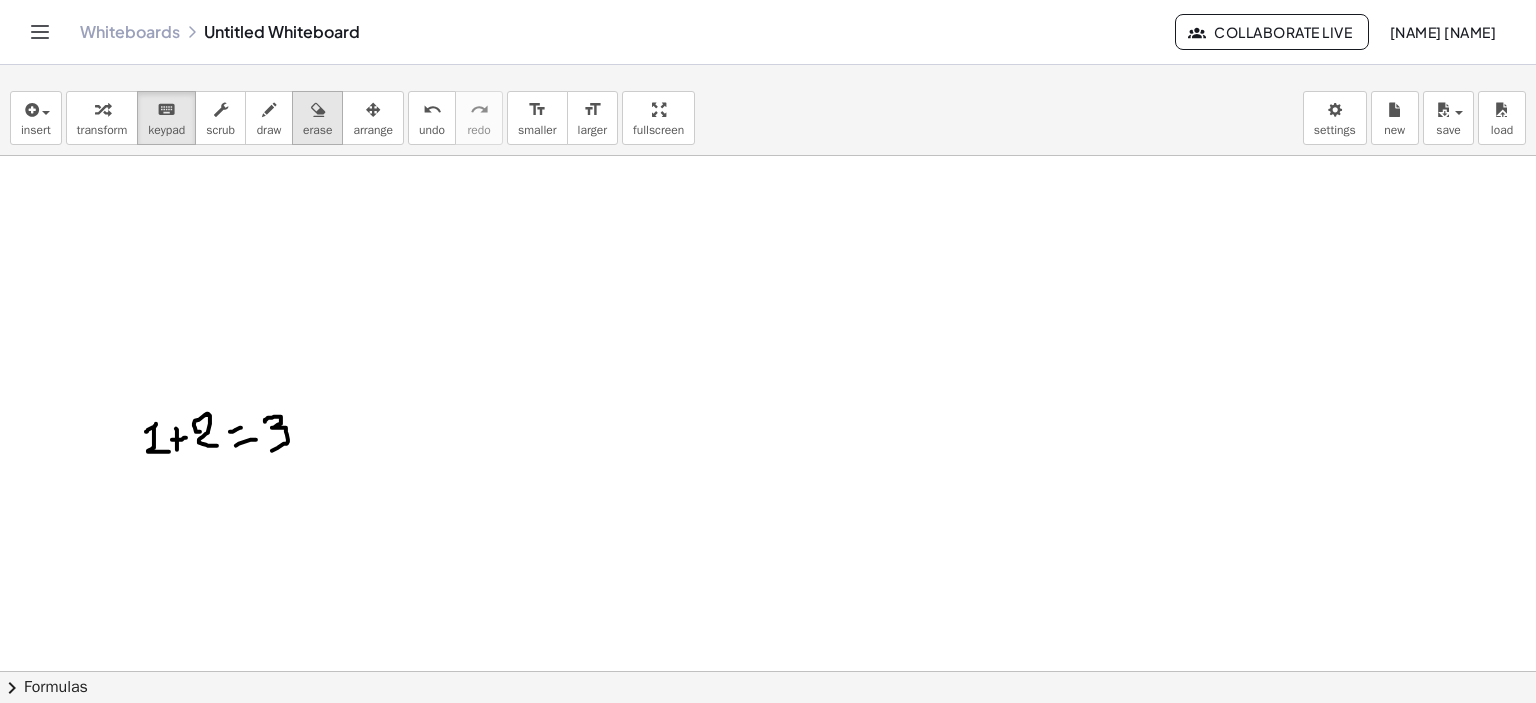 click on "erase" at bounding box center (317, 130) 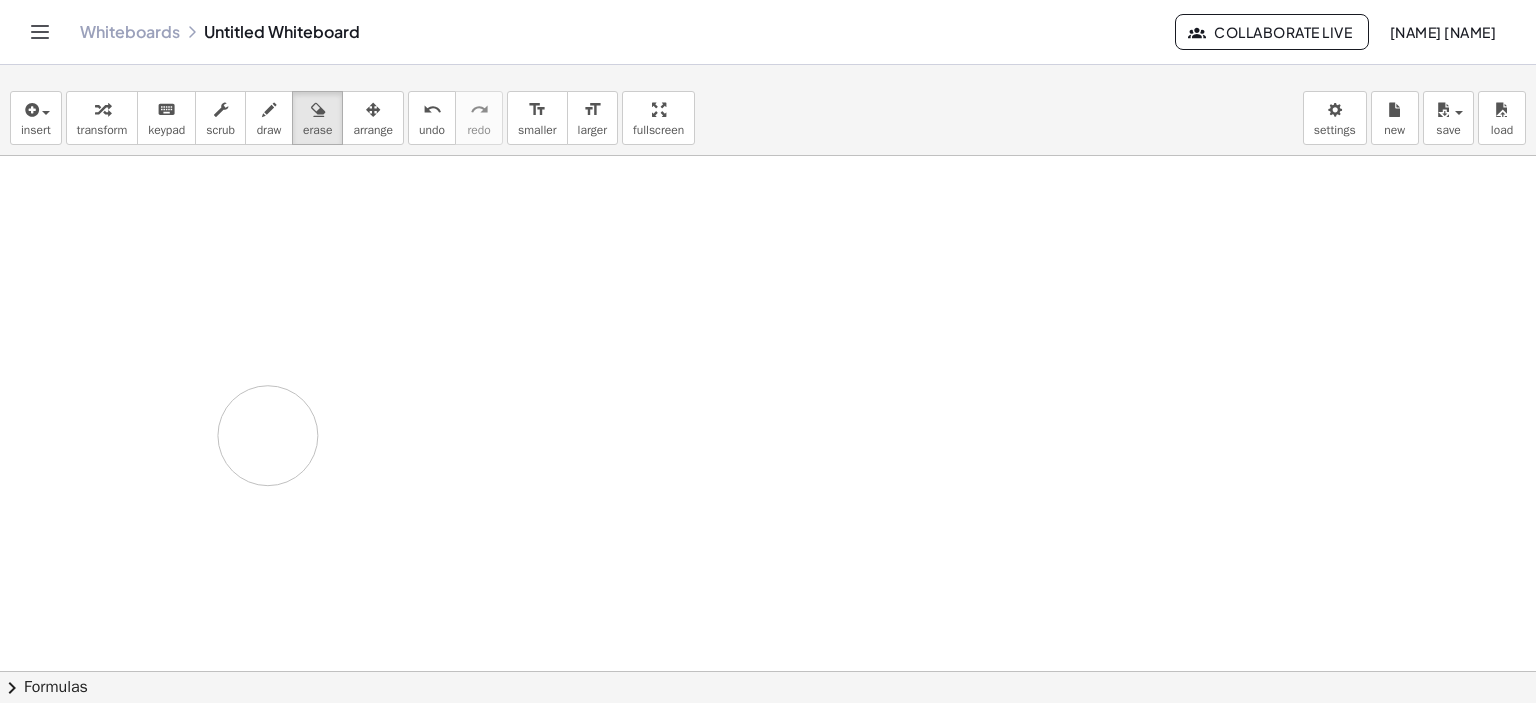 drag, startPoint x: 332, startPoint y: 355, endPoint x: 196, endPoint y: 373, distance: 137.186 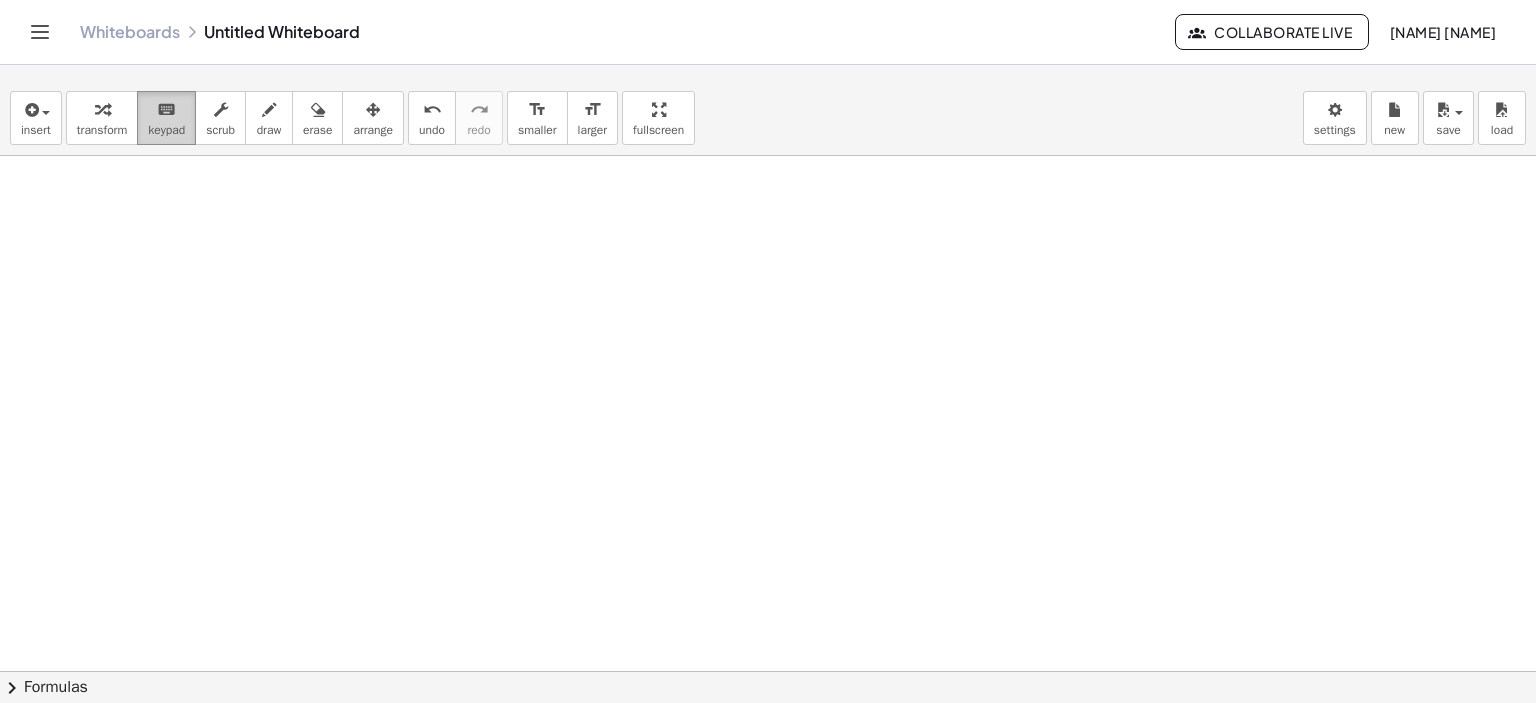 click on "keyboard" at bounding box center (166, 110) 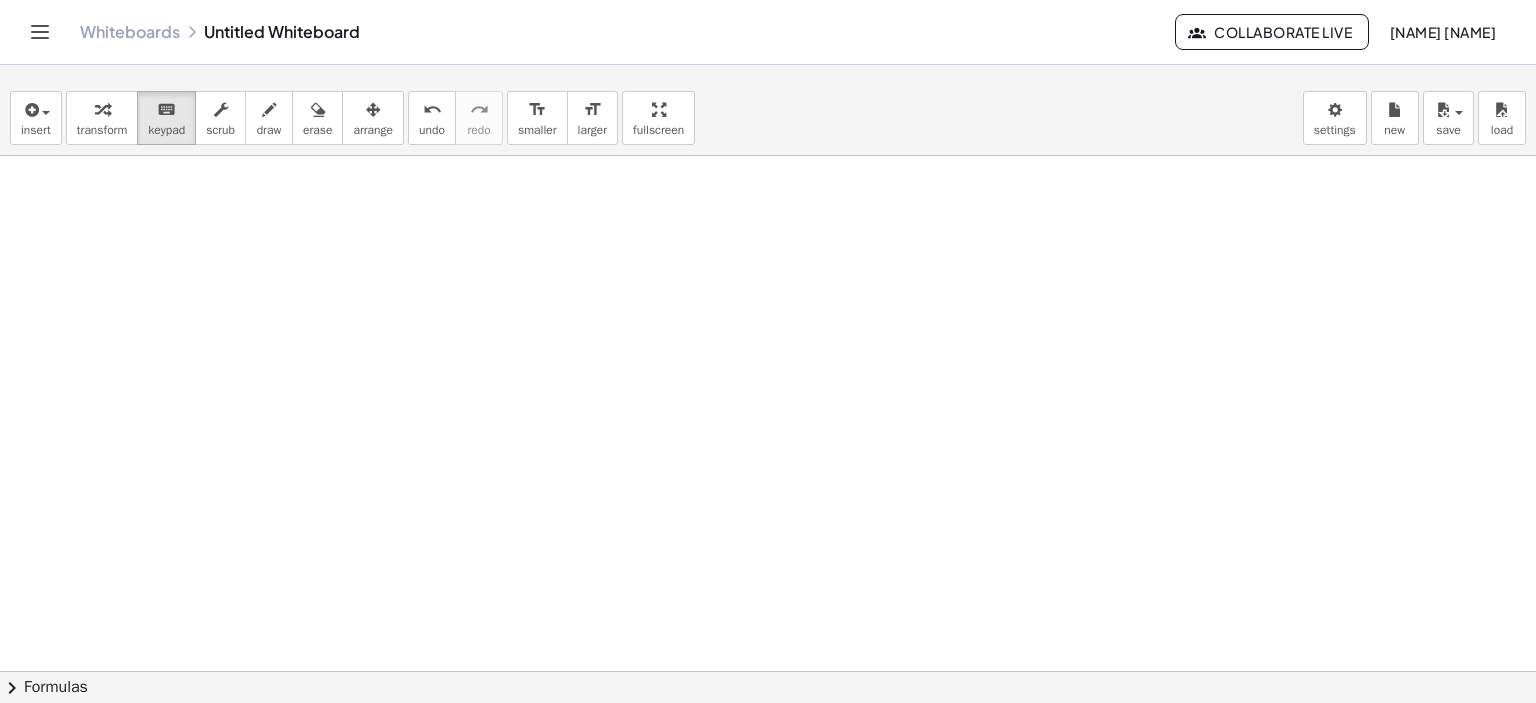 click at bounding box center [768, 753] 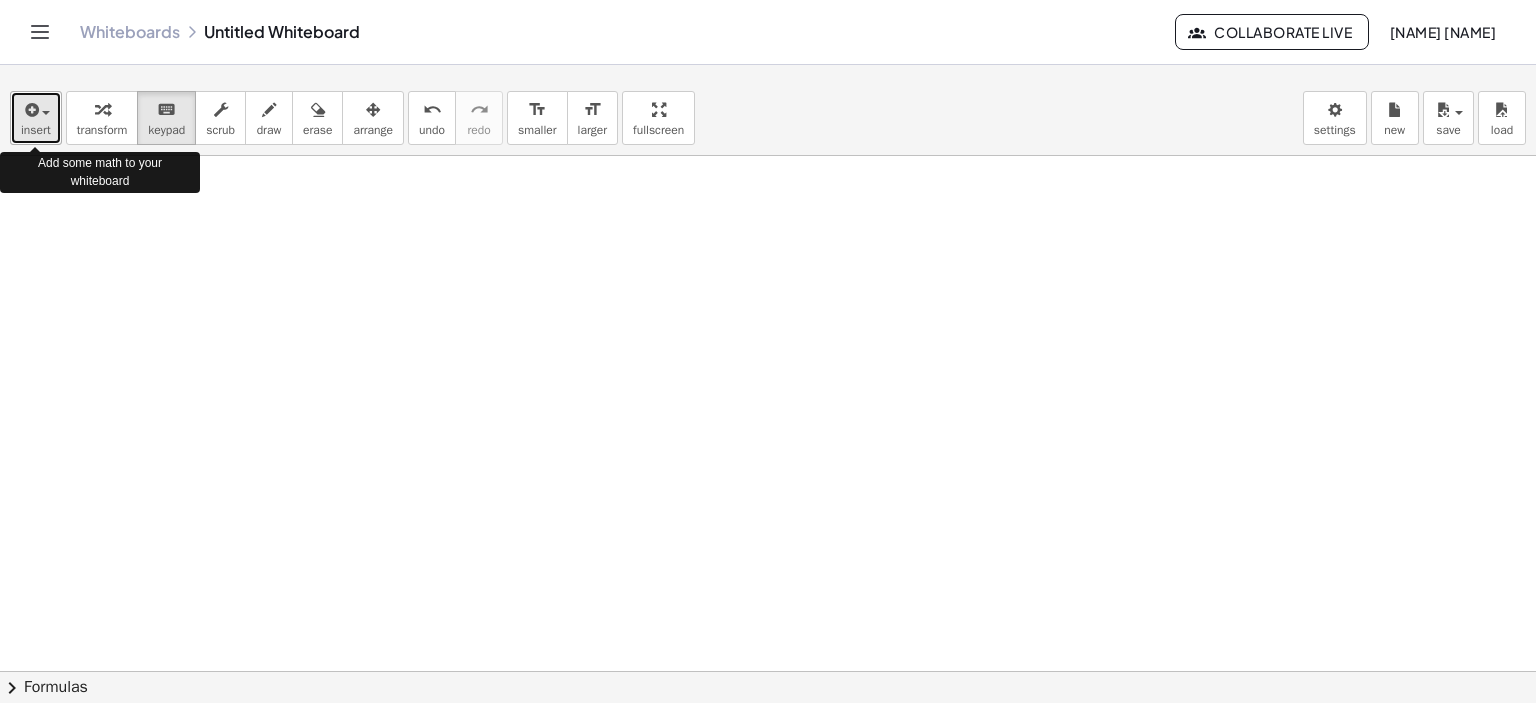 click at bounding box center [46, 113] 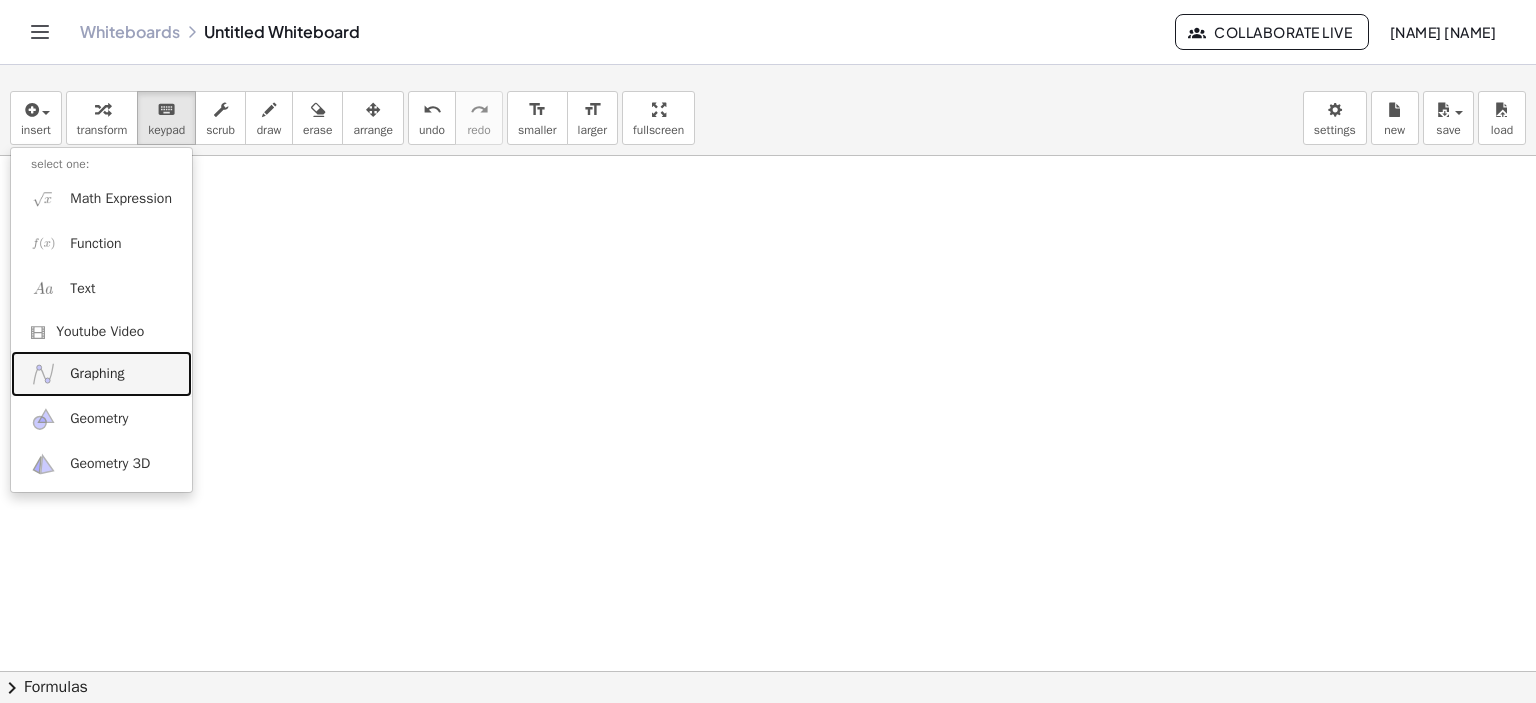click on "Graphing" at bounding box center [97, 374] 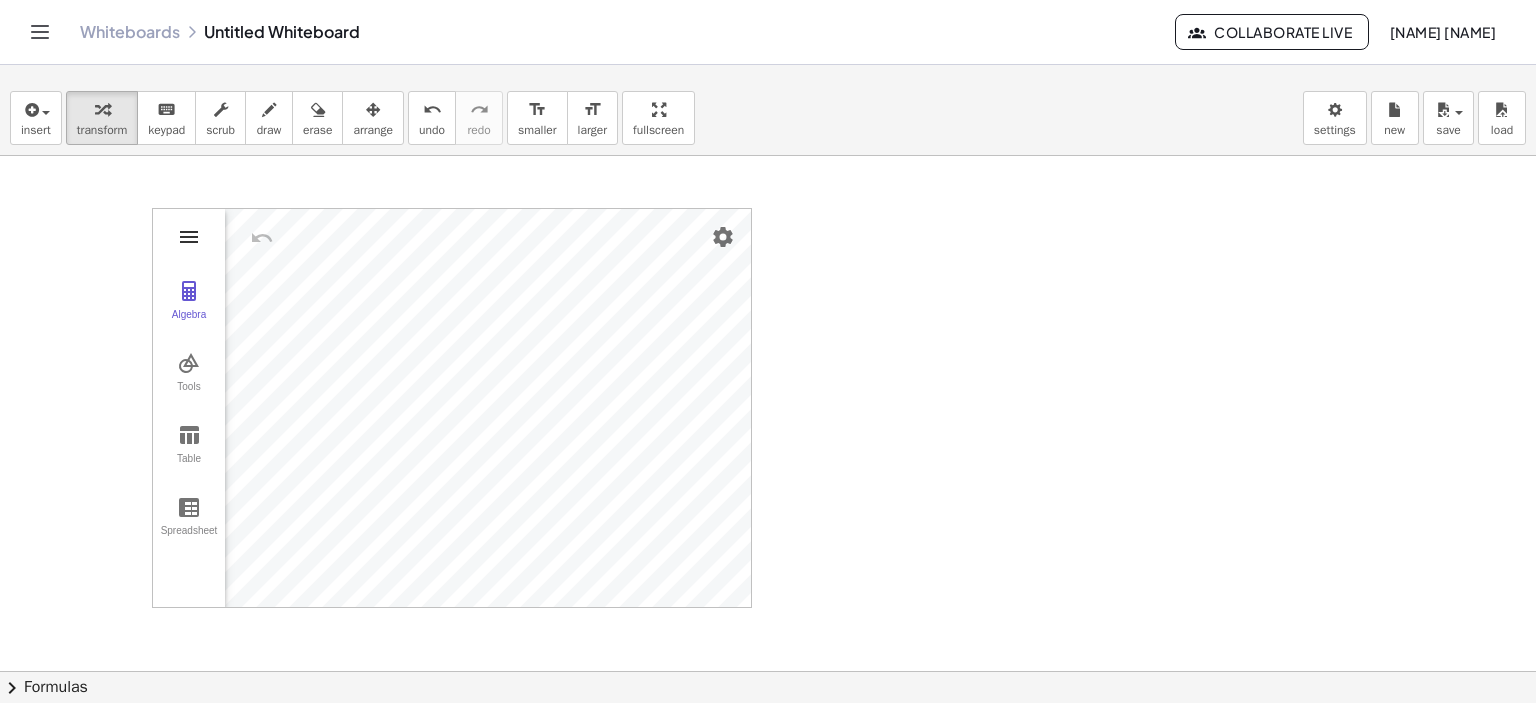 click at bounding box center (189, 237) 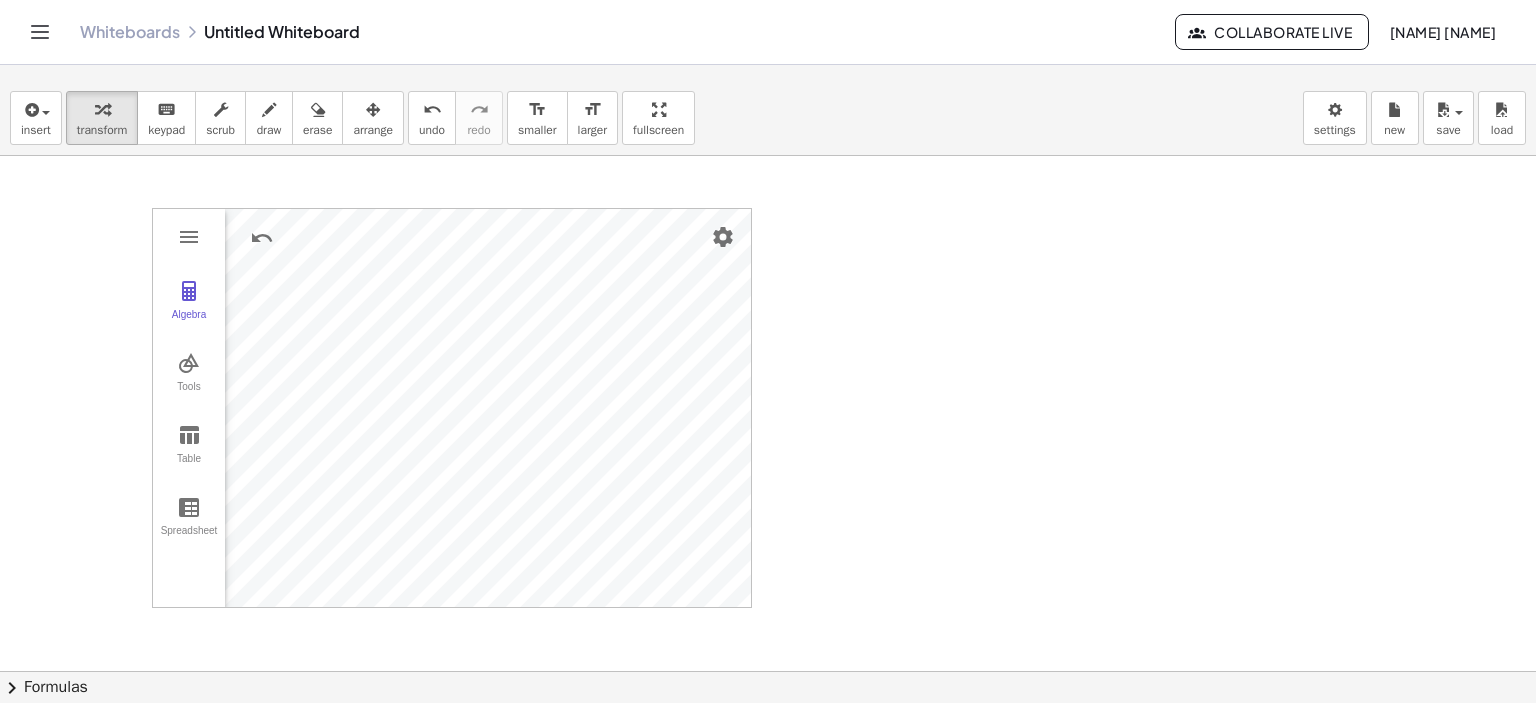 drag, startPoint x: 211, startPoint y: 214, endPoint x: 134, endPoint y: 217, distance: 77.05842 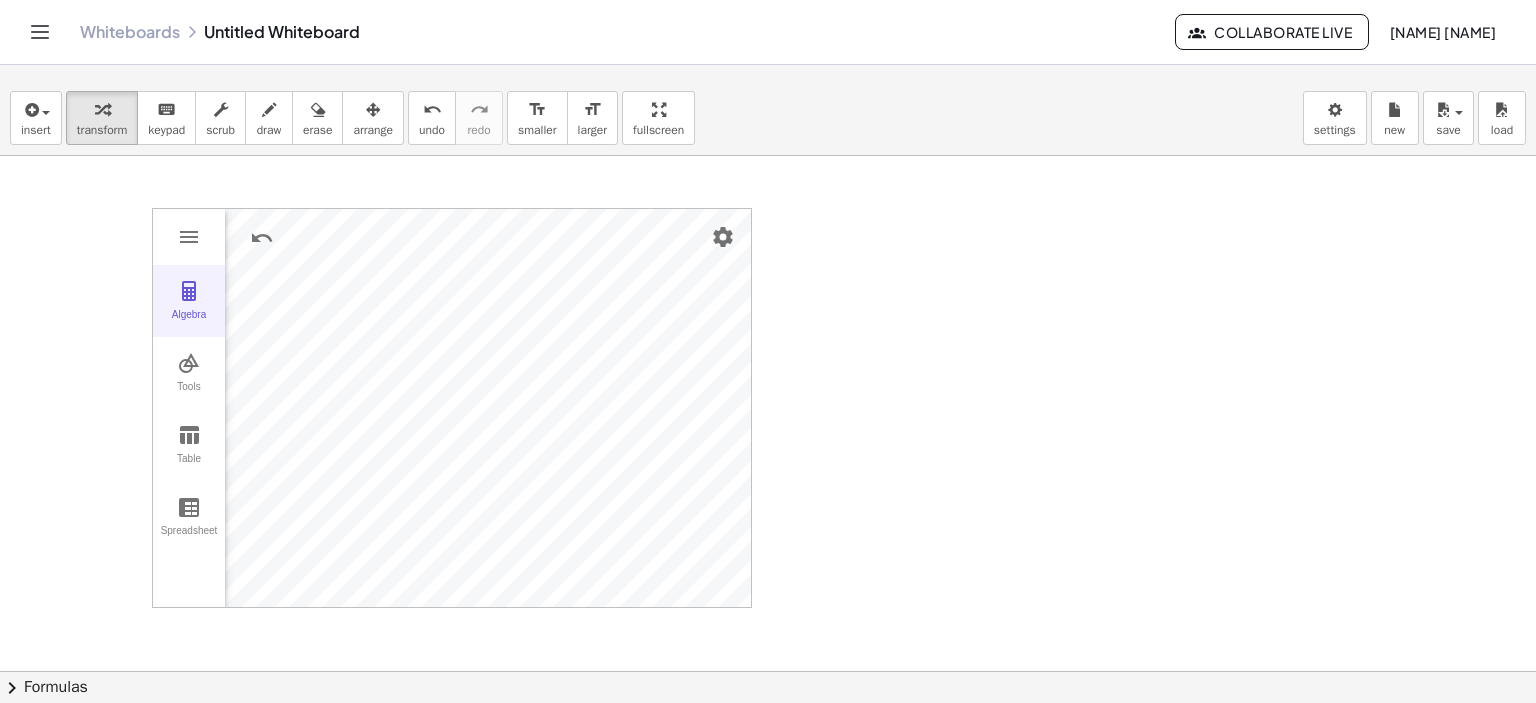 click on "Algebra" at bounding box center [189, 323] 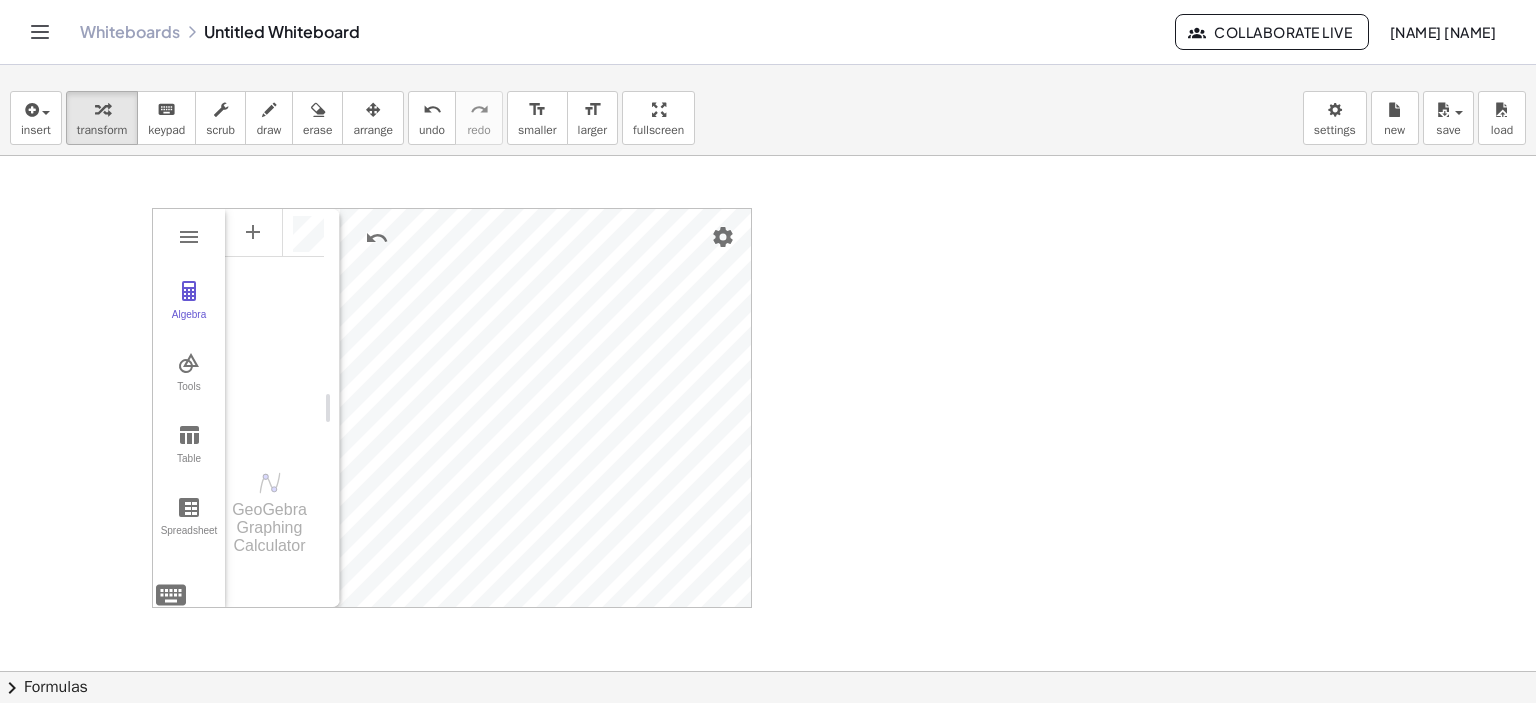 click at bounding box center (274, 324) 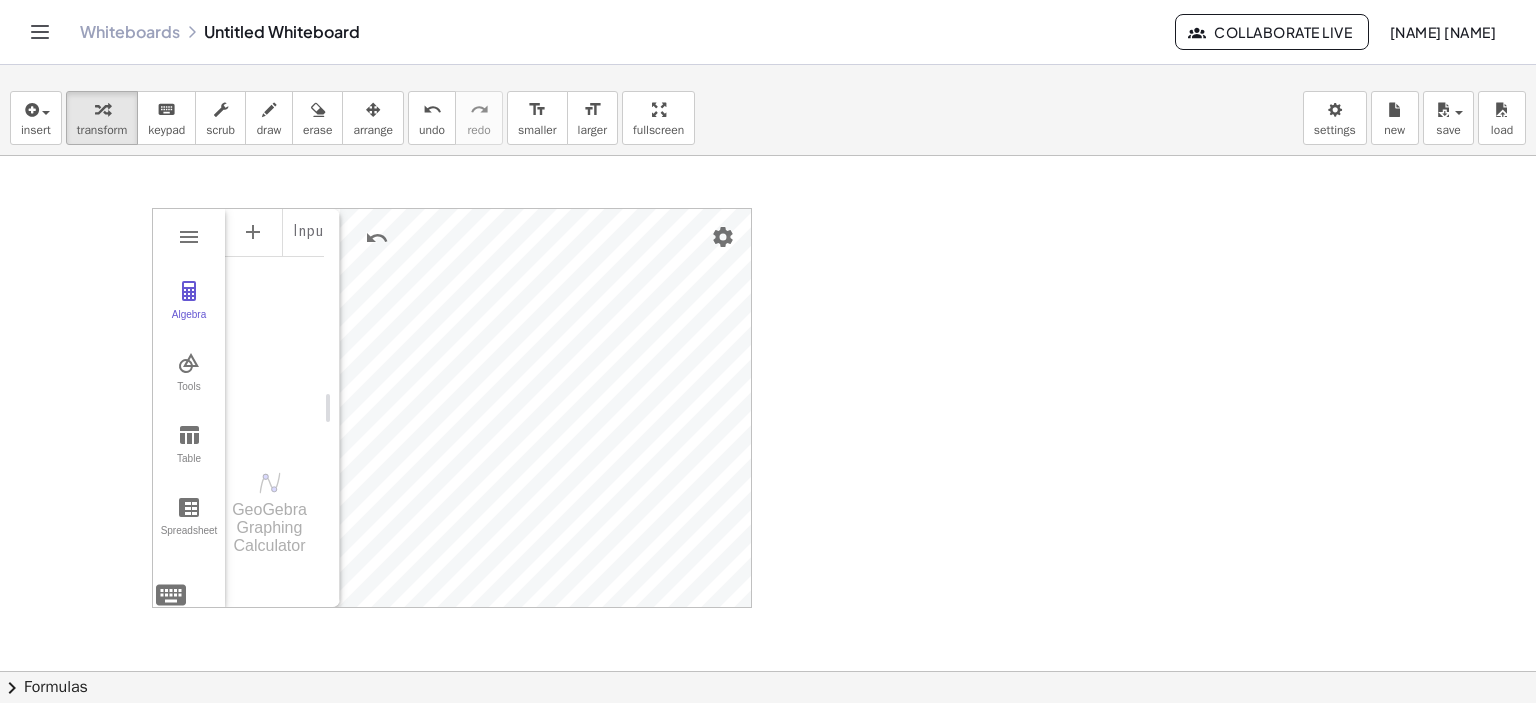 click on "Input…" at bounding box center (274, 324) 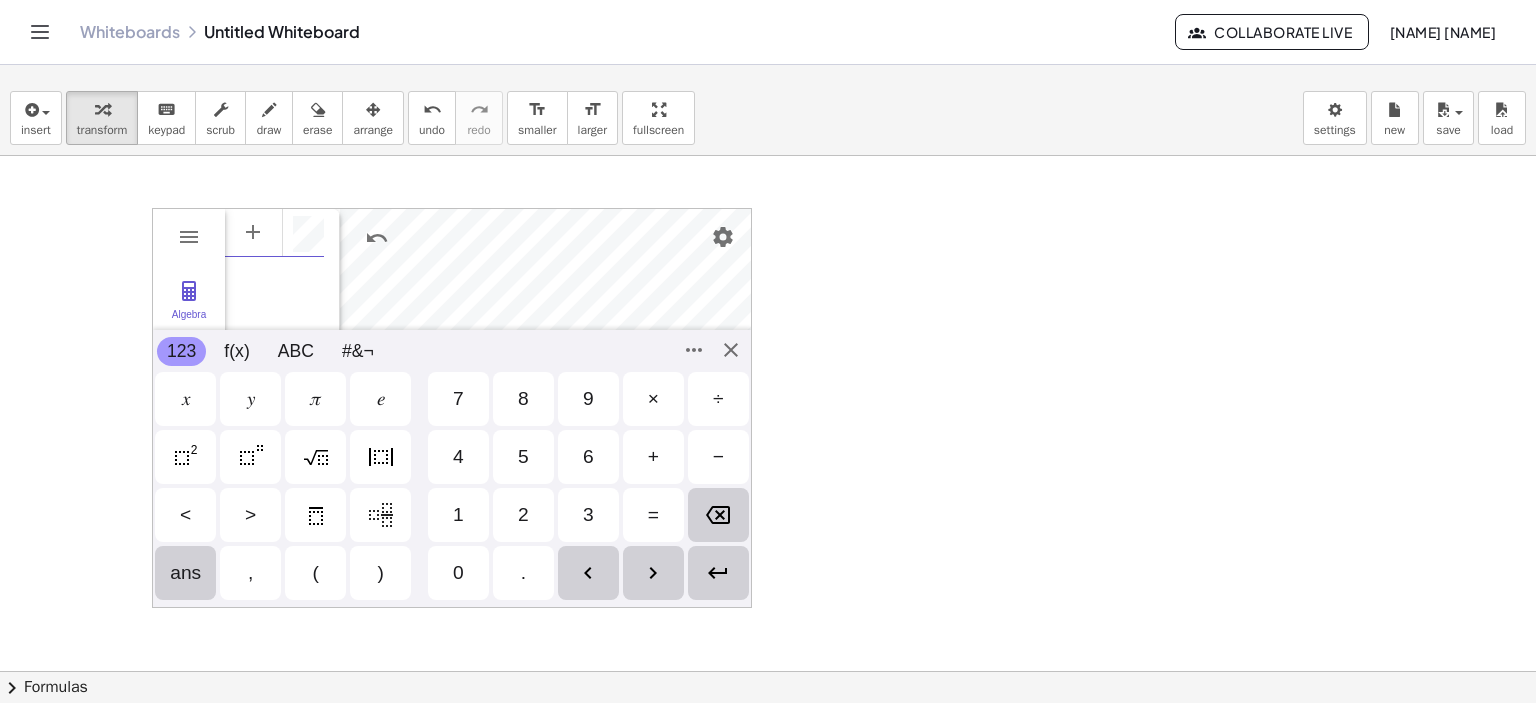 scroll, scrollTop: 12, scrollLeft: 0, axis: vertical 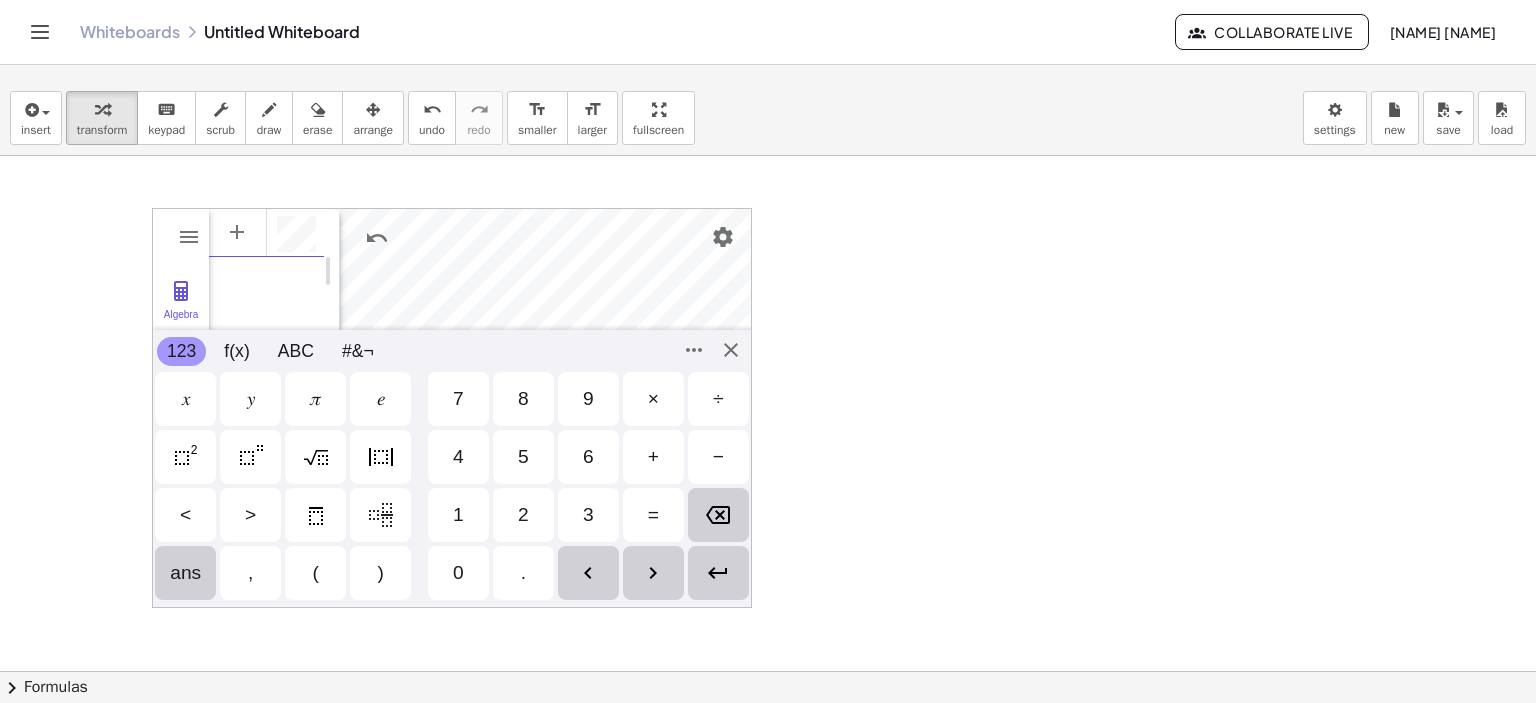 click on "𝑒" at bounding box center (380, 399) 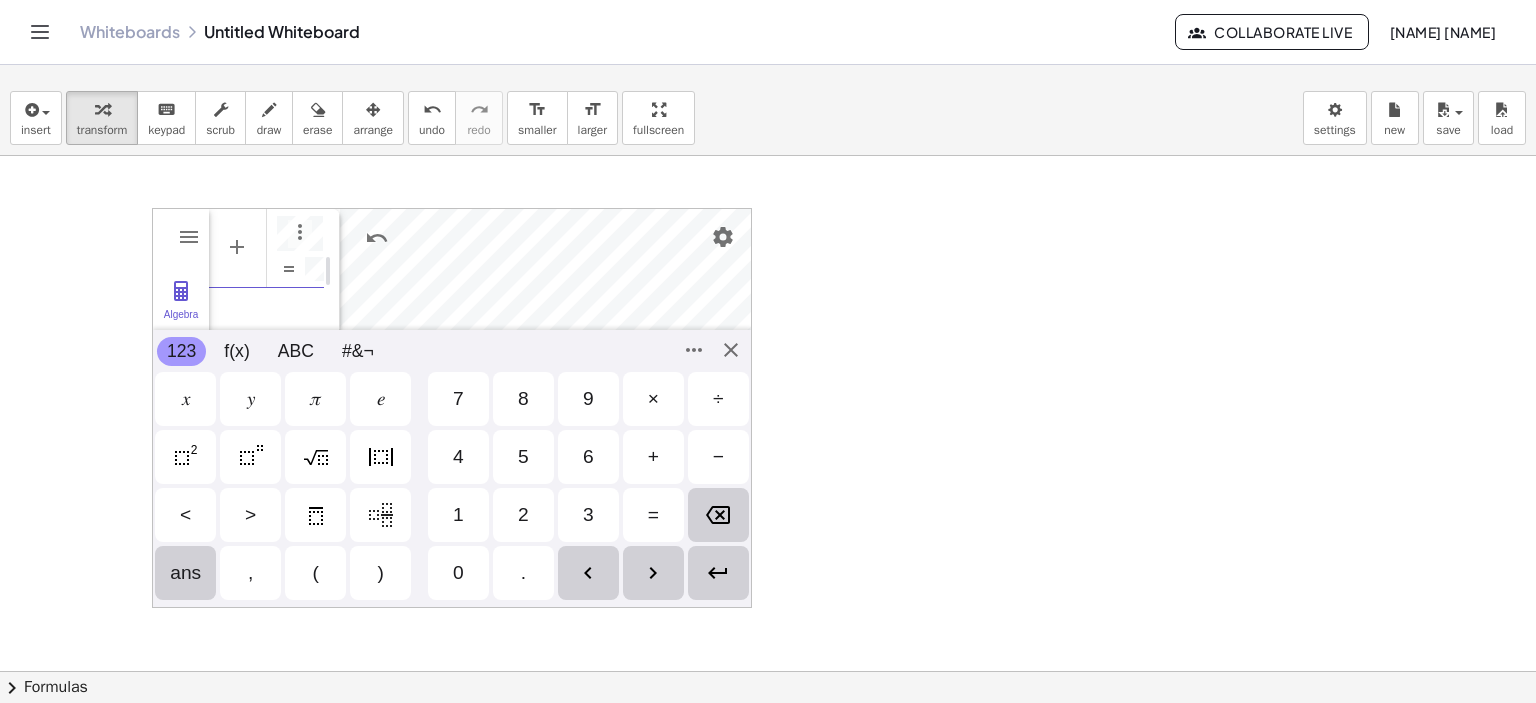 click at bounding box center (251, 457) 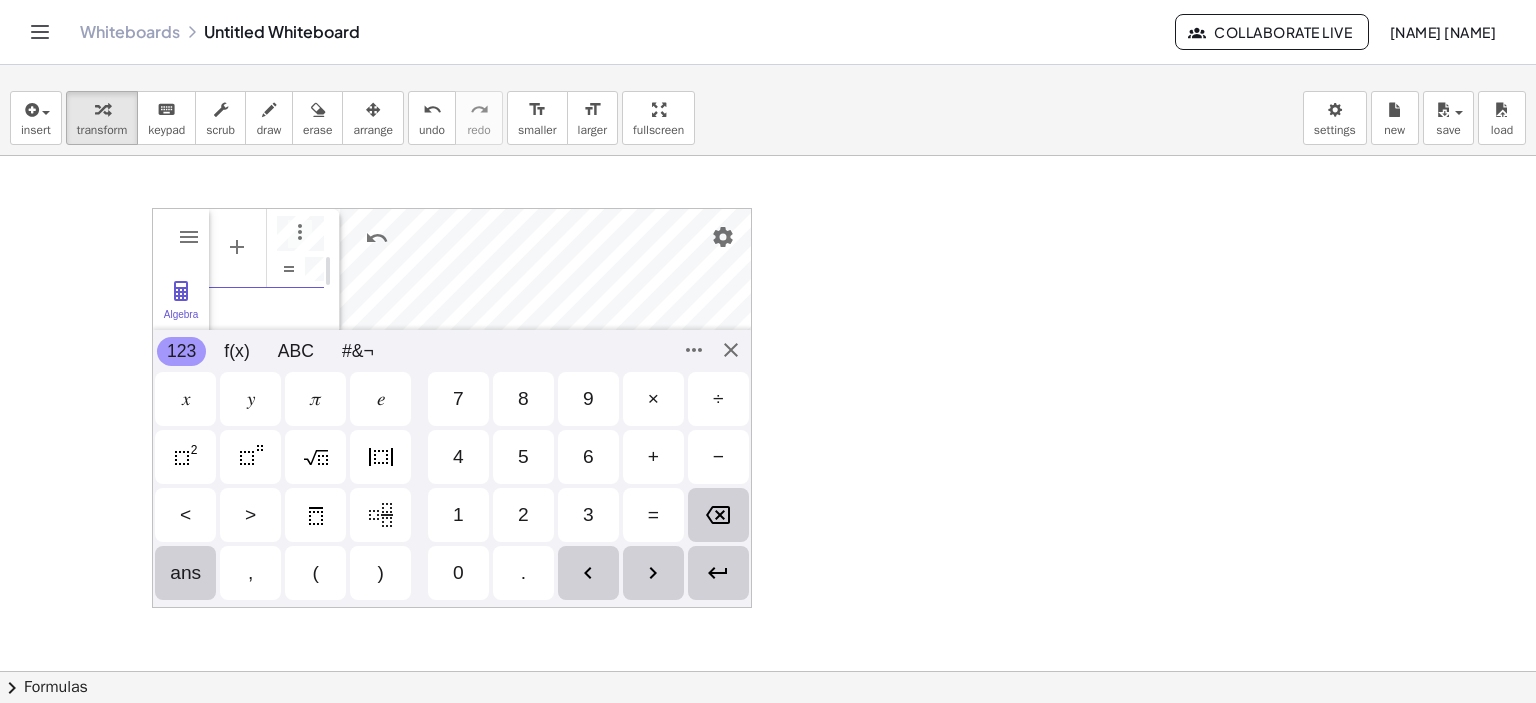 click on "𝑥" at bounding box center [186, 399] 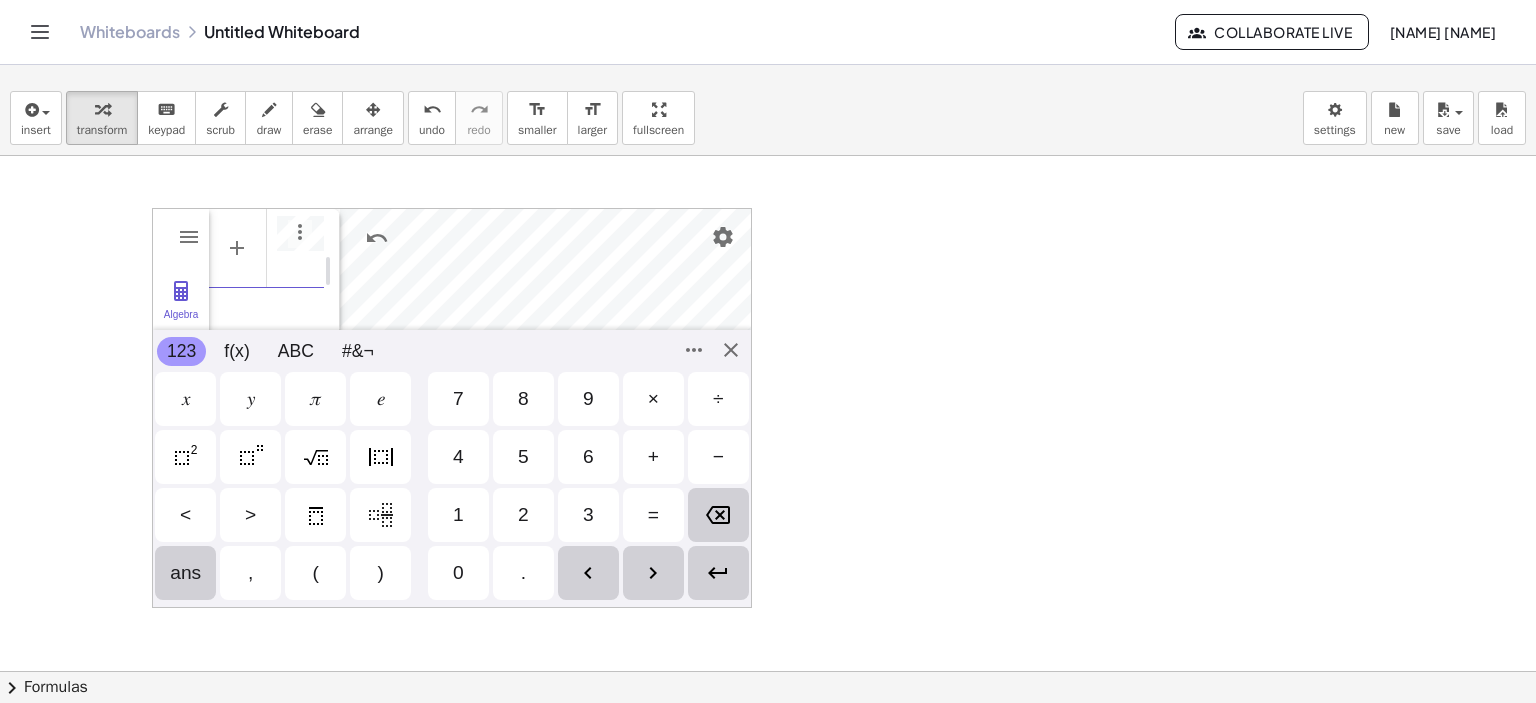 drag, startPoint x: 587, startPoint y: 353, endPoint x: 596, endPoint y: 385, distance: 33.24154 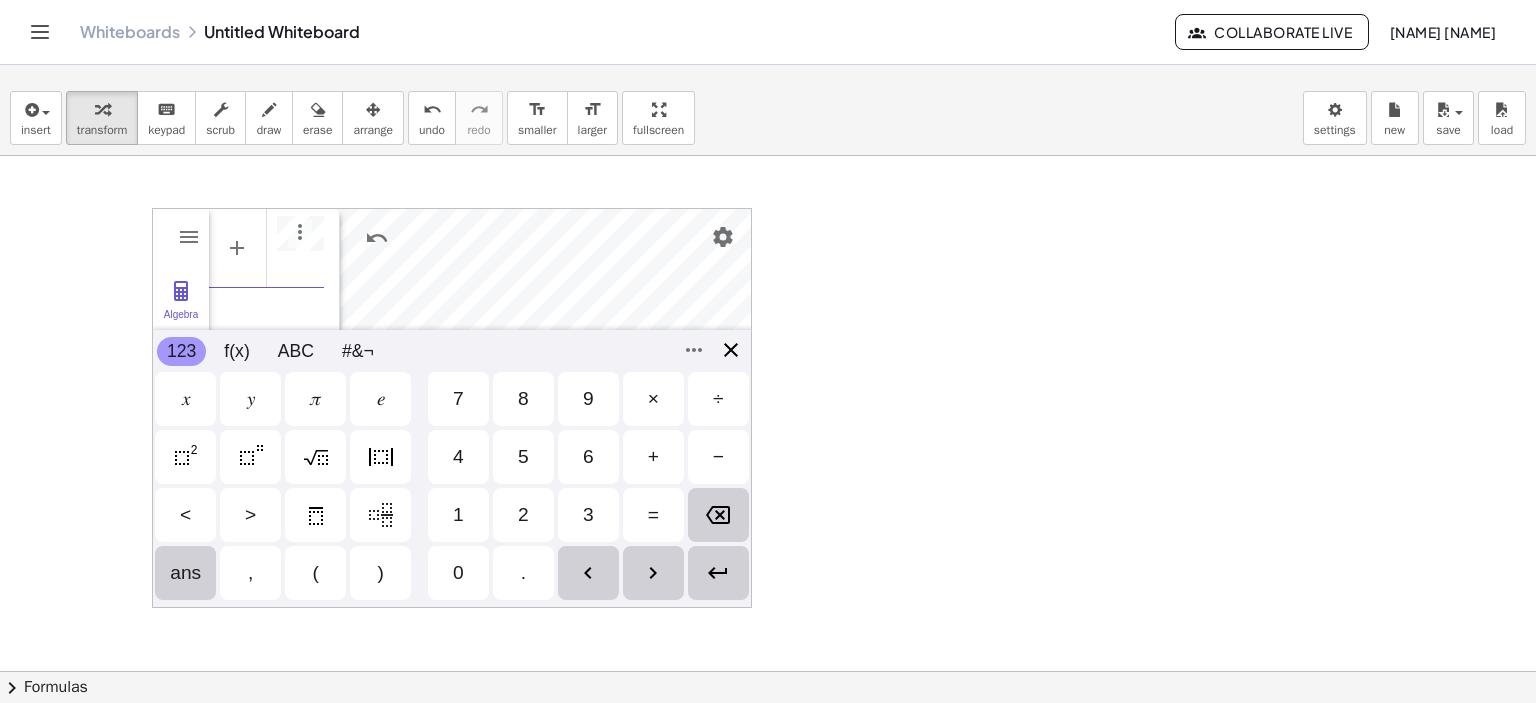 click on "GeoGebra Graphing Calculator Clear All Open Save online Save to your computer Share Export Image Download as Print Preview Settings Help & Feedback Sign in     Algebra Tools Table Spreadsheet GeoGebra Graphing Calculator Basic Tools Move Point Slider Intersect Extremum Roots Best Fit Line Edit Select Objects Move Graphics View Delete Show / Hide Label Show / Hide Object Copy Visual Style Media Text Points Point Intersect Point on Object Attach / Detach Point Extremum Roots Complex Number List Lines Line Ray Vector Others Pen Freehand Function Button Check Box Input Box   123 123 f(x) ABC #&¬ 𝑥 𝑦 𝜋 𝑒 7 8 9 × ÷ 4 5 6 + − < > 1 2 3 = ans , ( ) 0 . 𝑥 𝑦 𝑧 𝜋 7 8 9 × ÷ 𝑒 4 5 6 + − < > 1 2 3 = ( ) , 0 ." at bounding box center [452, 408] 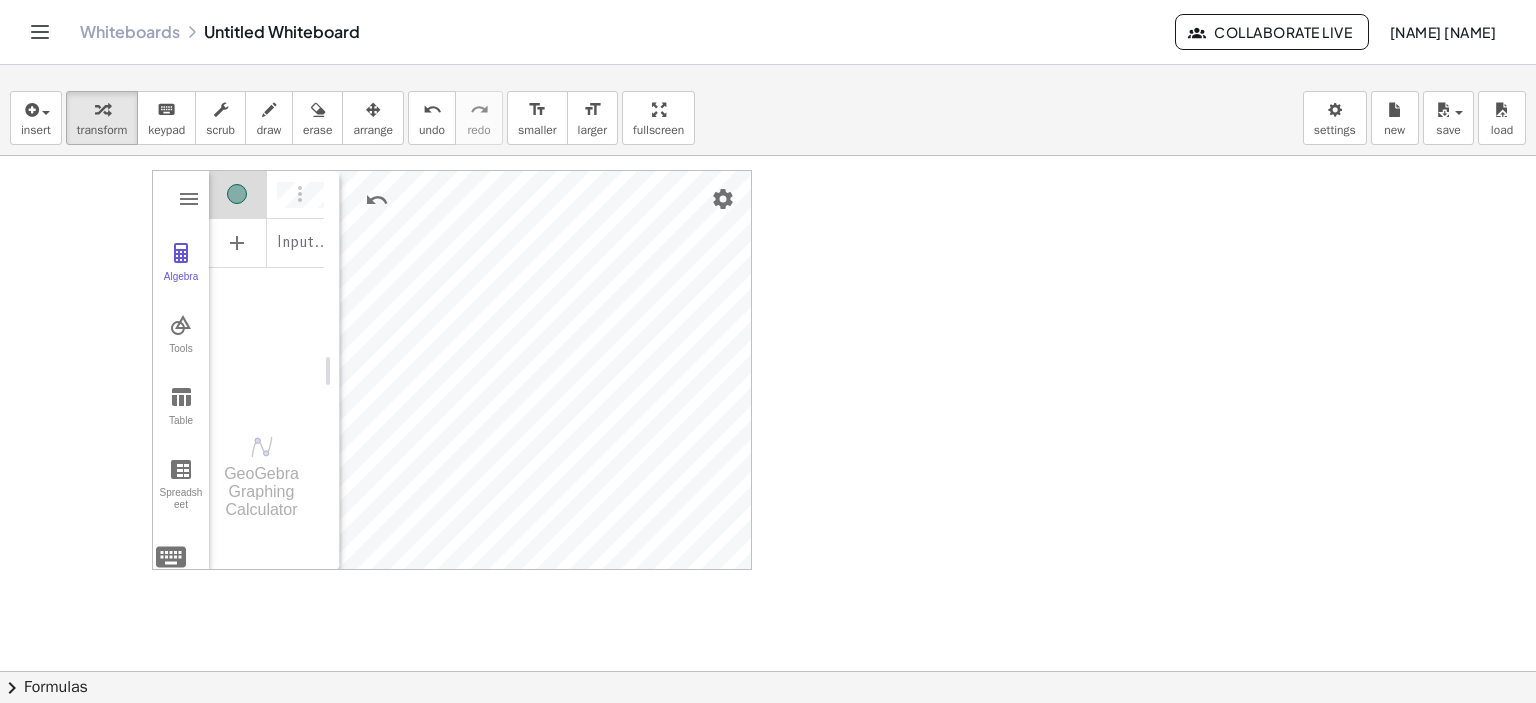 scroll, scrollTop: 0, scrollLeft: 0, axis: both 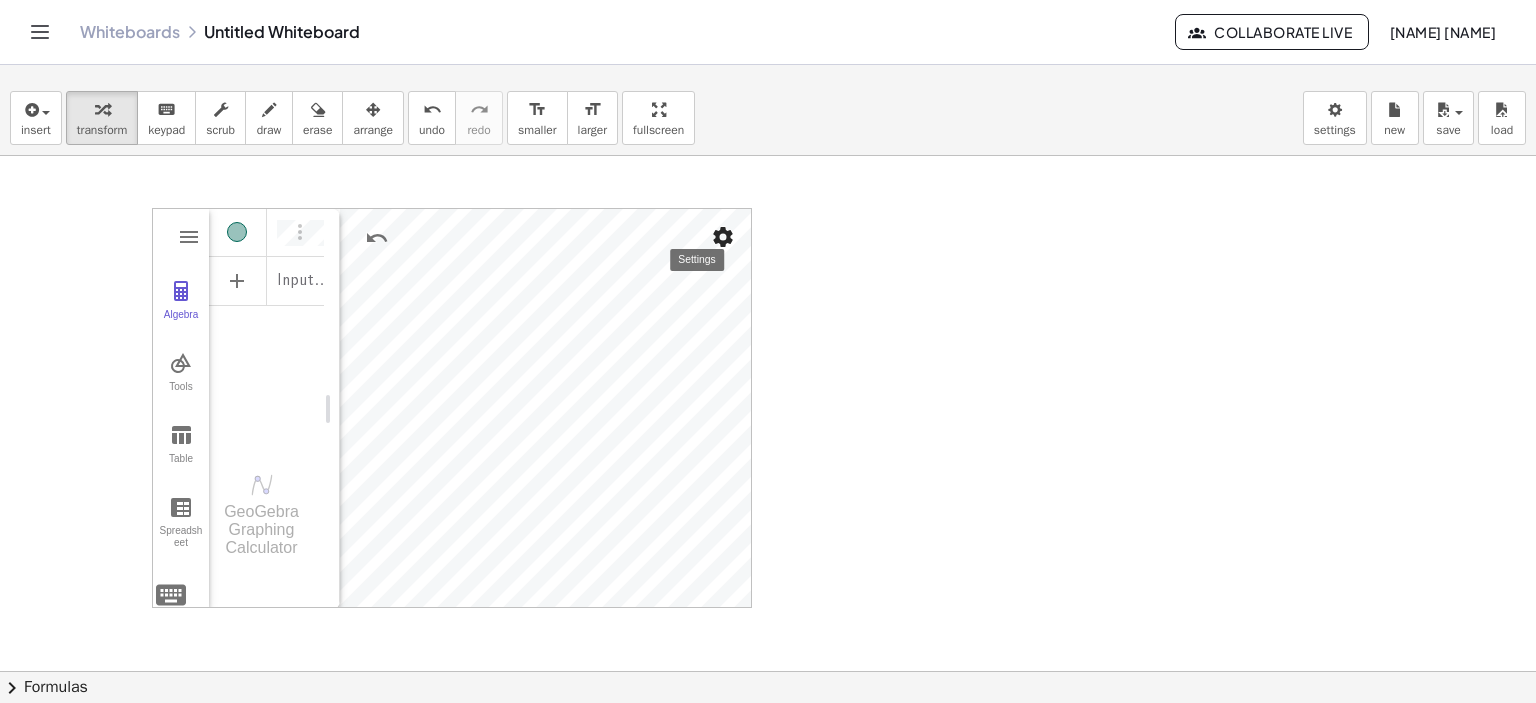 click at bounding box center [723, 237] 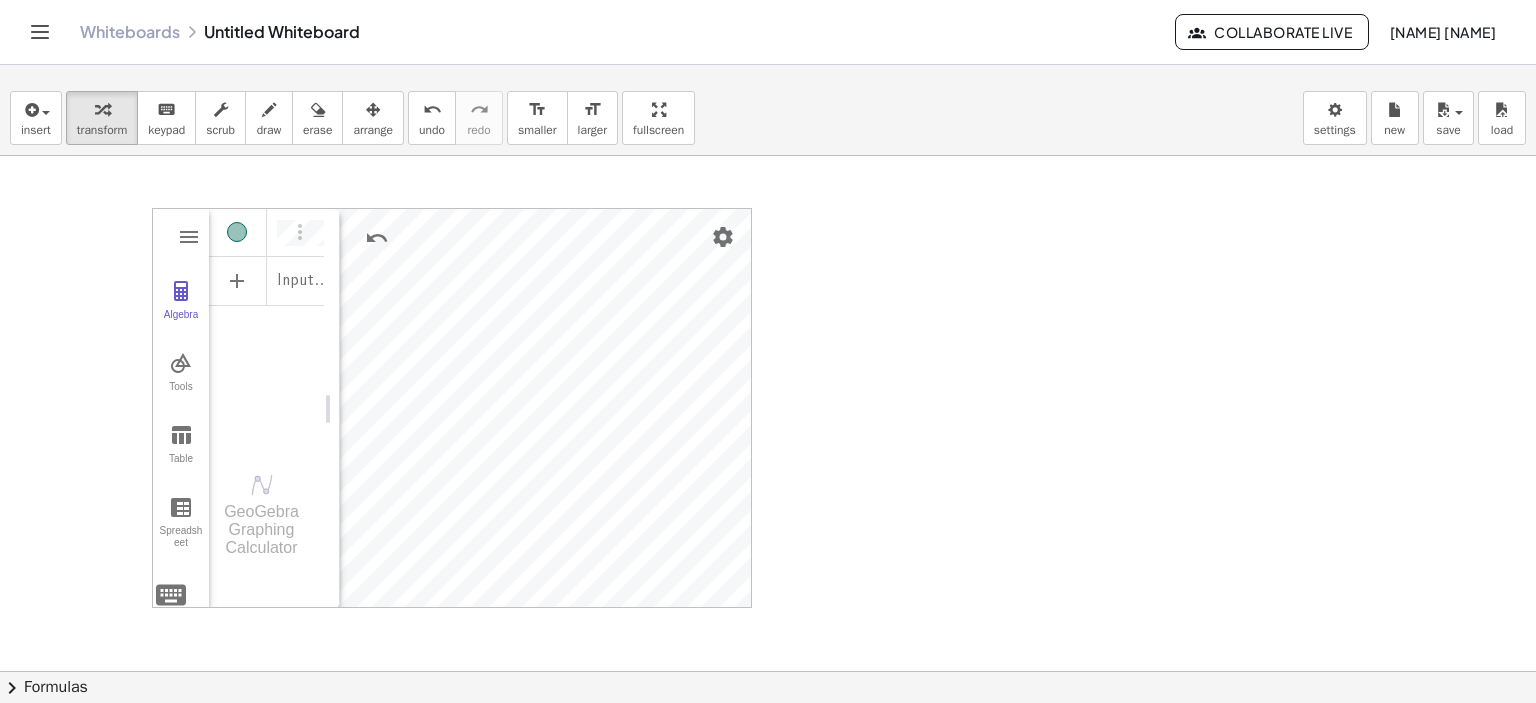 click at bounding box center (768, 753) 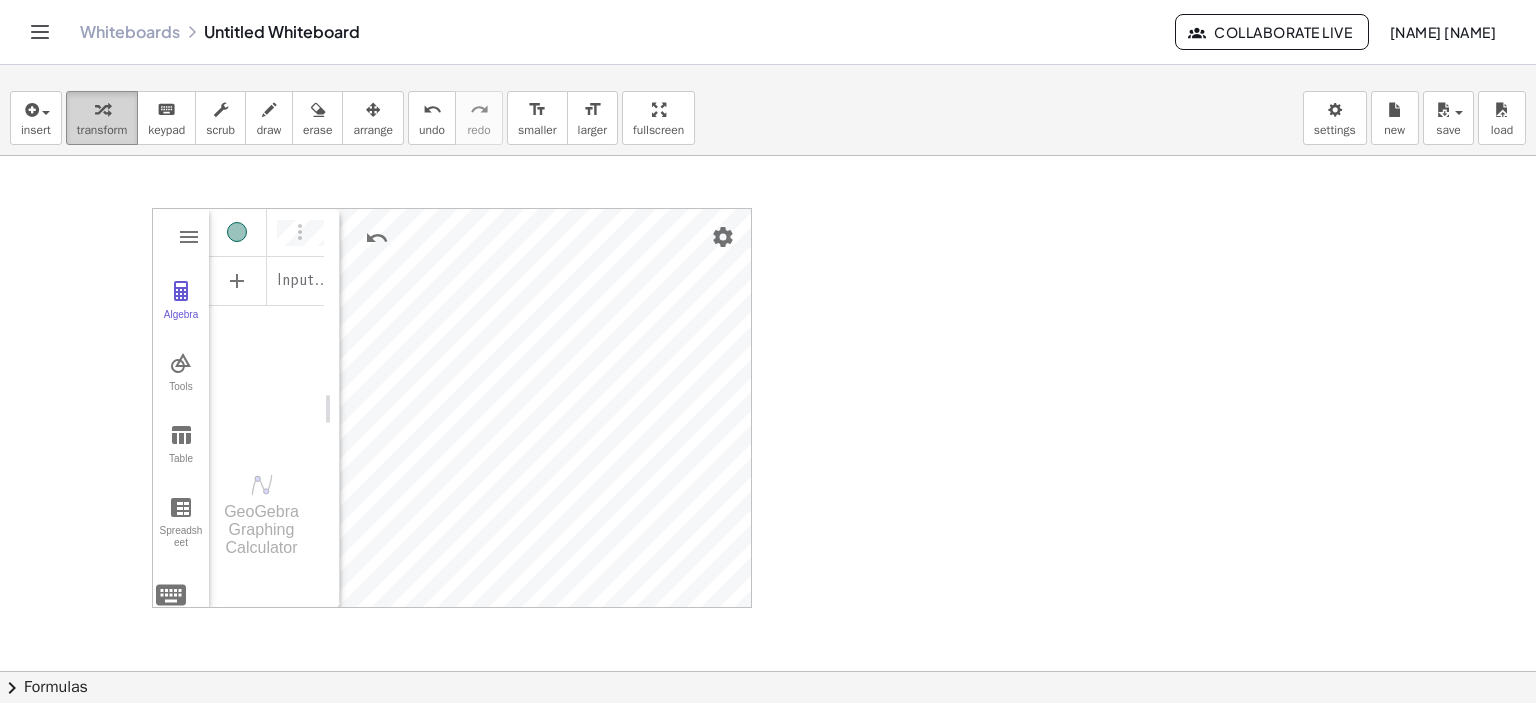 click on "transform" at bounding box center [102, 130] 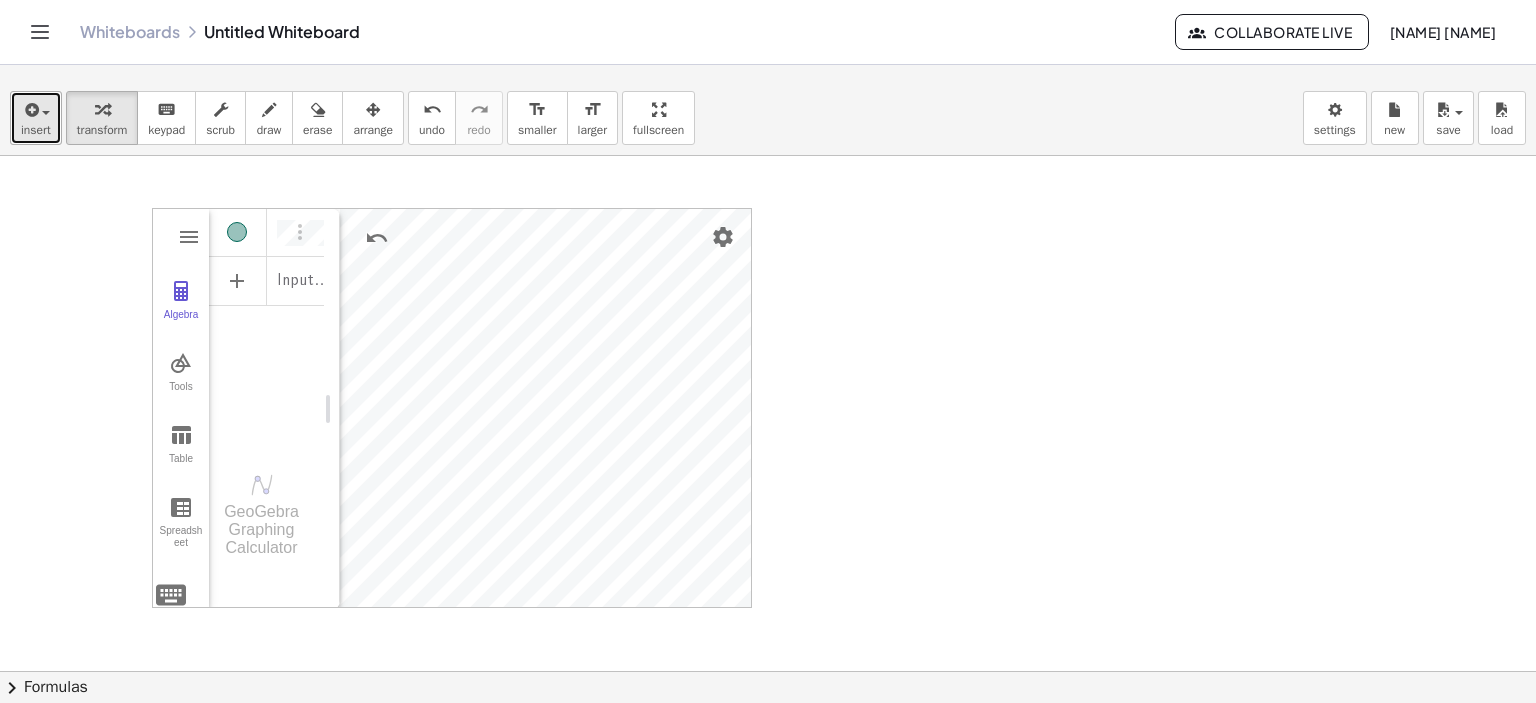 click at bounding box center (30, 110) 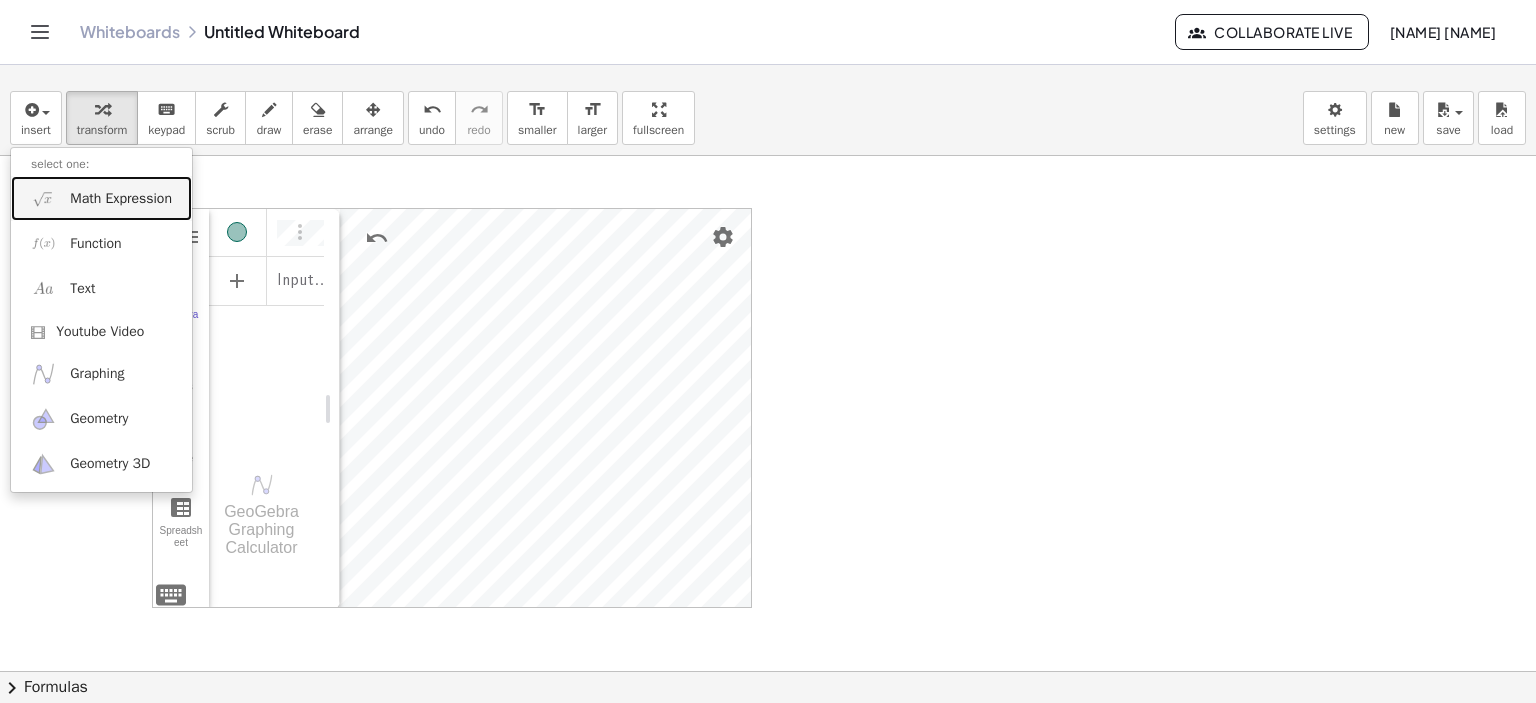 click on "Math Expression" at bounding box center [121, 199] 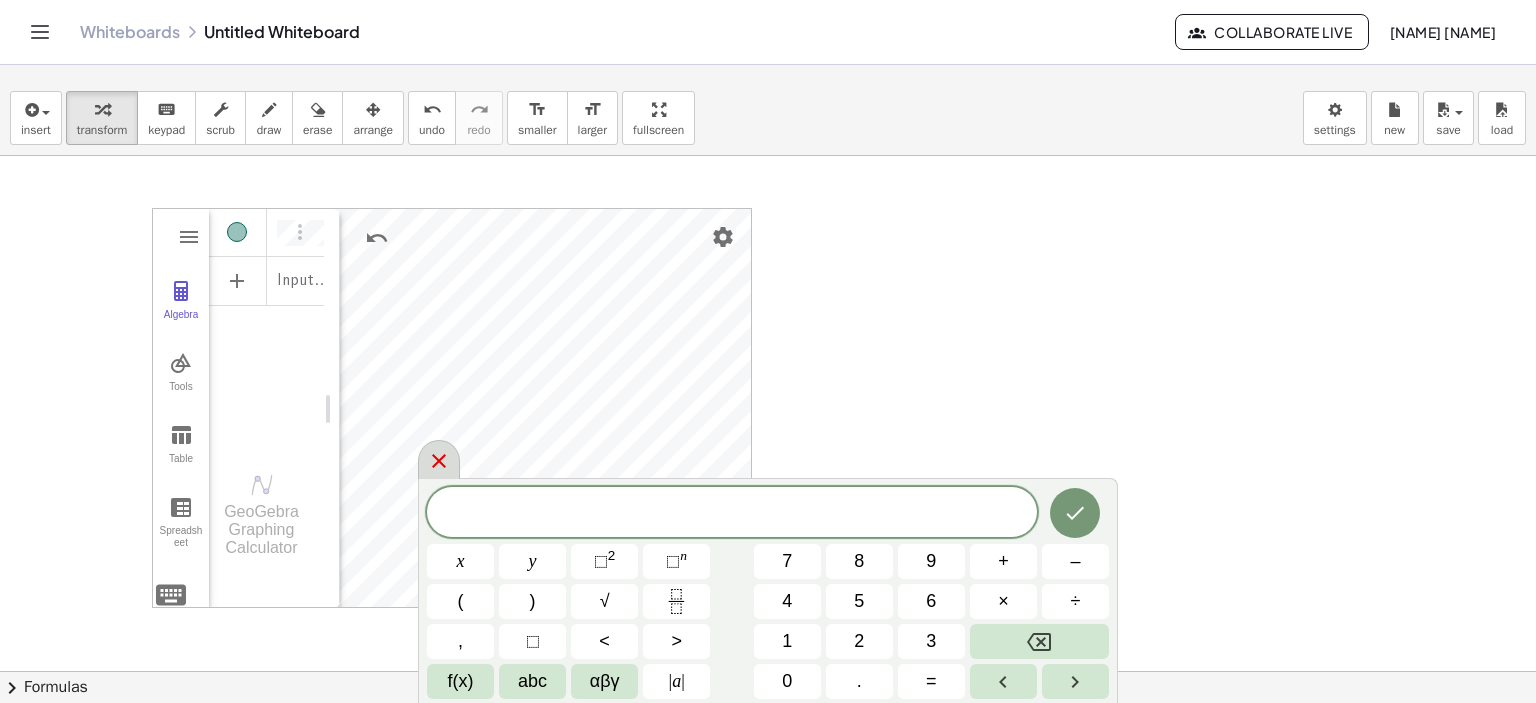click 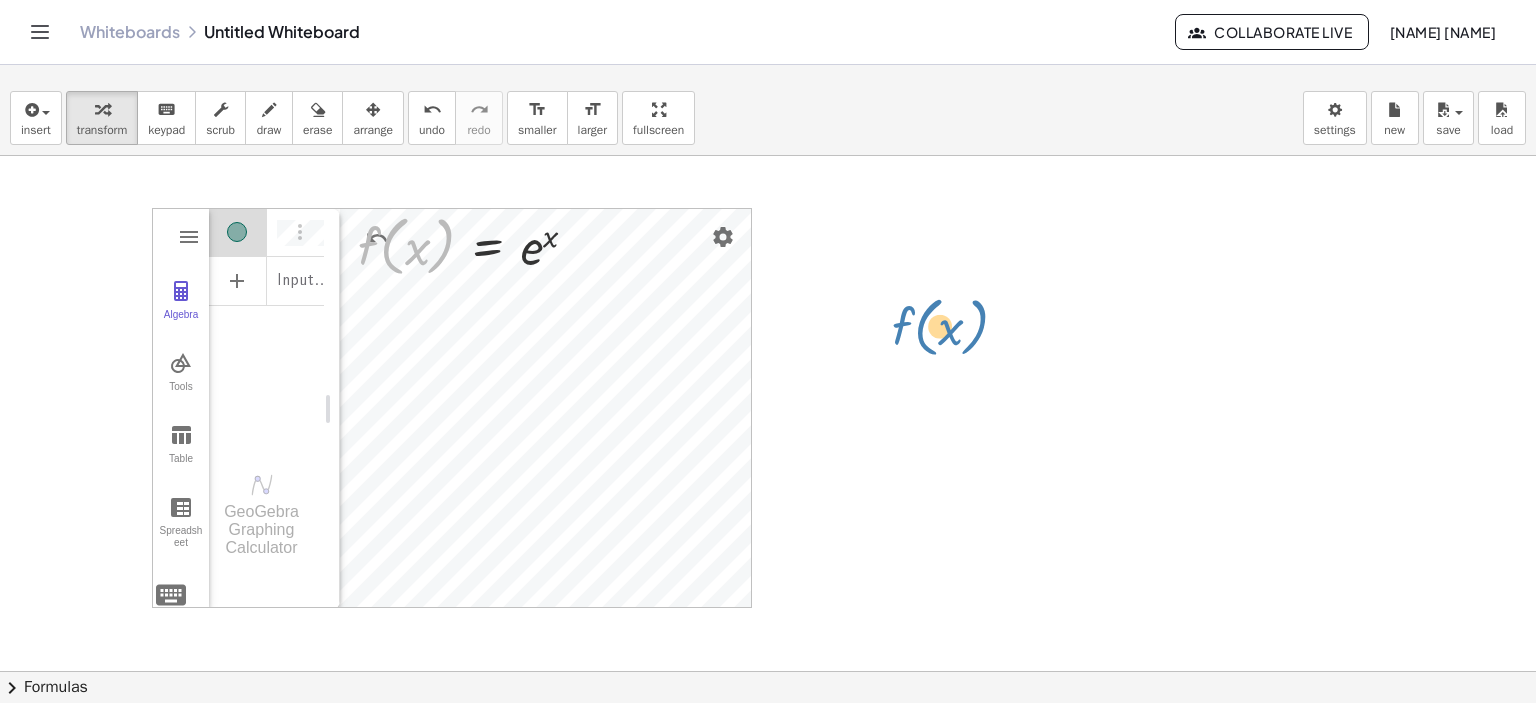 drag, startPoint x: 443, startPoint y: 240, endPoint x: 1015, endPoint y: 352, distance: 582.8619 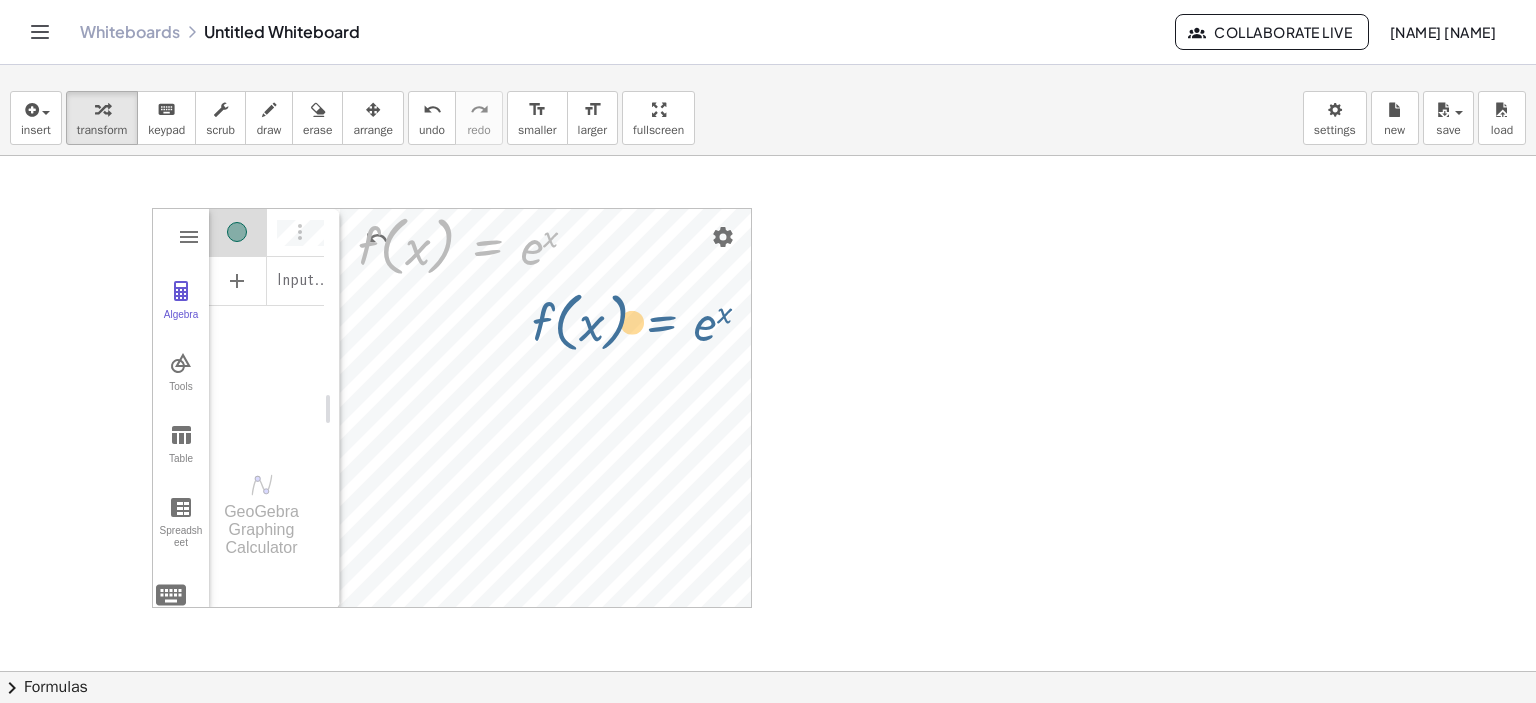 click on "GeoGebra Graphing Calculator Clear All Open Save online Save to your computer Share Export Image Download as Print Preview Settings Help & Feedback Sign in     Algebra Tools Table Spreadsheet Input… GeoGebra Graphing Calculator Basic Tools Move Point Slider Intersect Extremum Roots Best Fit Line Edit Select Objects Move Graphics View Delete Show / Hide Label Show / Hide Object Copy Visual Style Media Text Points Point Intersect Point on Object Attach / Detach Point Extremum Roots Complex Number List Lines Line Ray Vector Others Pen Freehand Function Button Check Box Input Box   123 123 f(x) ABC #&¬ 𝑥 𝑦 𝜋 𝑒 7 8 9 × ÷ 4 5 6 + − < > 1 2 3 = ans , ( ) 0 . 𝑥 𝑦 𝑧 𝜋 7 8 9 × ÷ 𝑒 4 5 6 + − < > 1 2 3 = ( ) , 0 . f ( , x ) = e x f ( , x ) = e x" at bounding box center [768, 753] 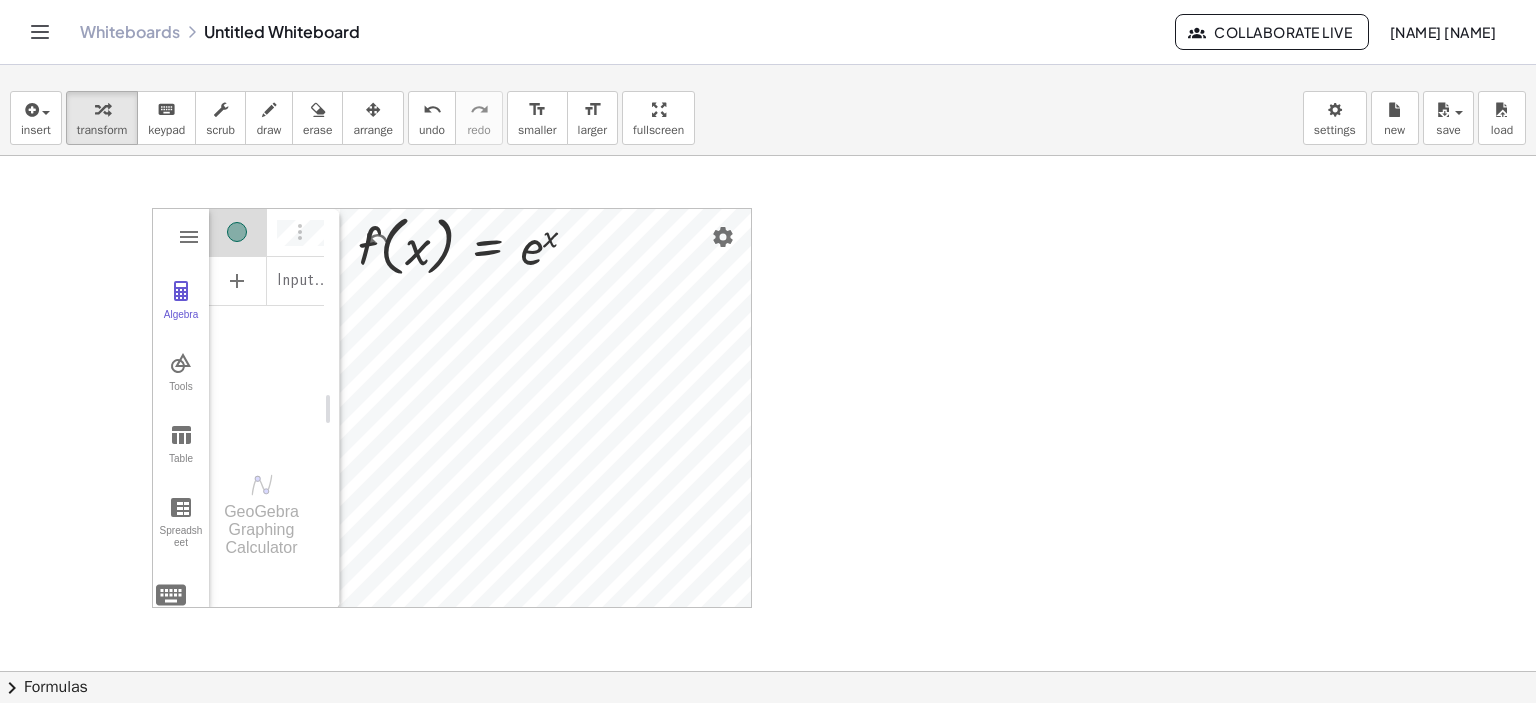 click on "Algebra Tools Table Spreadsheet" at bounding box center [181, 409] 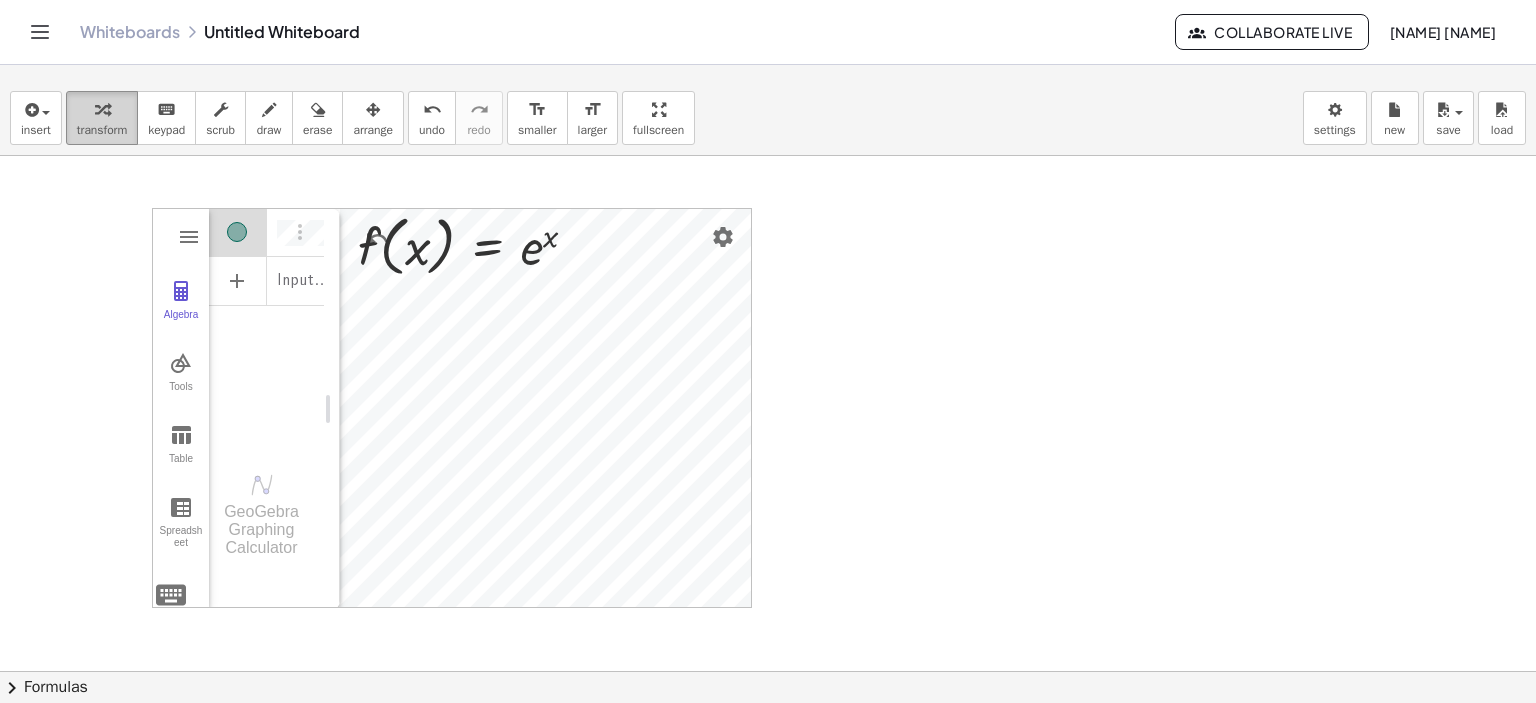 click at bounding box center [102, 110] 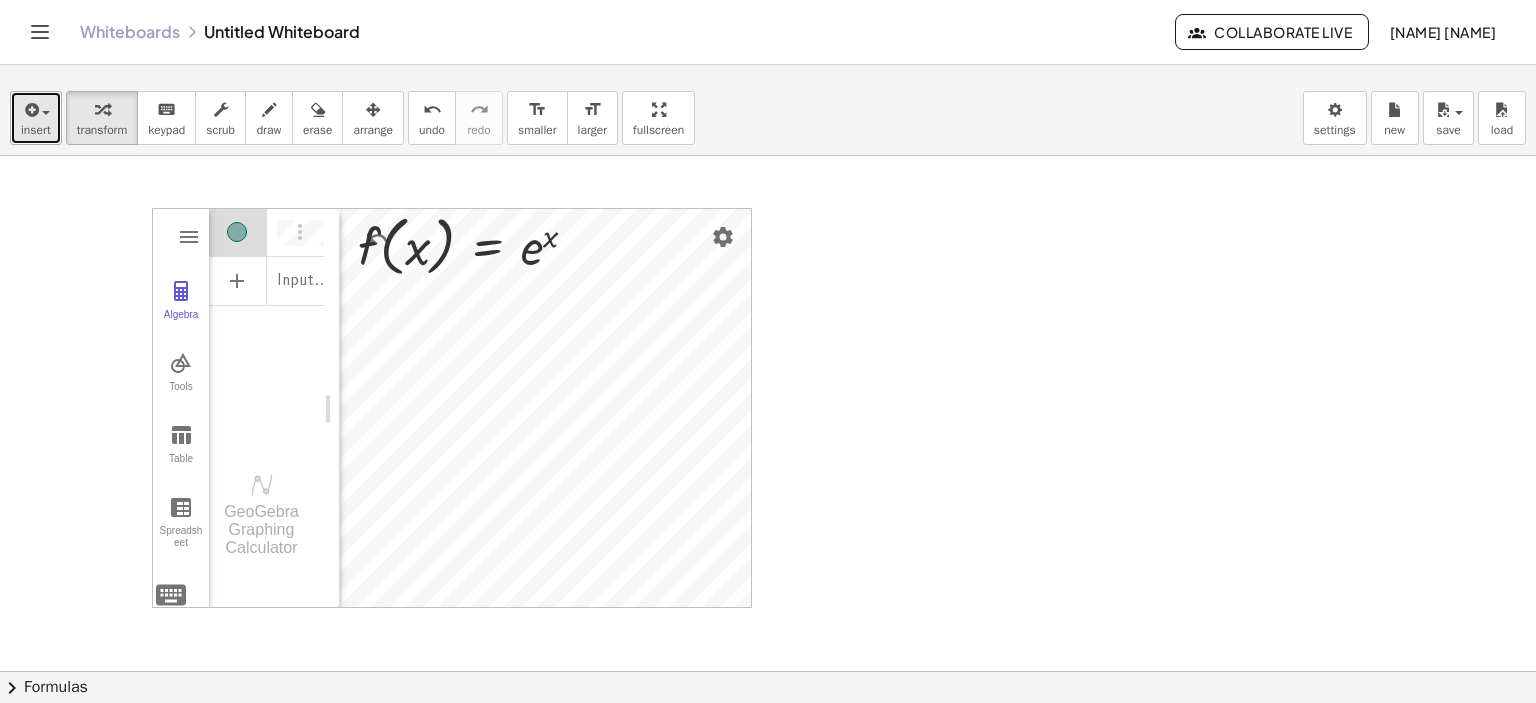 click at bounding box center [36, 109] 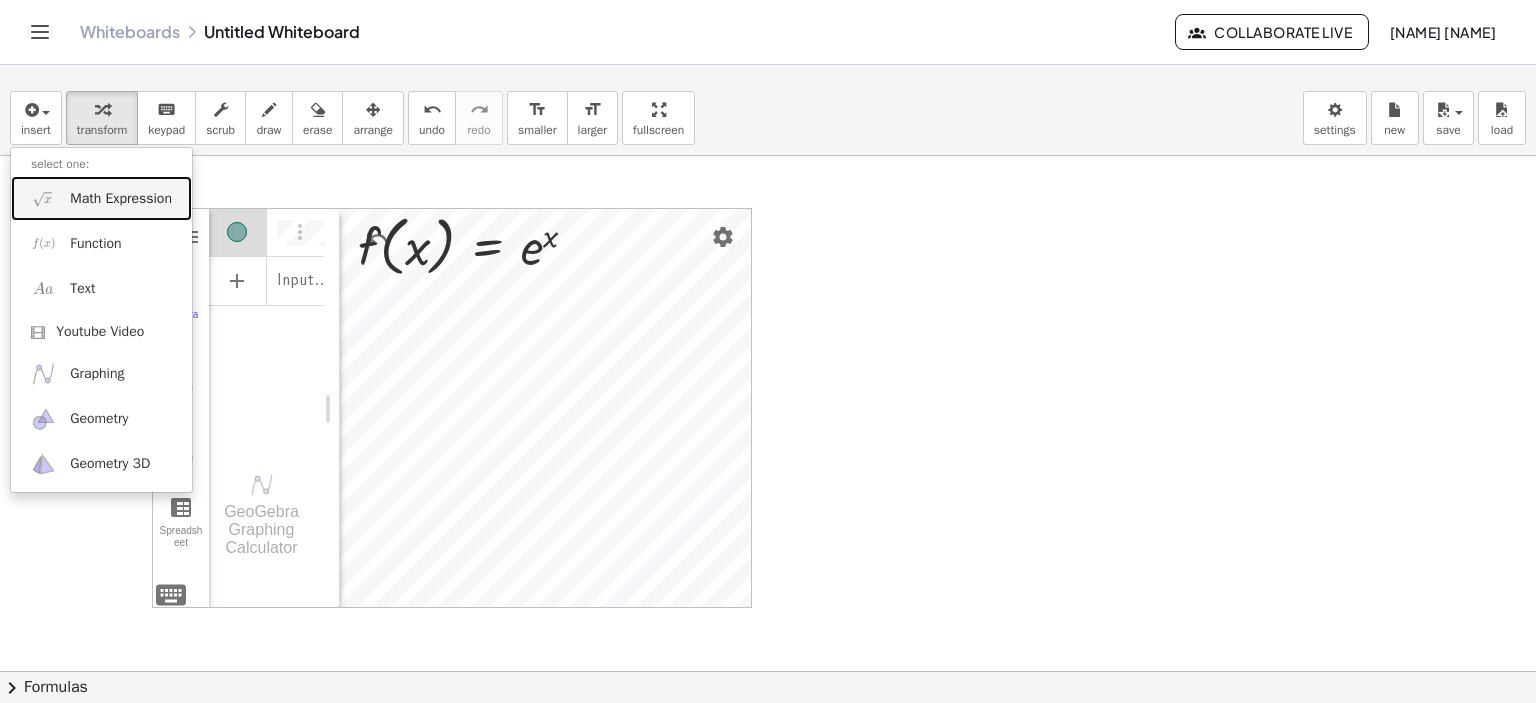 click on "Math Expression" at bounding box center [121, 199] 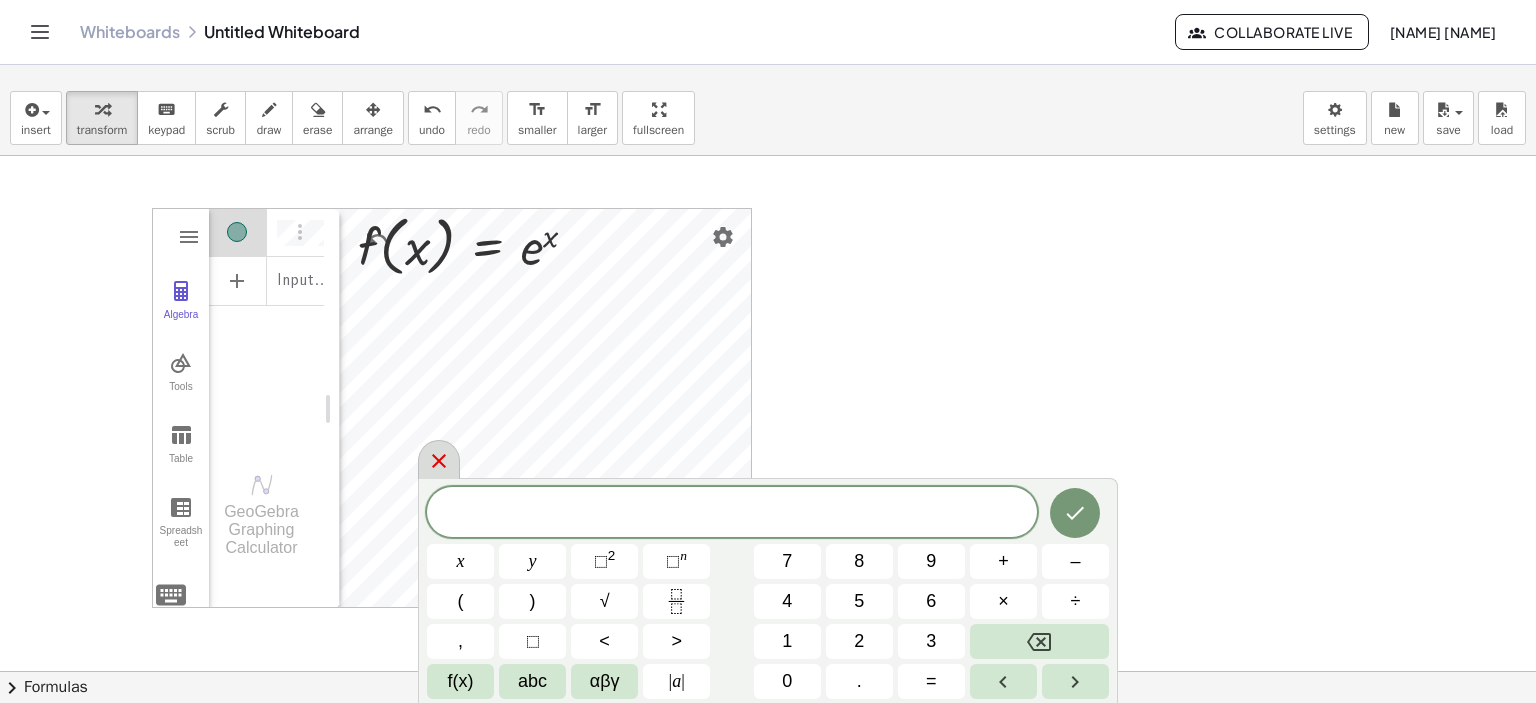 click 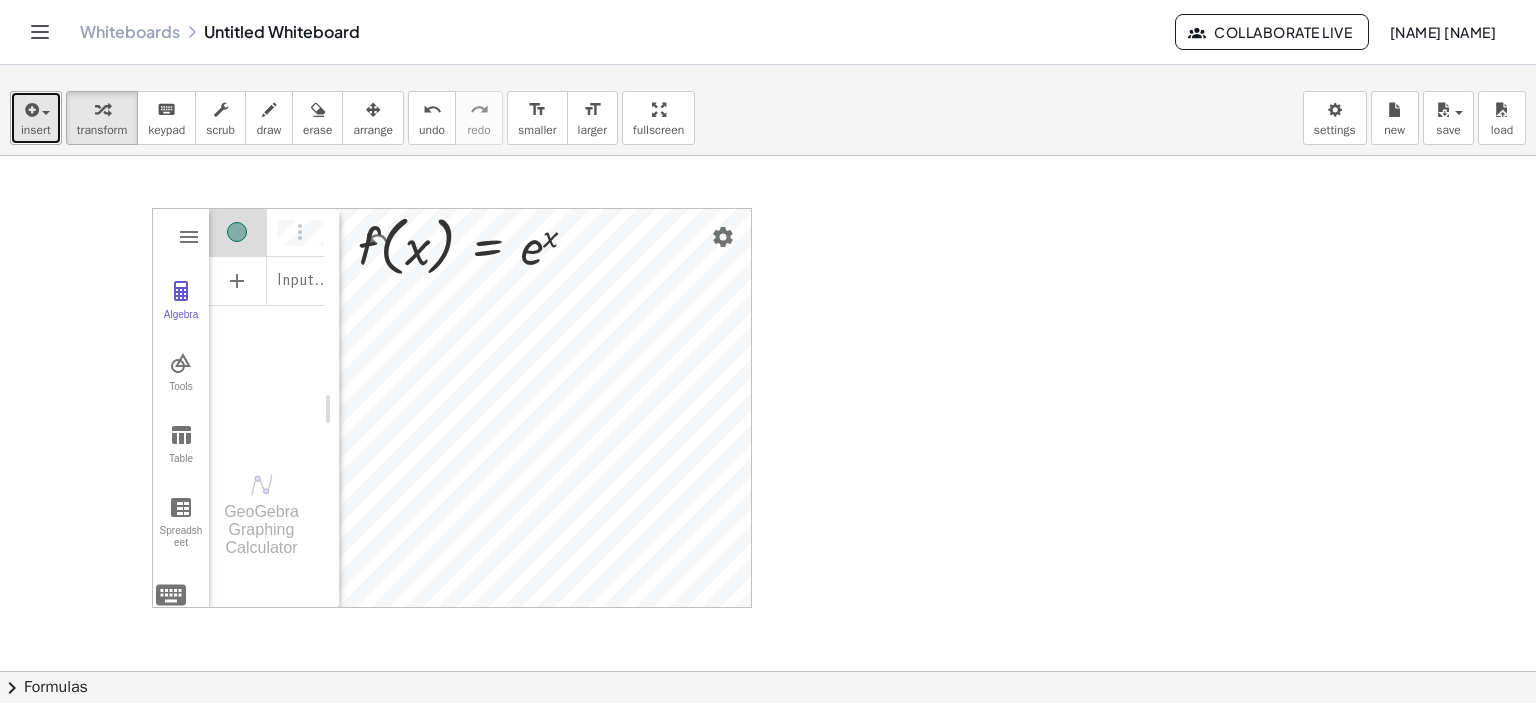 click on "insert" at bounding box center (36, 130) 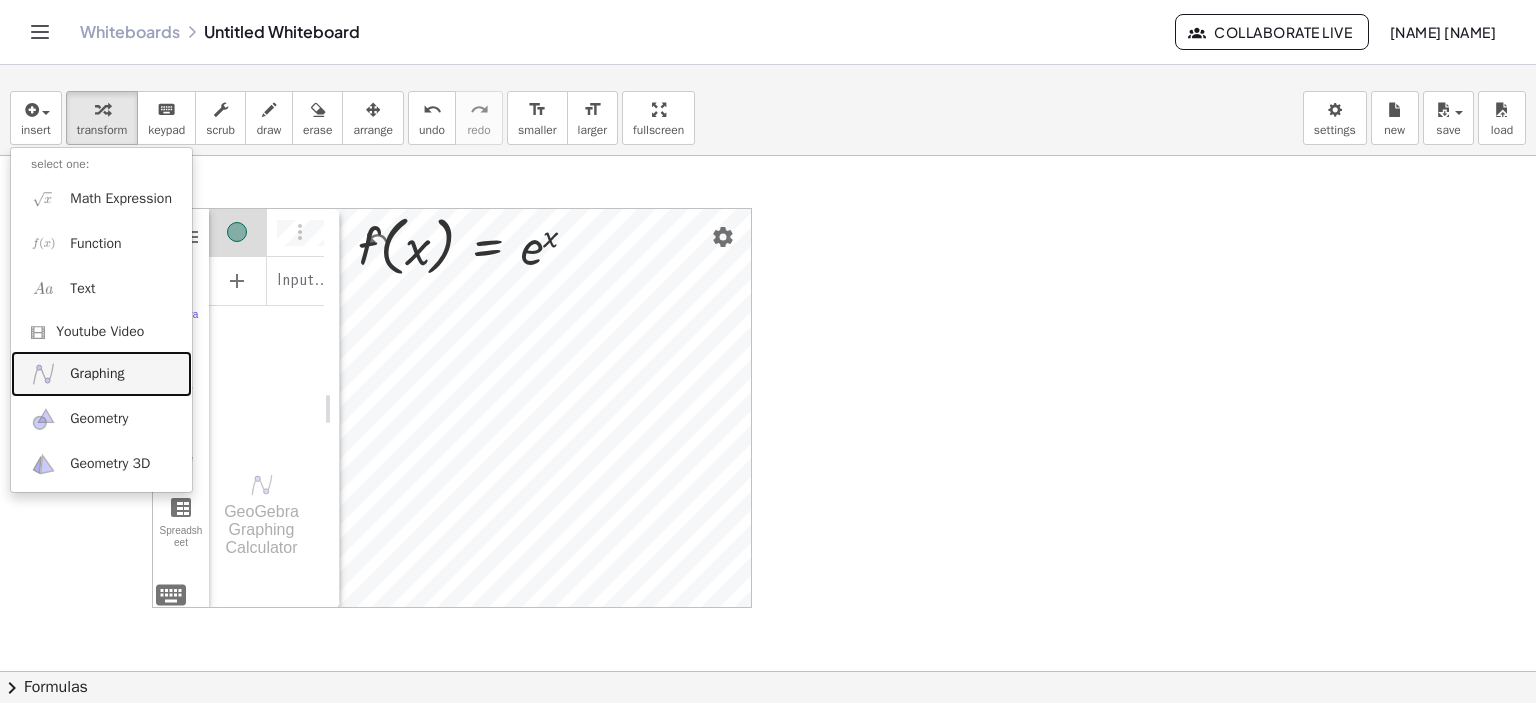 click on "Graphing" at bounding box center (97, 374) 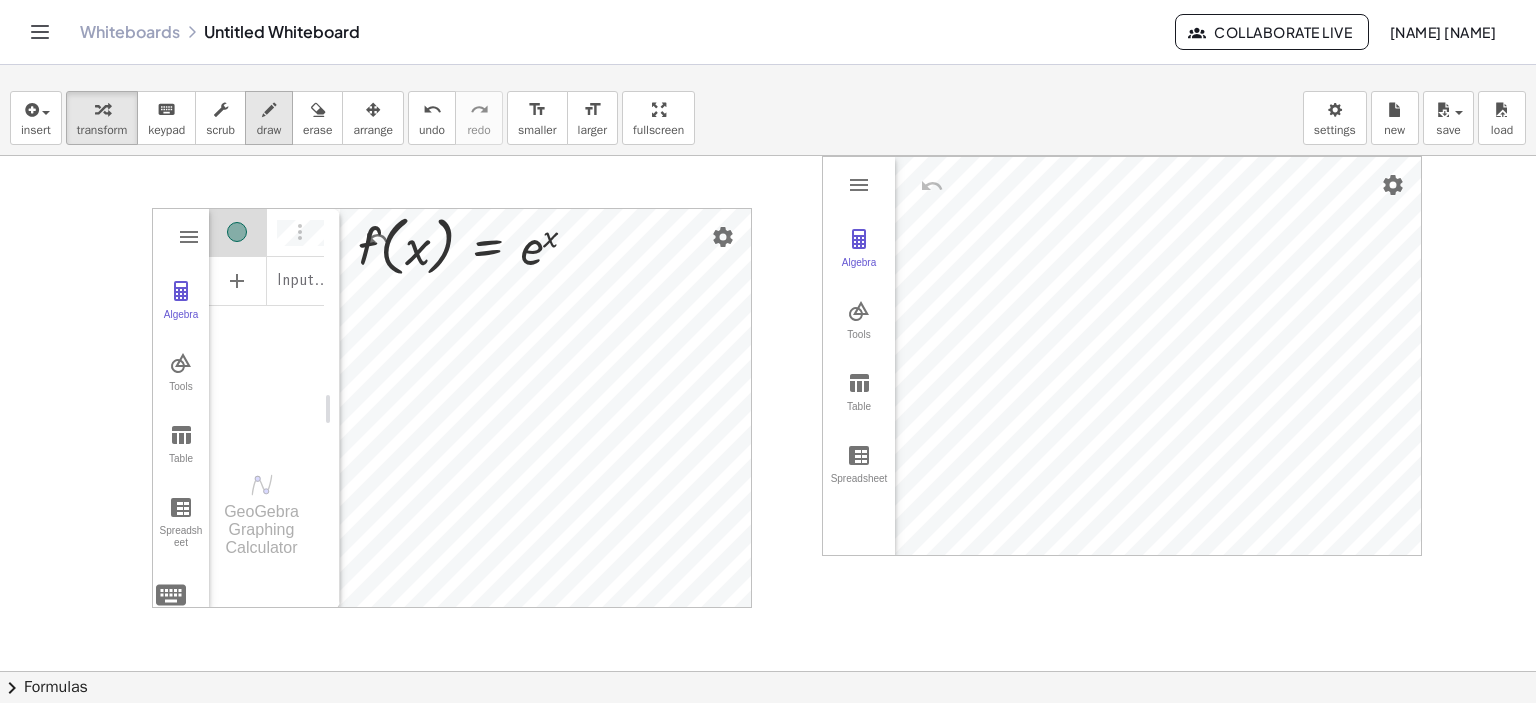 click on "draw" at bounding box center [269, 130] 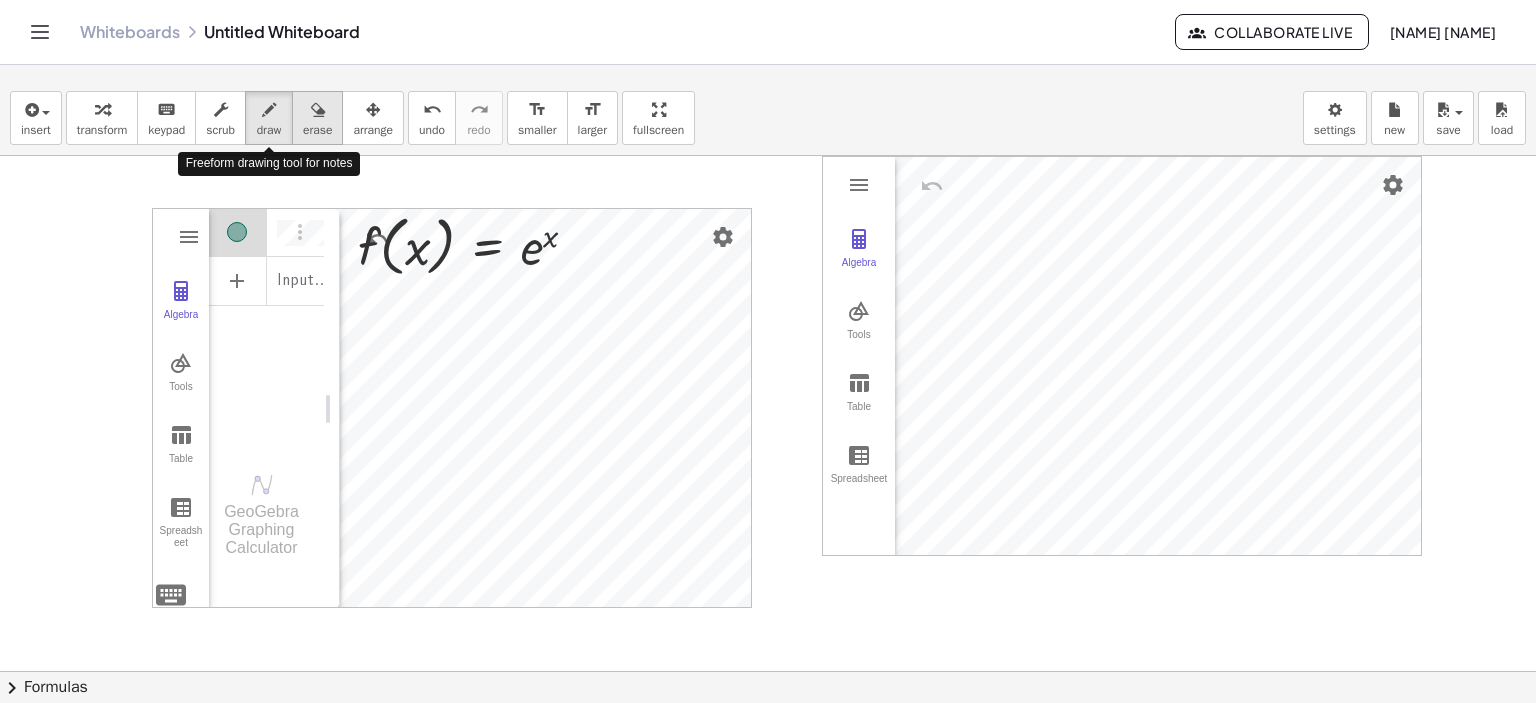click at bounding box center (318, 110) 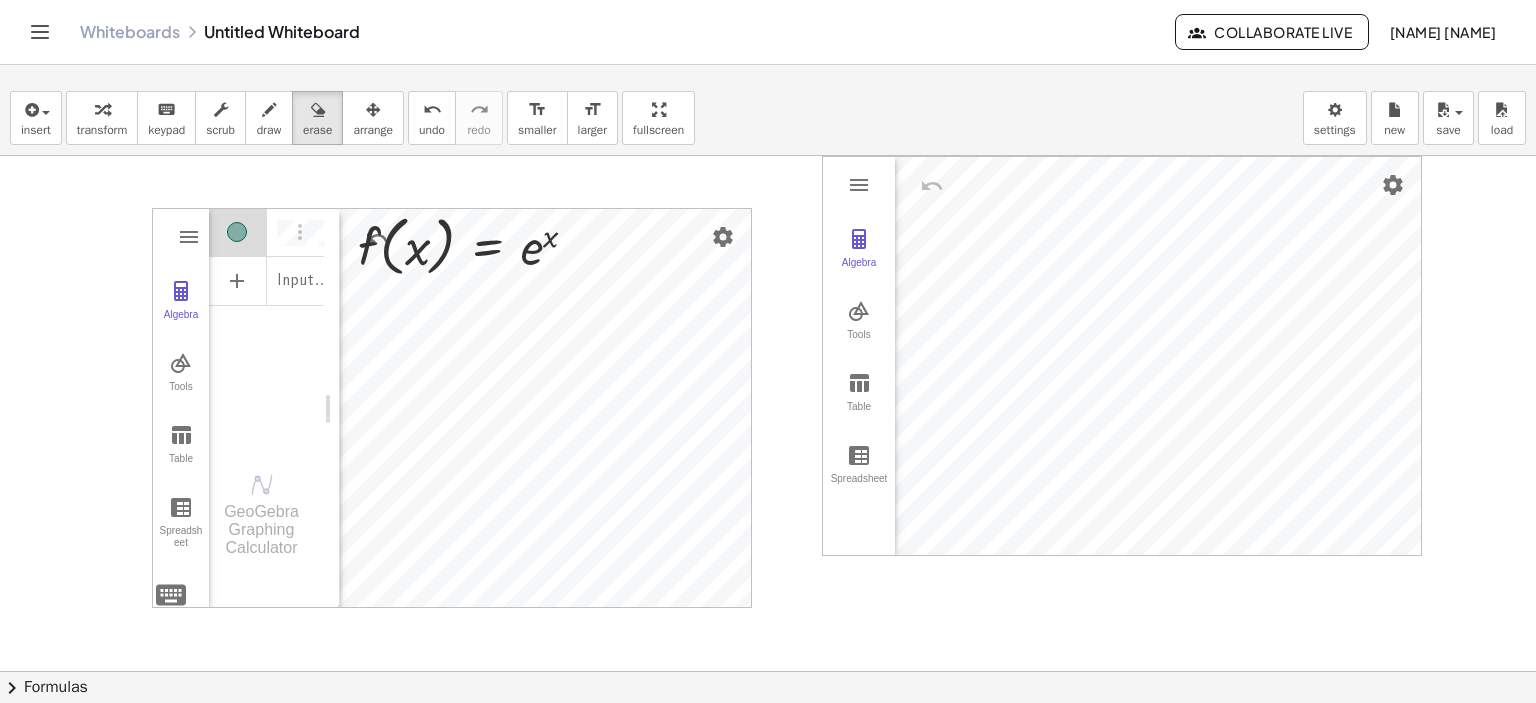 drag, startPoint x: 353, startPoint y: 311, endPoint x: 357, endPoint y: 301, distance: 10.770329 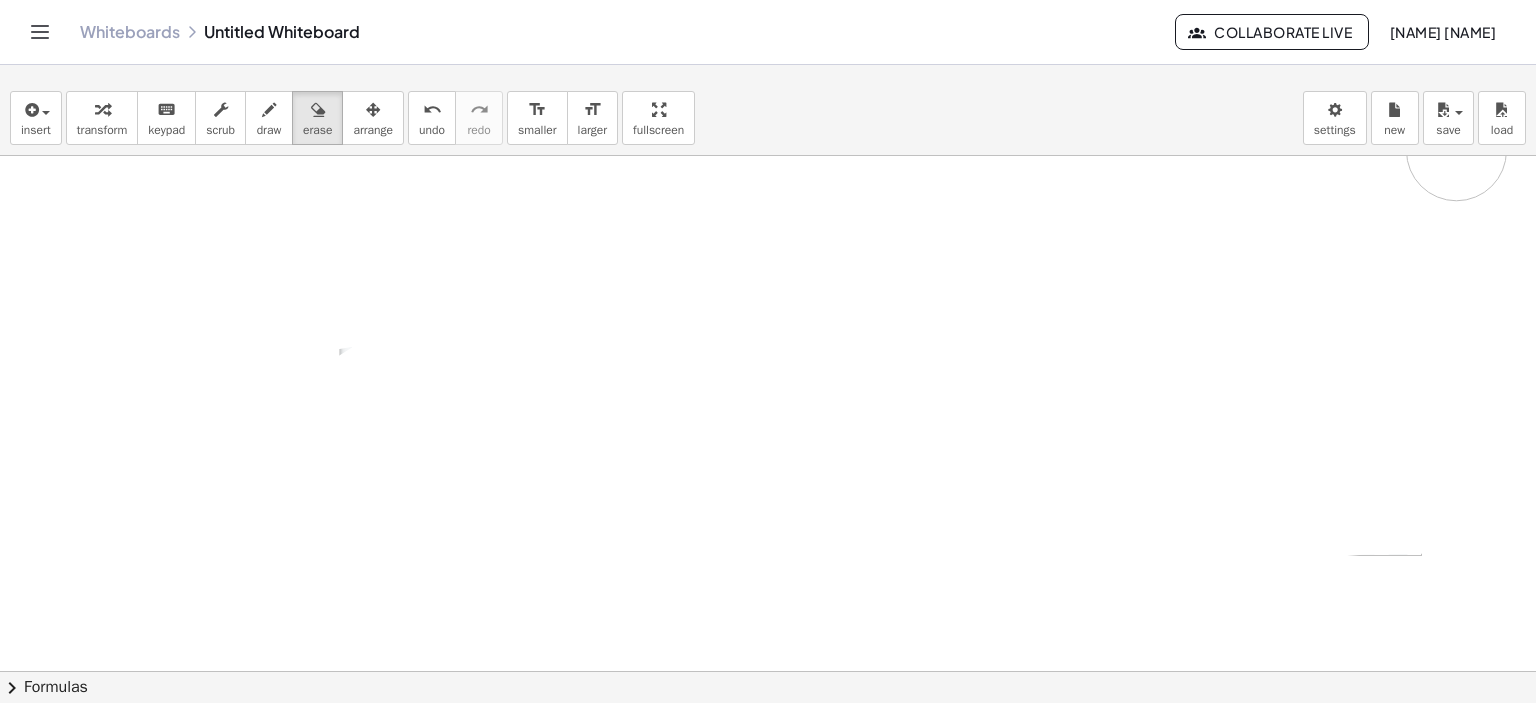 drag, startPoint x: 344, startPoint y: 293, endPoint x: 1457, endPoint y: 150, distance: 1122.1488 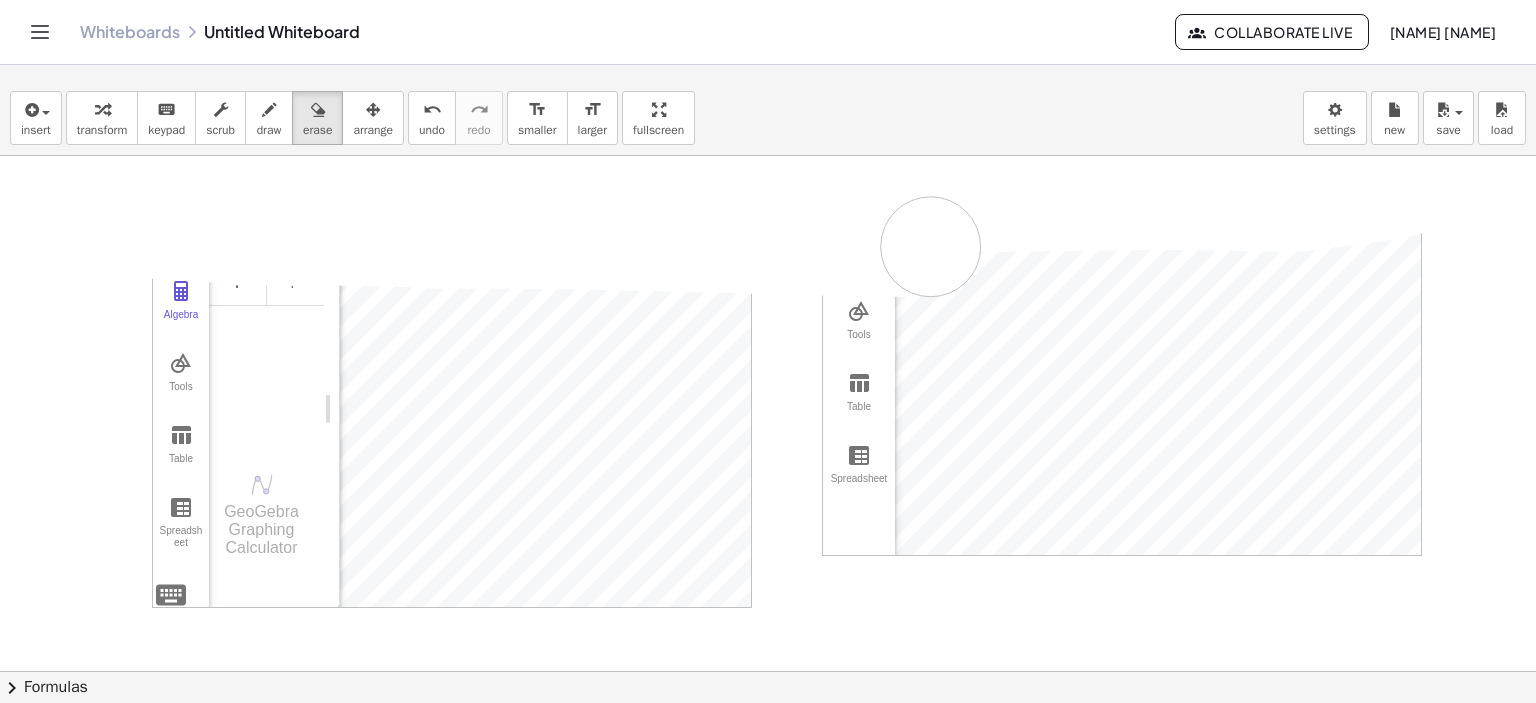 drag, startPoint x: 833, startPoint y: 175, endPoint x: 981, endPoint y: 246, distance: 164.14932 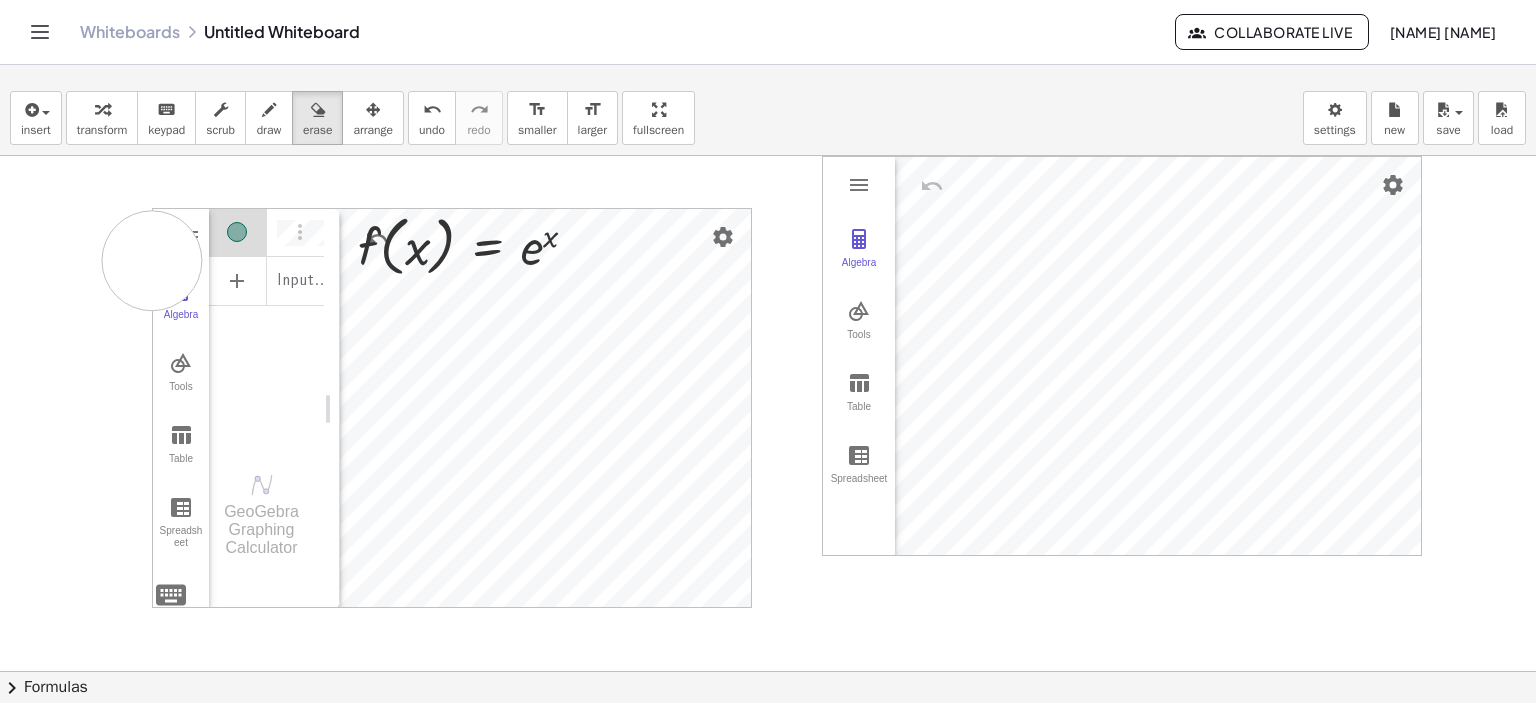 click at bounding box center (768, 753) 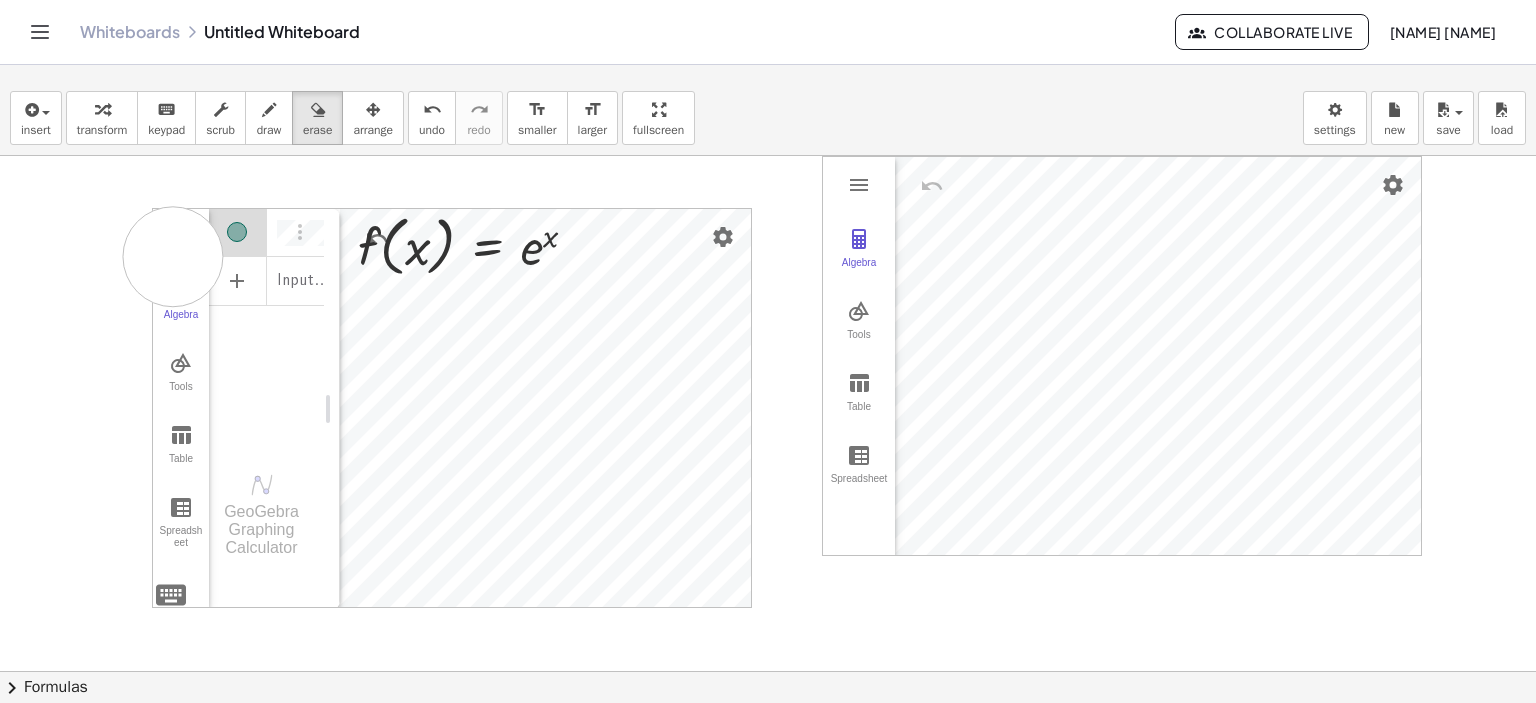 click at bounding box center (768, 753) 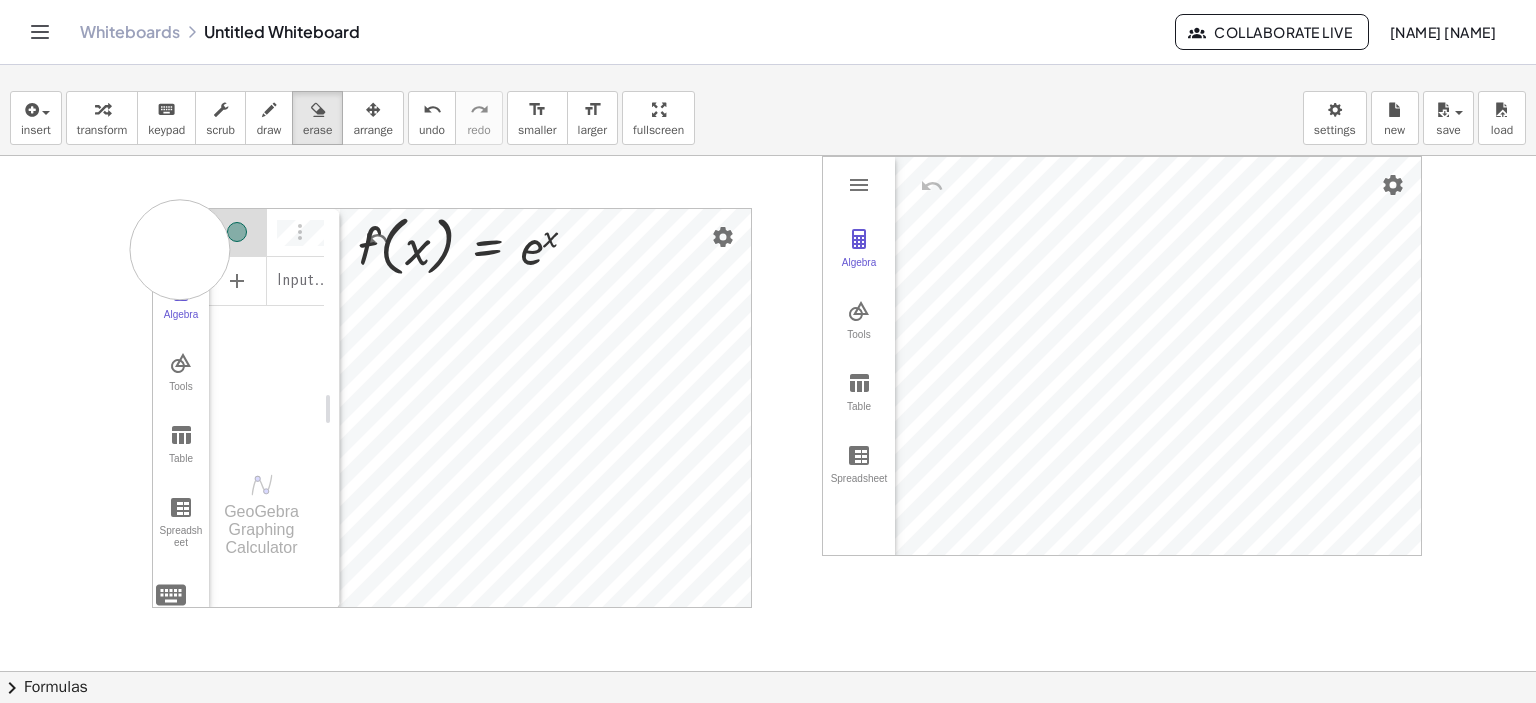 click at bounding box center [768, 753] 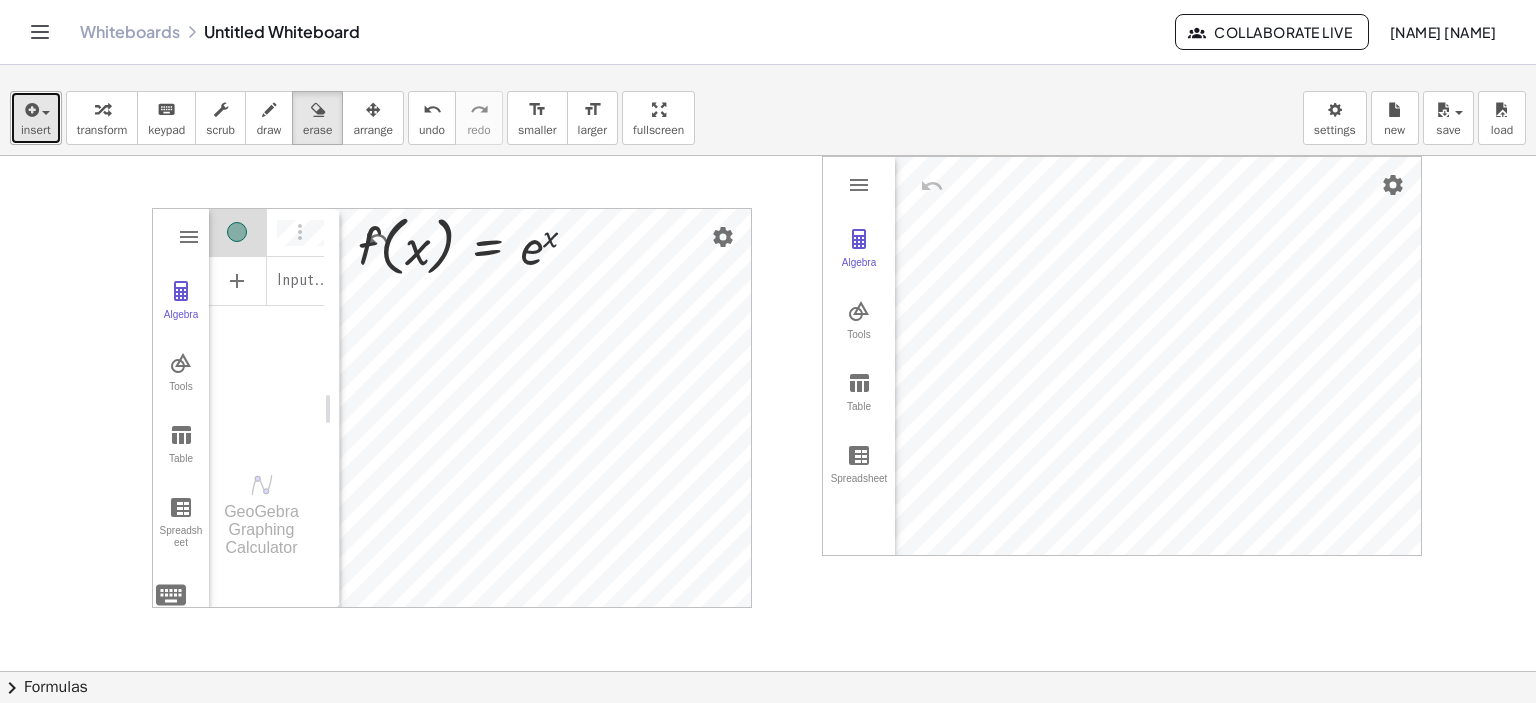 click on "insert" at bounding box center (36, 130) 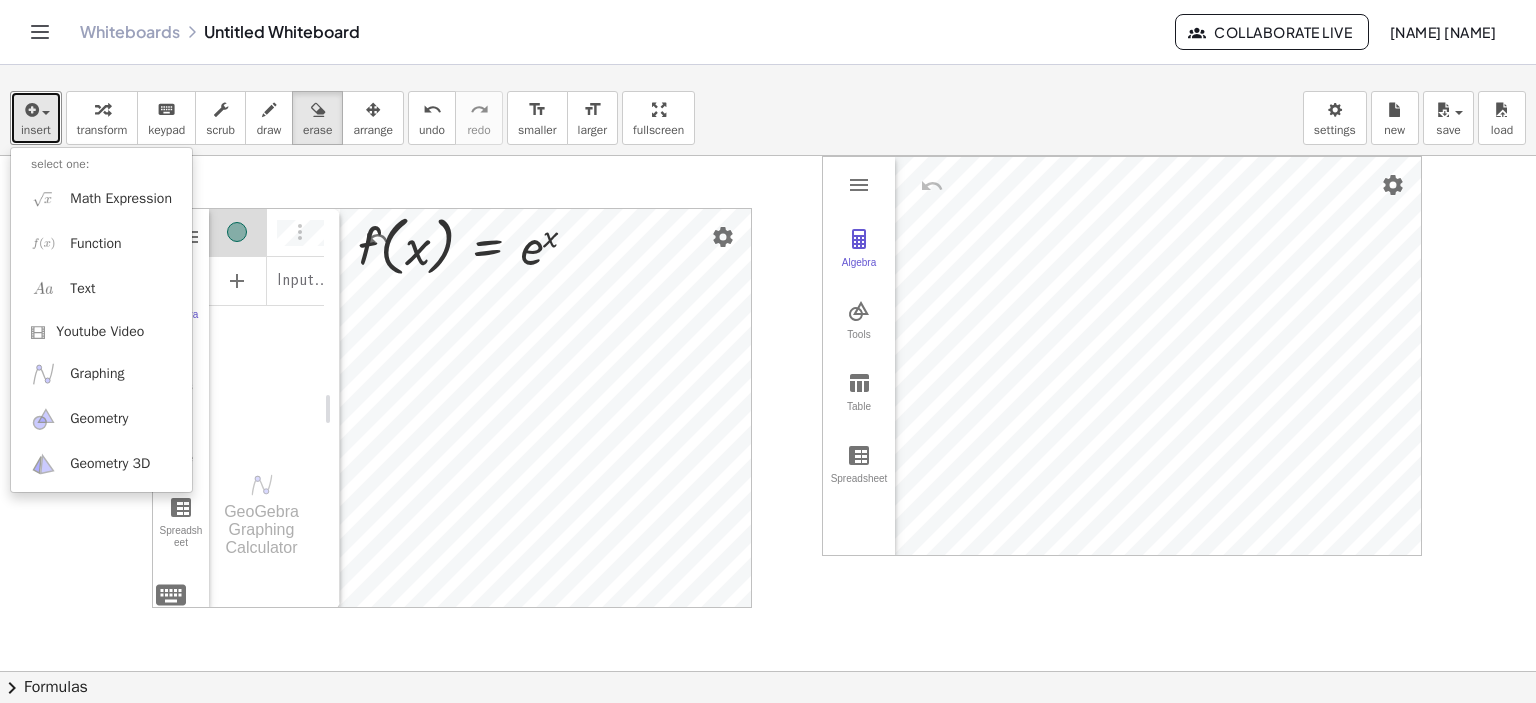 click at bounding box center [768, 753] 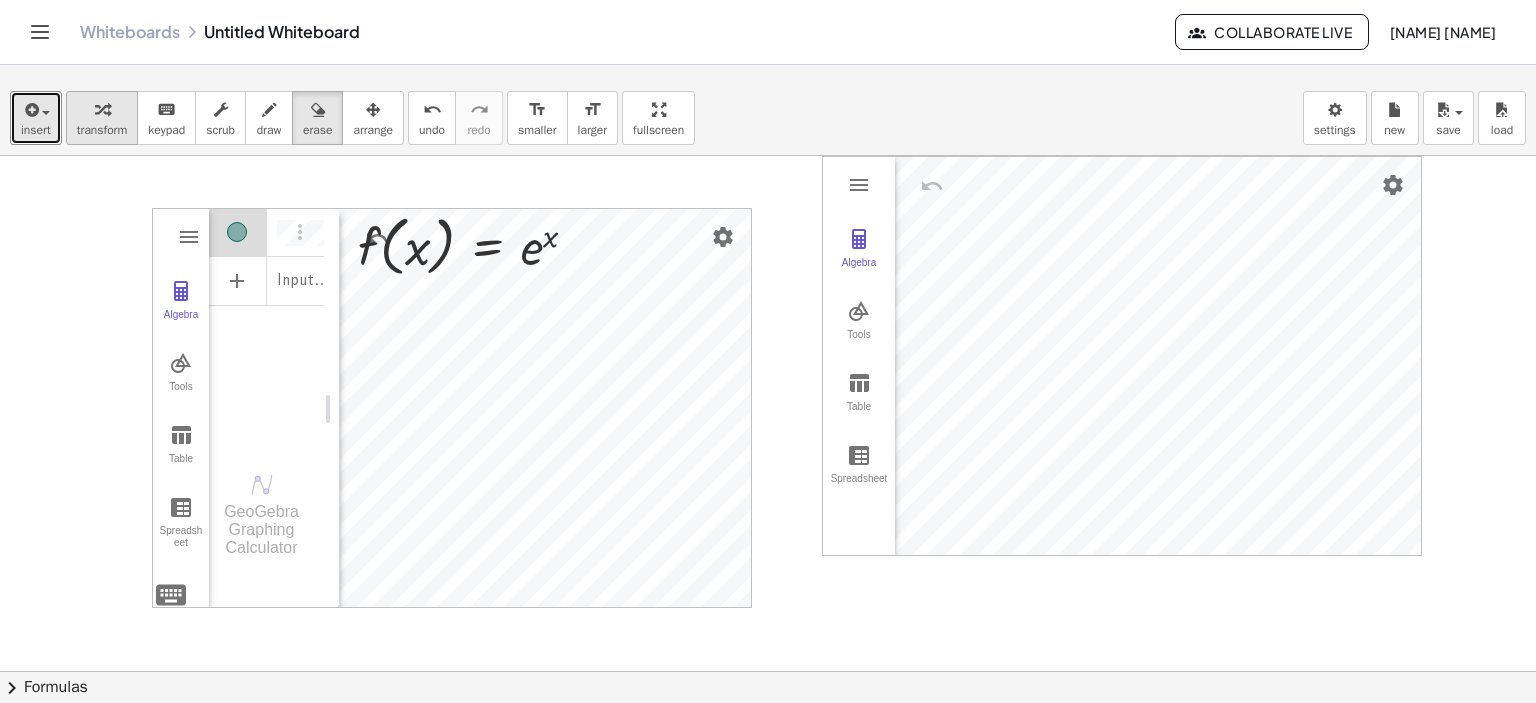 click at bounding box center [102, 109] 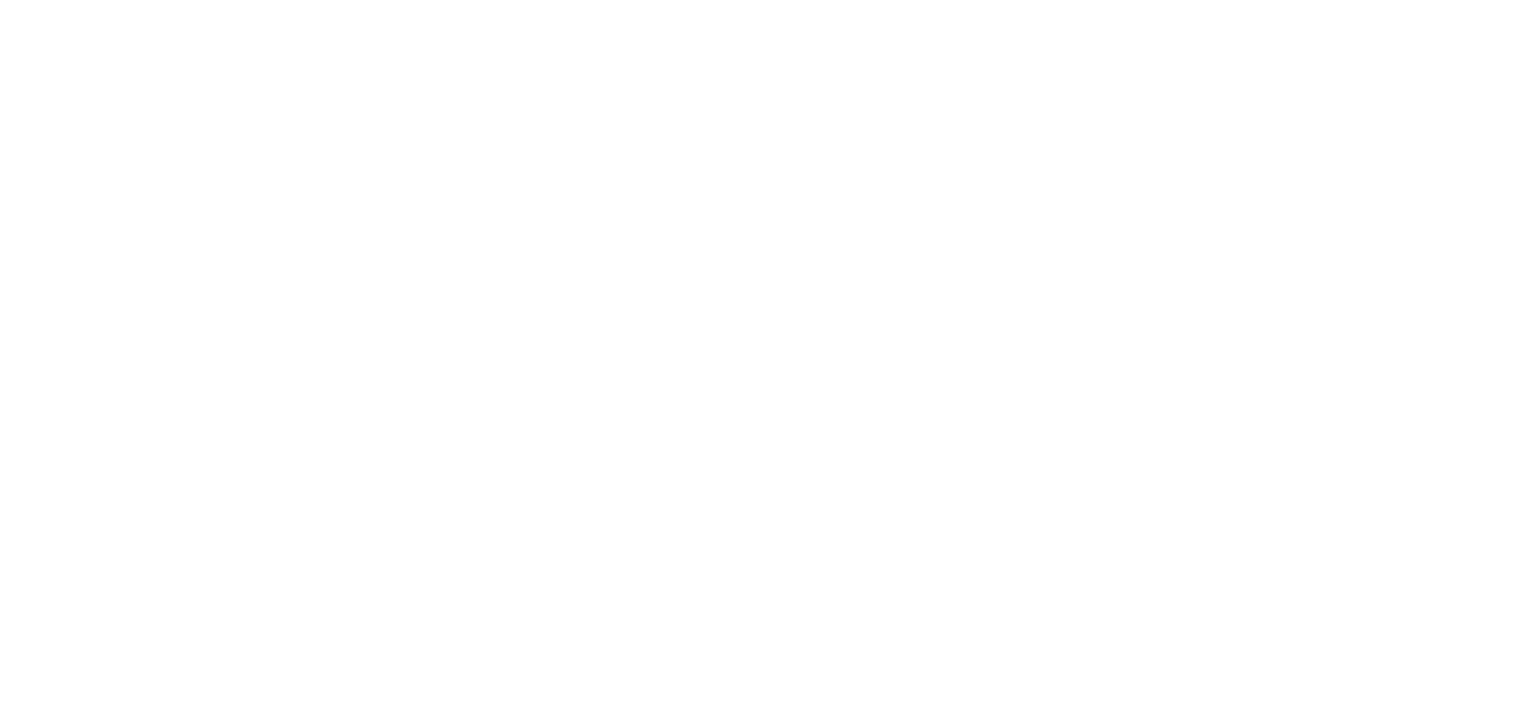 scroll, scrollTop: 0, scrollLeft: 0, axis: both 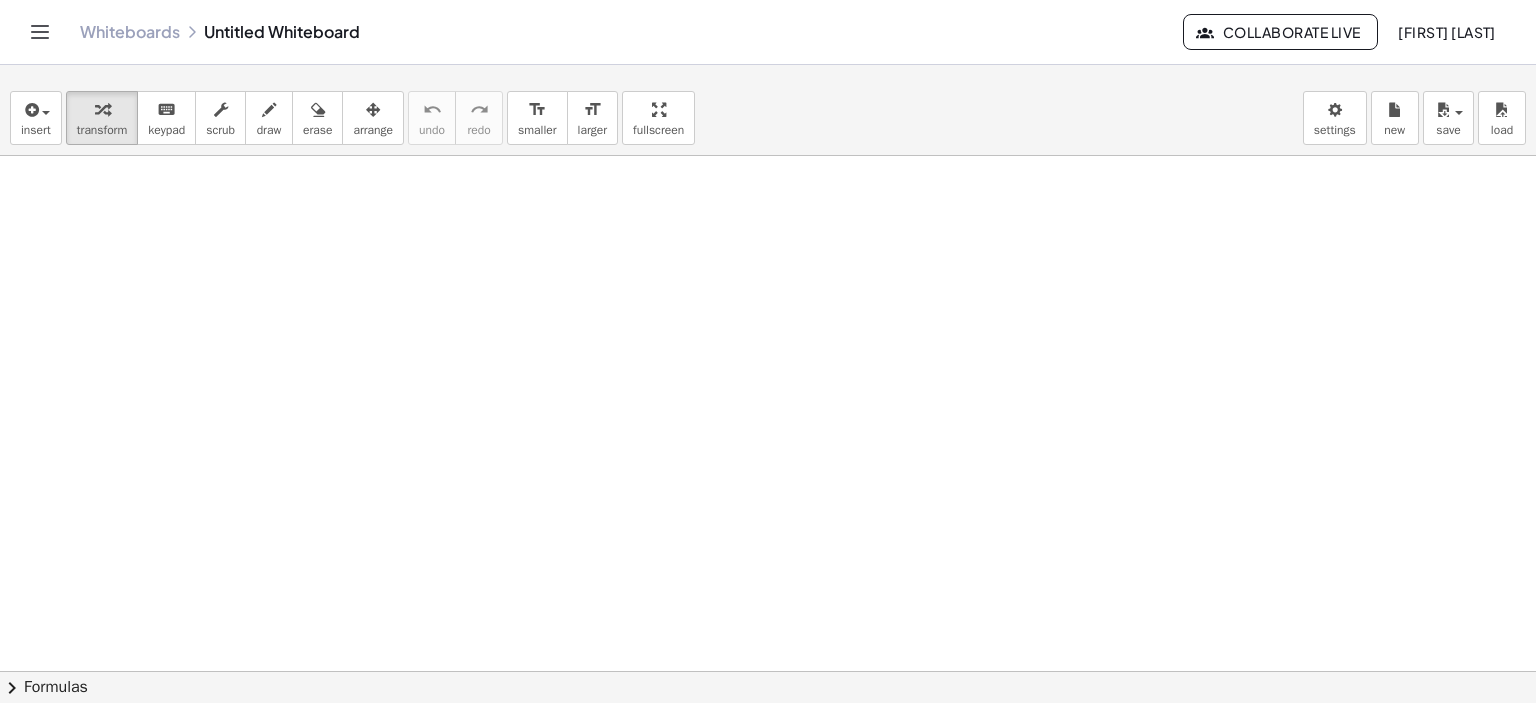 click at bounding box center [768, 753] 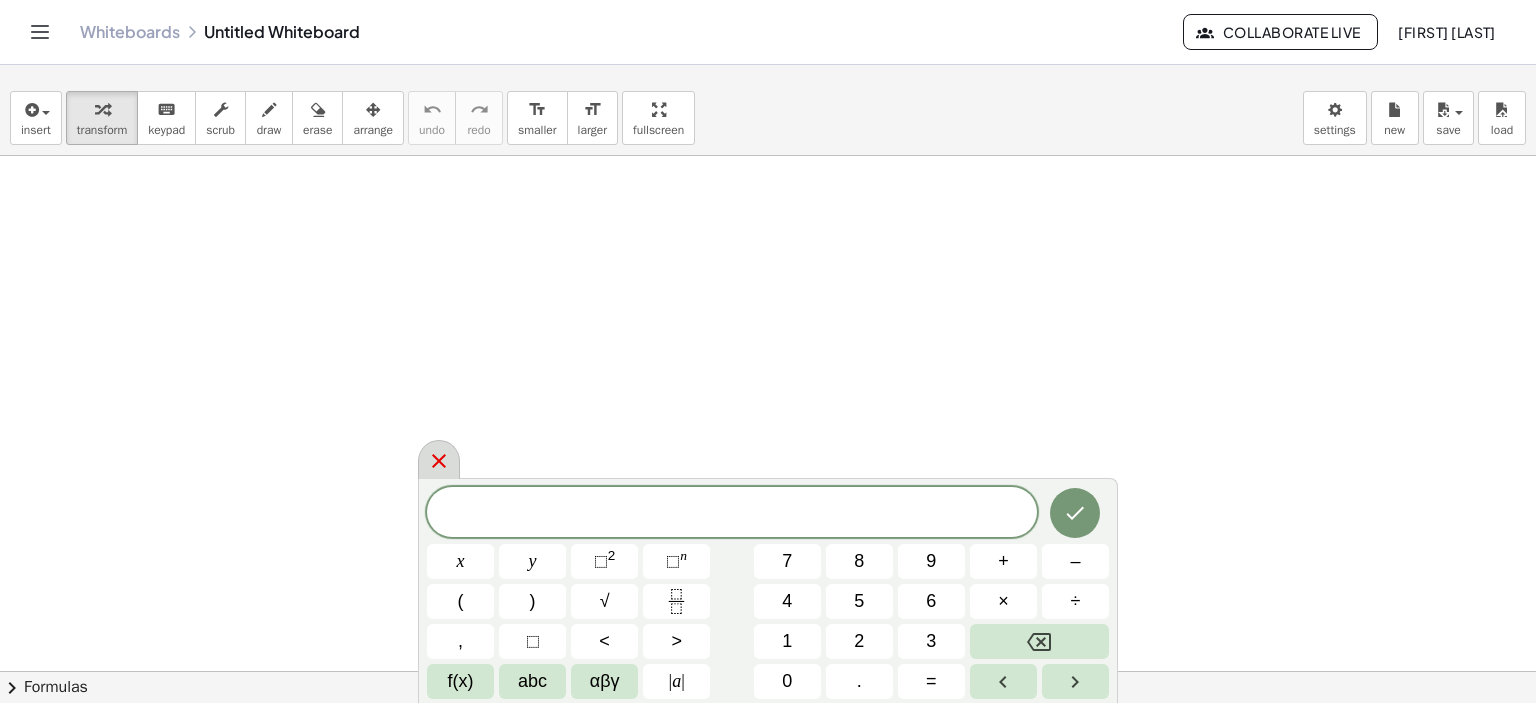 click 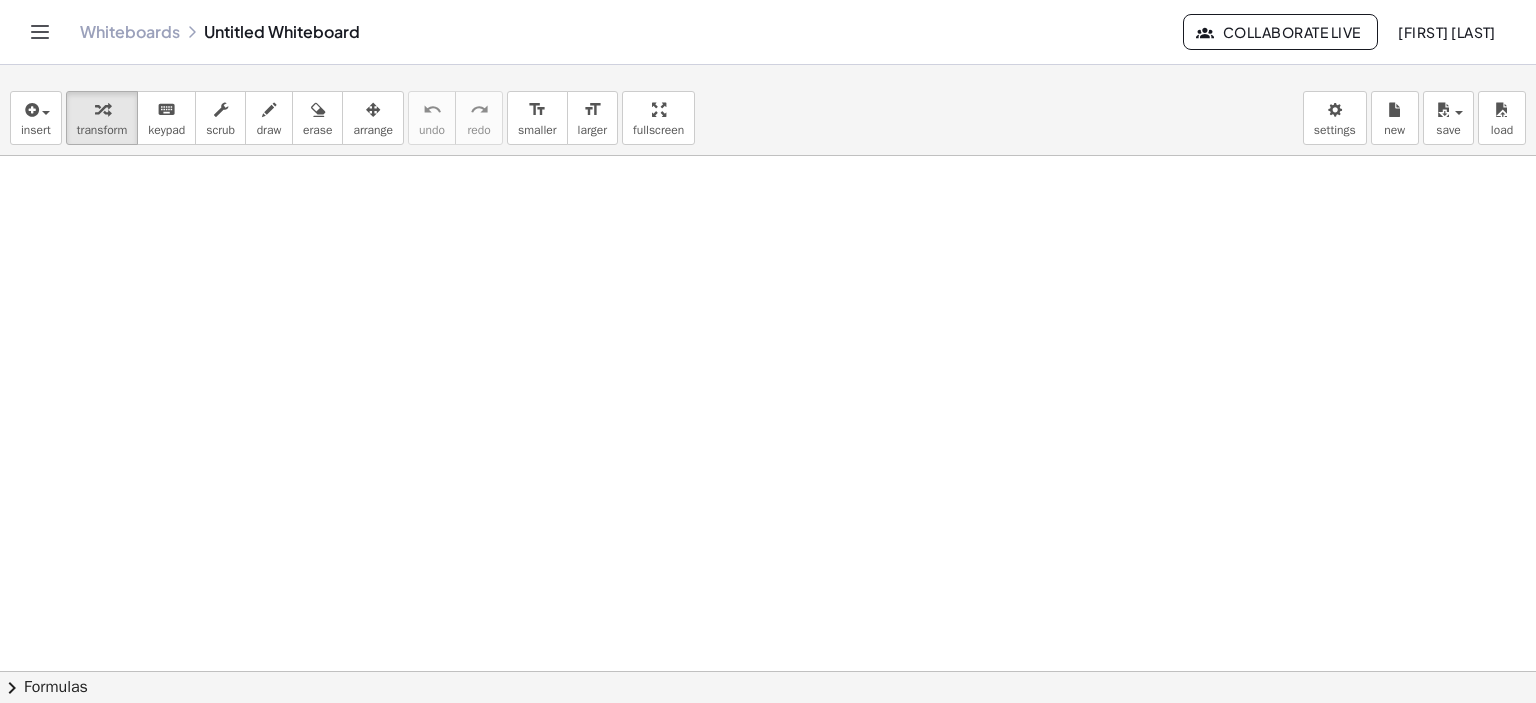click 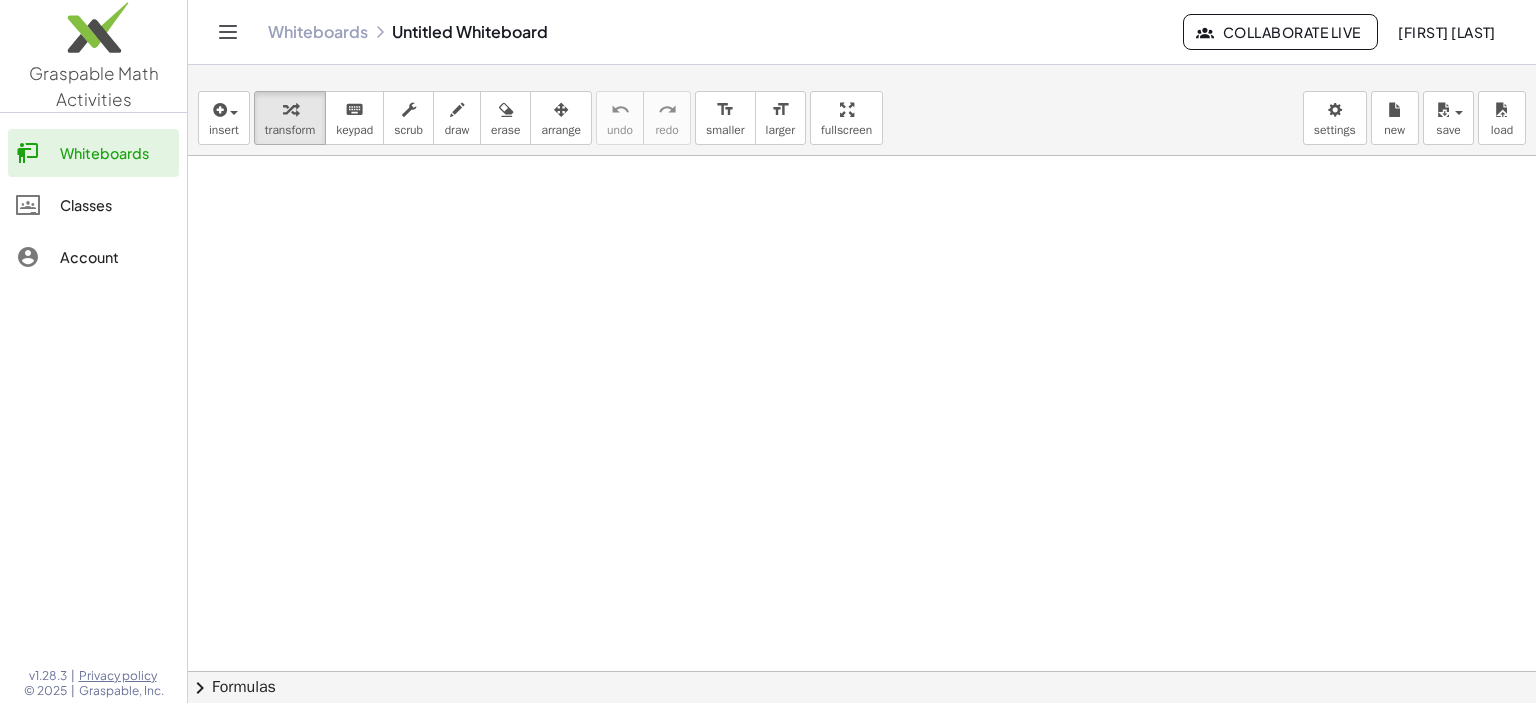 click on "Classes" 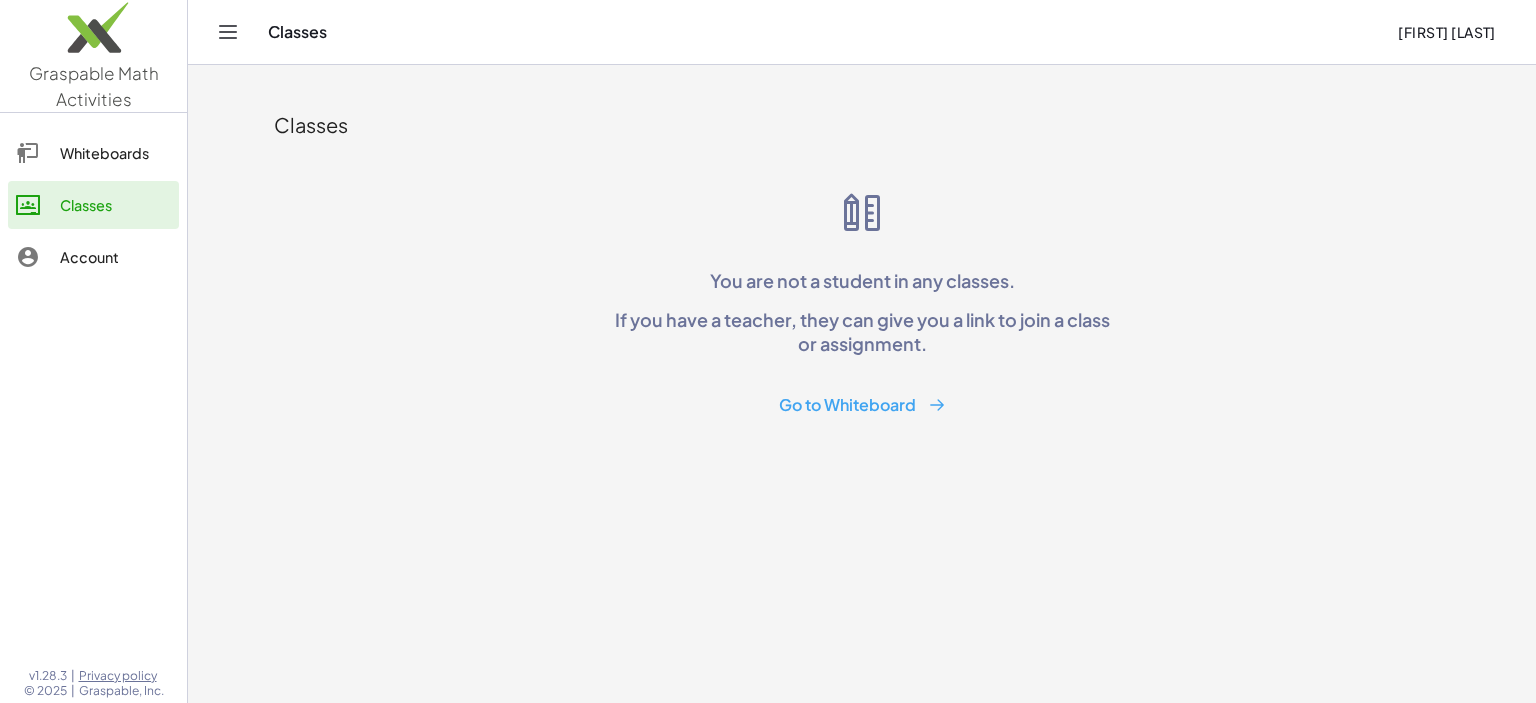 click on "Whiteboards" 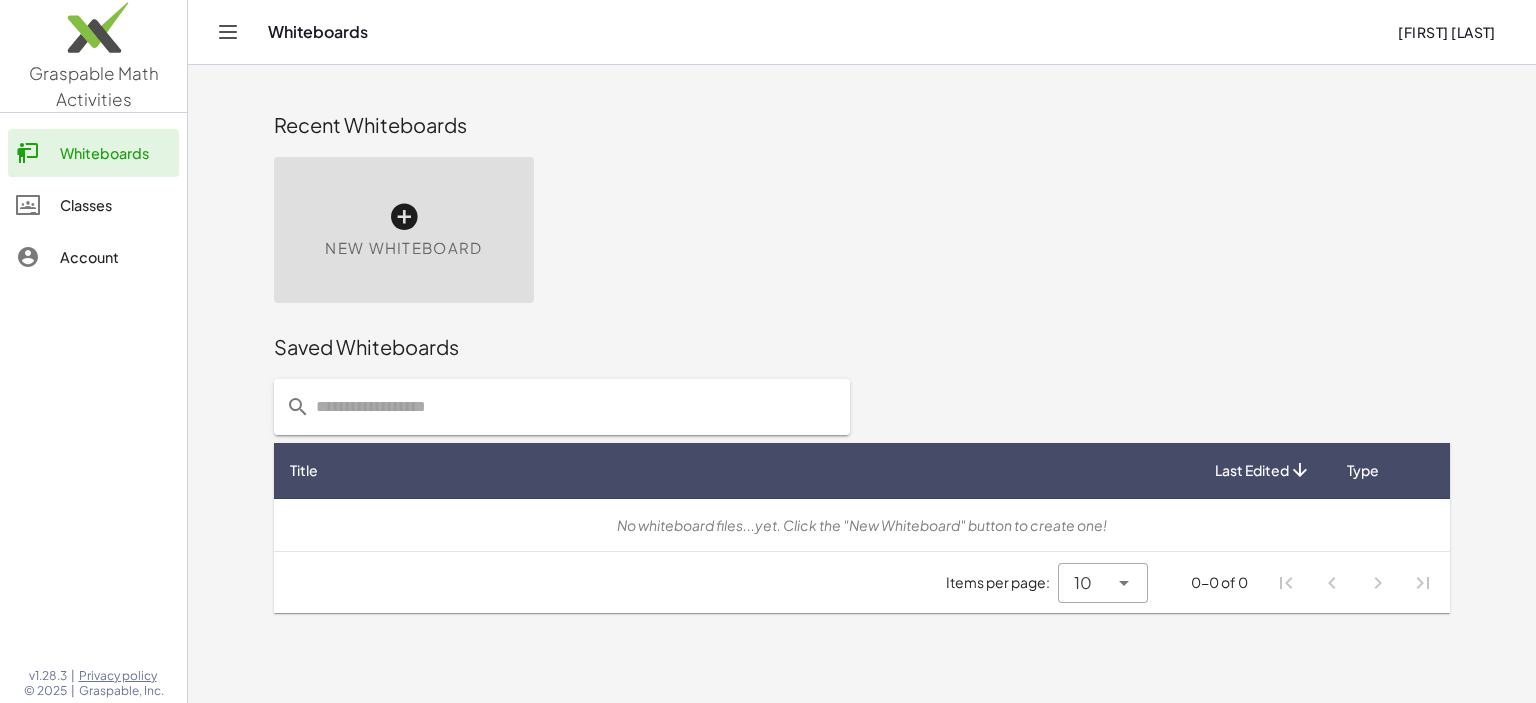 click 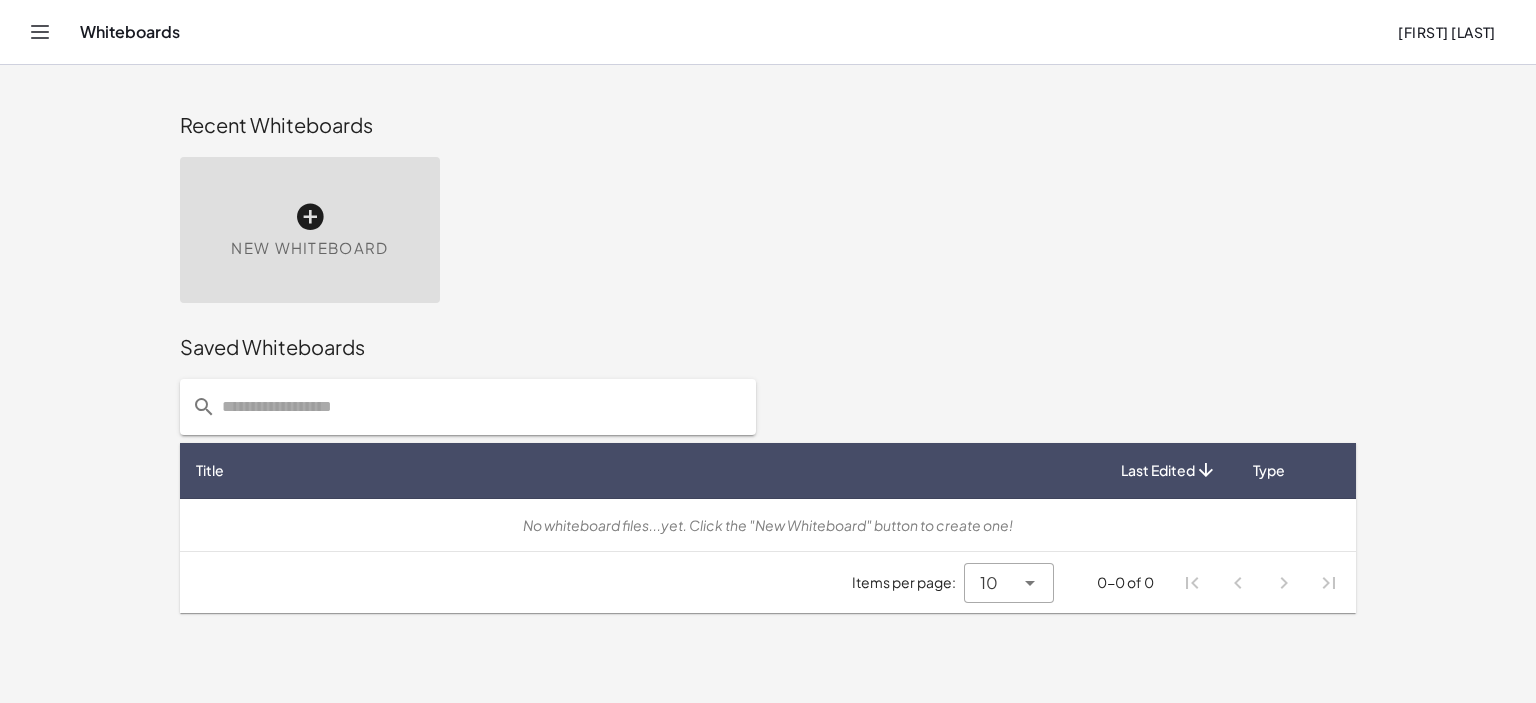 click on "Saved Whiteboards" at bounding box center [768, 347] 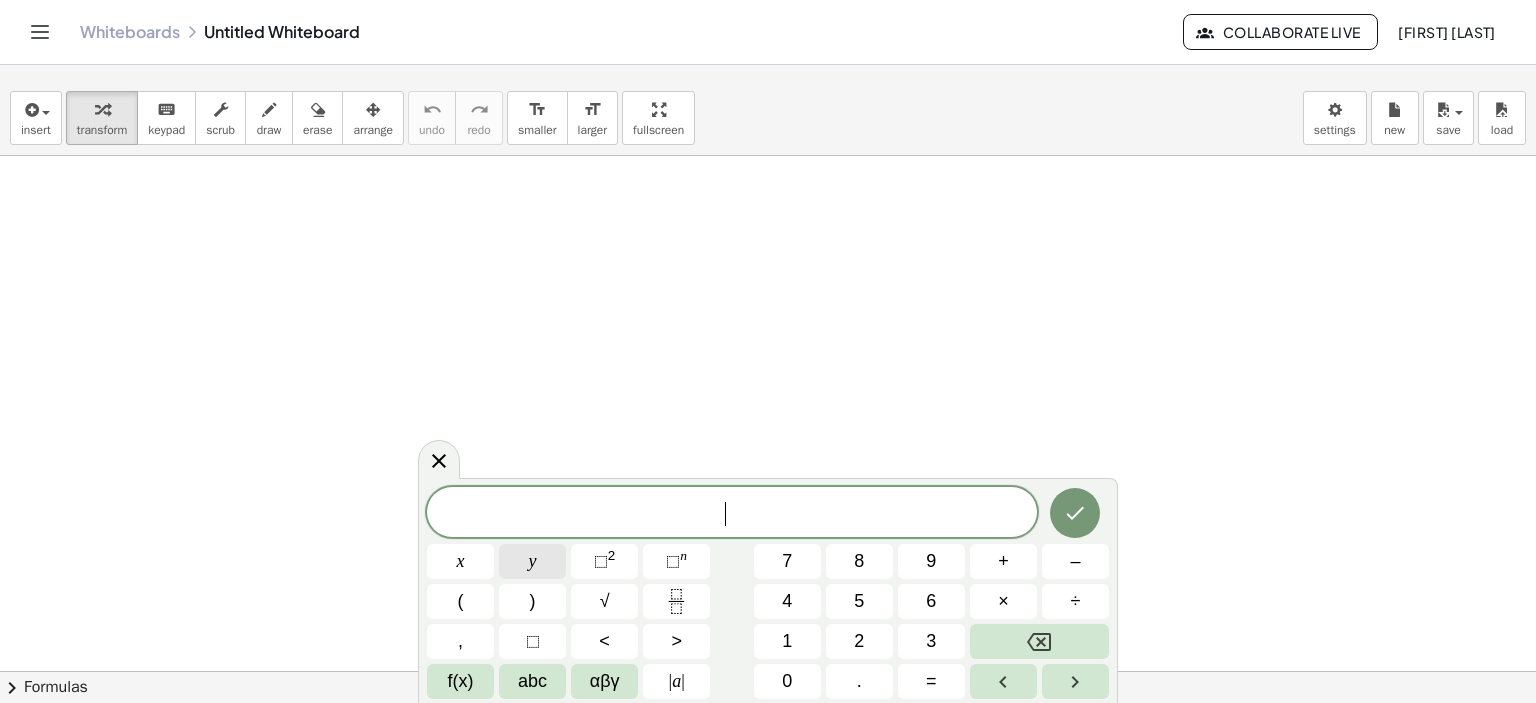 click on "y" at bounding box center [532, 561] 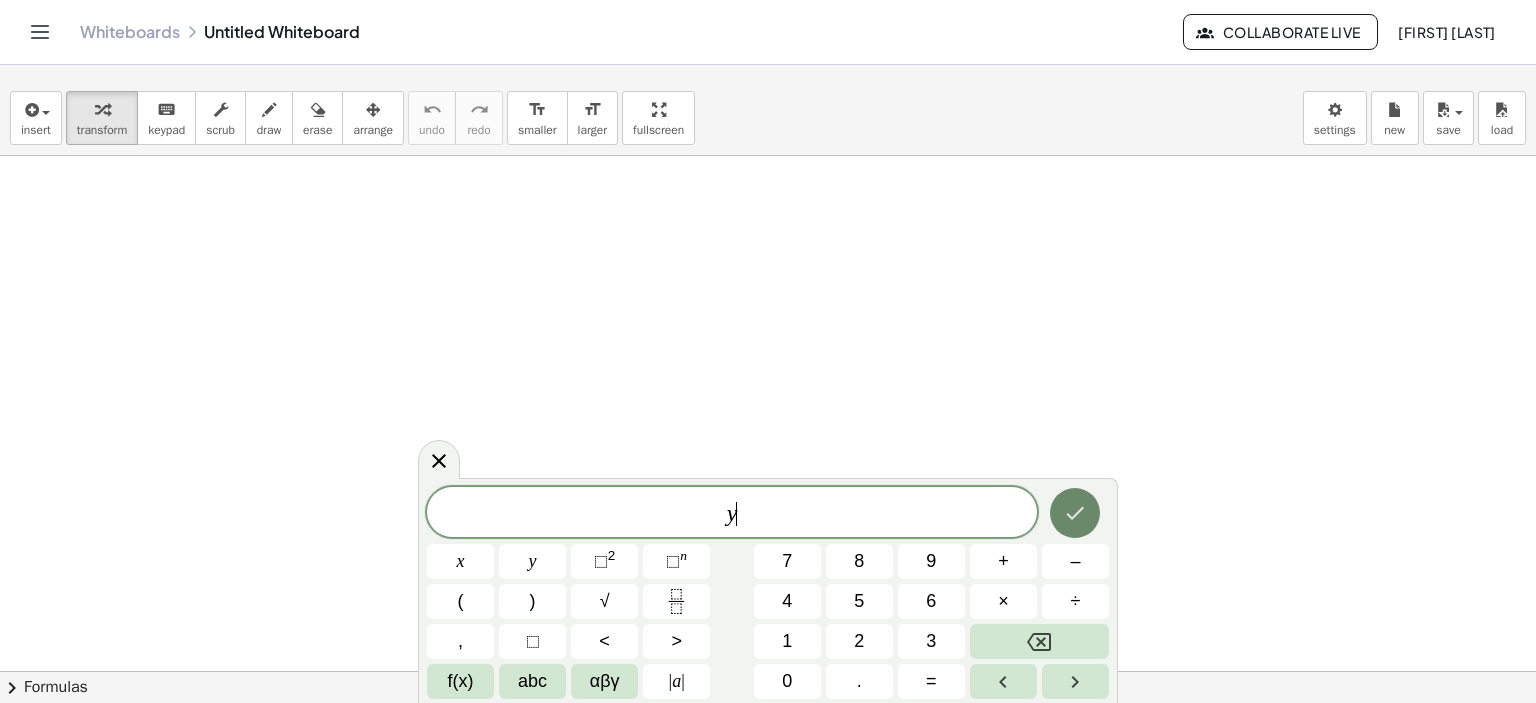click 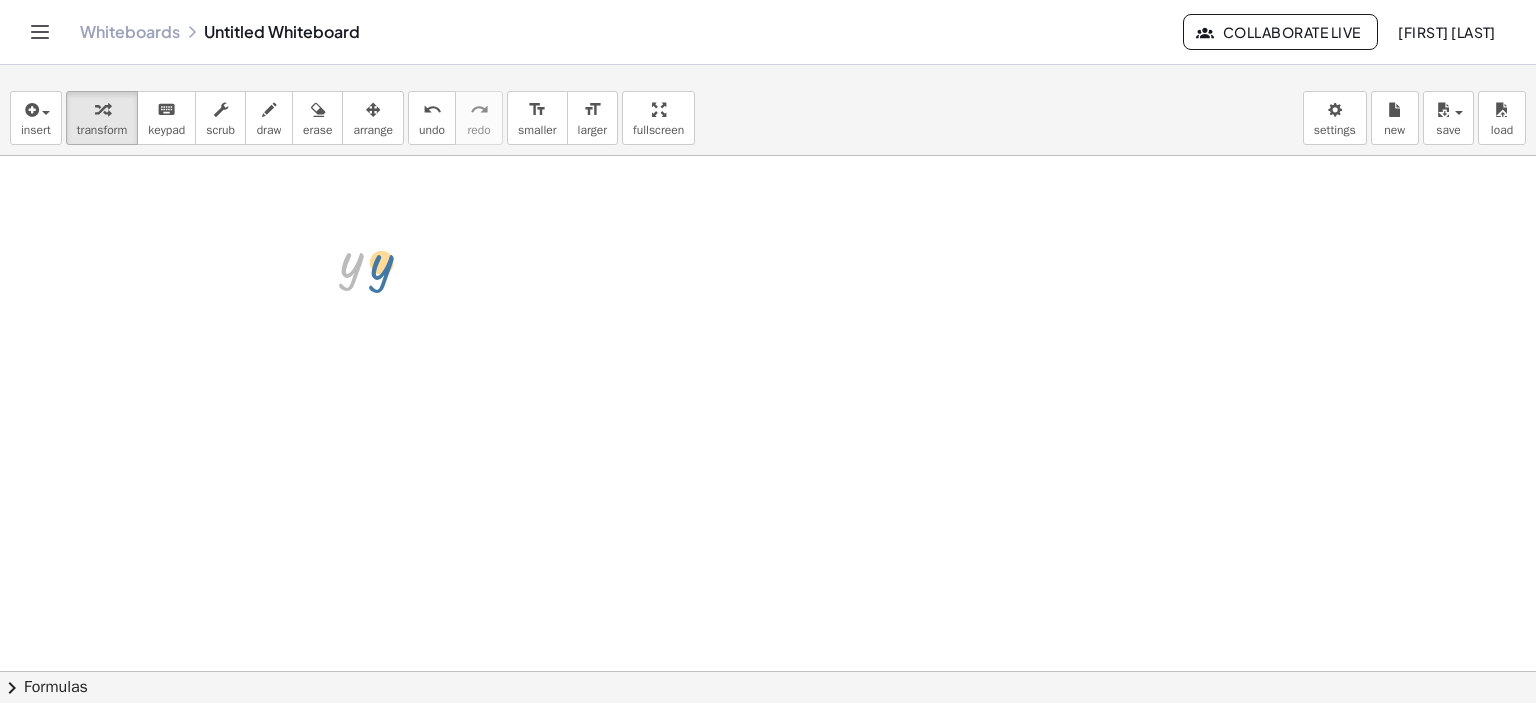 drag, startPoint x: 353, startPoint y: 271, endPoint x: 406, endPoint y: 281, distance: 53.935146 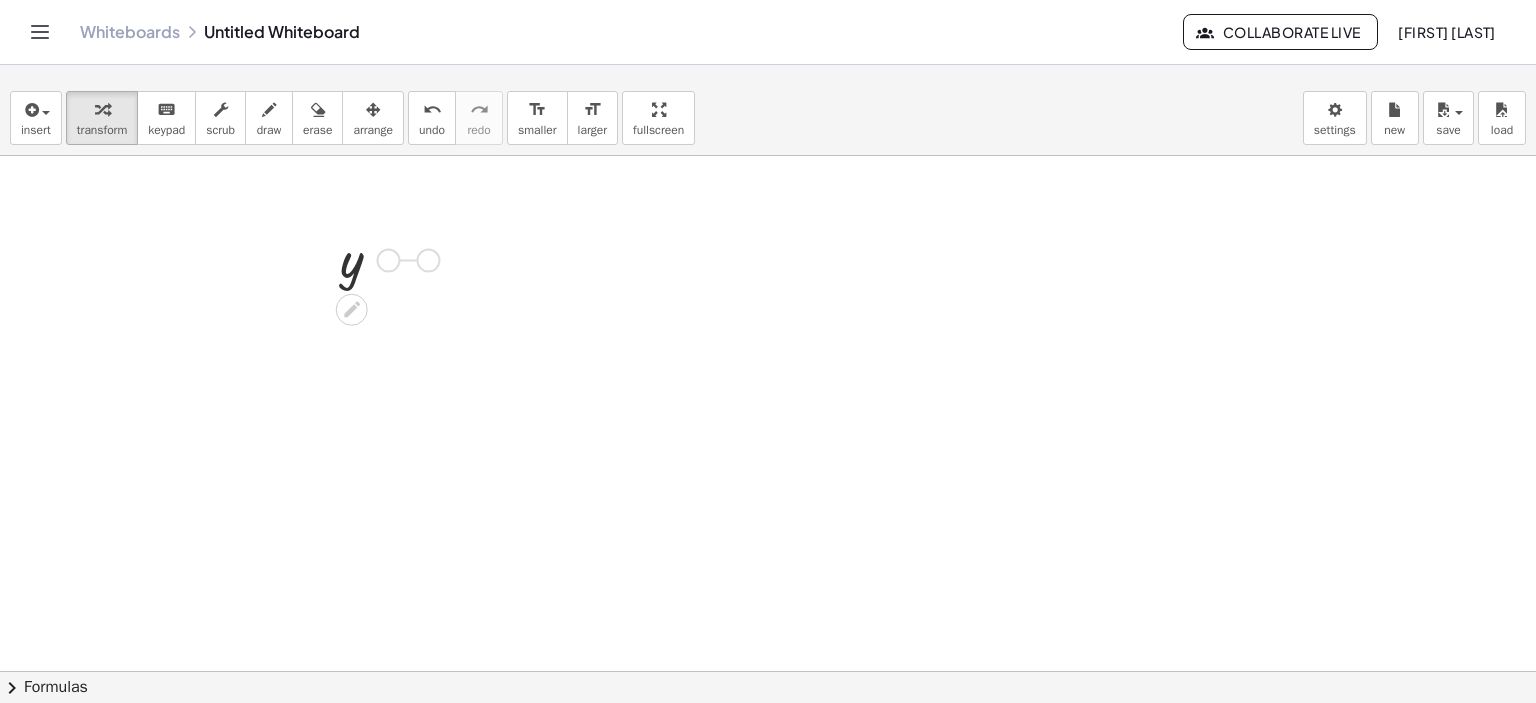 drag, startPoint x: 390, startPoint y: 258, endPoint x: 436, endPoint y: 259, distance: 46.010868 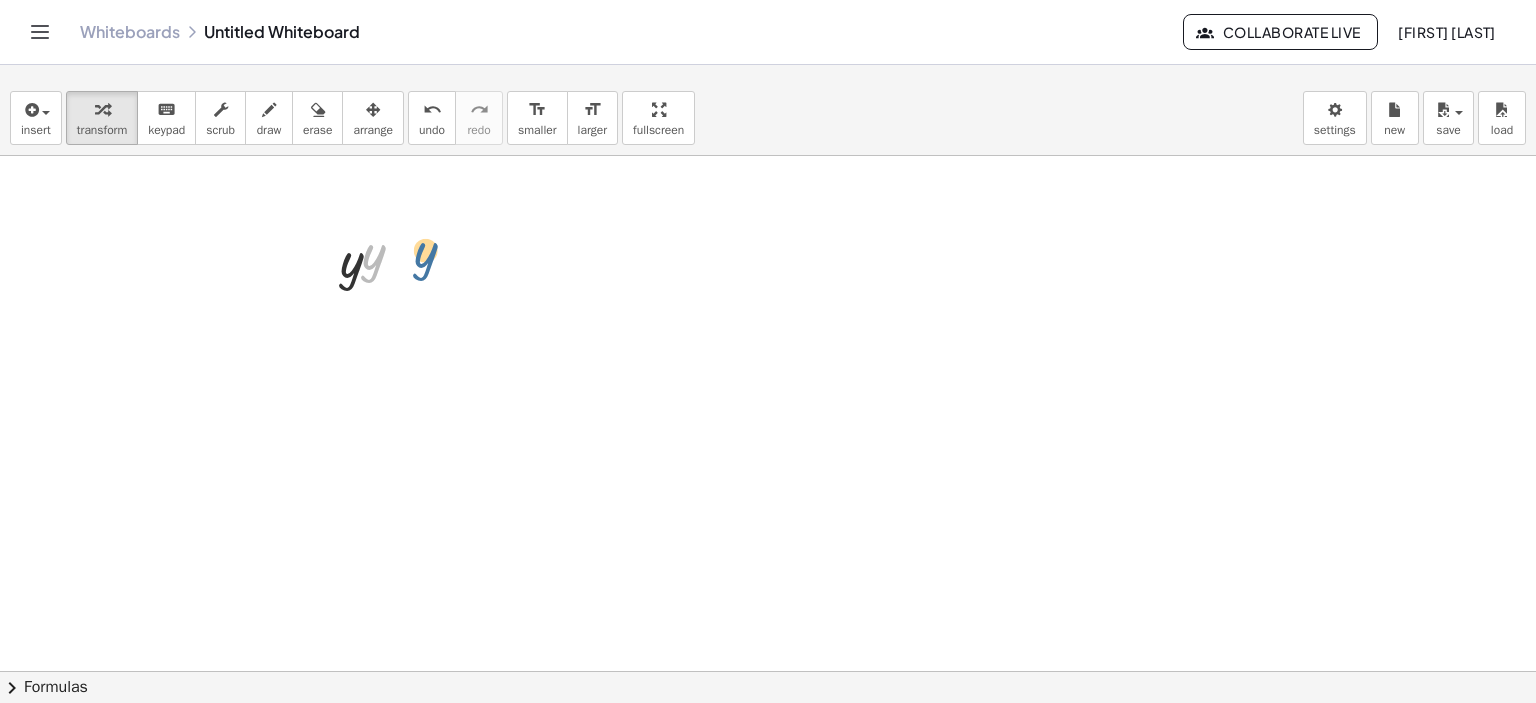 drag, startPoint x: 368, startPoint y: 259, endPoint x: 421, endPoint y: 257, distance: 53.037724 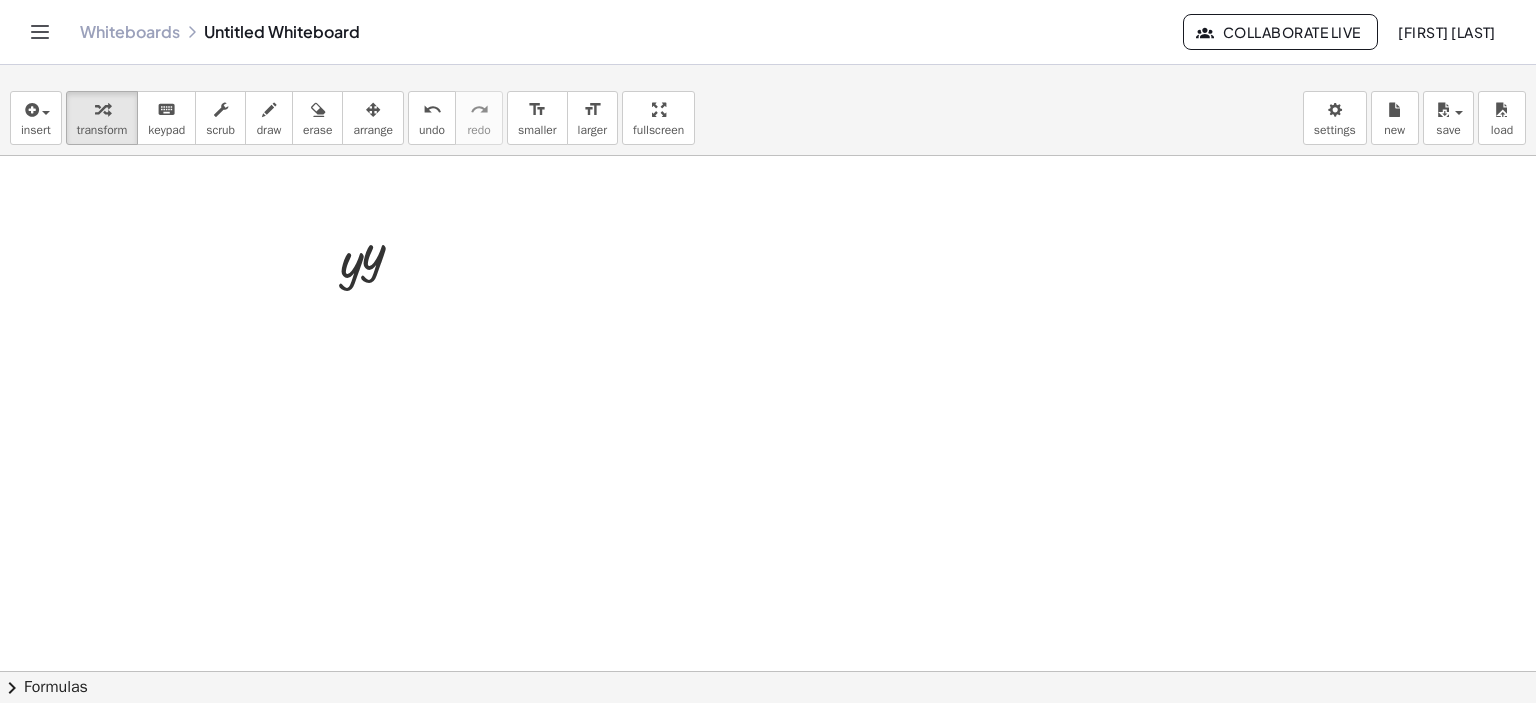 drag, startPoint x: 368, startPoint y: 299, endPoint x: 417, endPoint y: 343, distance: 65.8559 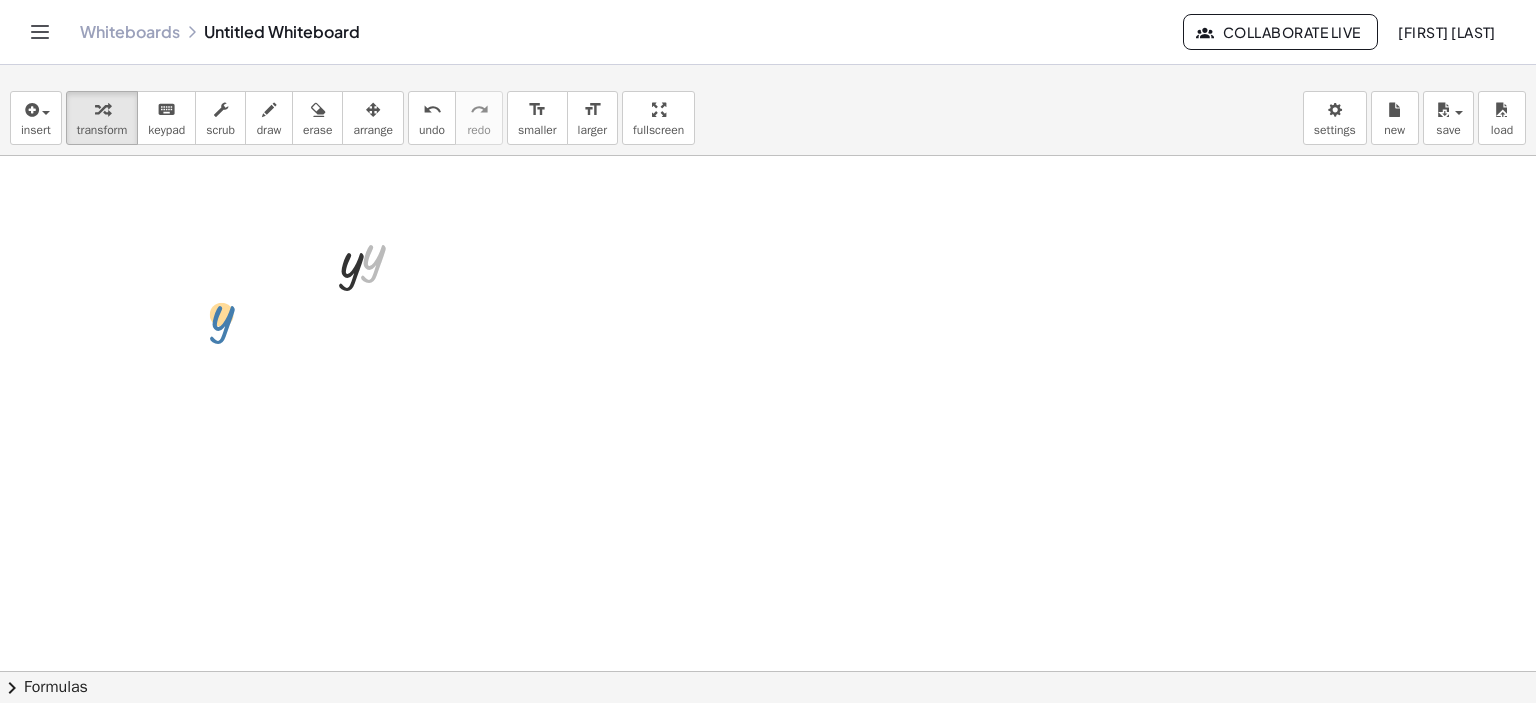 drag, startPoint x: 369, startPoint y: 263, endPoint x: 170, endPoint y: 293, distance: 201.2486 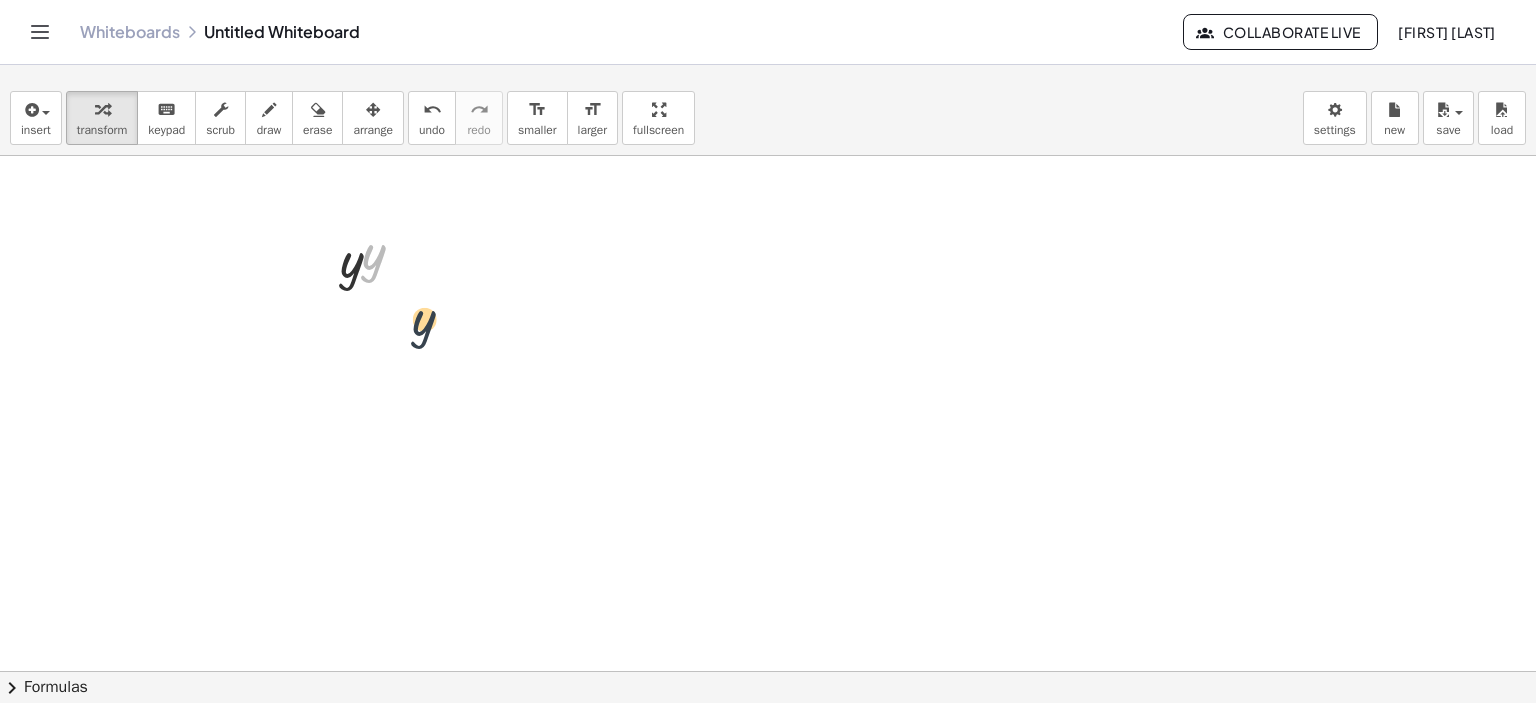 drag, startPoint x: 376, startPoint y: 271, endPoint x: 420, endPoint y: 342, distance: 83.528435 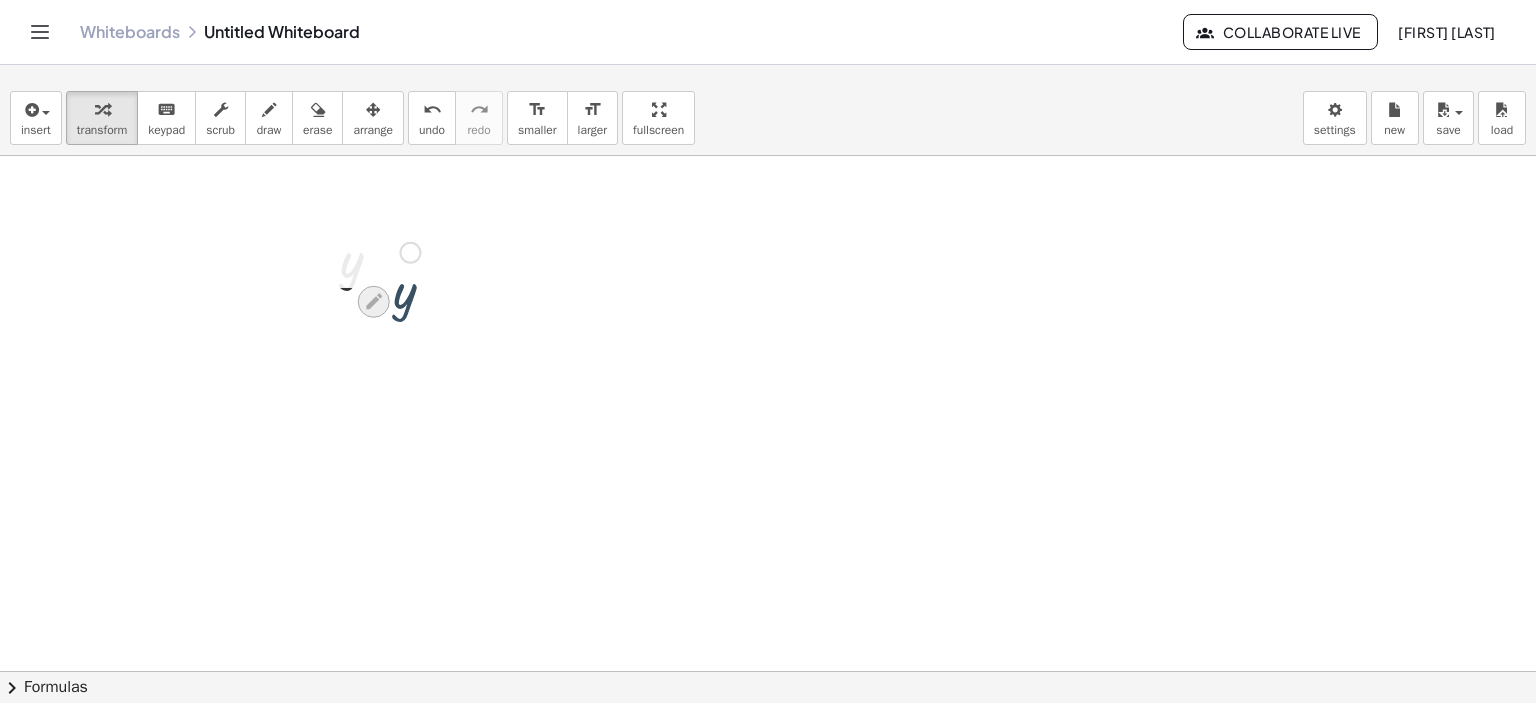 click 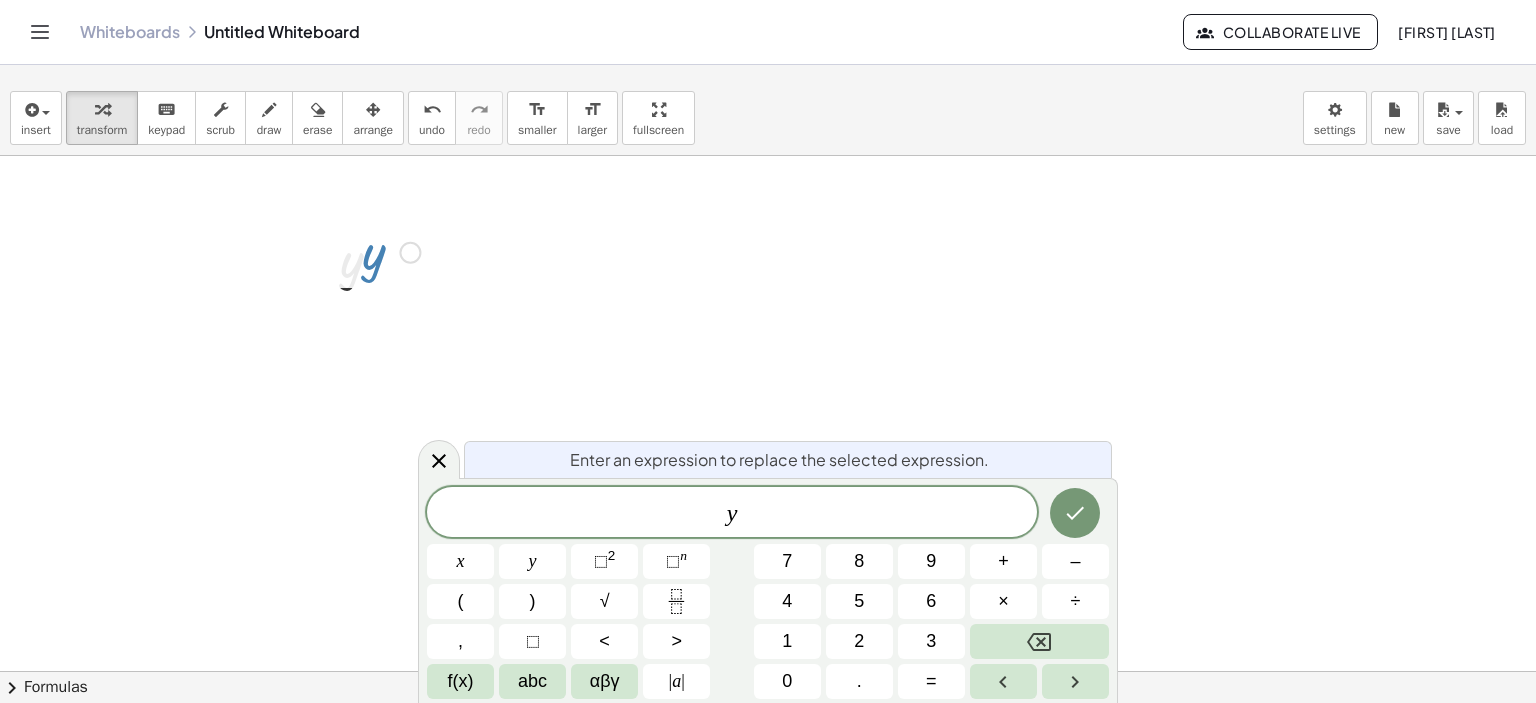 drag, startPoint x: 375, startPoint y: 300, endPoint x: 479, endPoint y: 300, distance: 104 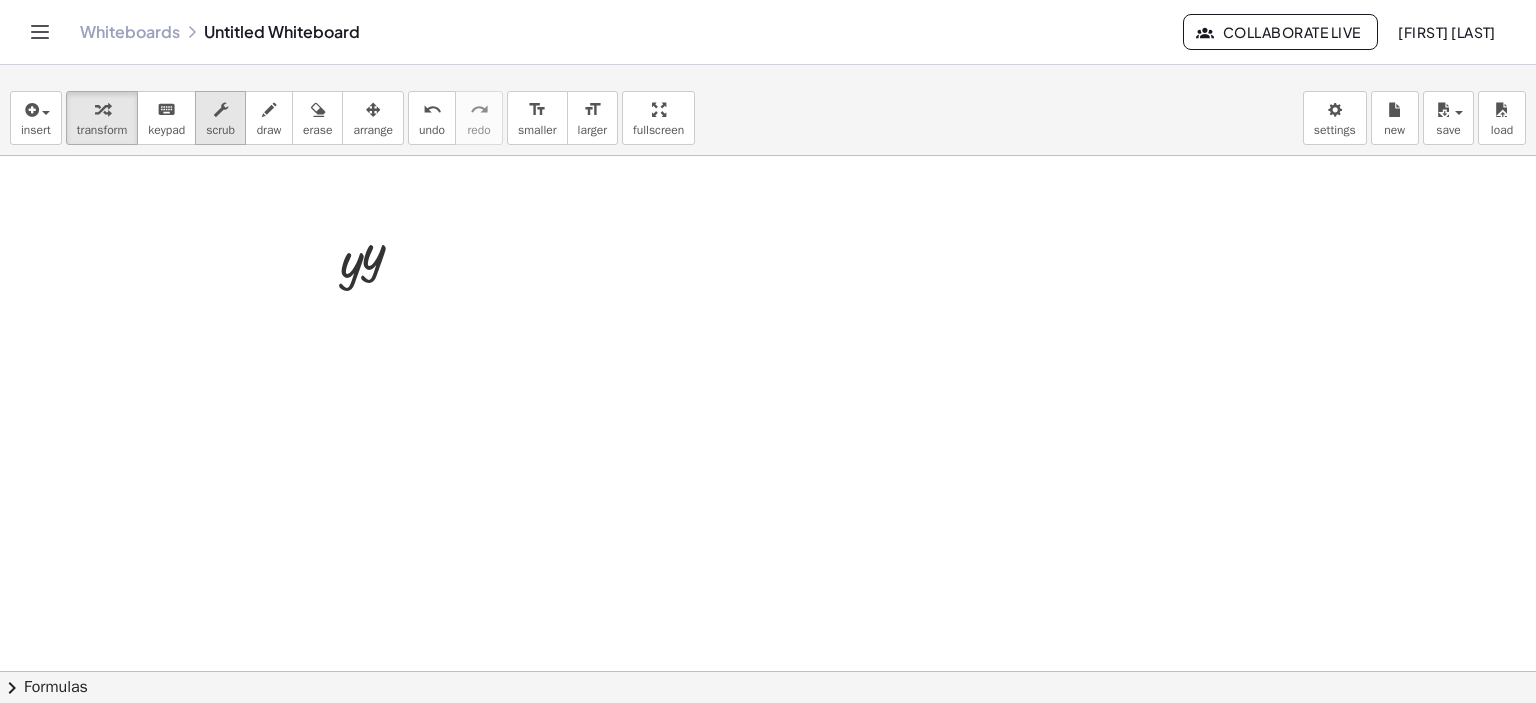 click on "scrub" at bounding box center (220, 130) 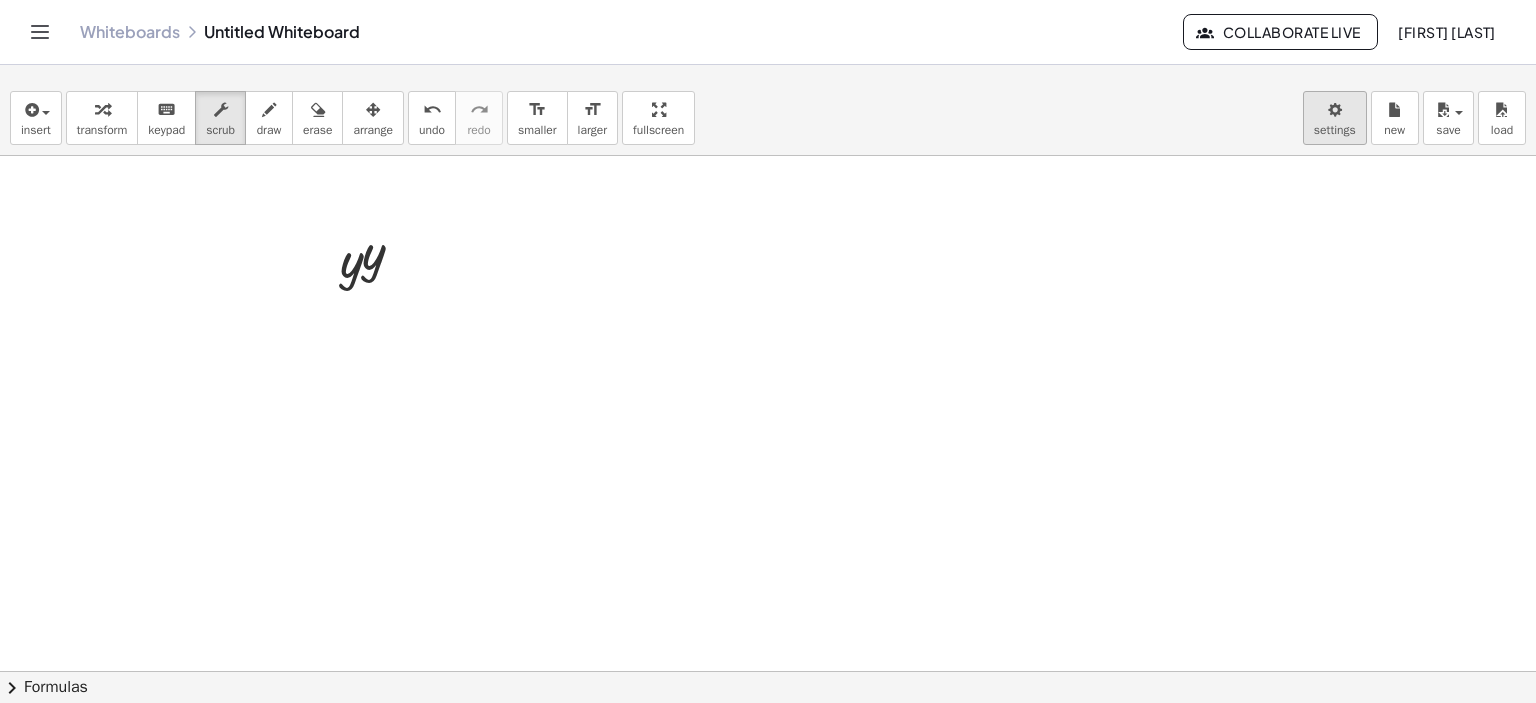 click on "Graspable Math Activities Whiteboards Classes Account v1.28.3 | Privacy policy © 2025 | Graspable, Inc. Whiteboards Untitled Whiteboard Collaborate Live  Jdavid Garcia   insert select one: Math Expression Function Text Youtube Video Graphing Geometry Geometry 3D transform keyboard keypad scrub draw erase arrange undo undo redo redo format_size smaller format_size larger fullscreen load   save new settings y y × chevron_right  Formulas
Drag one side of a formula onto a highlighted expression on the canvas to apply it.
Quadratic Formula
+ · a · x 2 + · b · x + c = 0
⇔
x = · ( − b ± 2 √ ( + b 2 − · 4 · a · c ) ) · 2 · a
+ x 2 + · p · x + q = 0
⇔
x = − · p · 2 ± 2 √ ( + ( · p · 2" at bounding box center [768, 351] 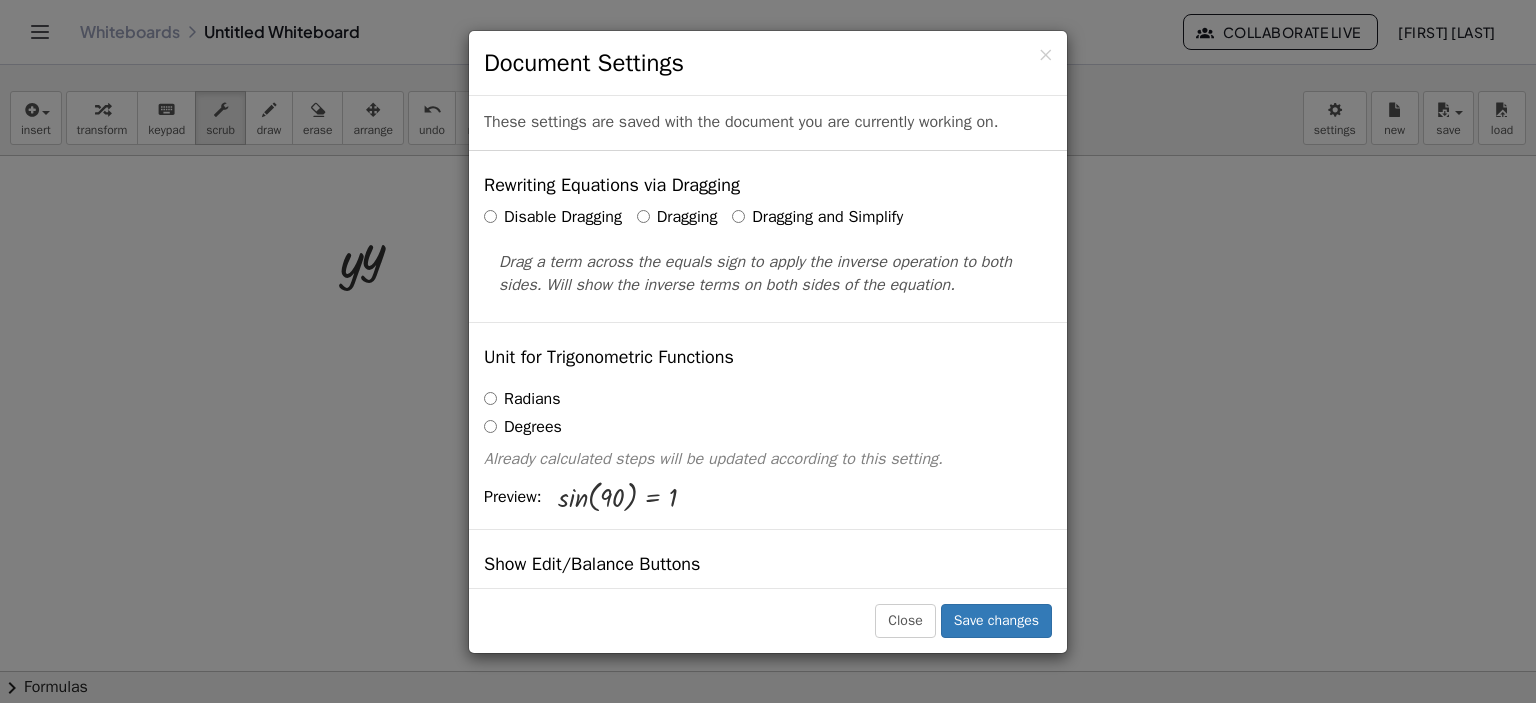 click on "× Document Settings These settings are saved with the document you are currently working on.
Rewriting Equations via Dragging
Disable Dragging
Dragging
Dragging and Simplify
Drag a term across the equals sign to apply the inverse operation to both sides. Will show the inverse terms on both sides of the equation.
Unit for Trigonometric Functions
Radians
Degrees
Already calculated steps will be updated according to this setting.
Preview:
sin ( , 90 ) = 1
Show Edit/Balance Buttons
Show Edit/Balance Buttons
Show or hide the edit or balance button beneath each derivation.
Substitute with parenthesis
+ a 2" at bounding box center (768, 351) 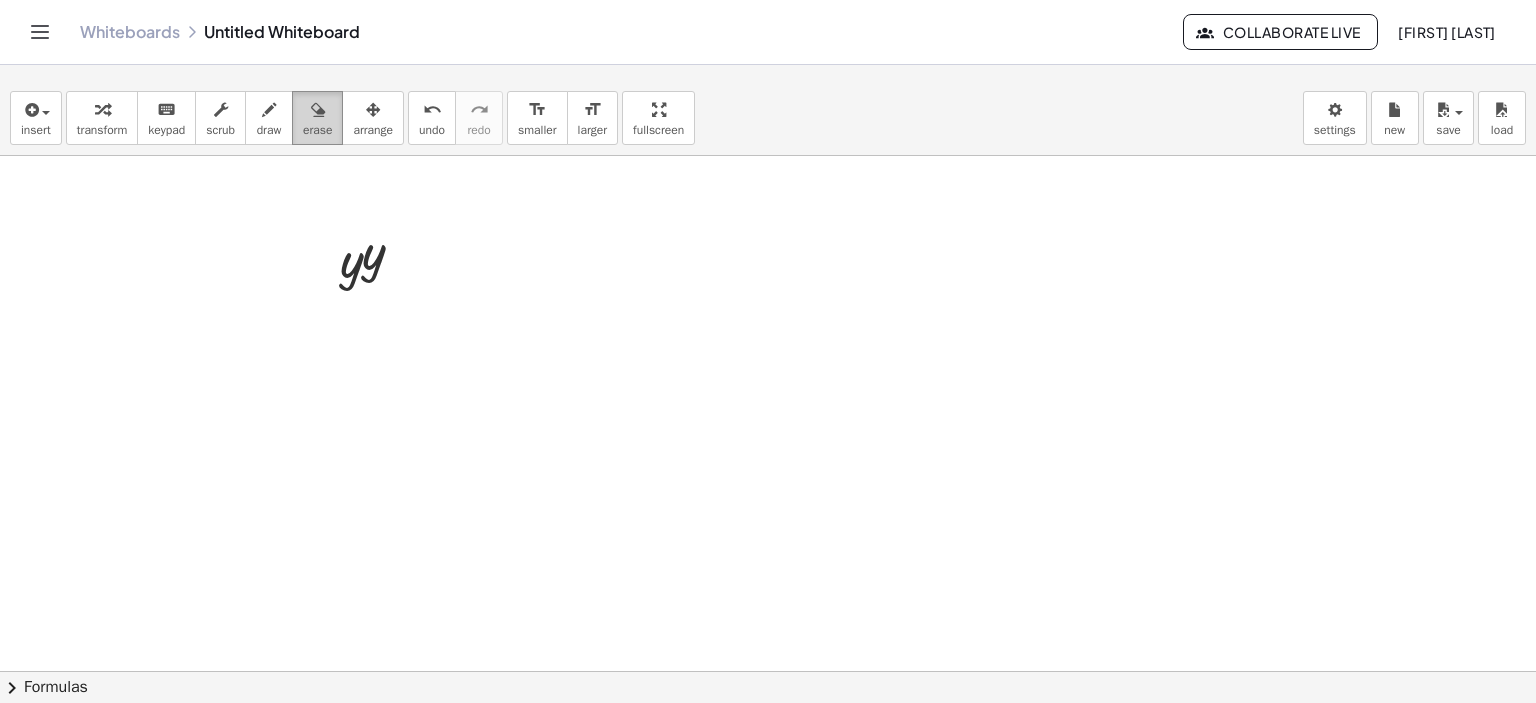 click at bounding box center (318, 110) 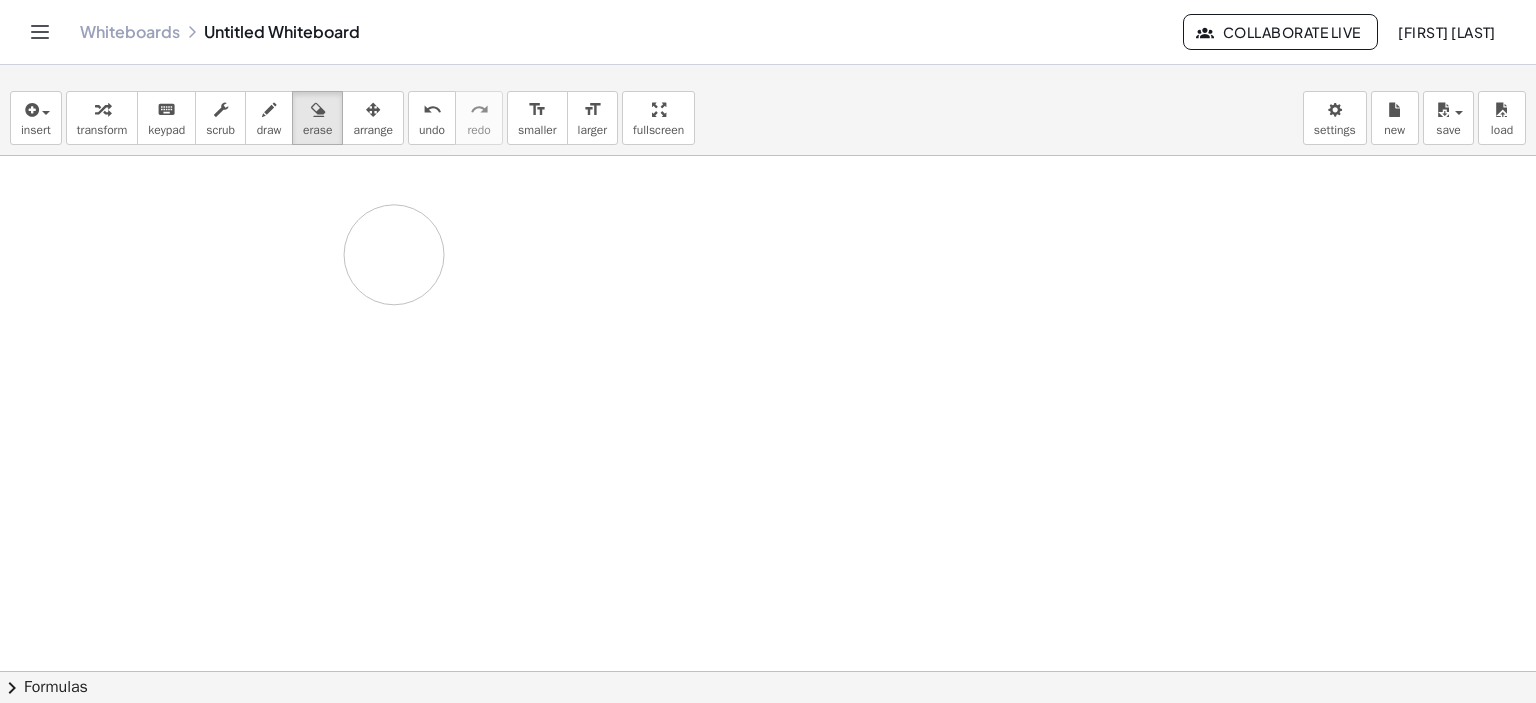 click at bounding box center [768, 672] 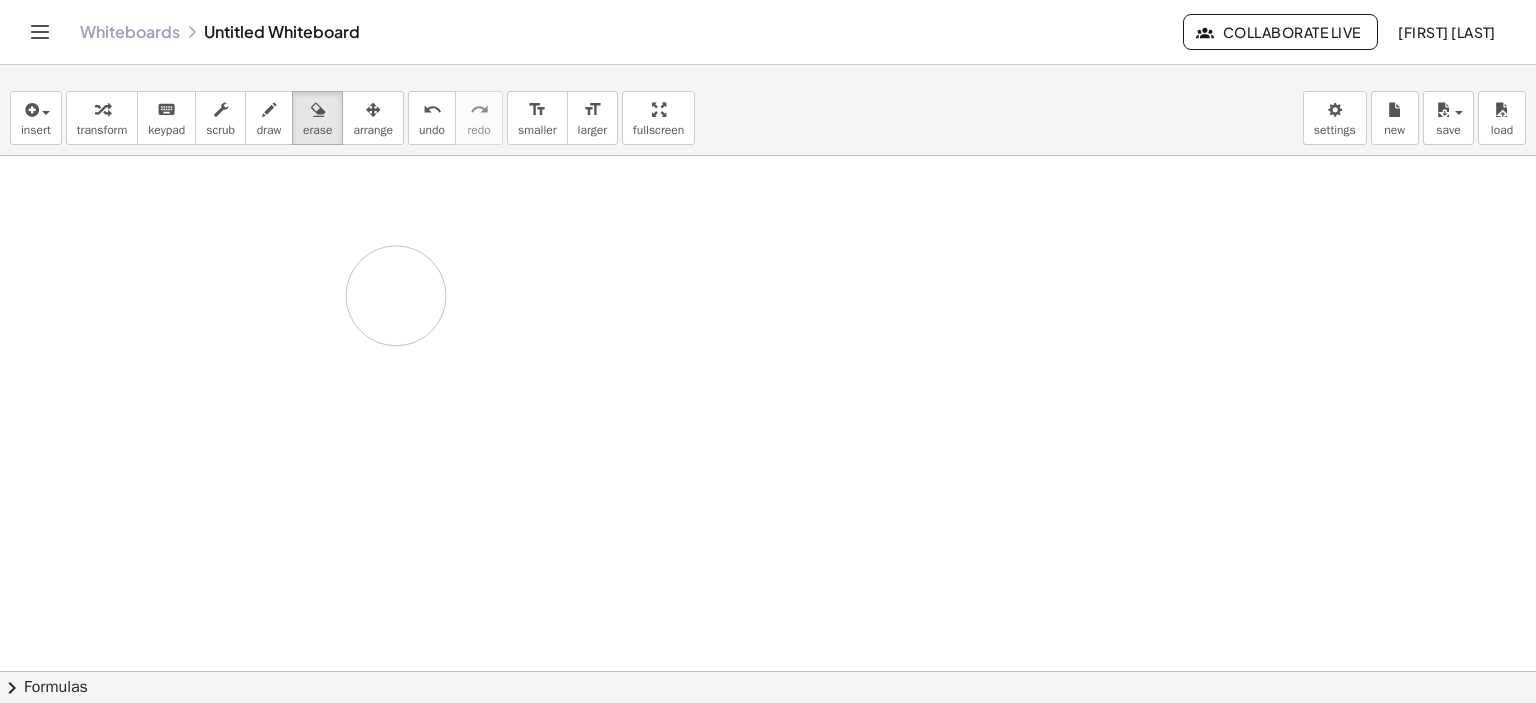drag, startPoint x: 349, startPoint y: 227, endPoint x: 349, endPoint y: 297, distance: 70 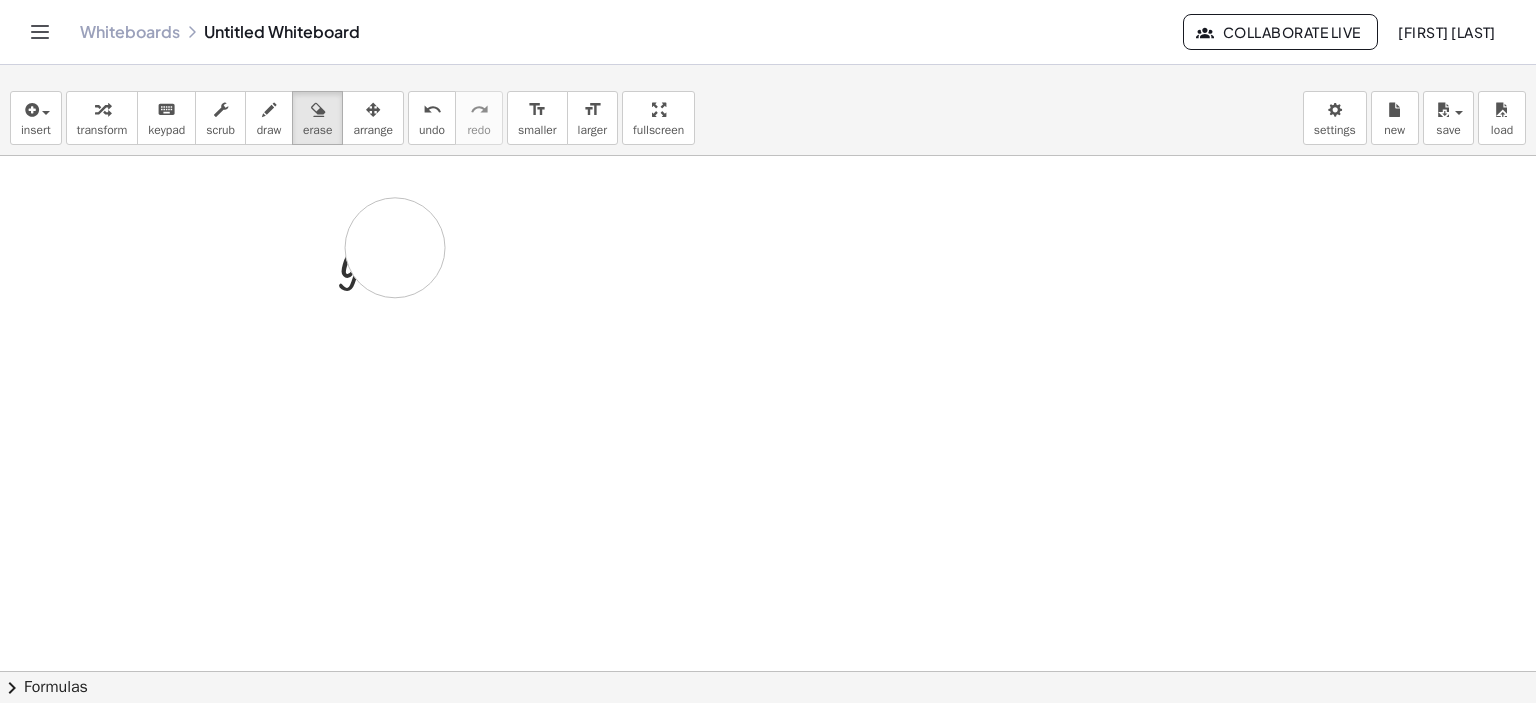 drag, startPoint x: 396, startPoint y: 247, endPoint x: 364, endPoint y: 297, distance: 59.36329 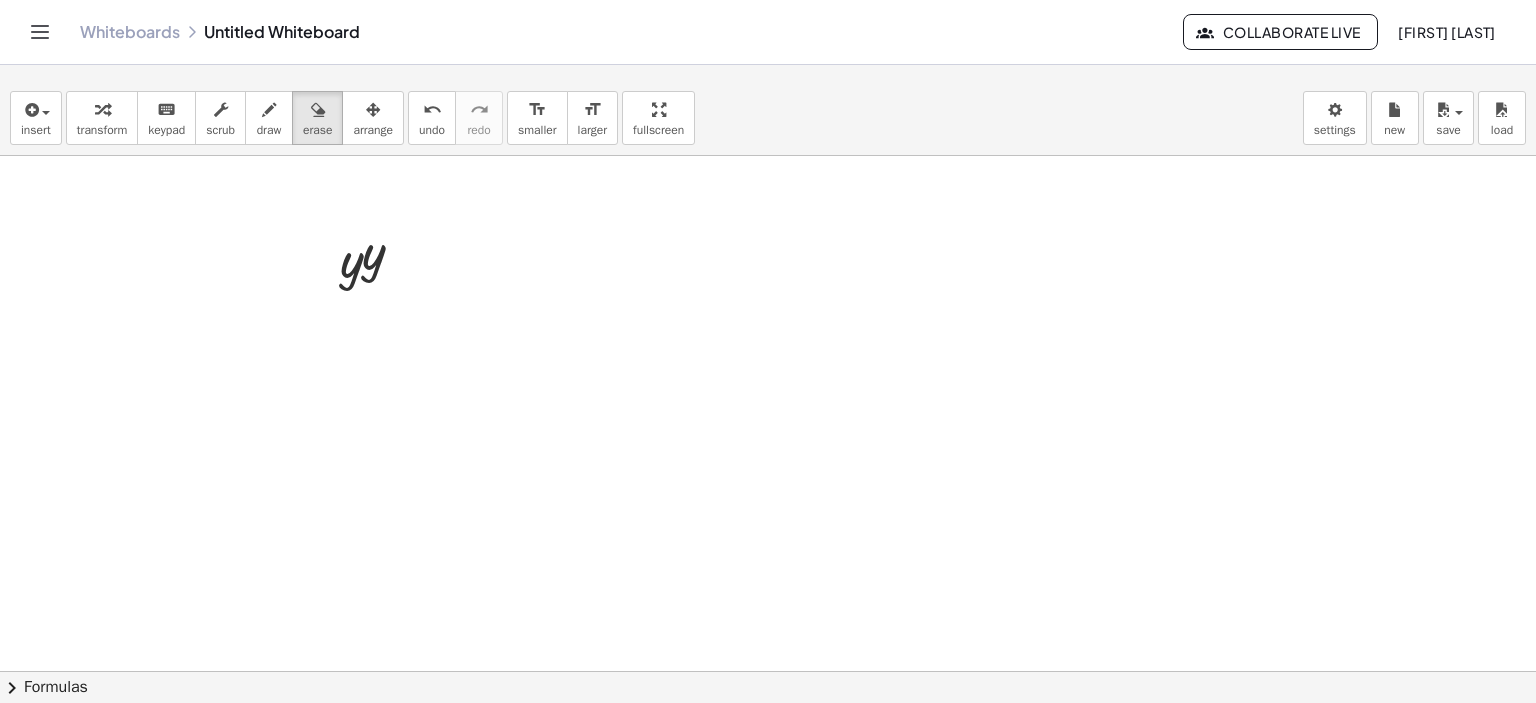 click at bounding box center [768, 672] 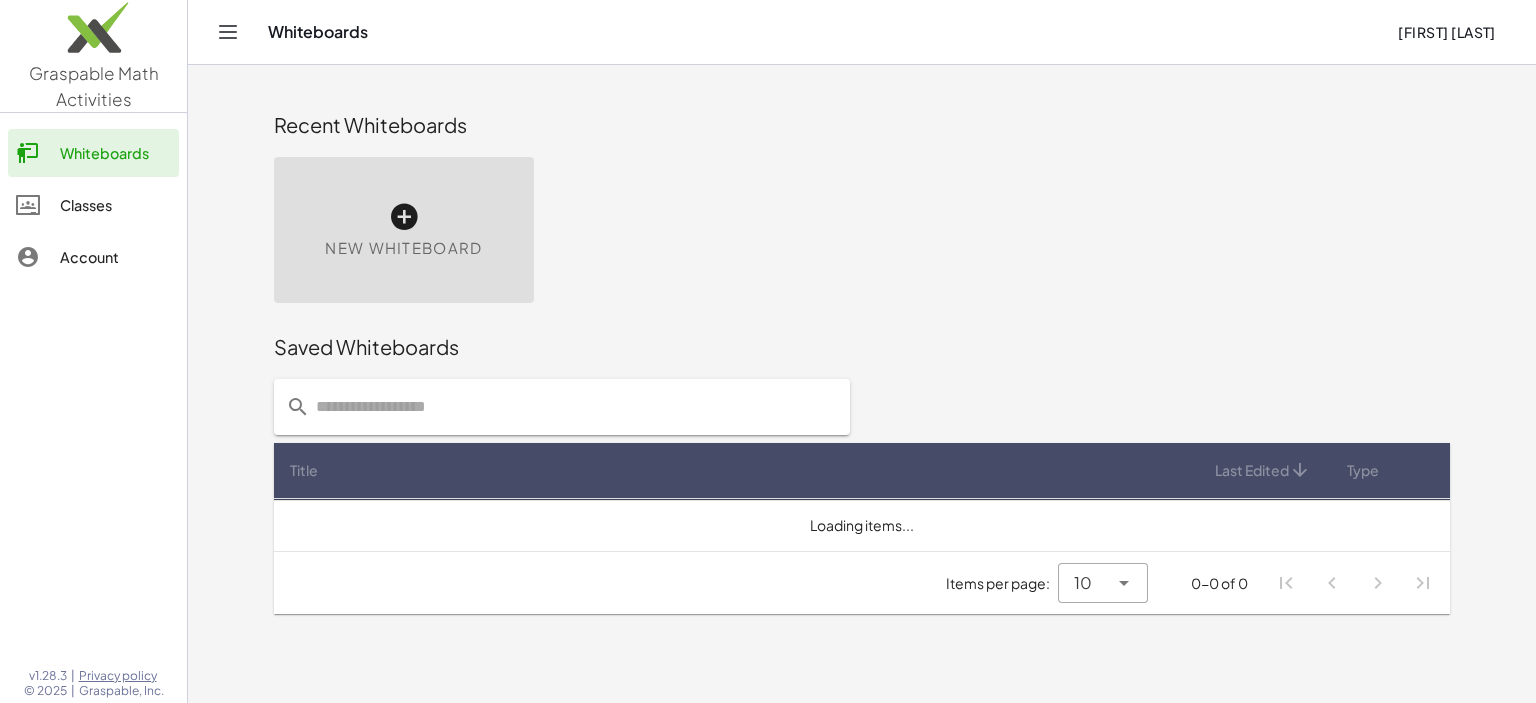 scroll, scrollTop: 0, scrollLeft: 0, axis: both 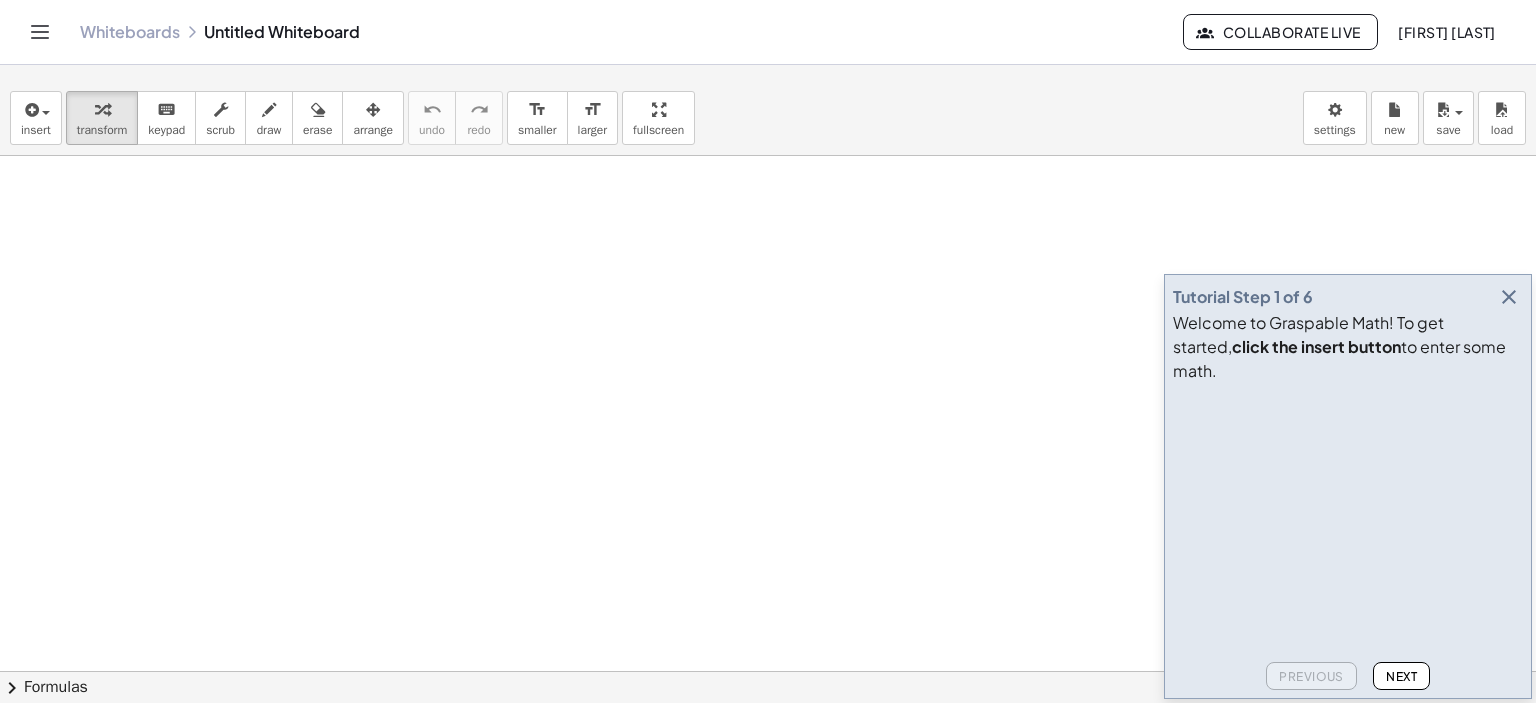 click at bounding box center [1509, 297] 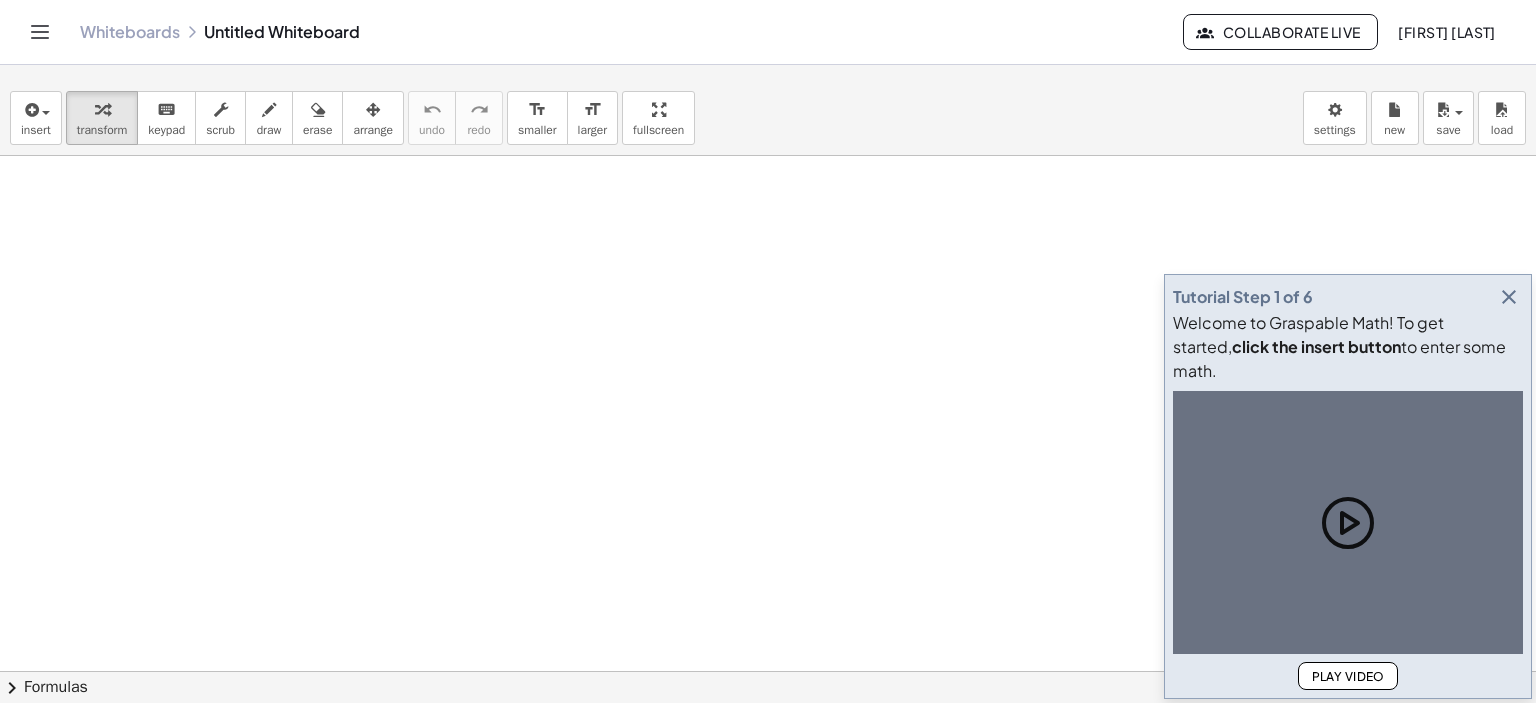 scroll, scrollTop: 0, scrollLeft: 0, axis: both 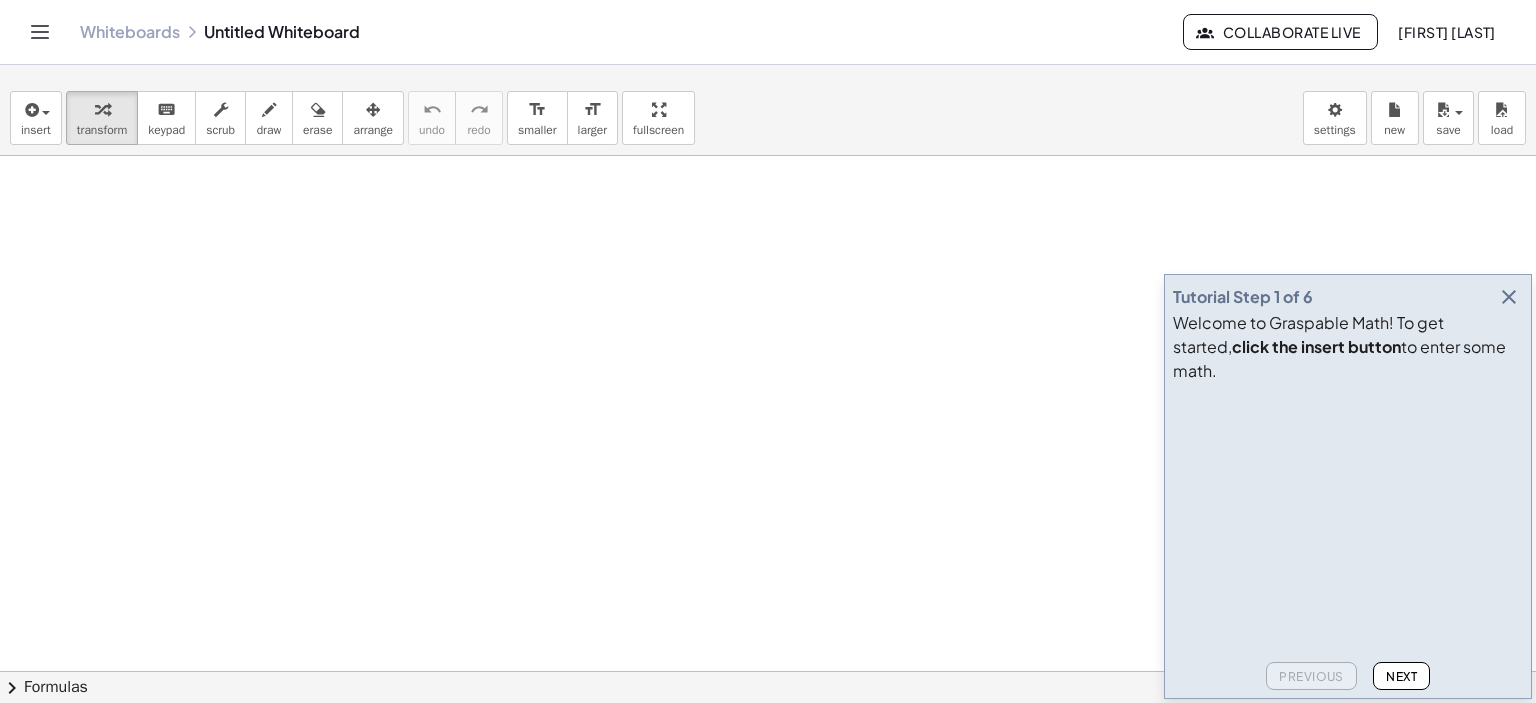 click on "Next" 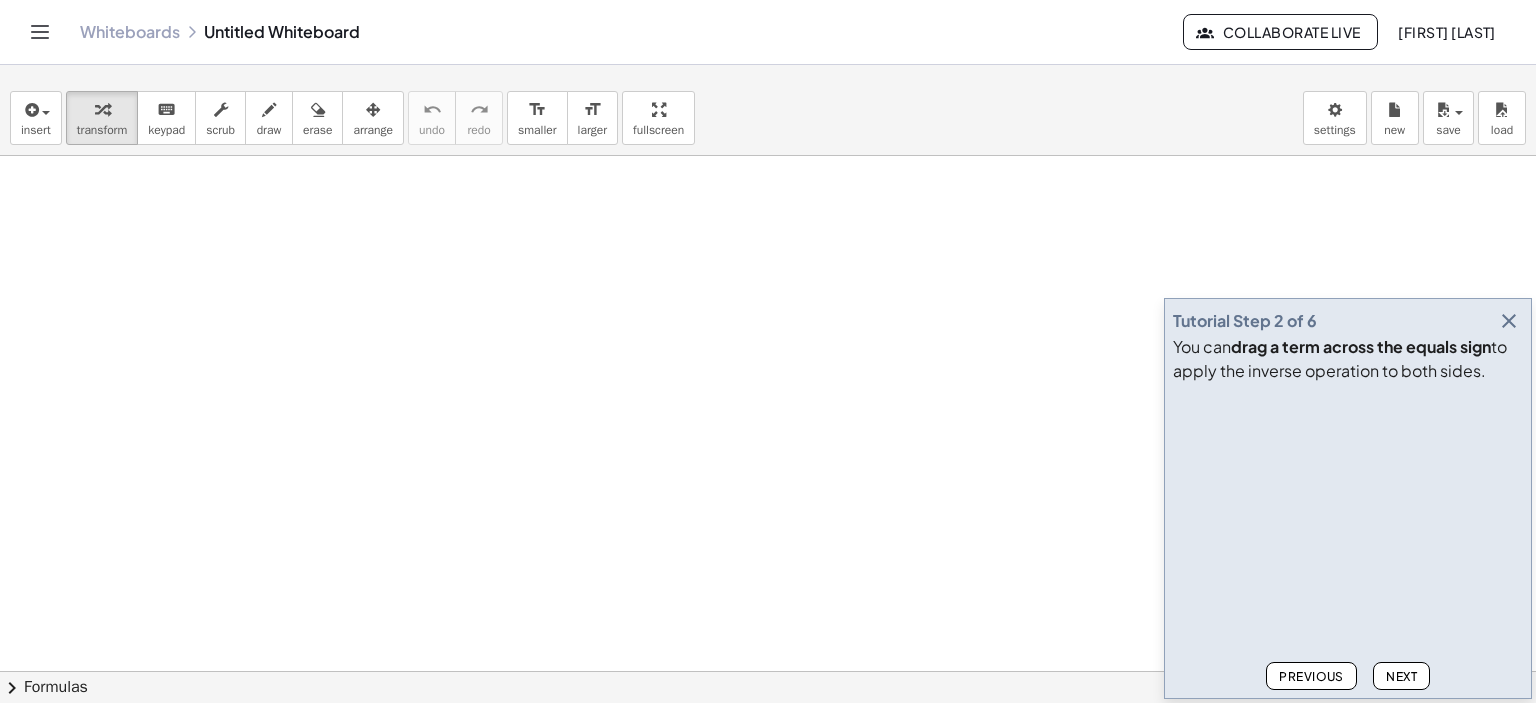 click on "Next" 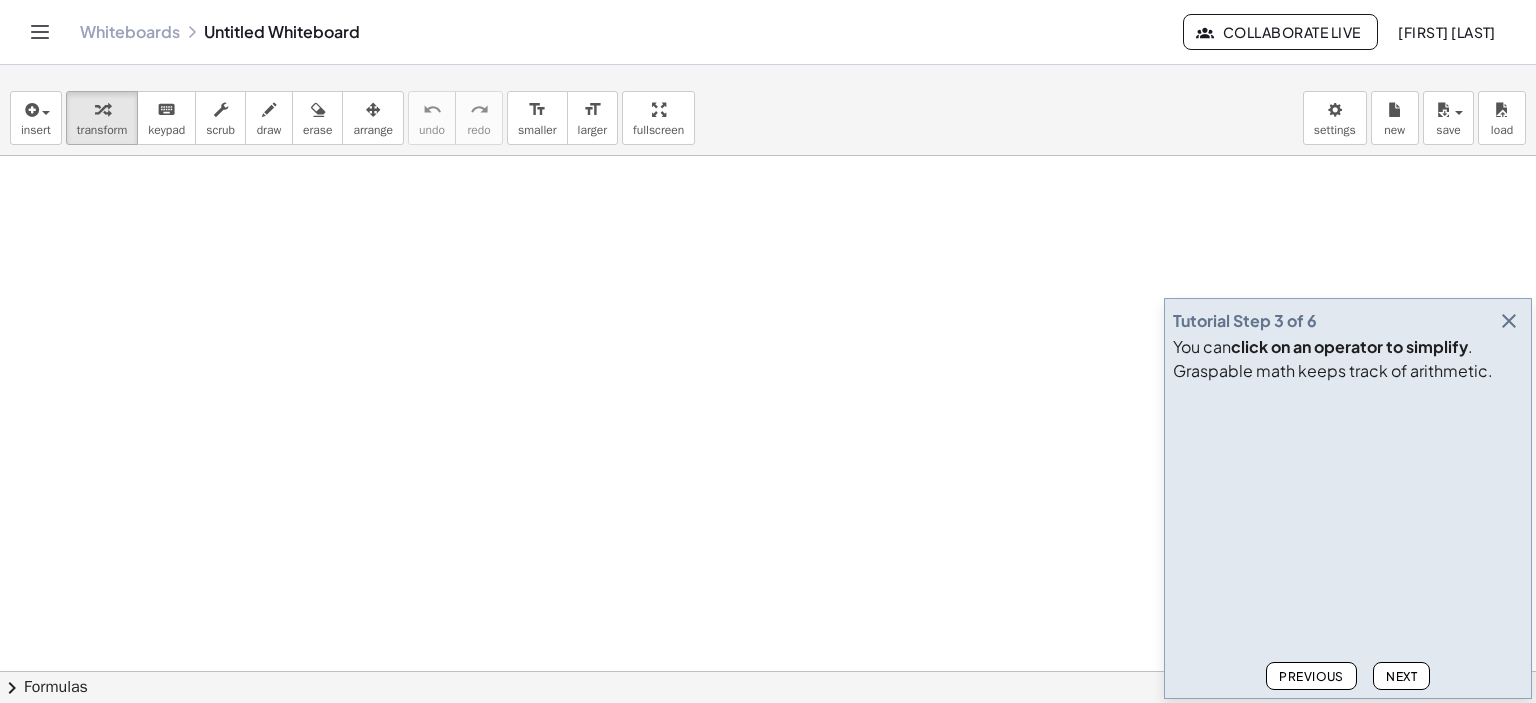 click on "Next" 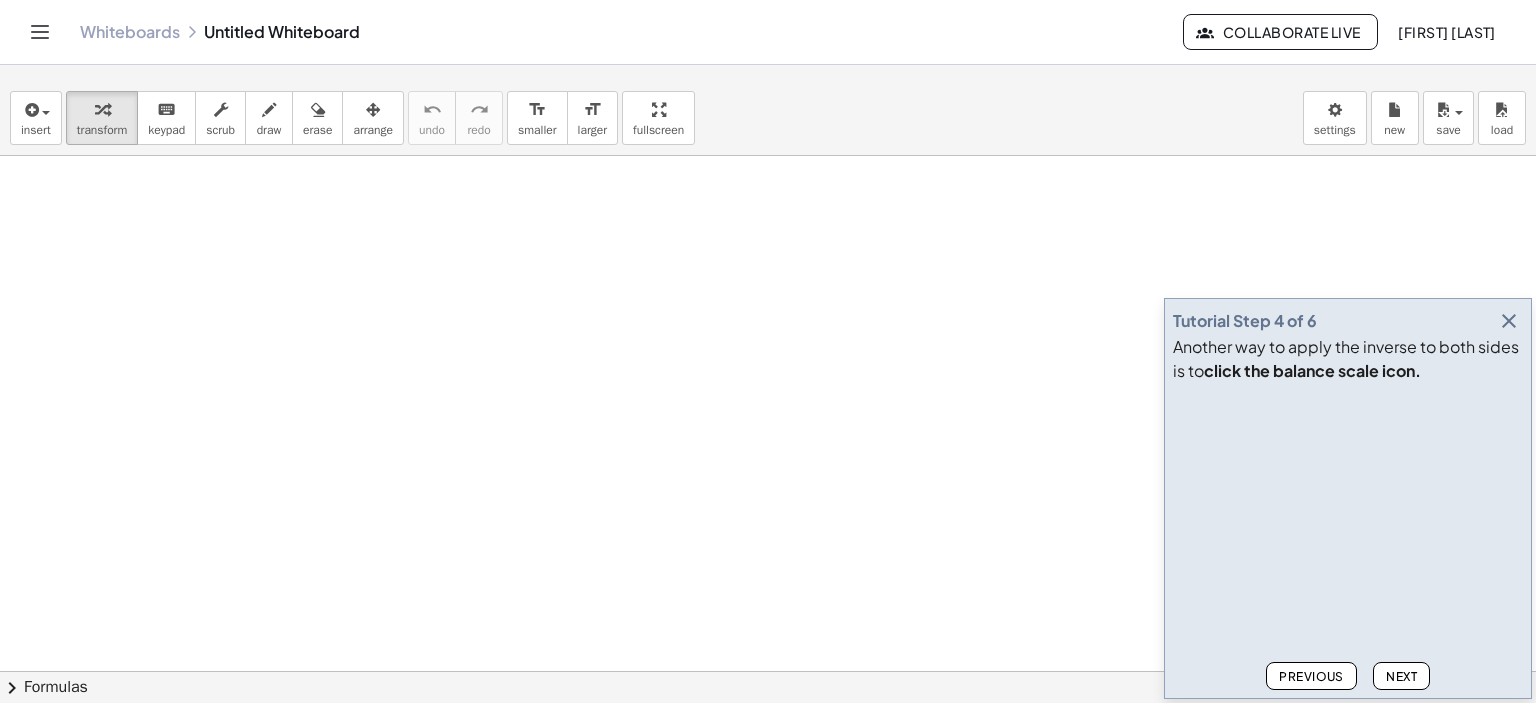 click on "Next" 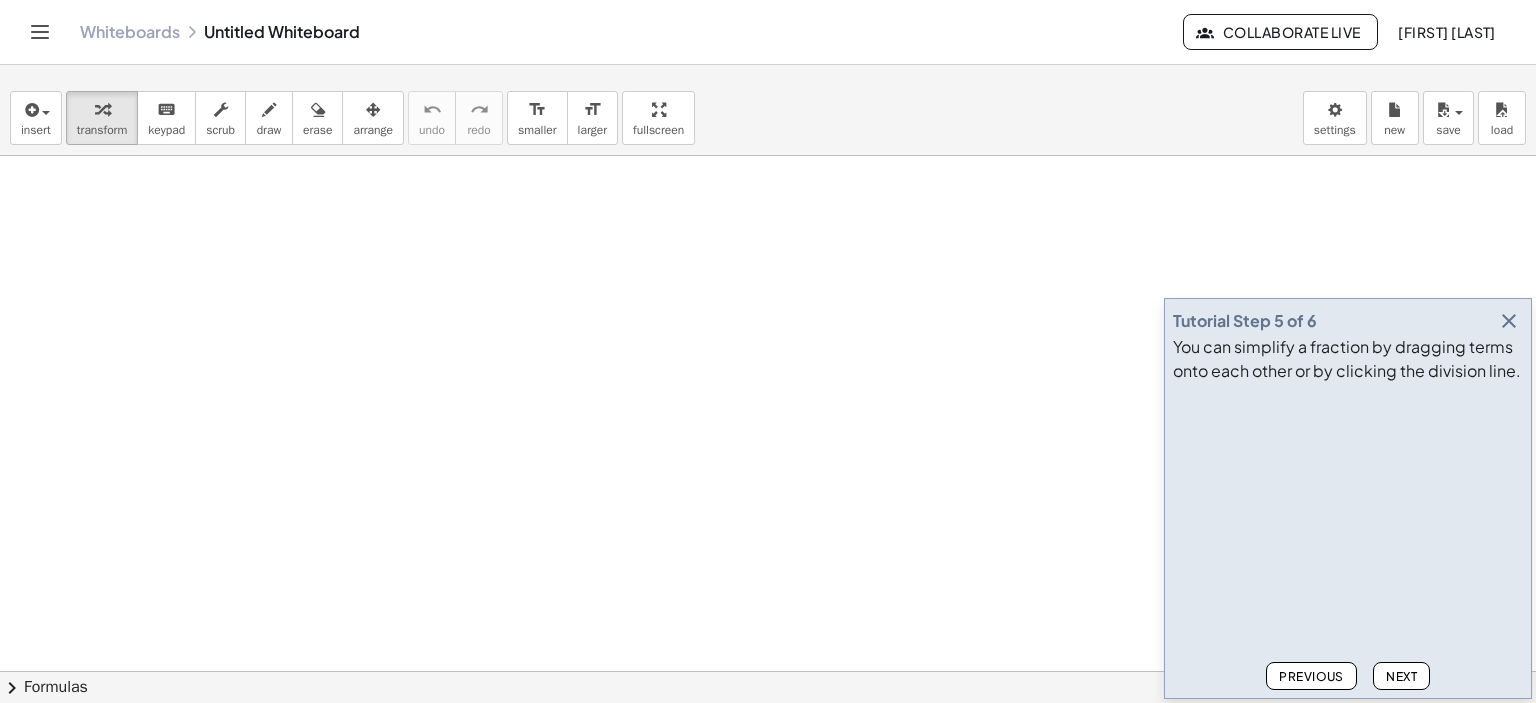 click on "Next" 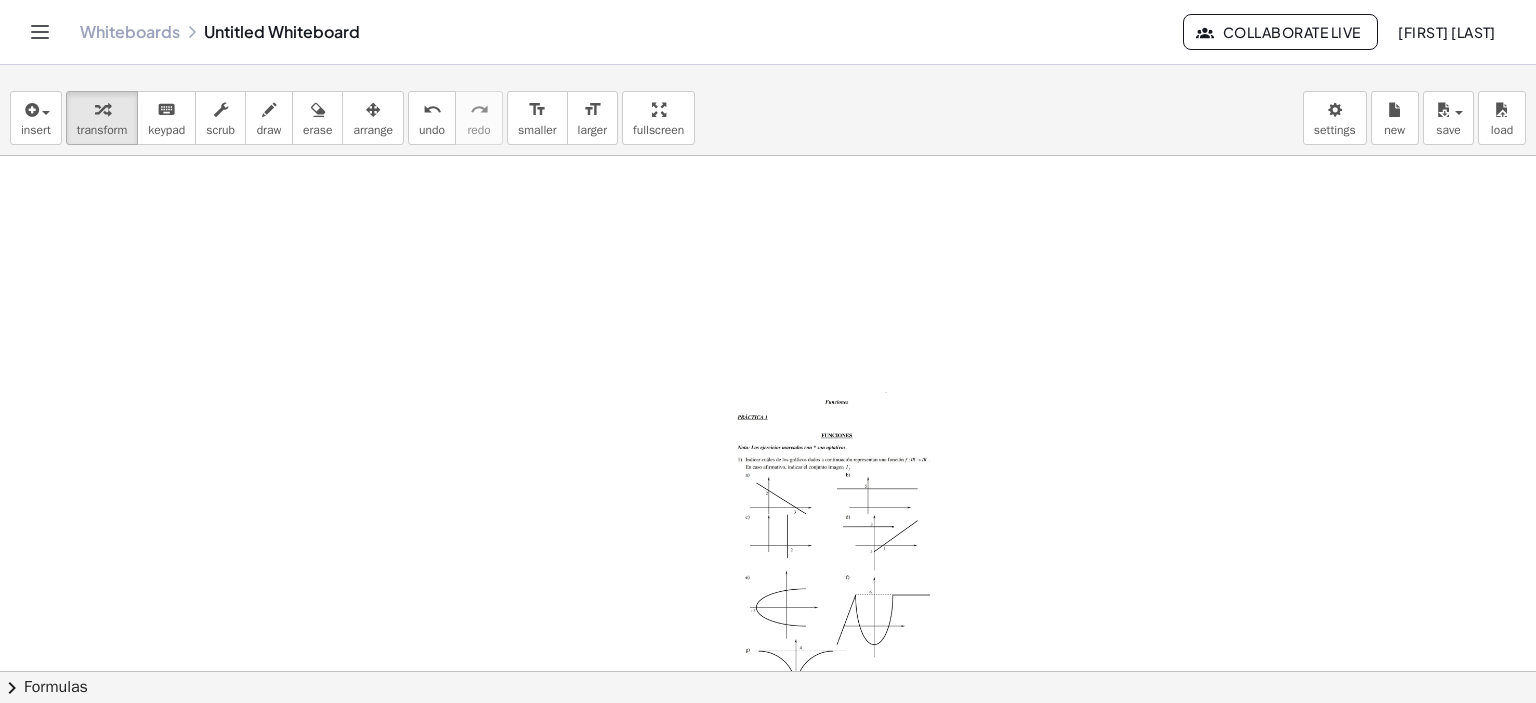 drag, startPoint x: 848, startPoint y: 458, endPoint x: 882, endPoint y: 421, distance: 50.24938 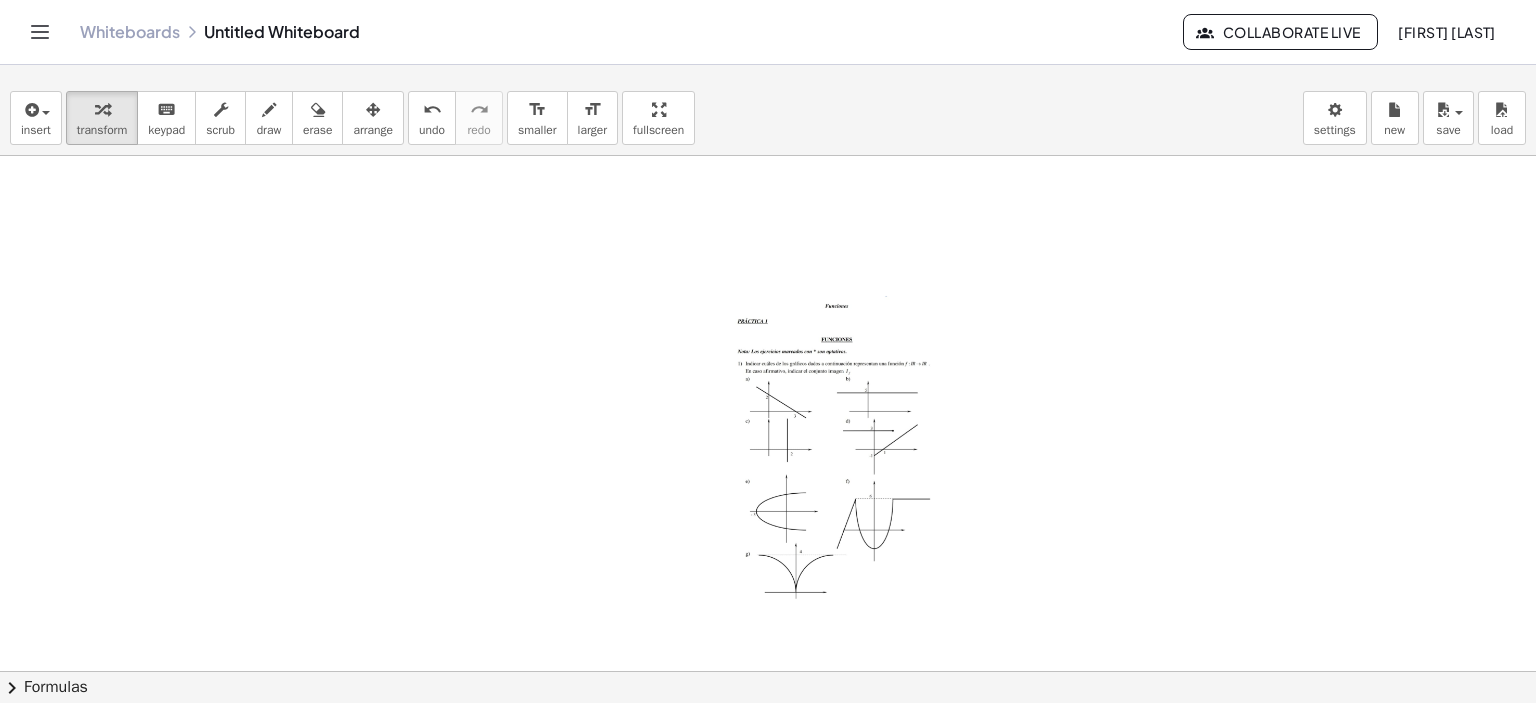 scroll, scrollTop: 114, scrollLeft: 0, axis: vertical 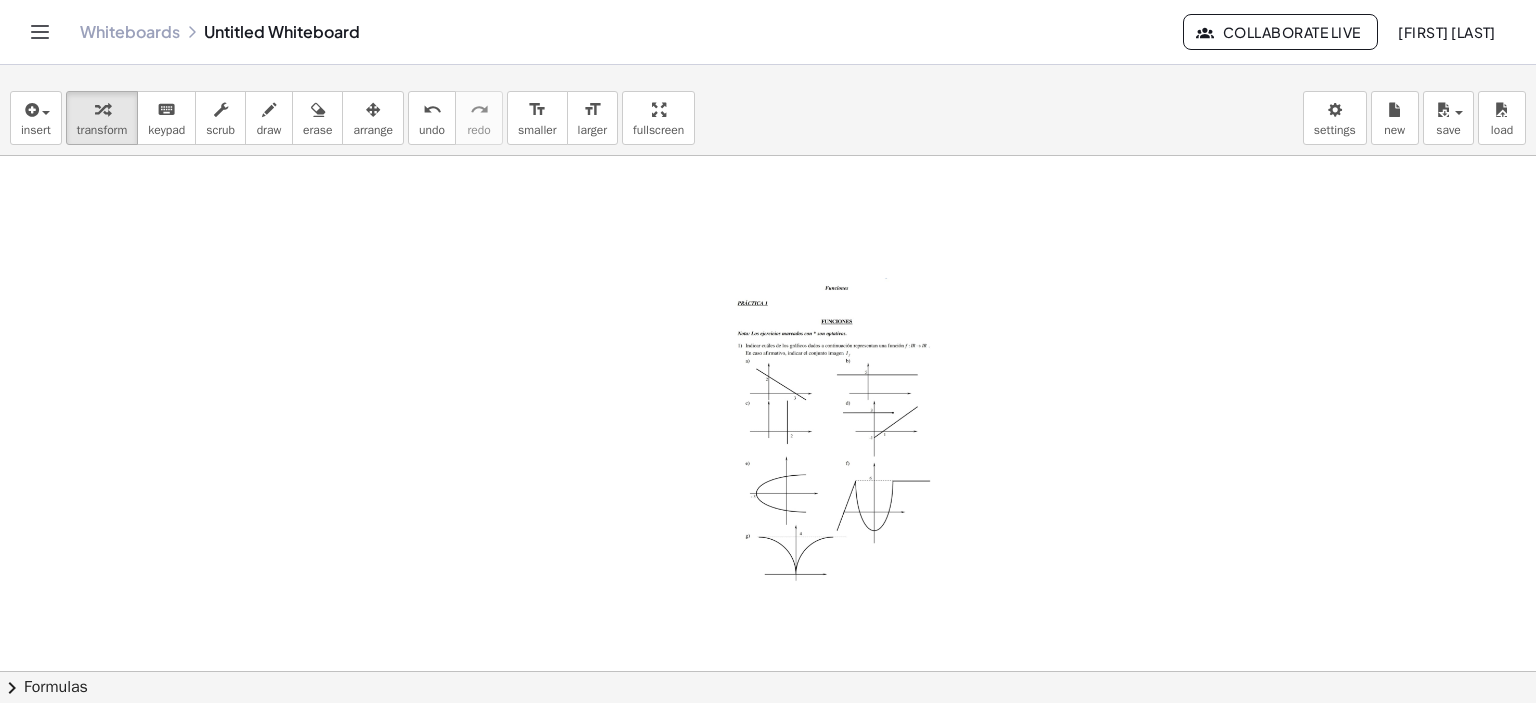 click at bounding box center [835, 448] 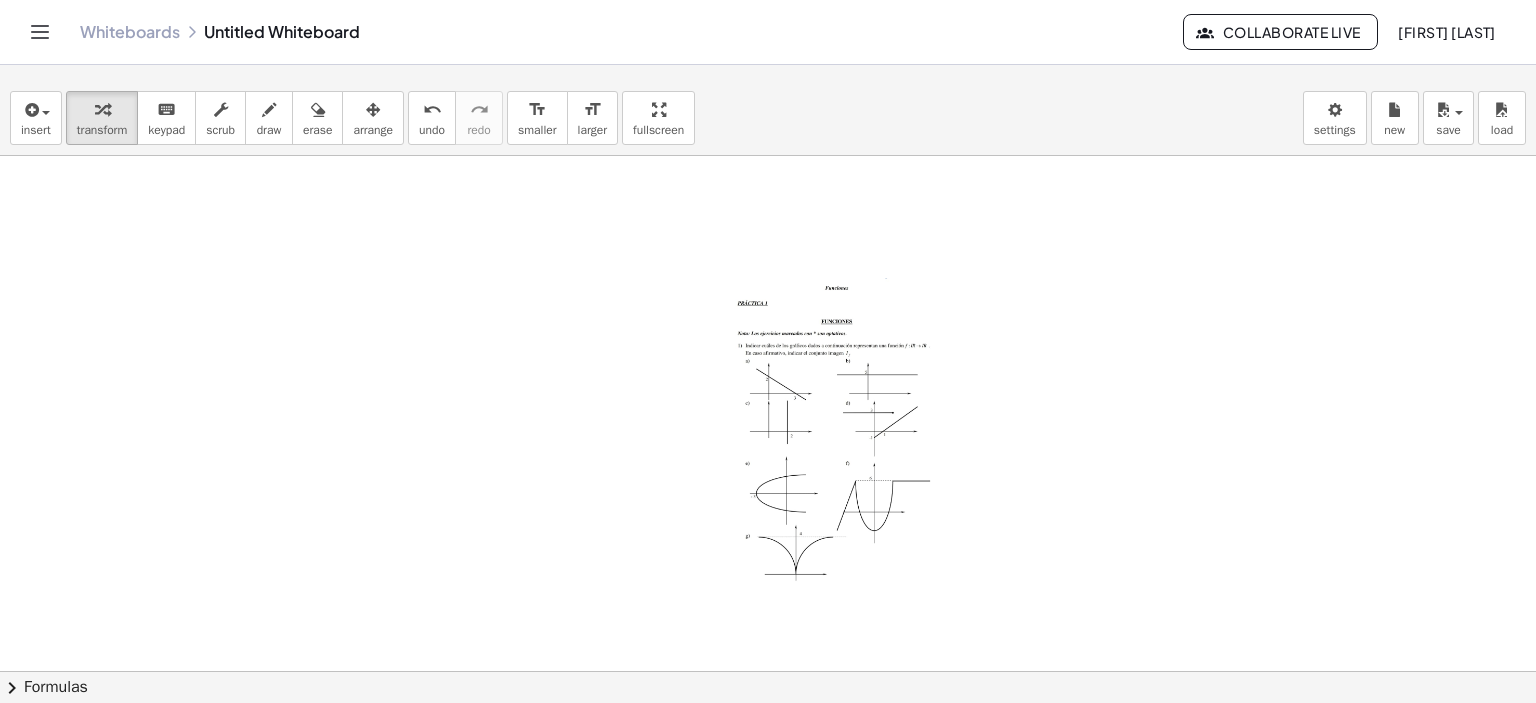 drag, startPoint x: 844, startPoint y: 394, endPoint x: 839, endPoint y: 404, distance: 11.18034 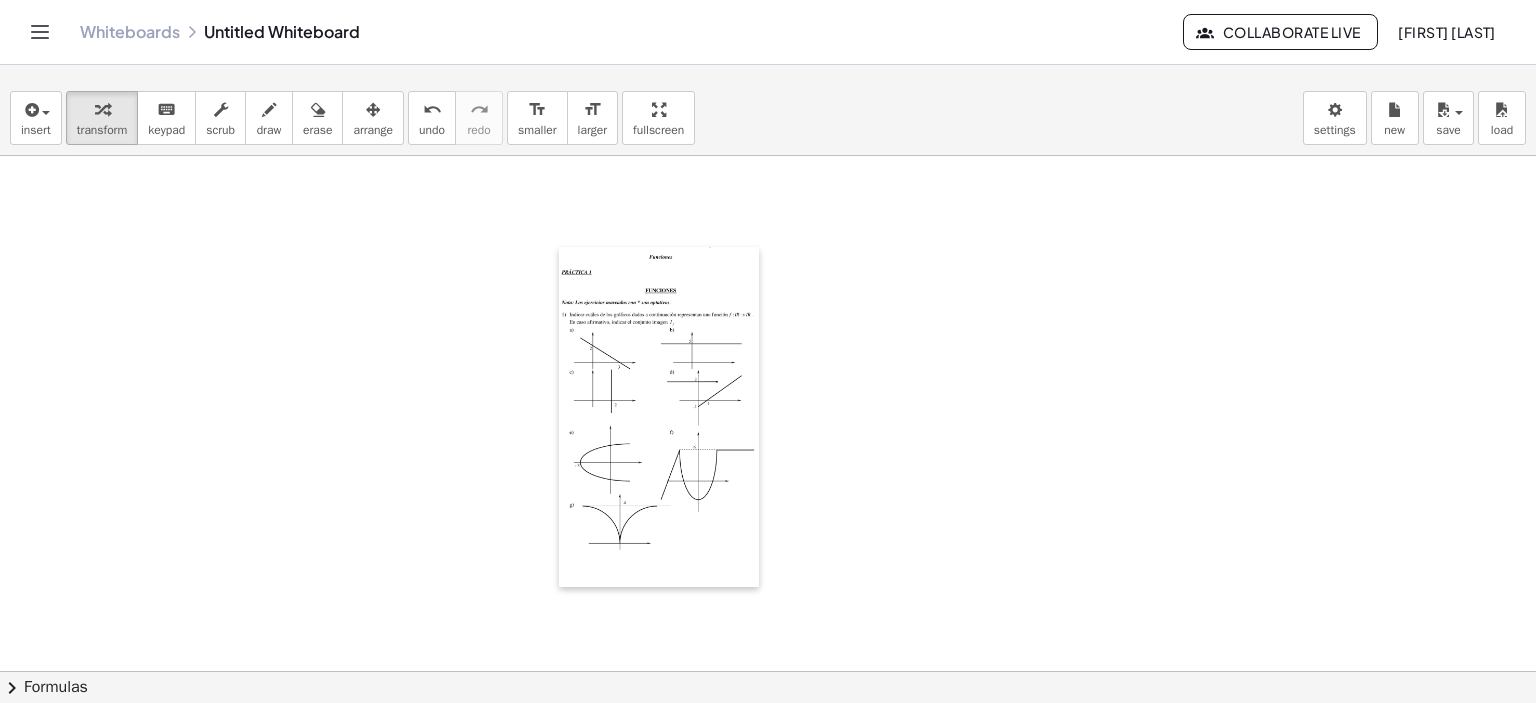 drag, startPoint x: 742, startPoint y: 298, endPoint x: 566, endPoint y: 267, distance: 178.70926 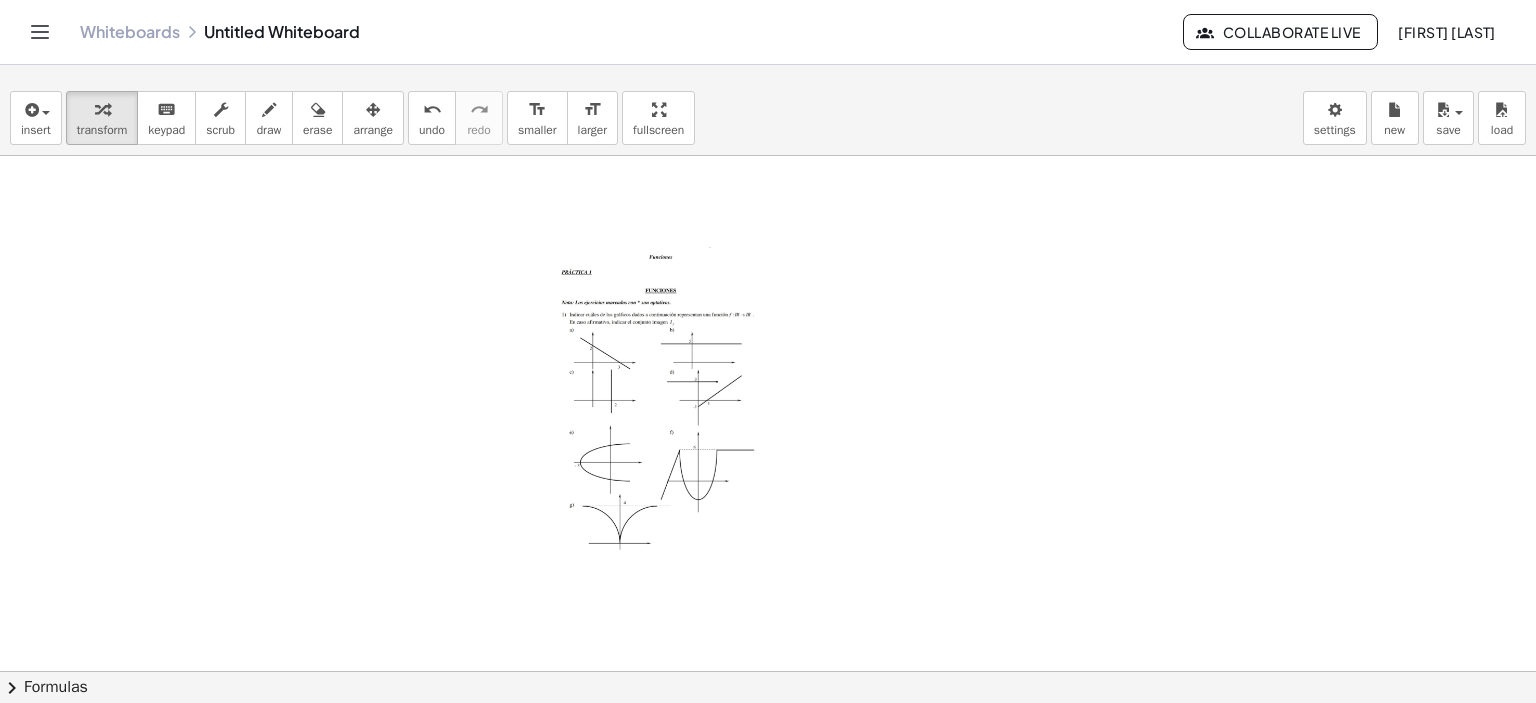 drag, startPoint x: 579, startPoint y: 255, endPoint x: 671, endPoint y: 218, distance: 99.16148 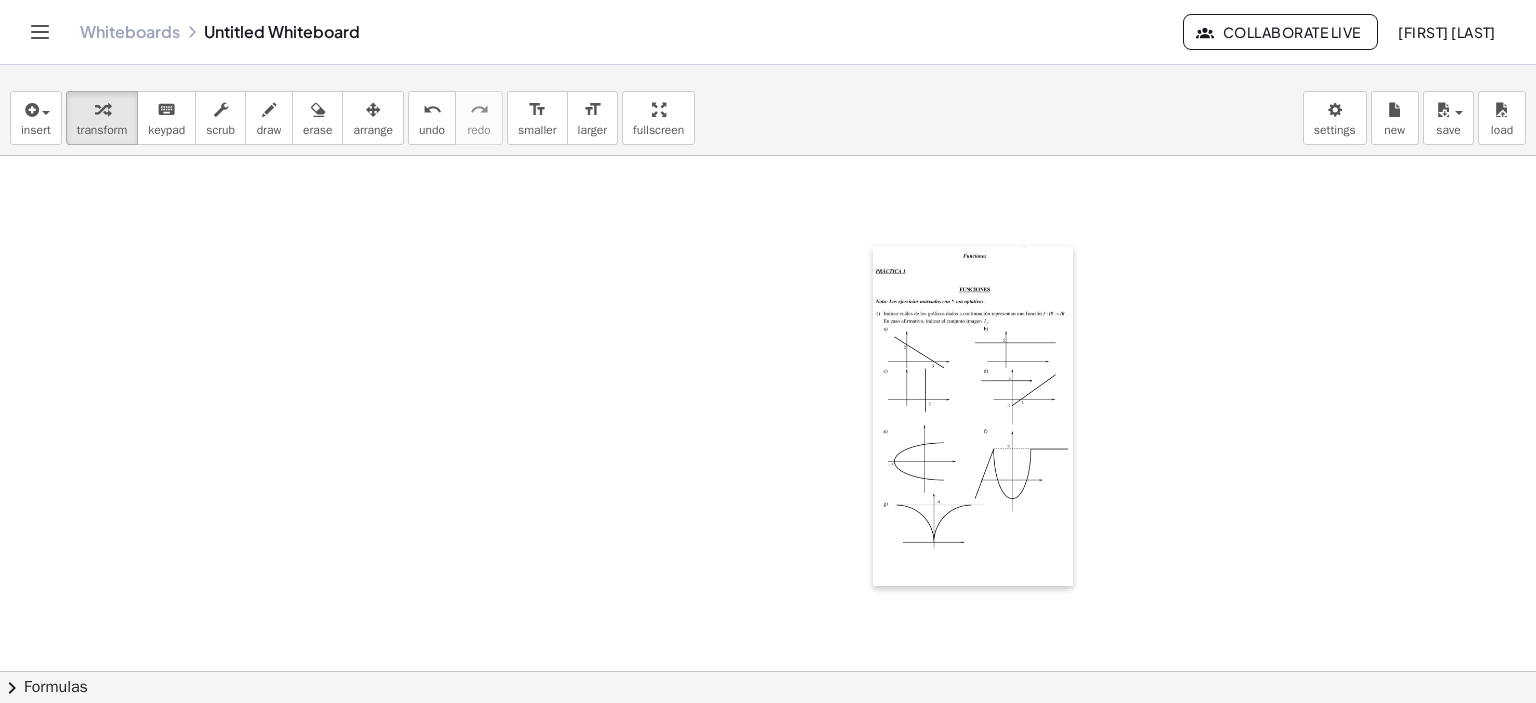 drag, startPoint x: 559, startPoint y: 256, endPoint x: 880, endPoint y: 259, distance: 321.014 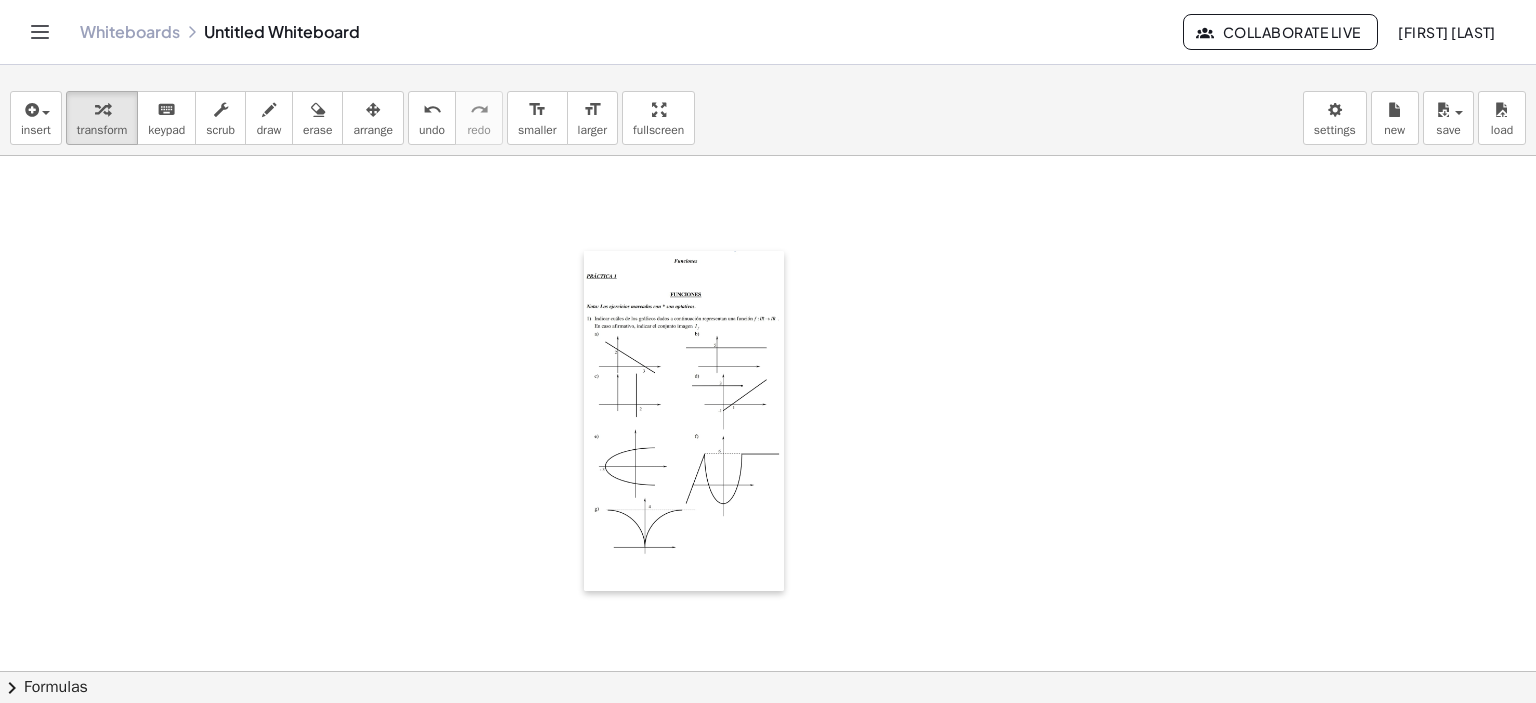 drag, startPoint x: 883, startPoint y: 545, endPoint x: 593, endPoint y: 550, distance: 290.0431 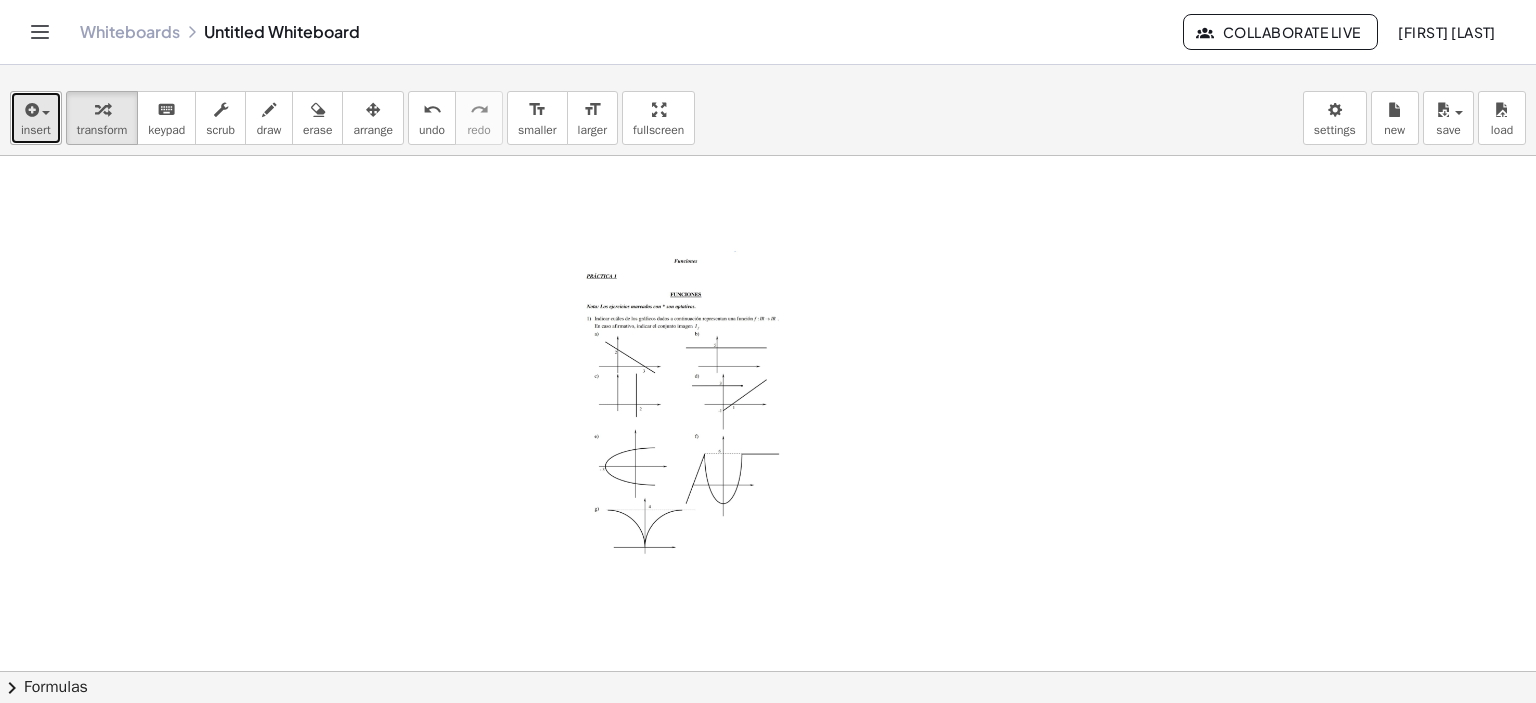 click at bounding box center [30, 110] 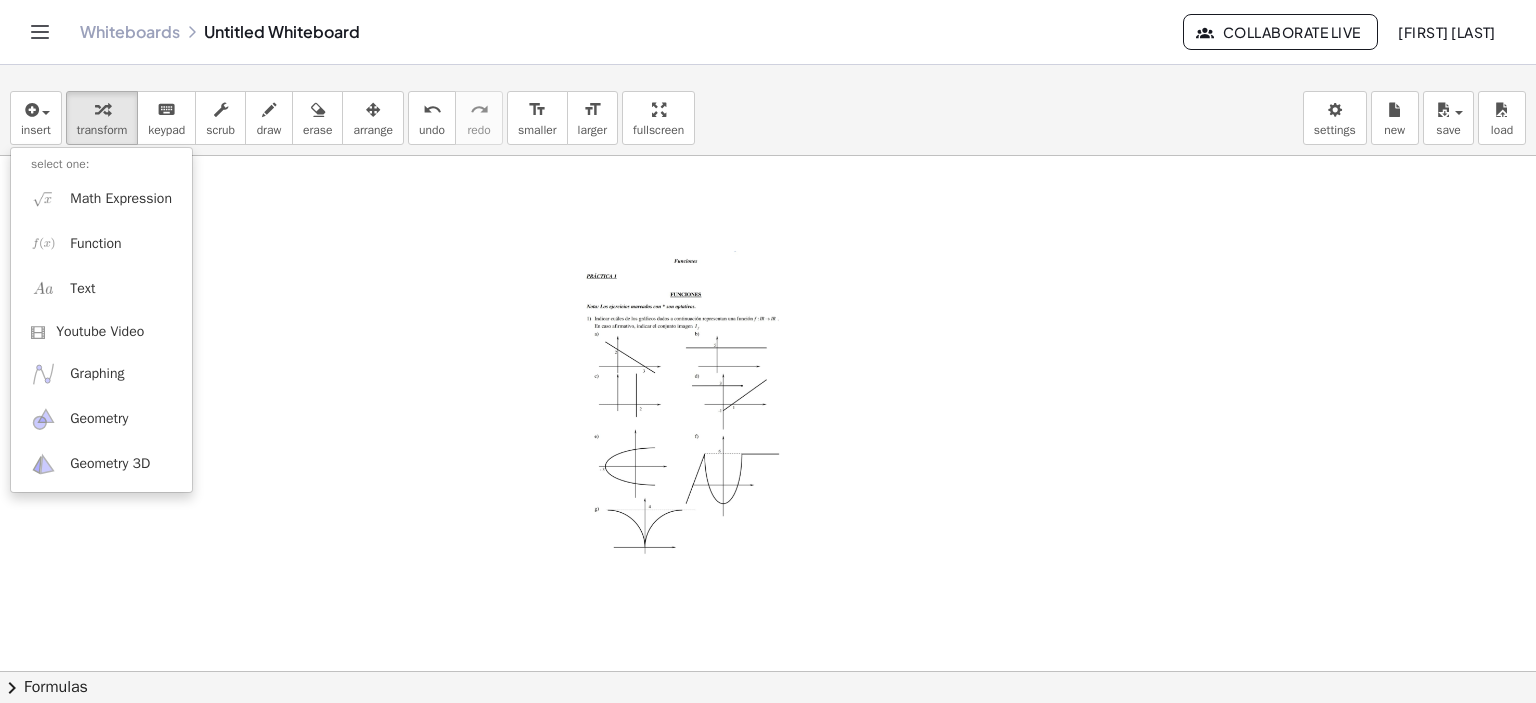 click on "insert select one: Math Expression Function Text Youtube Video Graphing Geometry Geometry 3D transform keyboard keypad scrub draw erase arrange undo undo redo redo format_size smaller format_size larger fullscreen load   save new settings" at bounding box center [768, 118] 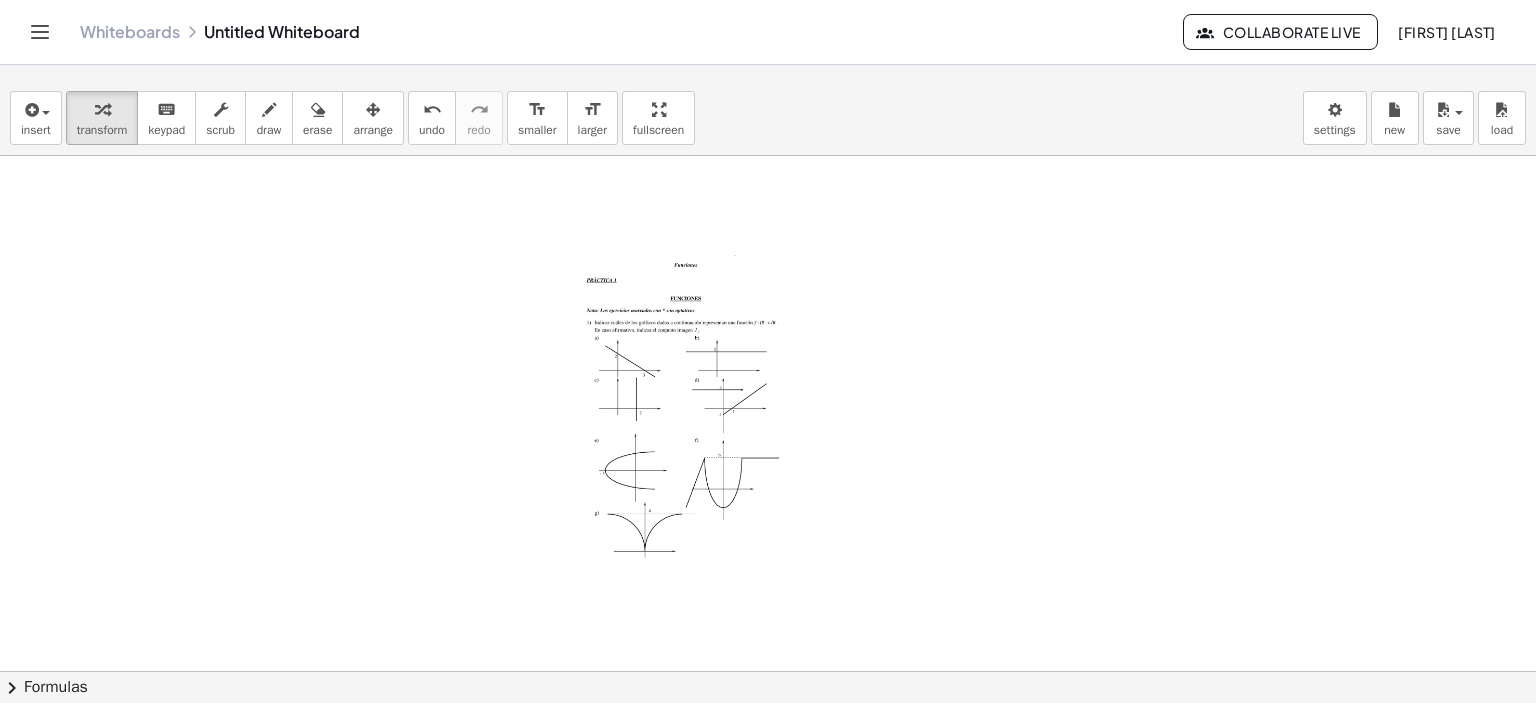 drag, startPoint x: 701, startPoint y: 299, endPoint x: 713, endPoint y: 380, distance: 81.88406 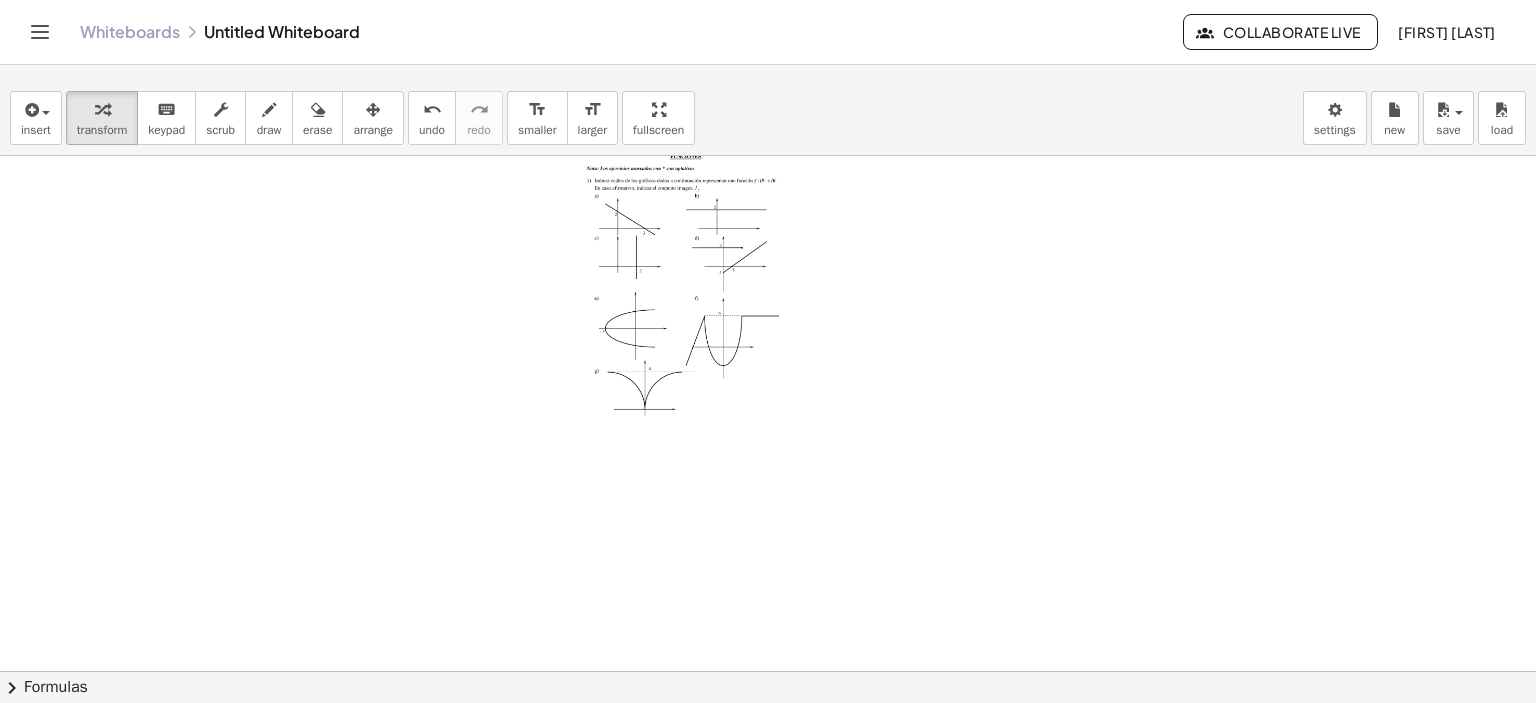 drag, startPoint x: 704, startPoint y: 347, endPoint x: 684, endPoint y: 403, distance: 59.464275 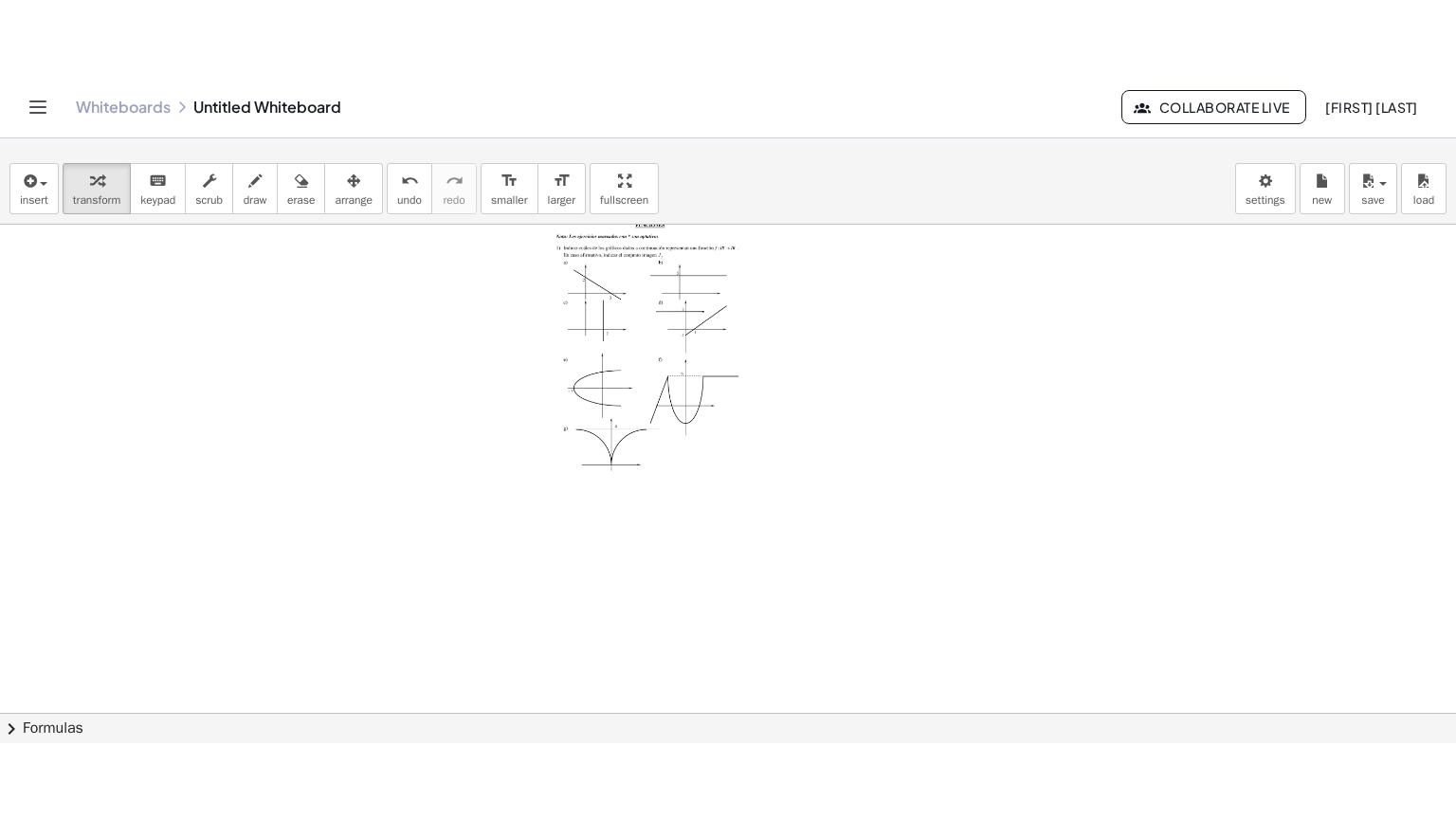 scroll, scrollTop: 242, scrollLeft: 0, axis: vertical 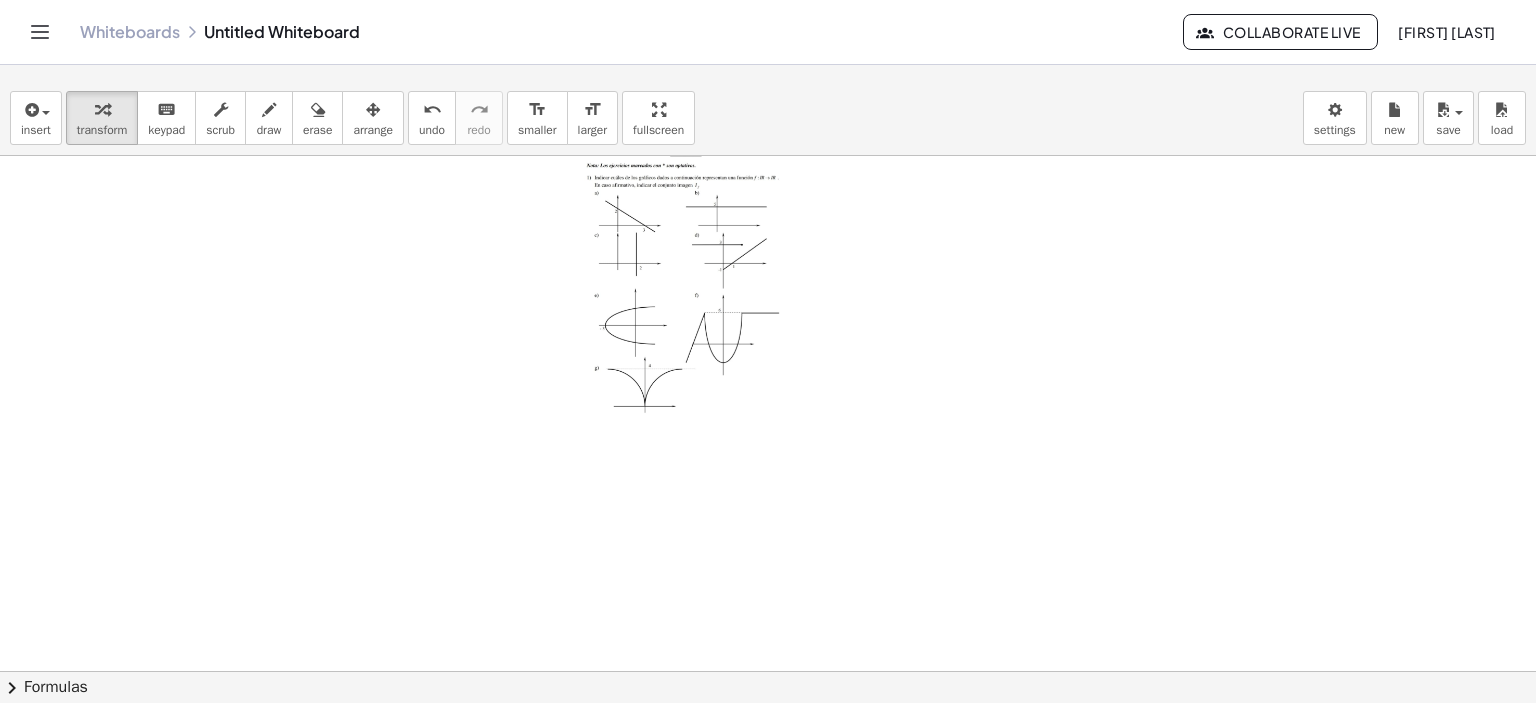 drag, startPoint x: 820, startPoint y: 226, endPoint x: 815, endPoint y: 303, distance: 77.16217 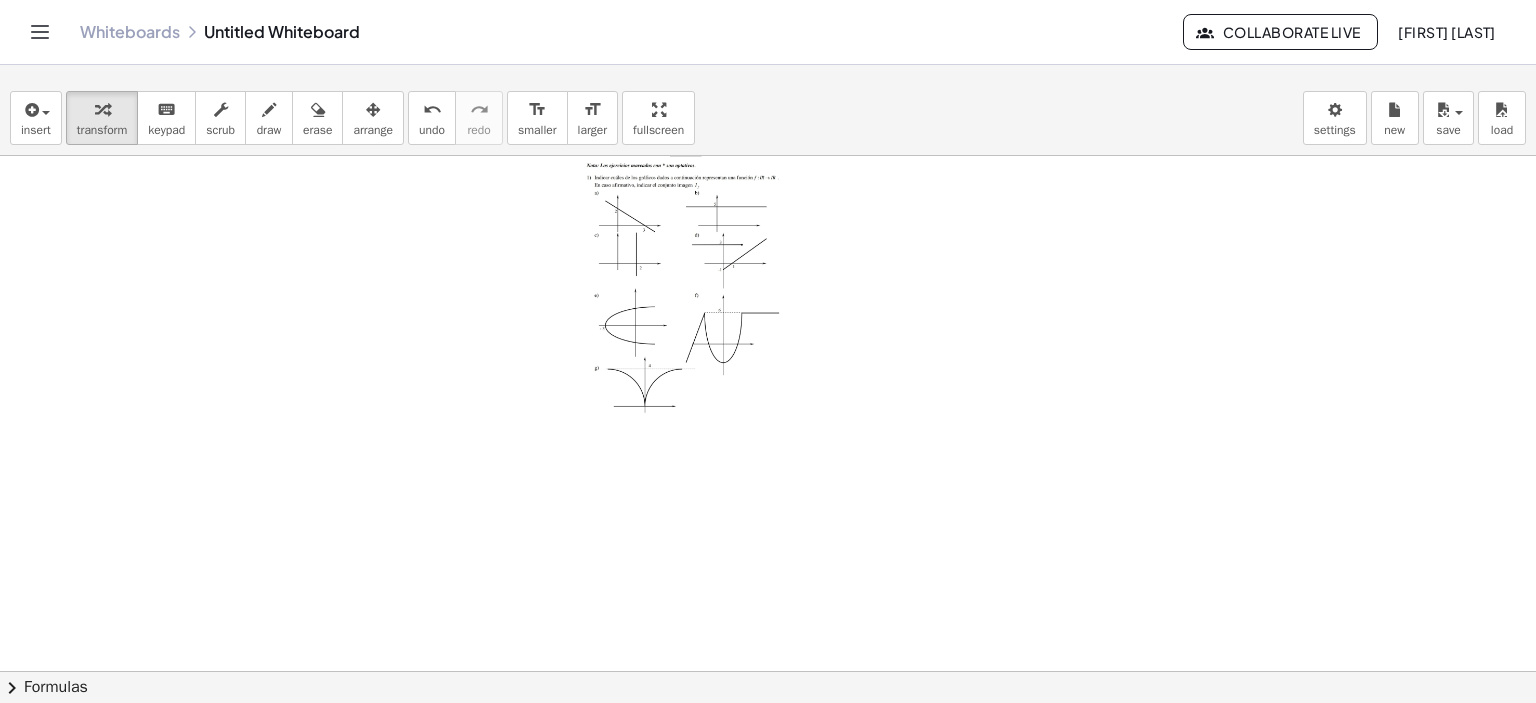 drag, startPoint x: 755, startPoint y: 256, endPoint x: 747, endPoint y: 303, distance: 47.67599 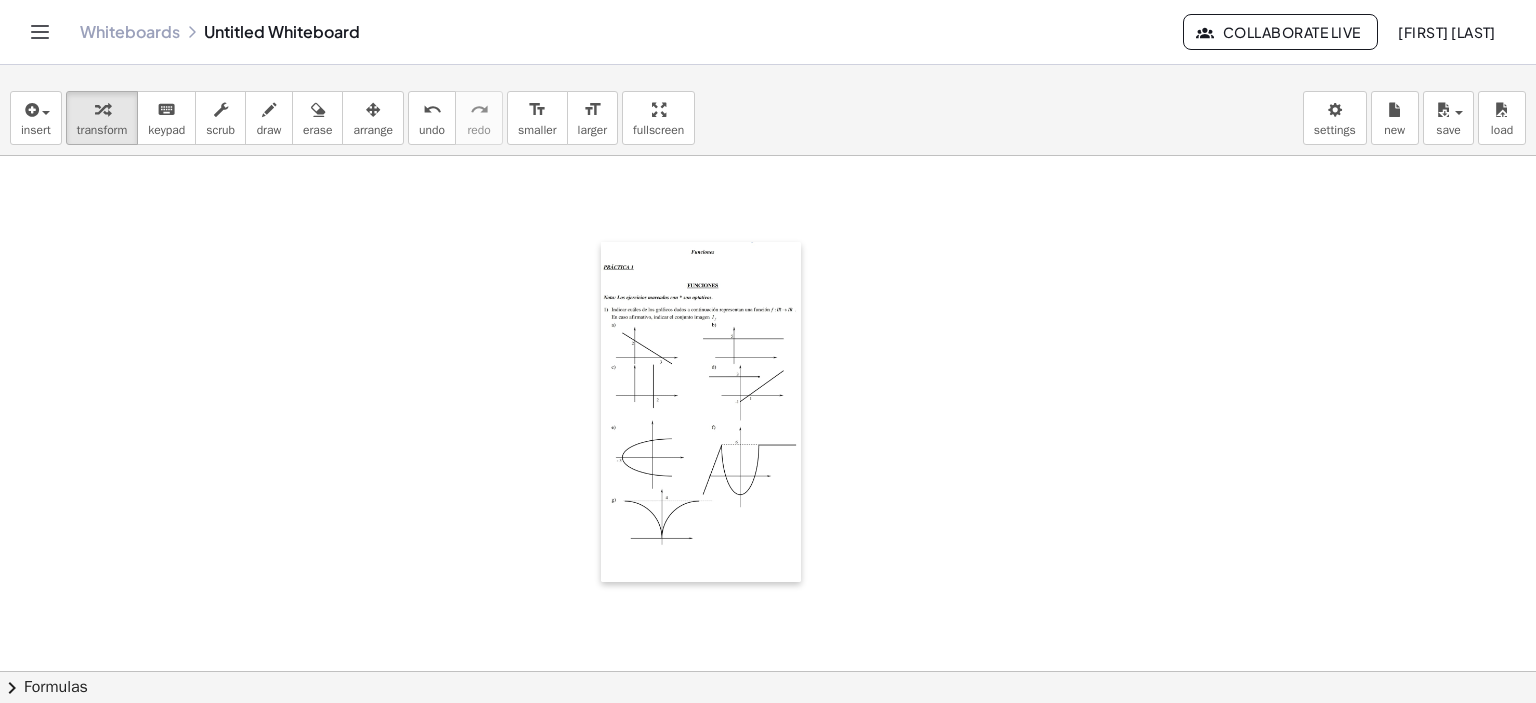 drag, startPoint x: 593, startPoint y: 179, endPoint x: 614, endPoint y: 303, distance: 125.765656 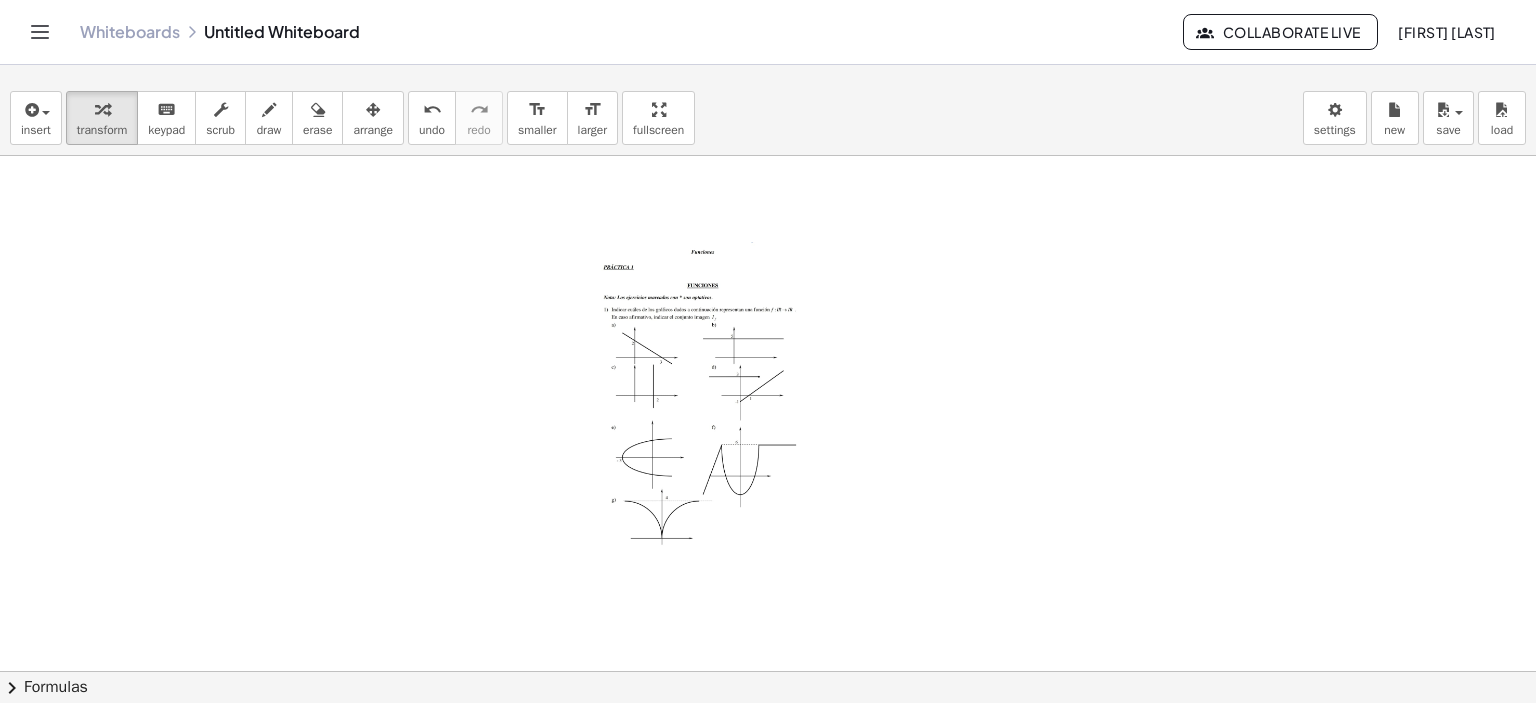 click at bounding box center [701, 412] 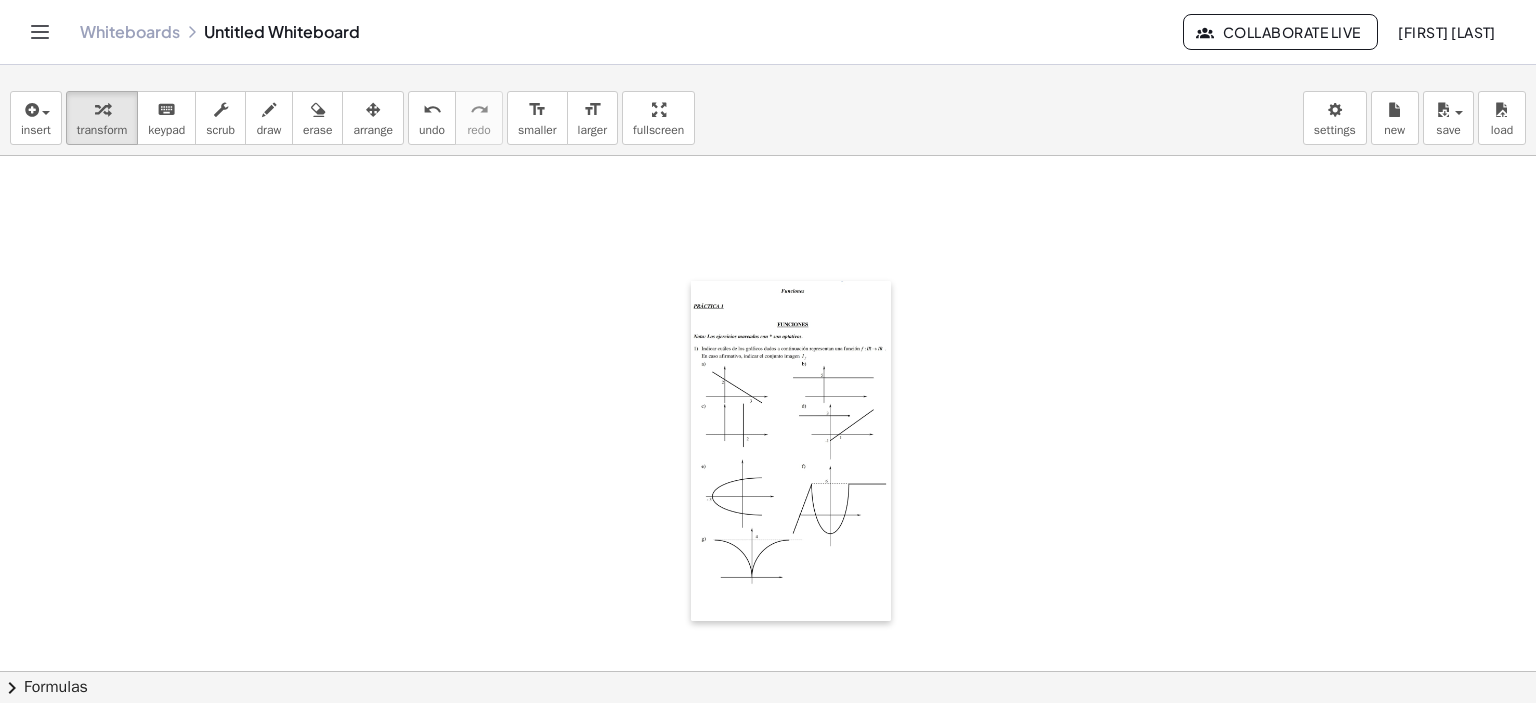 drag, startPoint x: 606, startPoint y: 242, endPoint x: 695, endPoint y: 280, distance: 96.77293 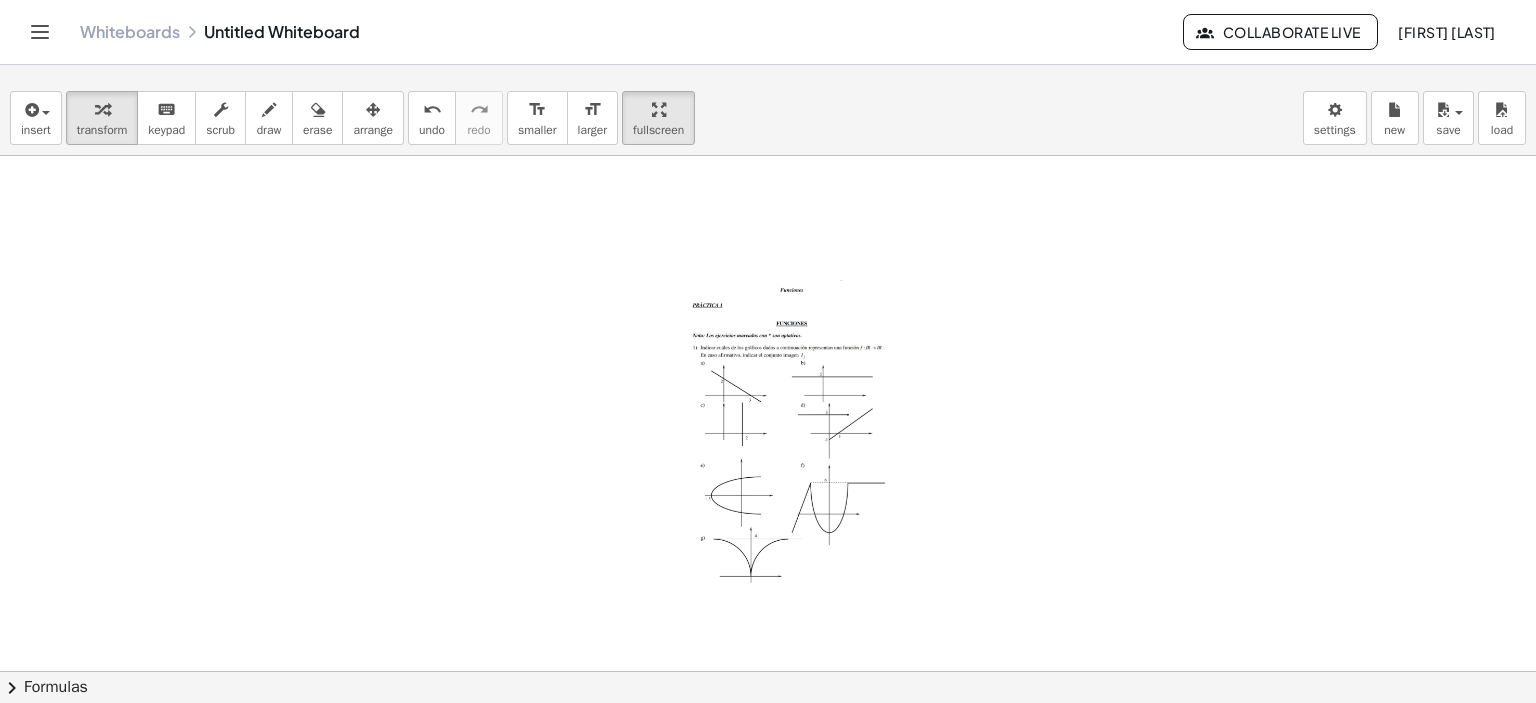 click on "insert select one: Math Expression Function Text Youtube Video Graphing Geometry Geometry 3D transform keyboard keypad scrub draw erase arrange undo undo redo redo format_size smaller format_size larger fullscreen load   save new settings × chevron_right  Formulas
Drag one side of a formula onto a highlighted expression on the canvas to apply it.
Quadratic Formula
+ · a · x 2 + · b · x + c = 0
⇔
x = · ( − b ± 2 √ ( + b 2 − · 4 · a · c ) ) · 2 · a
+ x 2 + · p · x + q = 0
⇔
x = − · p · 2 ± 2 √ ( + ( · p · 2 ) 2 − q )
Manually Factoring a Quadratic
+ x 2 + · b · x + c
⇒" at bounding box center (768, 392) 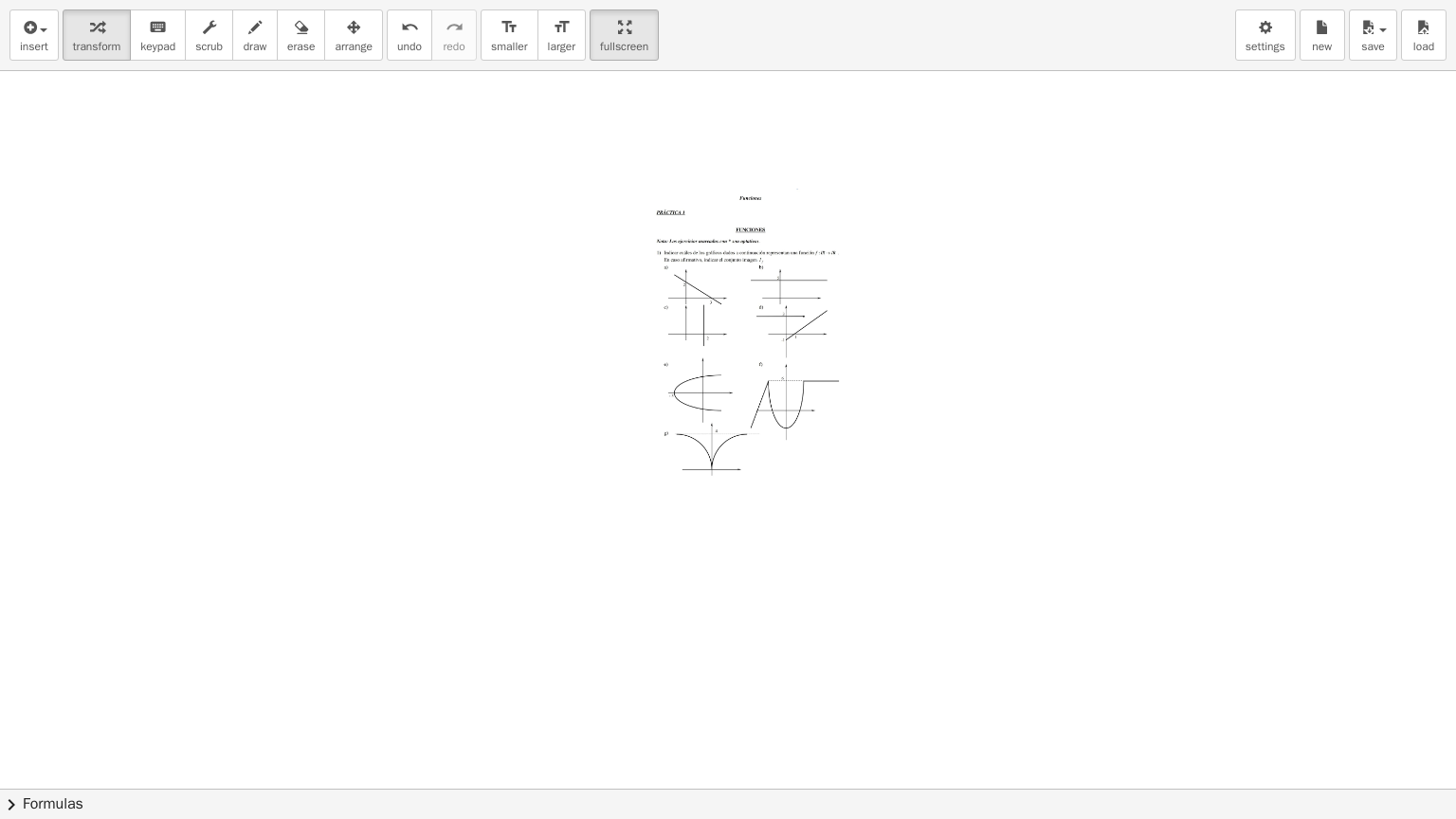 drag, startPoint x: 709, startPoint y: 191, endPoint x: 673, endPoint y: 224, distance: 48.836462 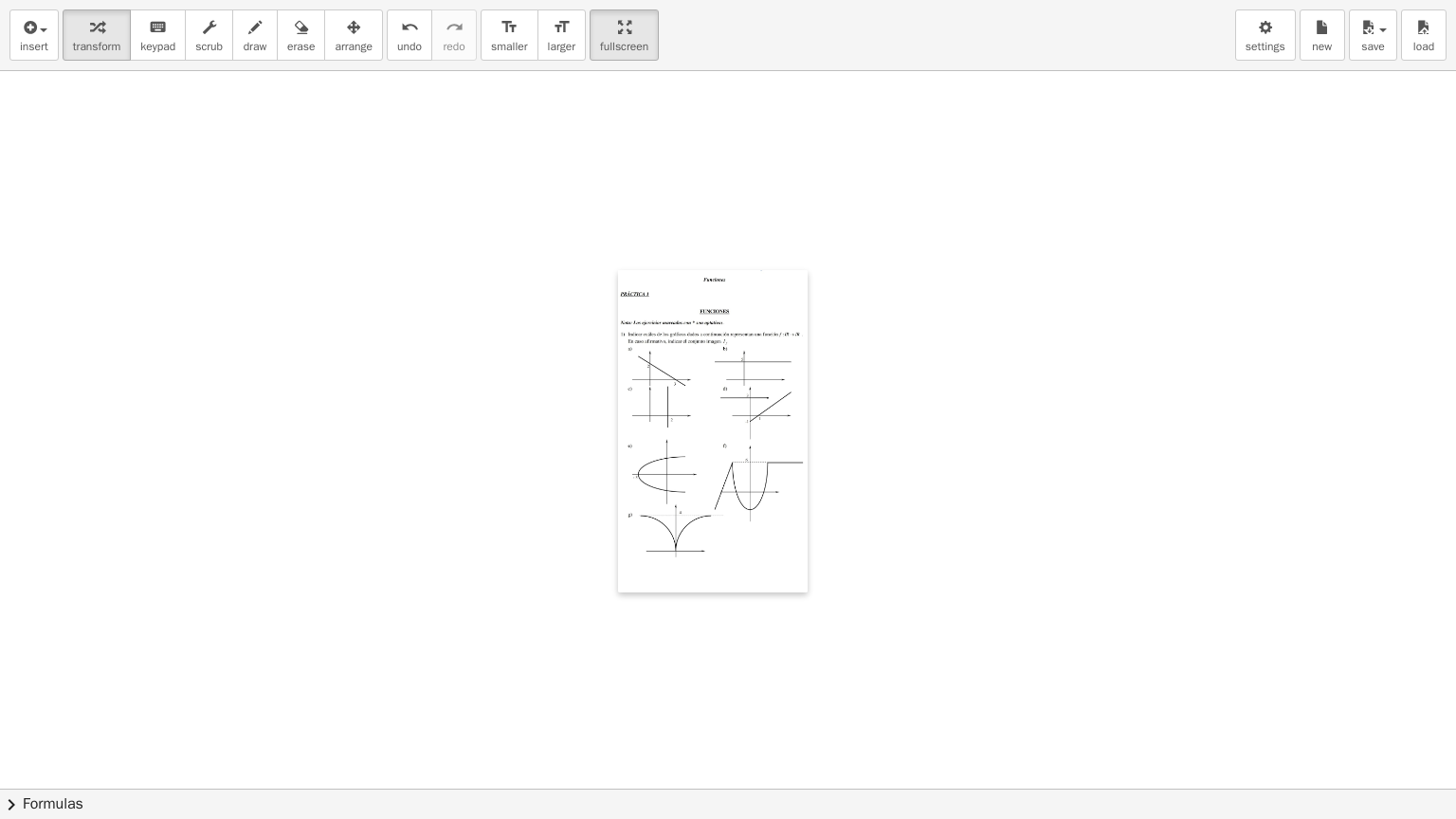 drag, startPoint x: 660, startPoint y: 213, endPoint x: 624, endPoint y: 292, distance: 86.8159 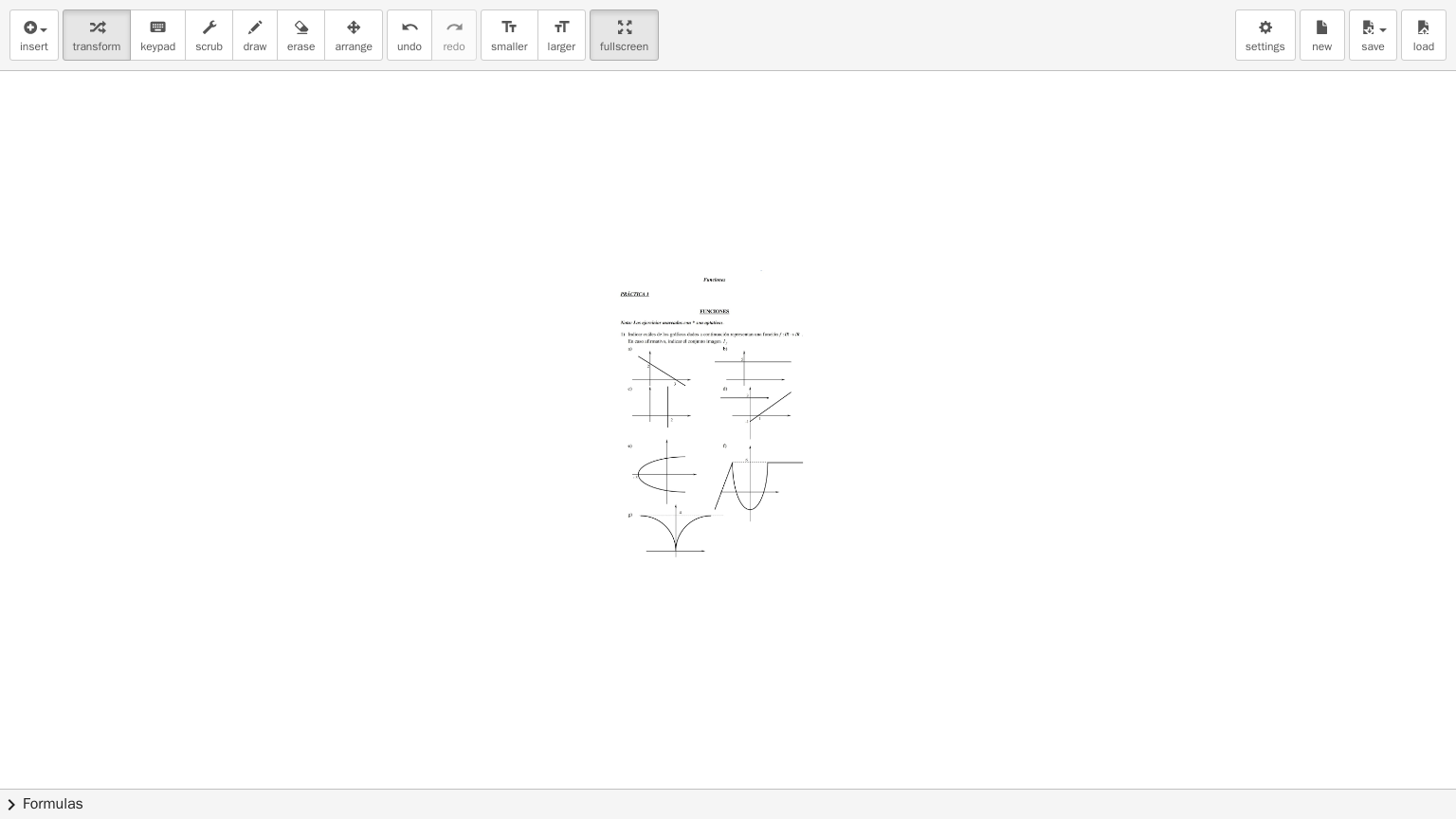 drag, startPoint x: 810, startPoint y: 562, endPoint x: 857, endPoint y: 588, distance: 53.7122 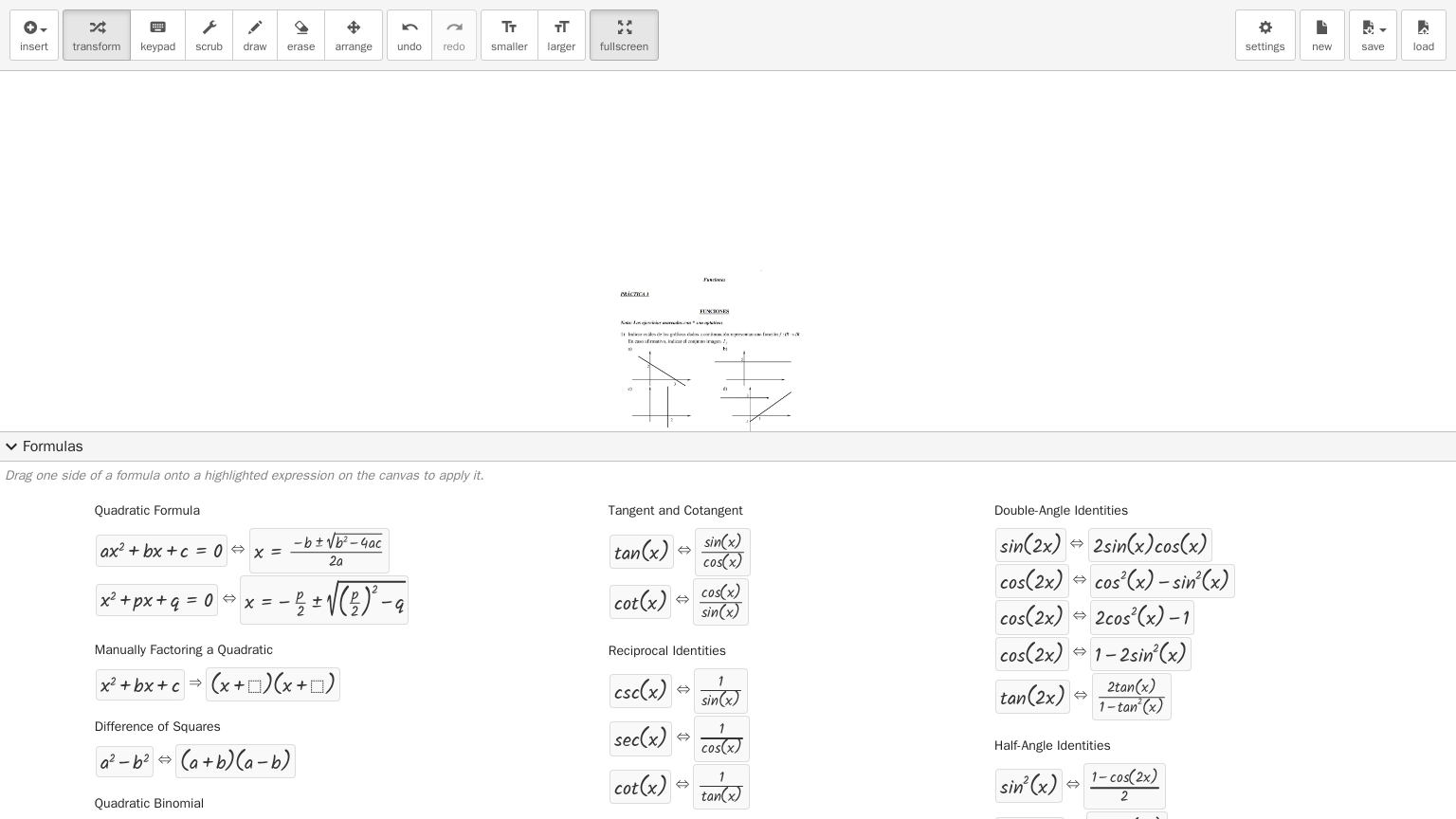 click on "expand_more  Formulas" 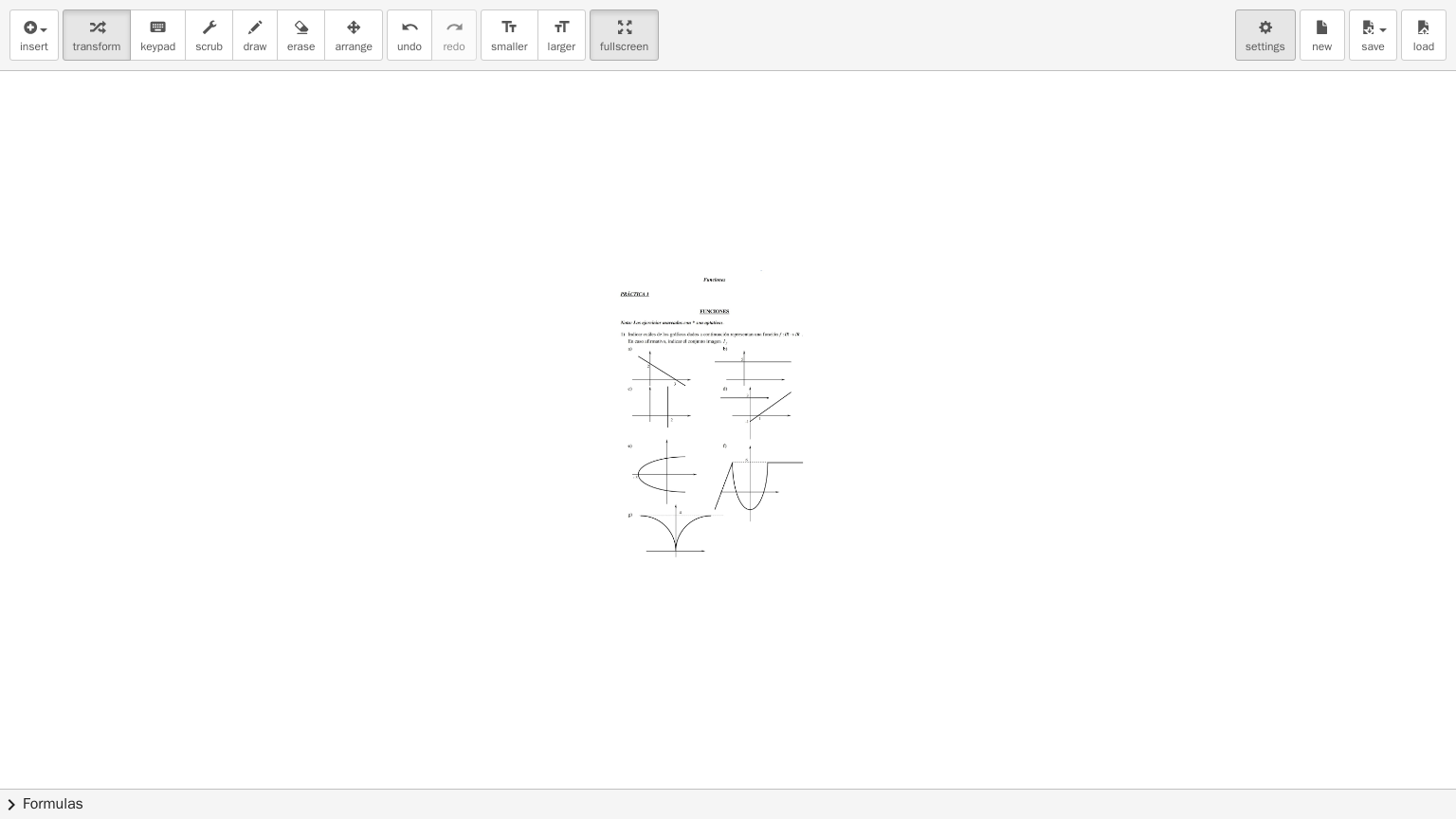click at bounding box center (1265, 27) 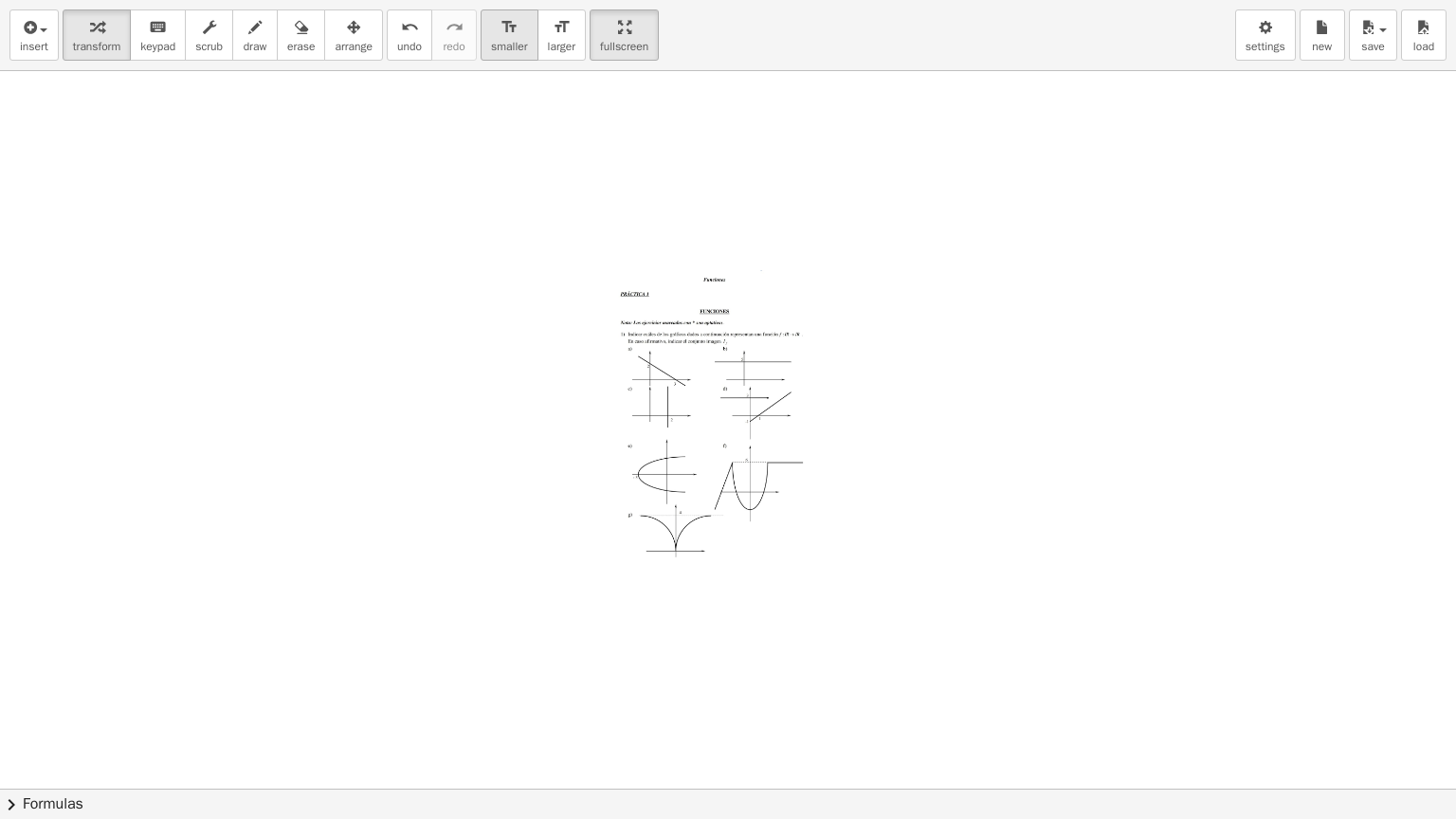 click on "smaller" at bounding box center [509, 46] 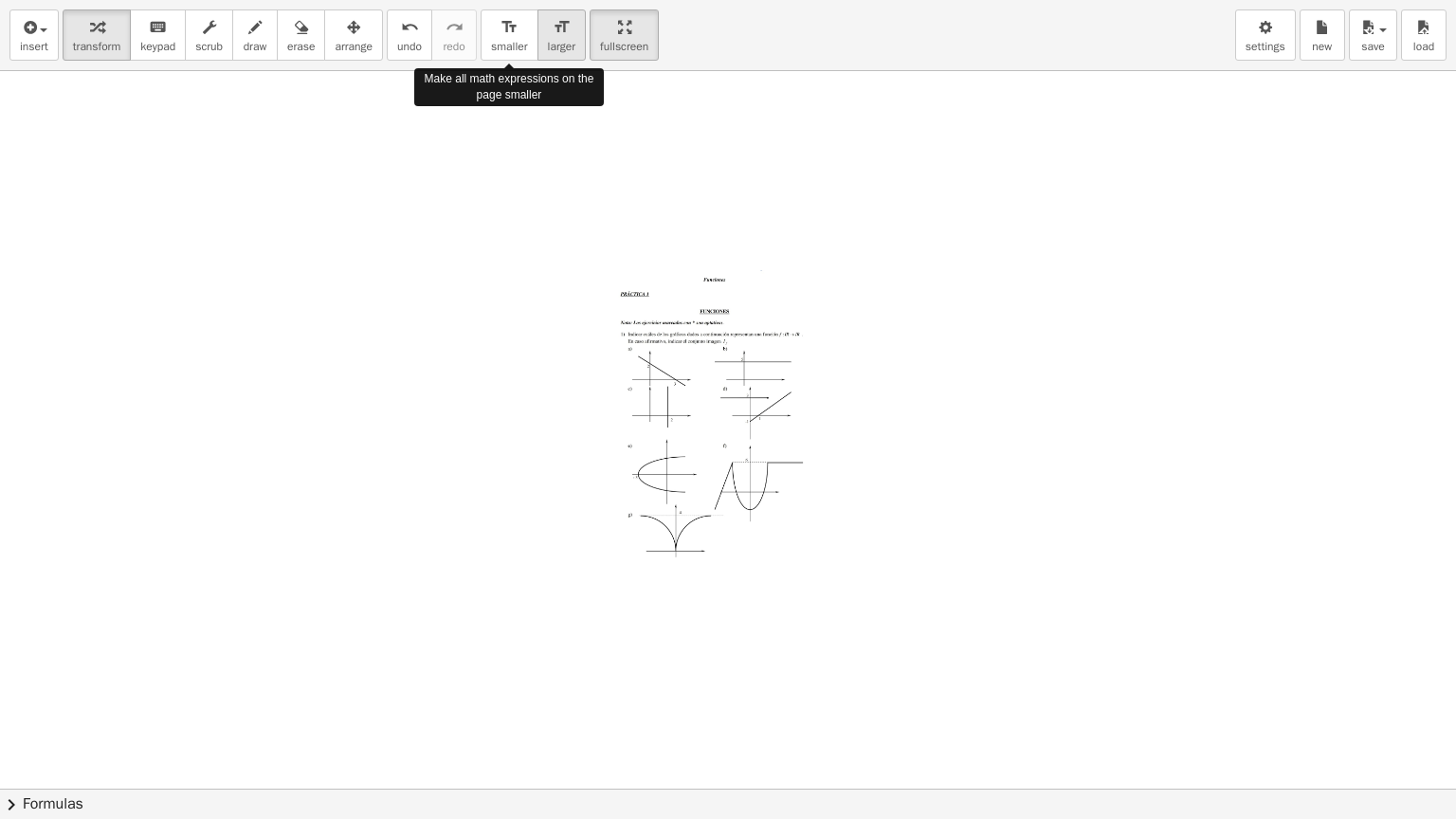 click on "format_size" at bounding box center (561, 27) 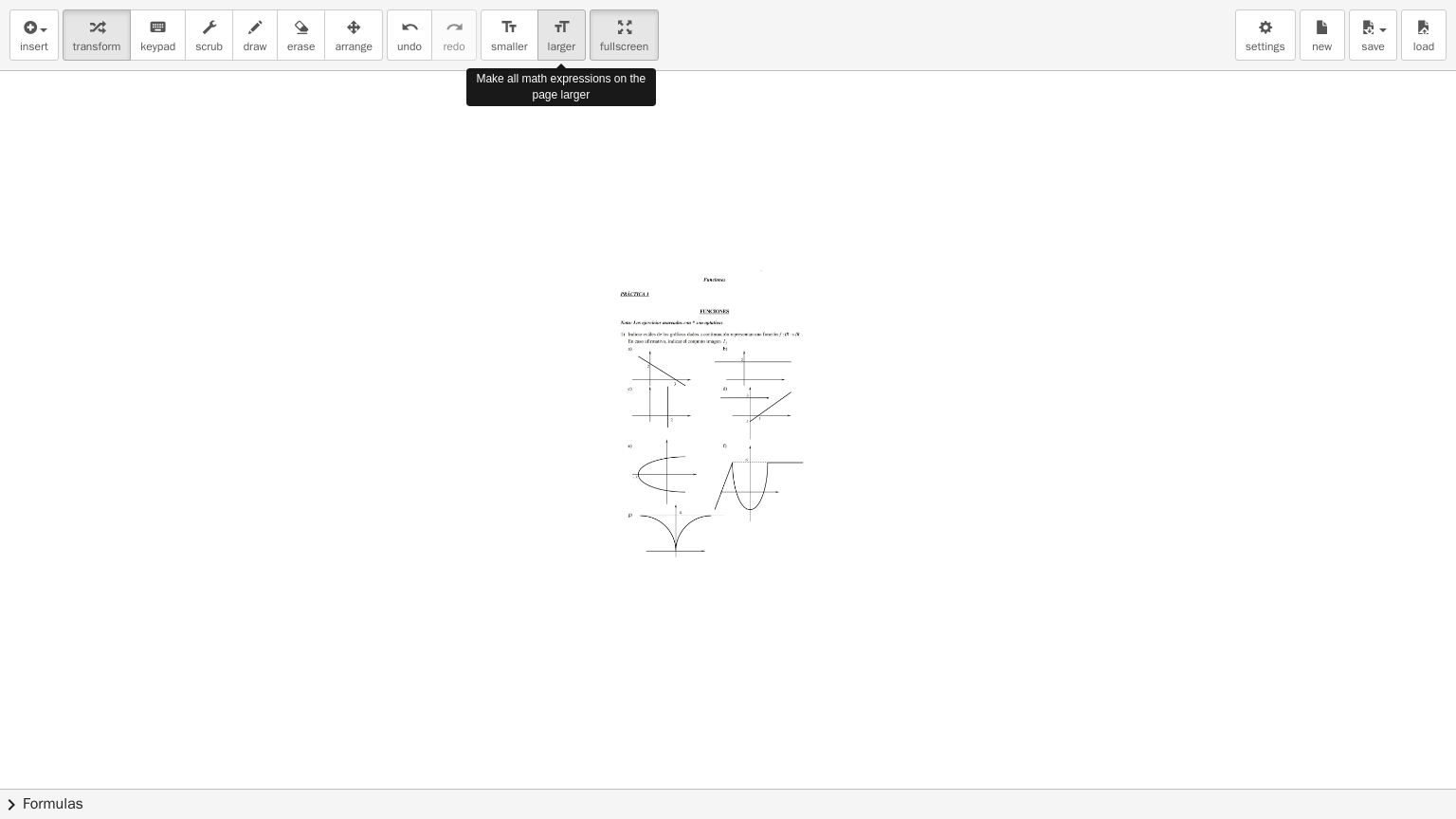 click on "format_size" at bounding box center (561, 27) 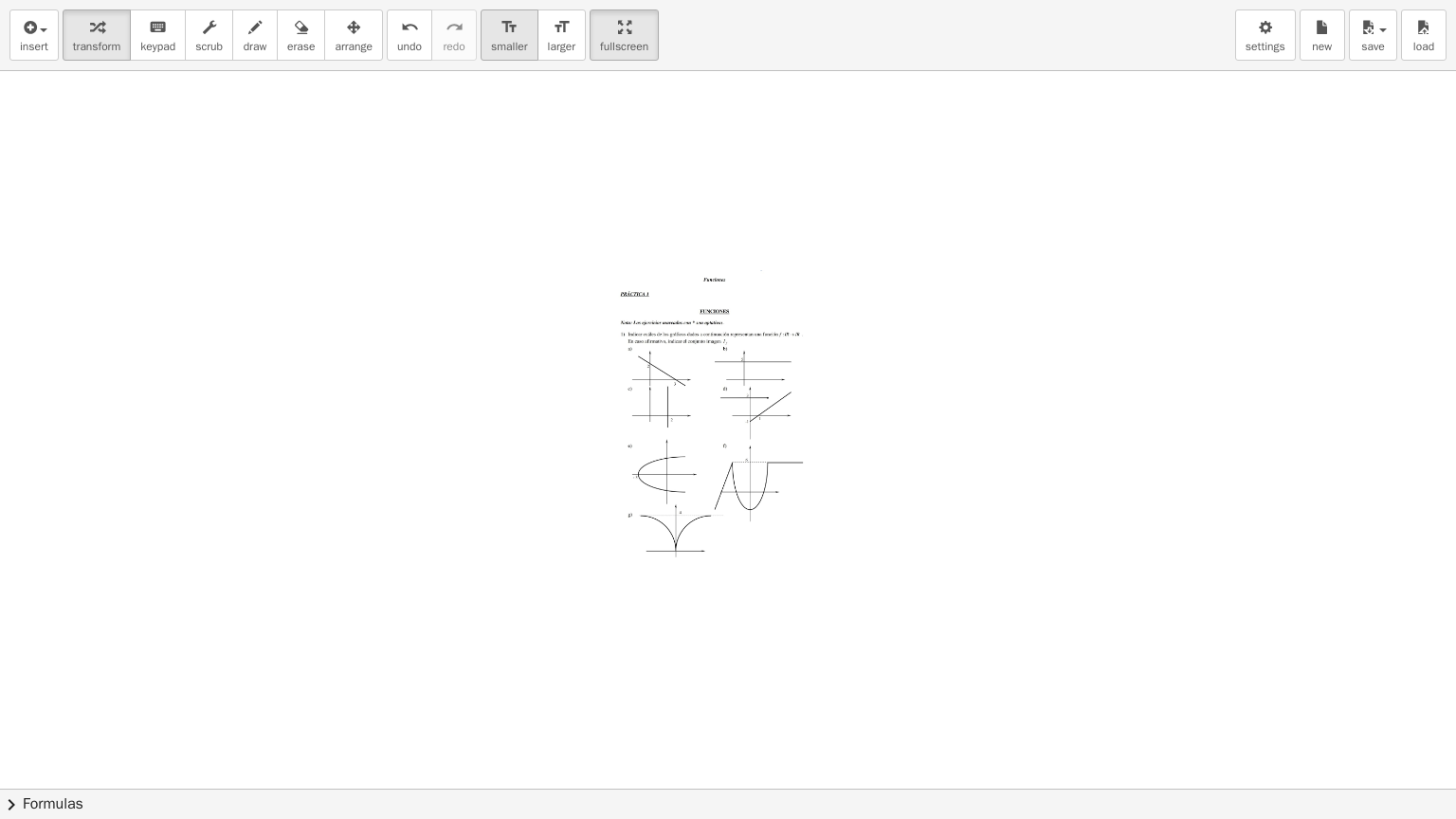 click on "format_size" at bounding box center (509, 27) 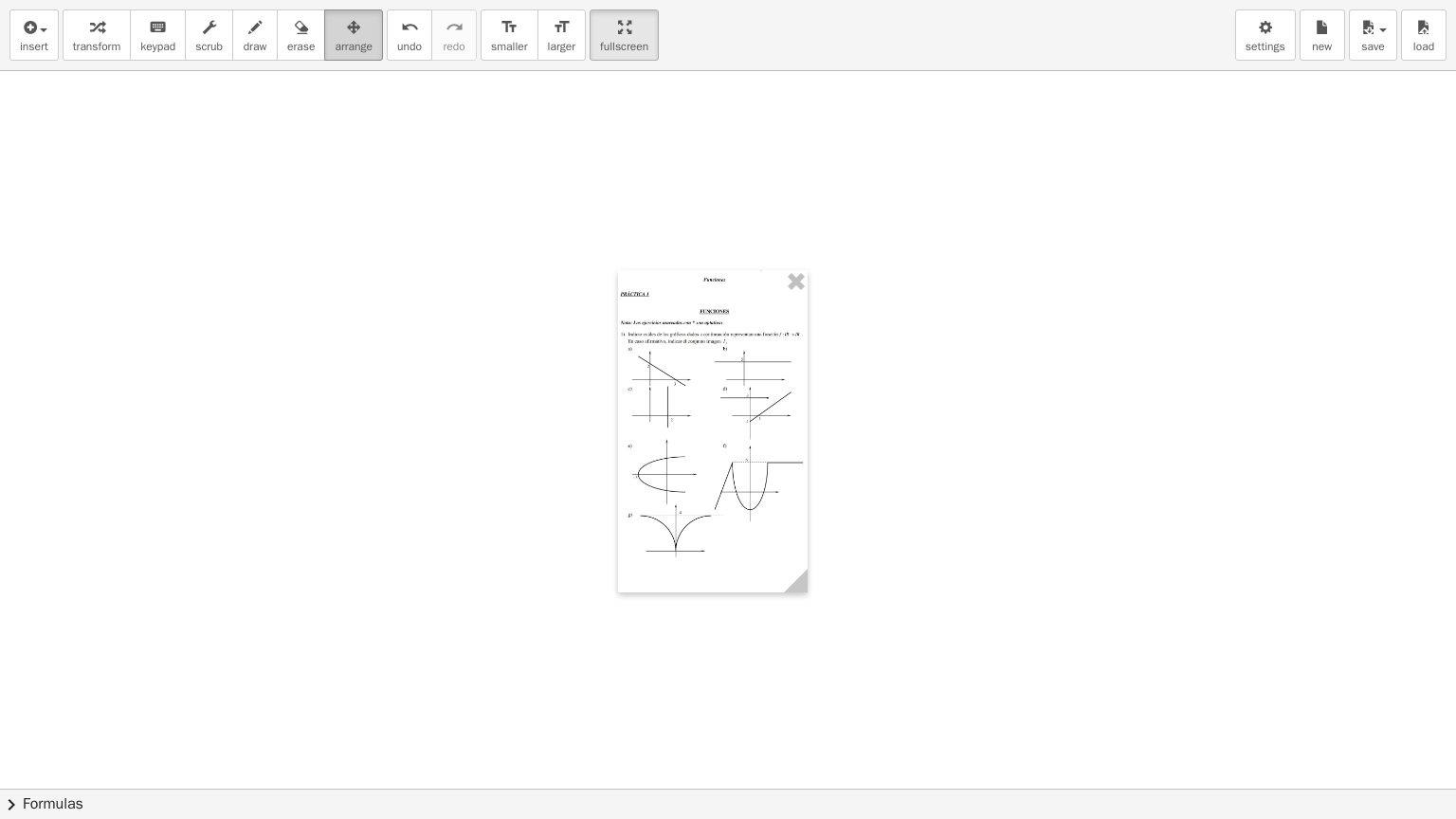 click on "arrange" at bounding box center (354, 46) 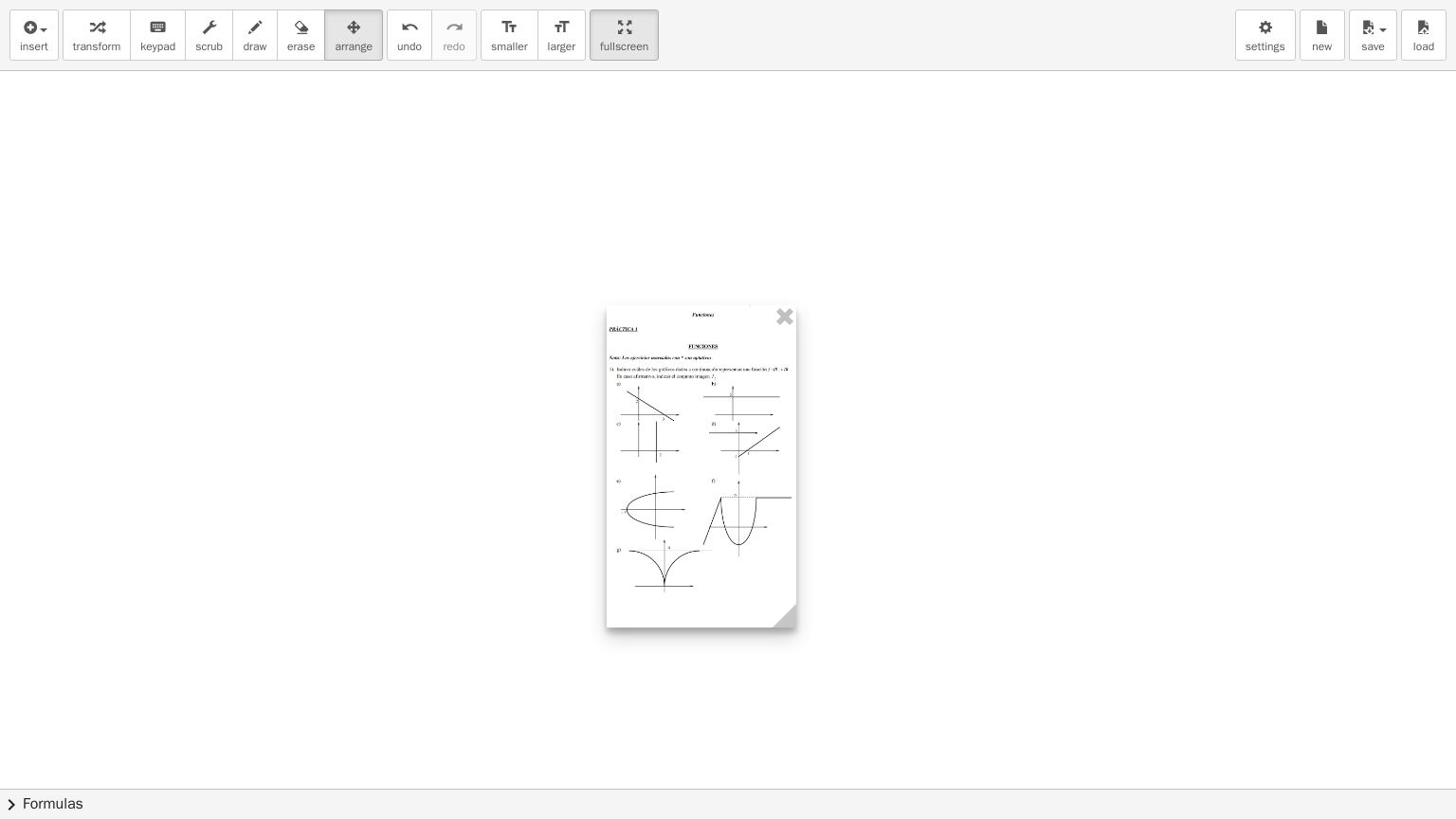 drag, startPoint x: 732, startPoint y: 289, endPoint x: 716, endPoint y: 212, distance: 78.644771 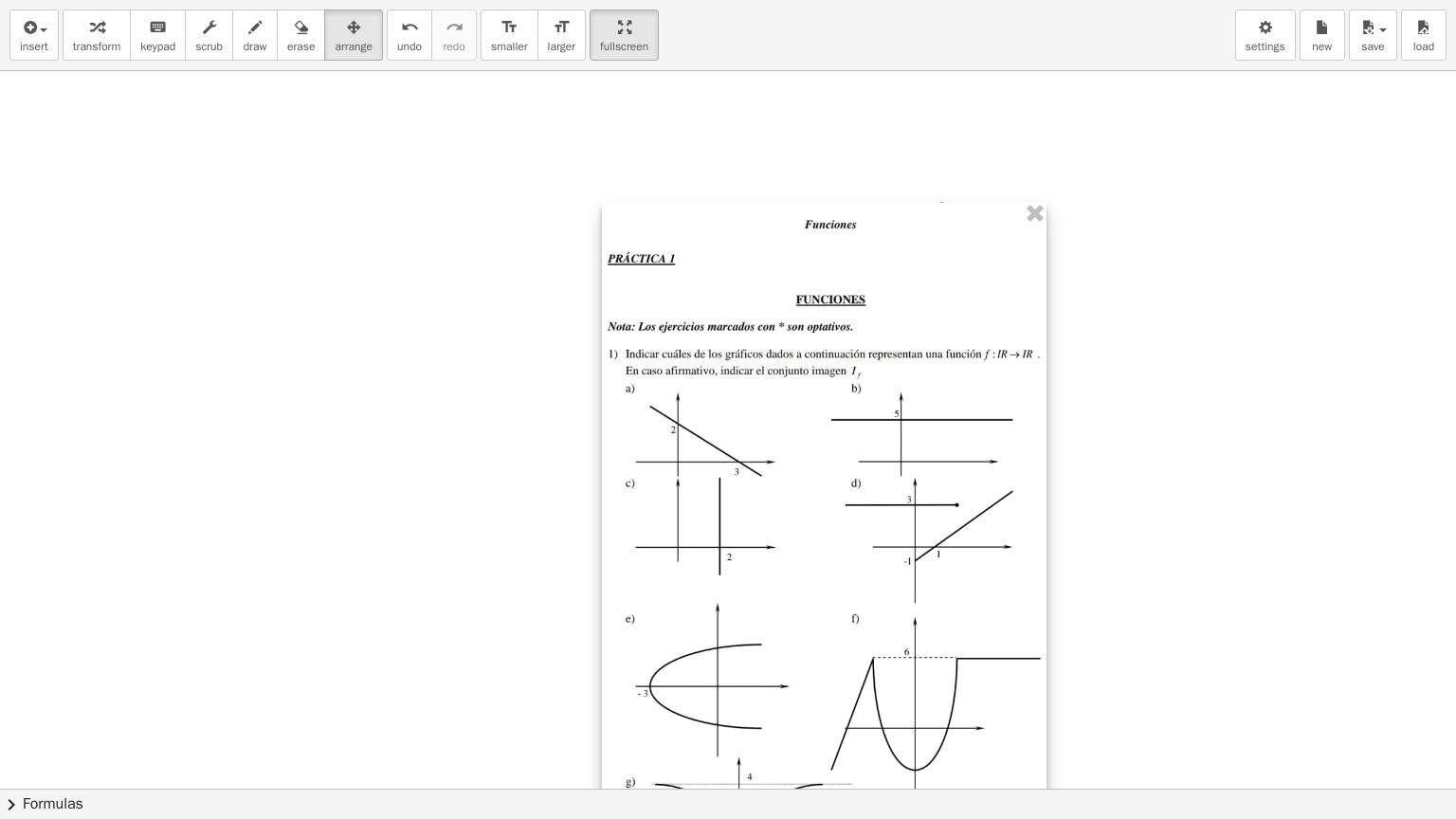 drag, startPoint x: 788, startPoint y: 516, endPoint x: 1044, endPoint y: 747, distance: 344.81444 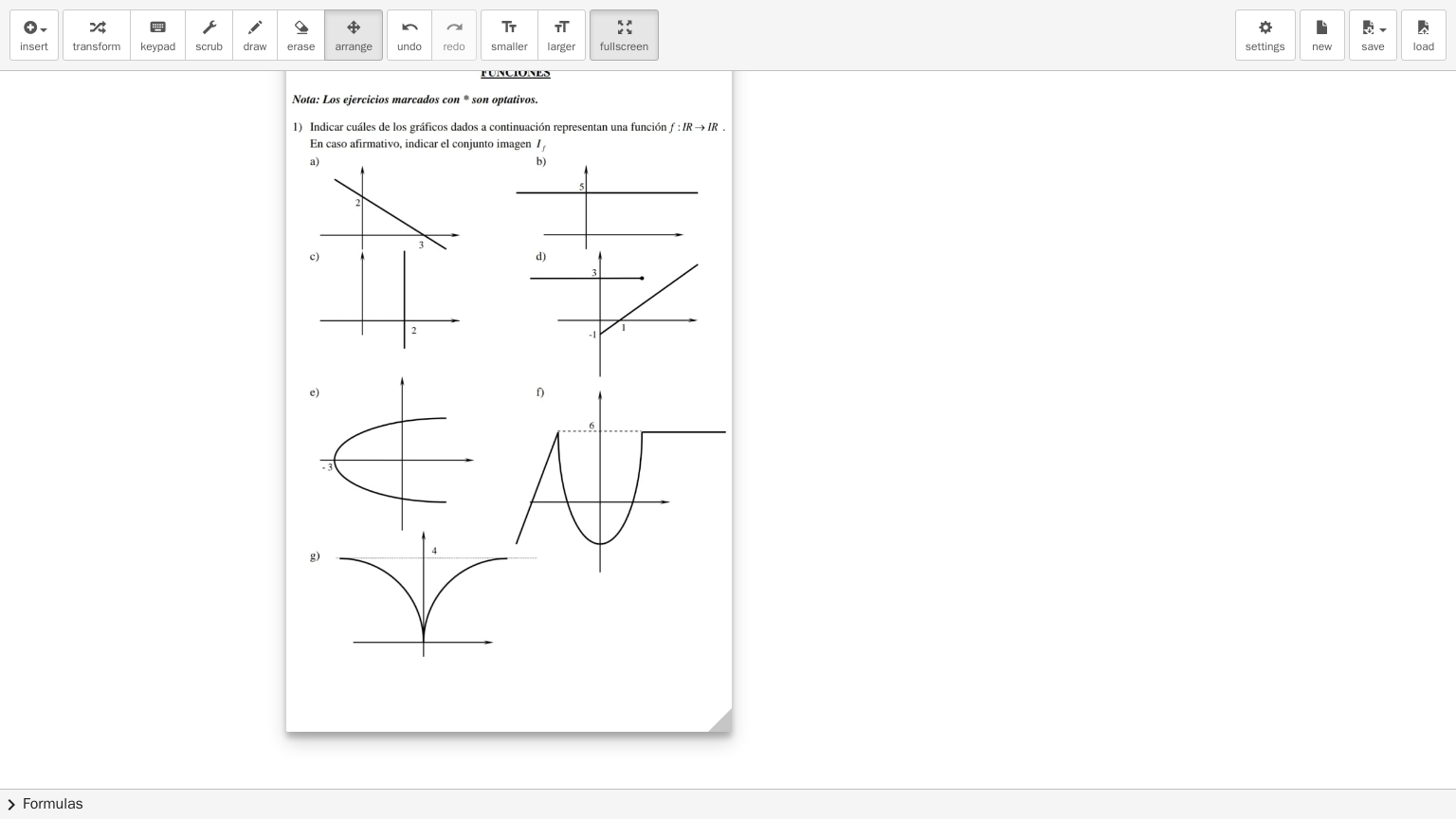 drag, startPoint x: 911, startPoint y: 432, endPoint x: 610, endPoint y: 201, distance: 379.42325 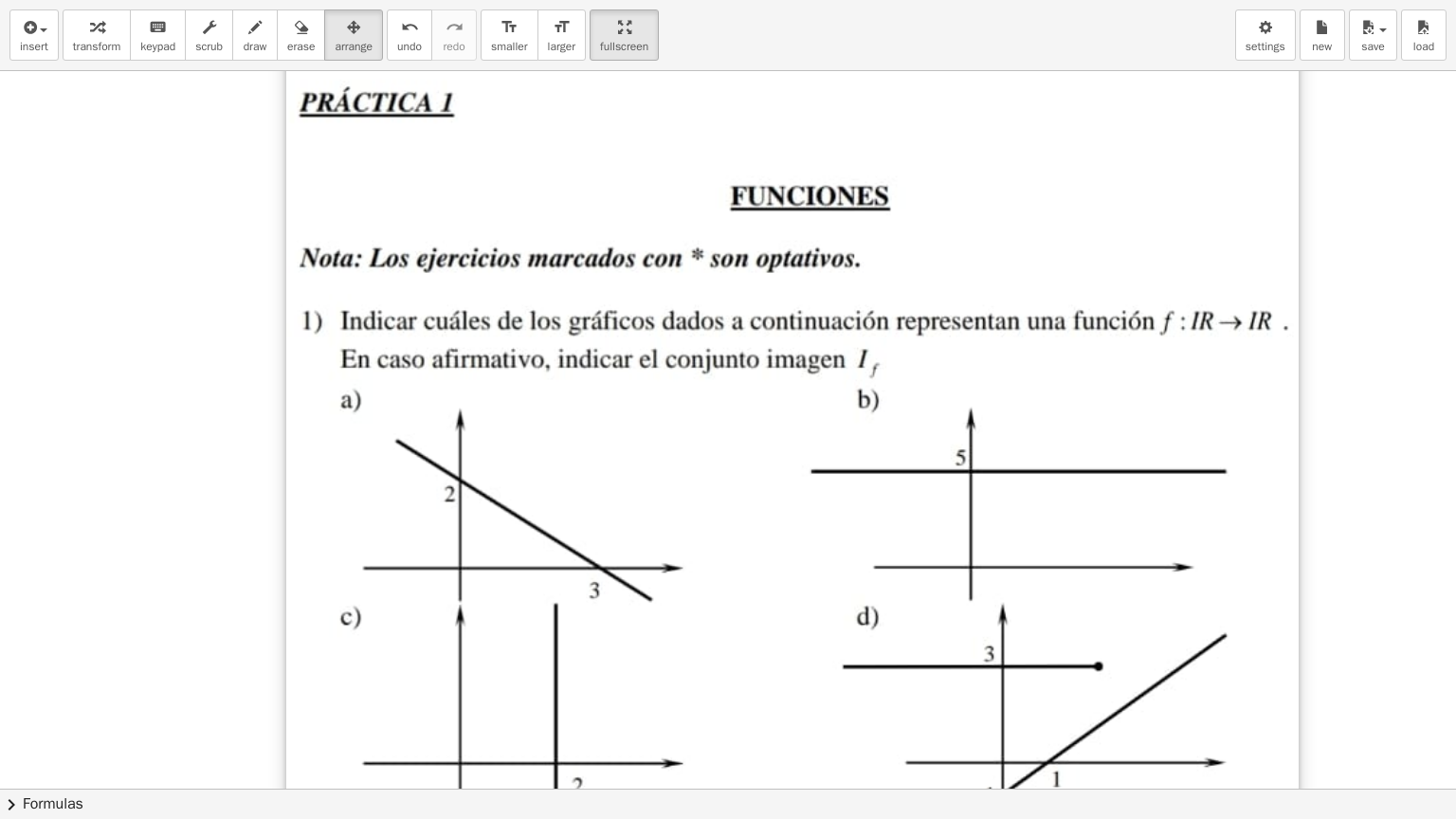 drag, startPoint x: 727, startPoint y: 722, endPoint x: 1294, endPoint y: 818, distance: 575.0696 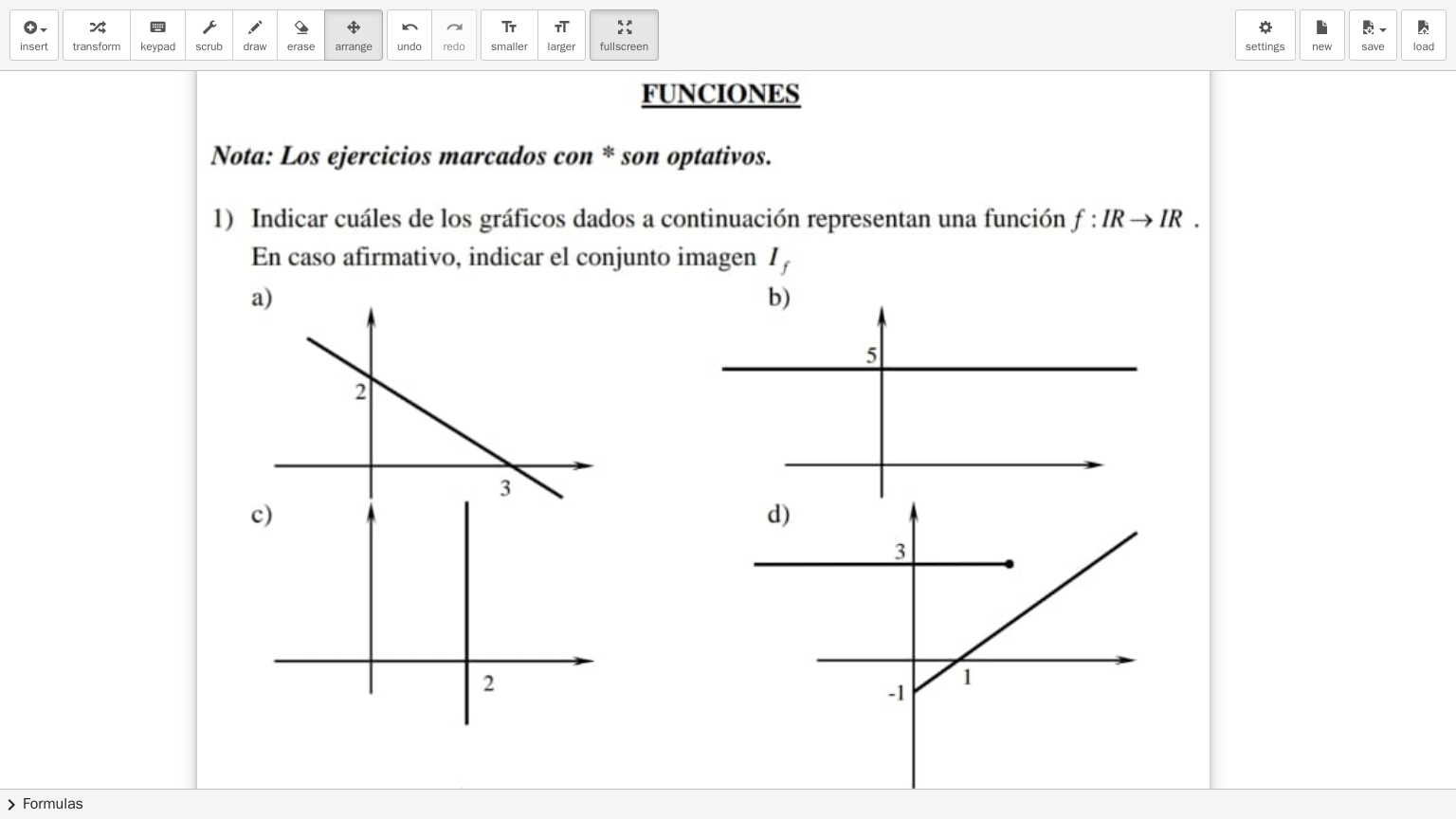 drag, startPoint x: 1158, startPoint y: 498, endPoint x: 1069, endPoint y: 395, distance: 136.1249 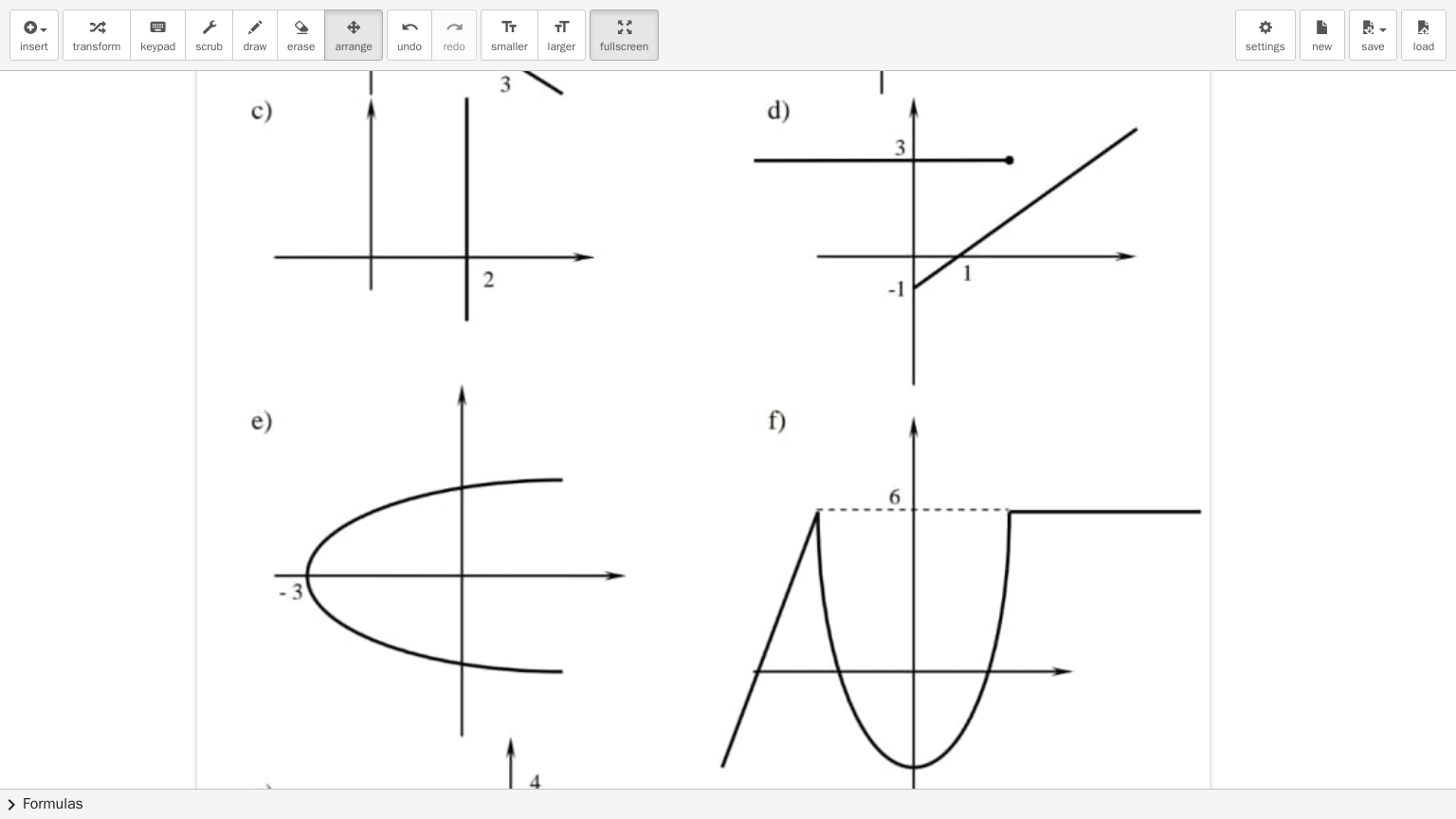 scroll, scrollTop: 649, scrollLeft: 0, axis: vertical 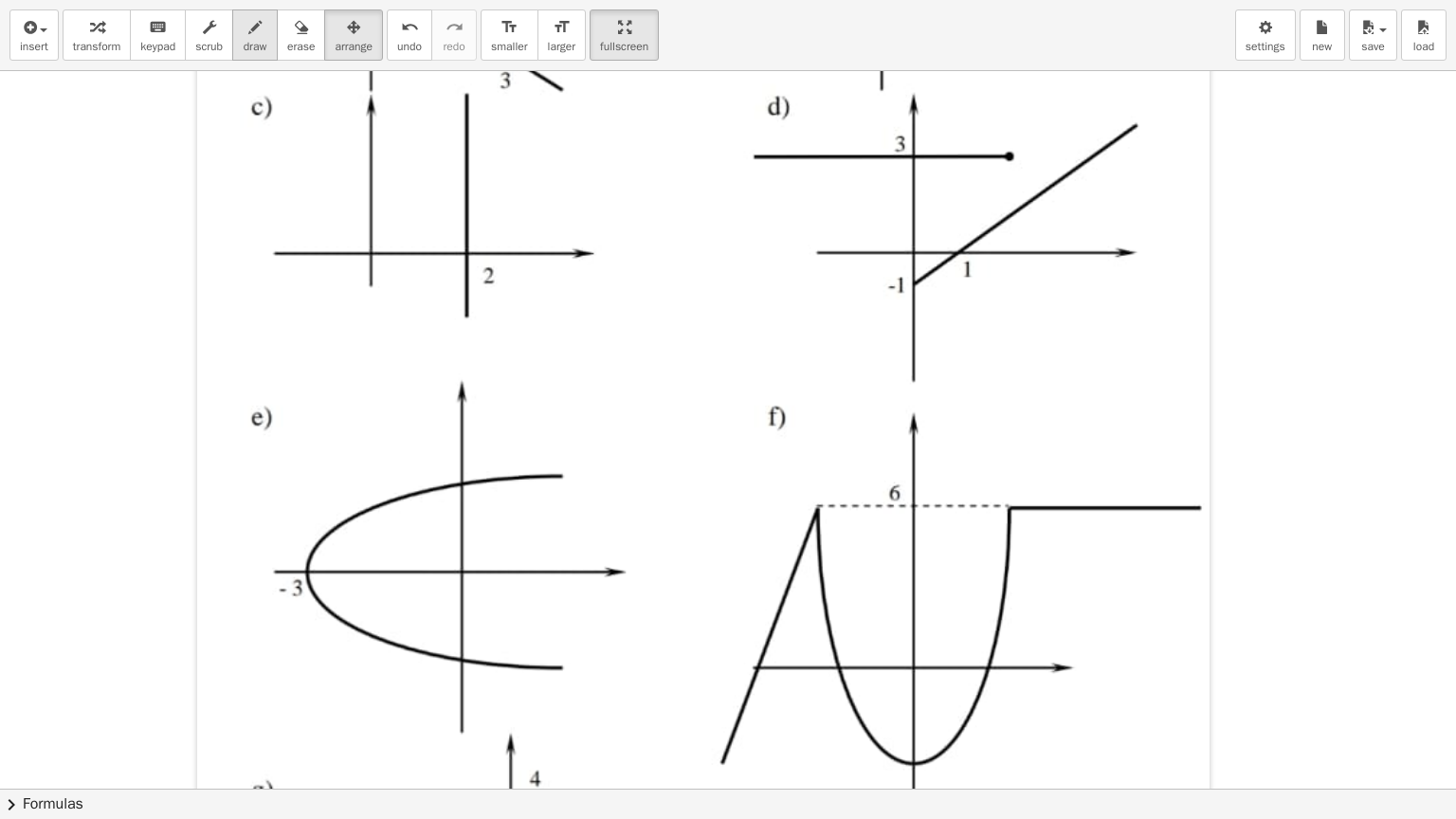 click at bounding box center [255, 27] 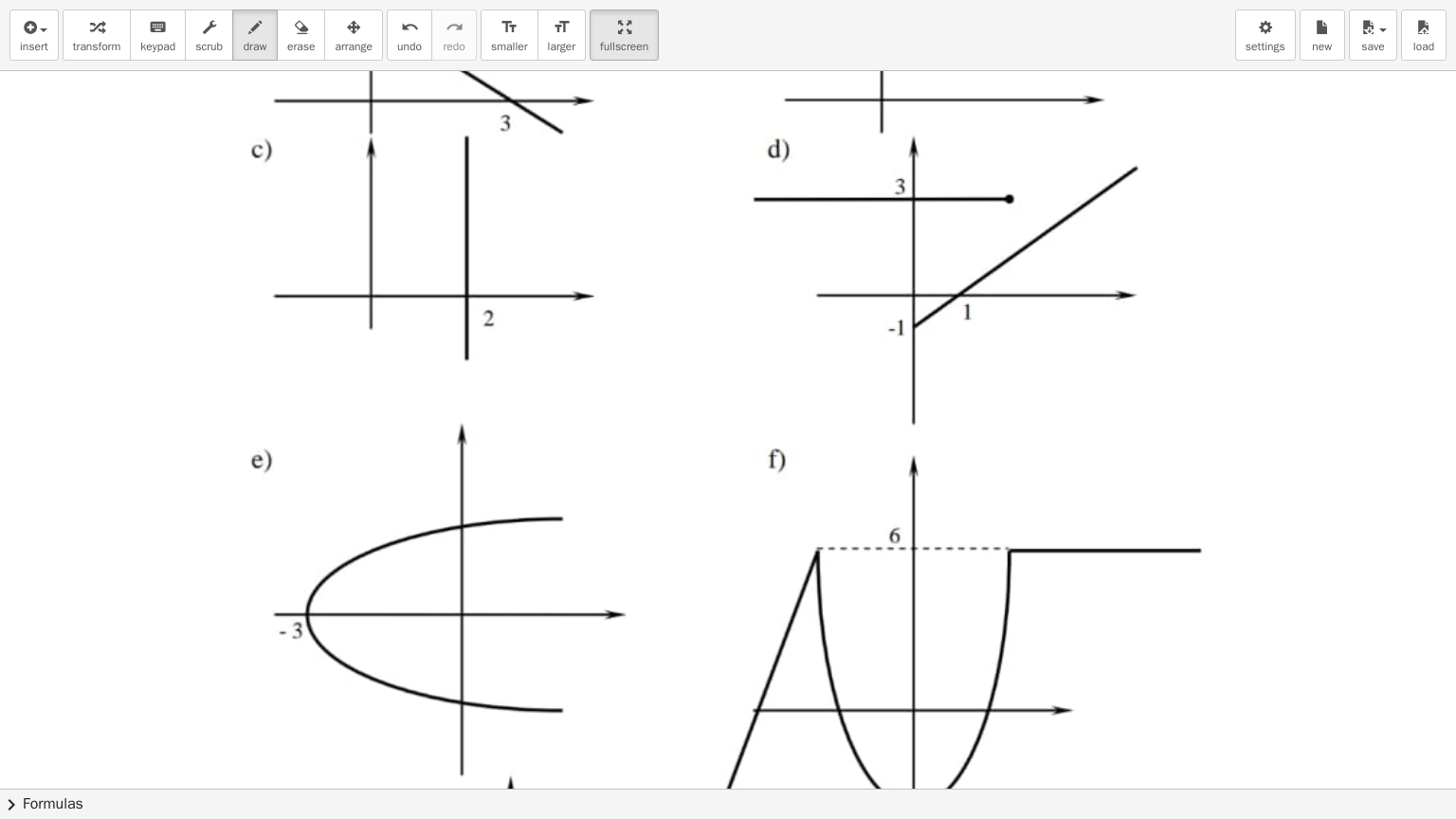 scroll, scrollTop: 614, scrollLeft: 0, axis: vertical 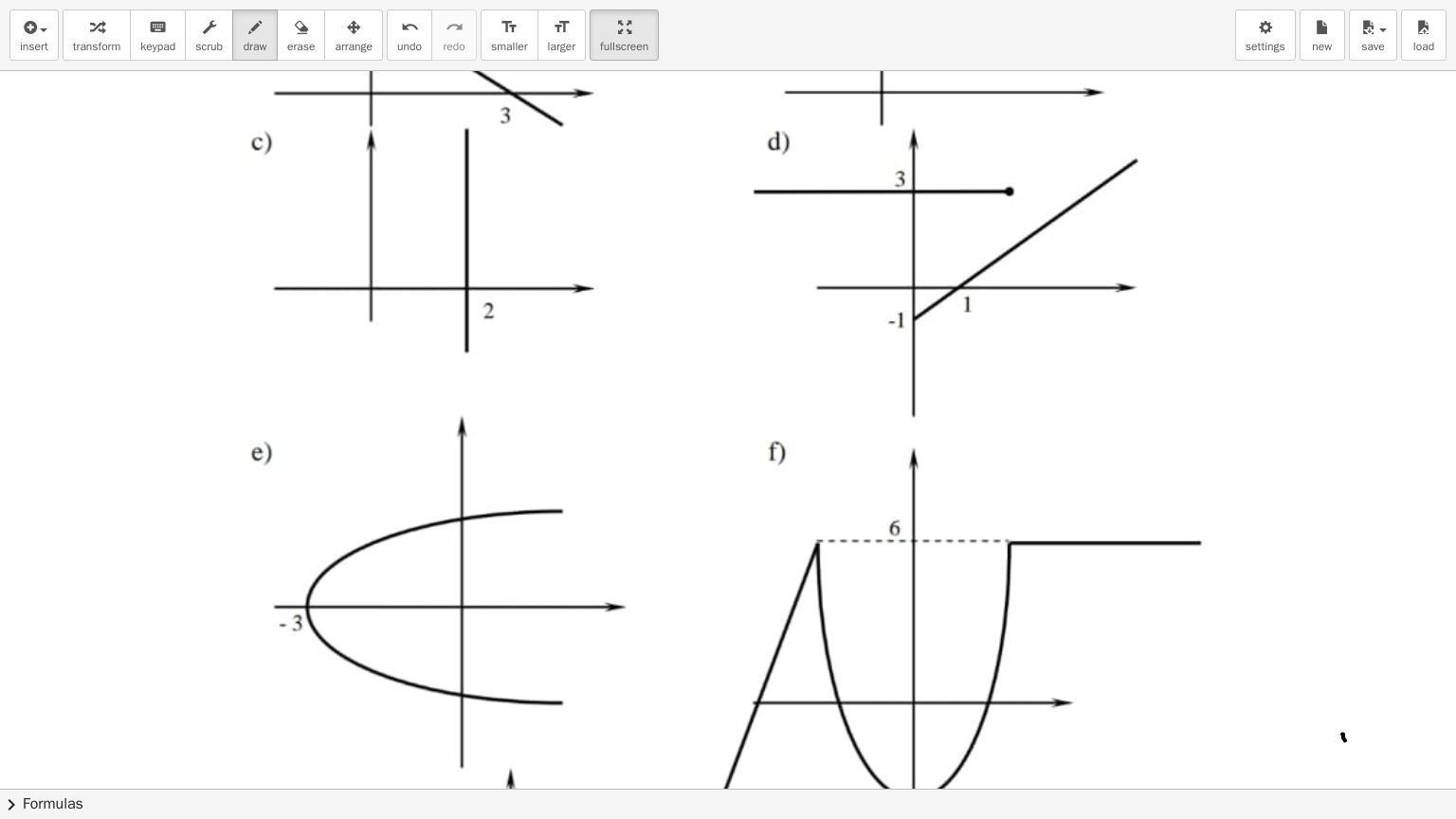 drag, startPoint x: 1342, startPoint y: 733, endPoint x: 1348, endPoint y: 755, distance: 22.803509 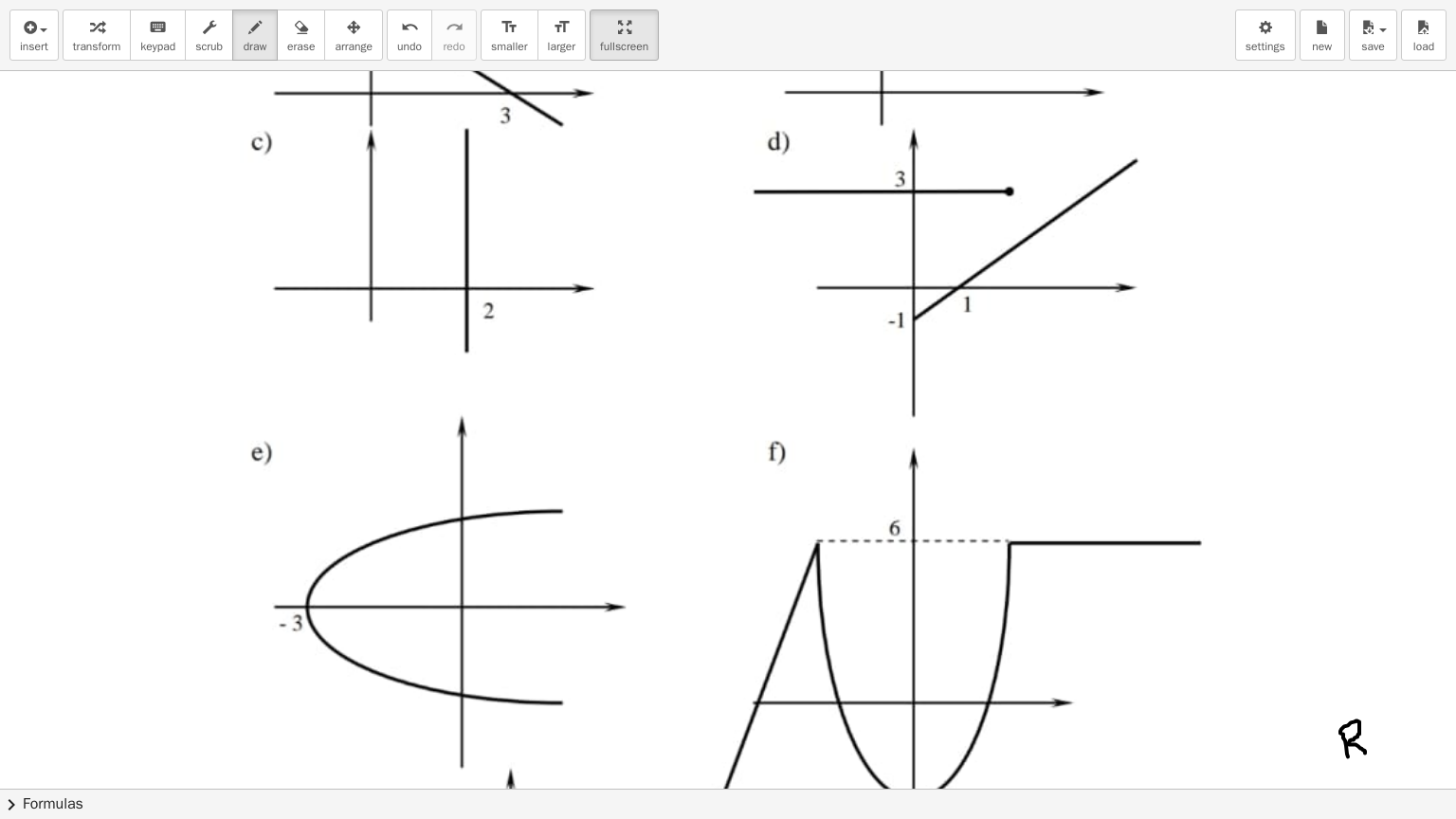 drag, startPoint x: 1351, startPoint y: 721, endPoint x: 1365, endPoint y: 752, distance: 34.014703 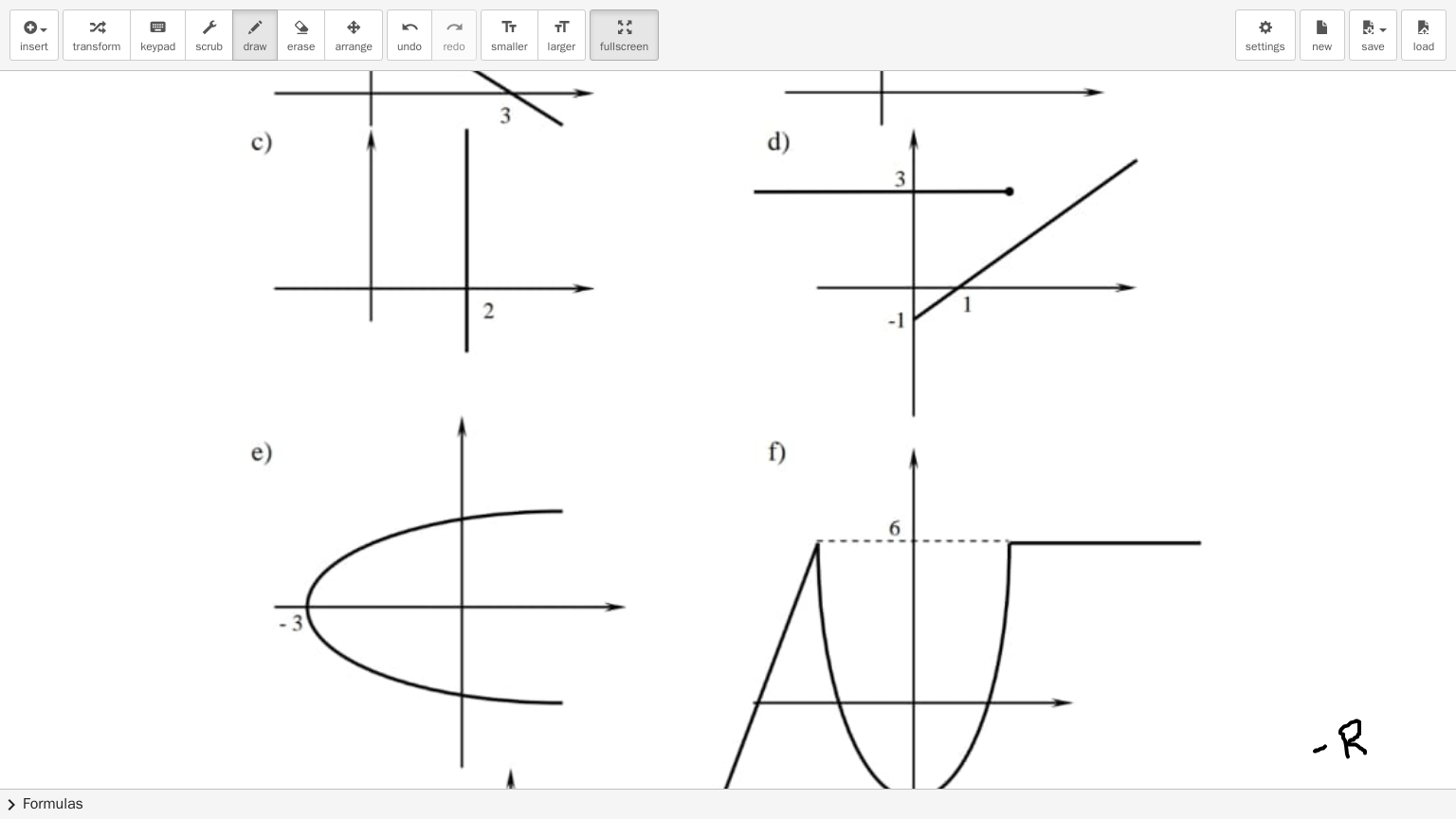 drag, startPoint x: 1315, startPoint y: 750, endPoint x: 1326, endPoint y: 745, distance: 12 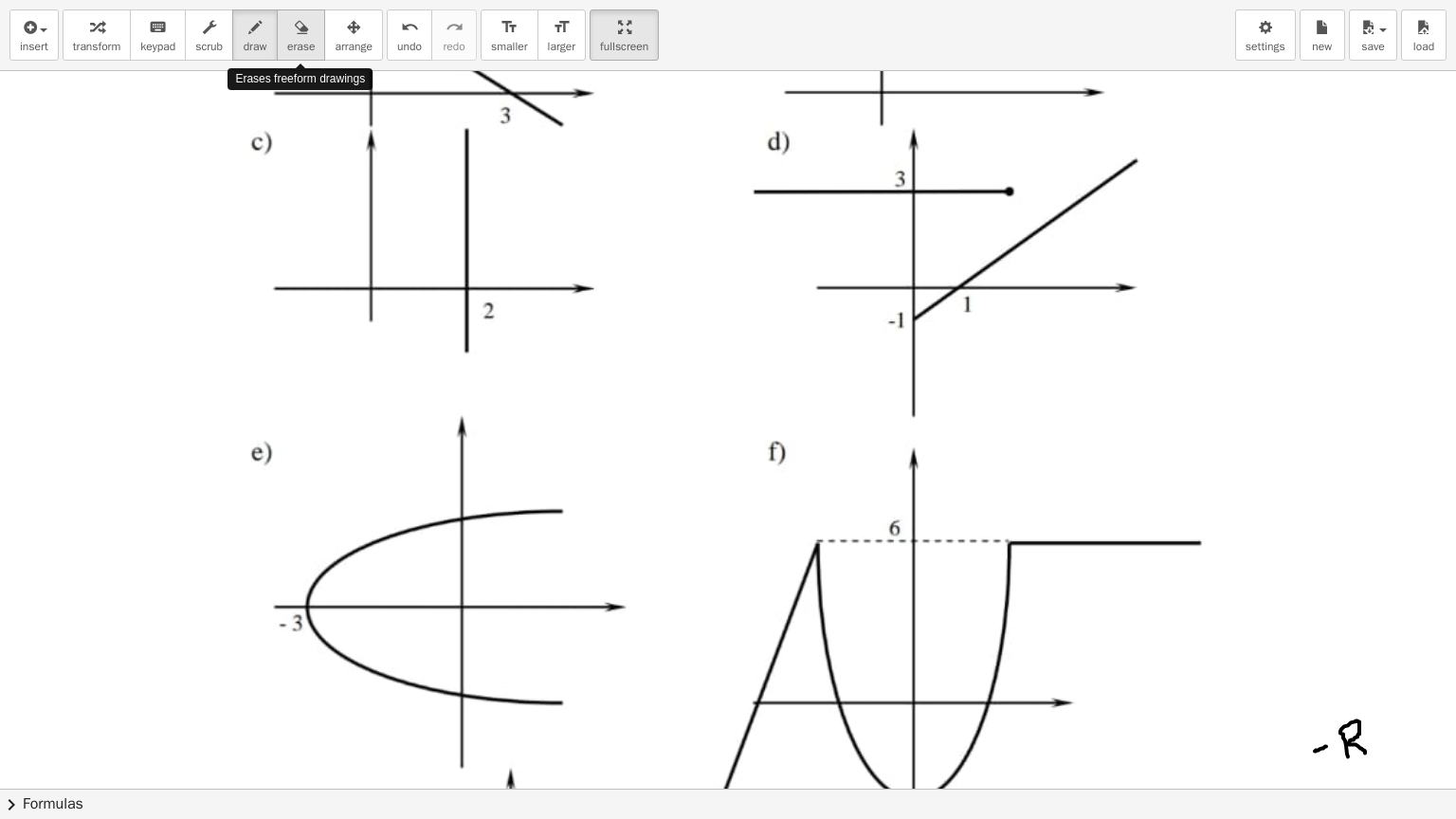 click on "erase" at bounding box center [300, 46] 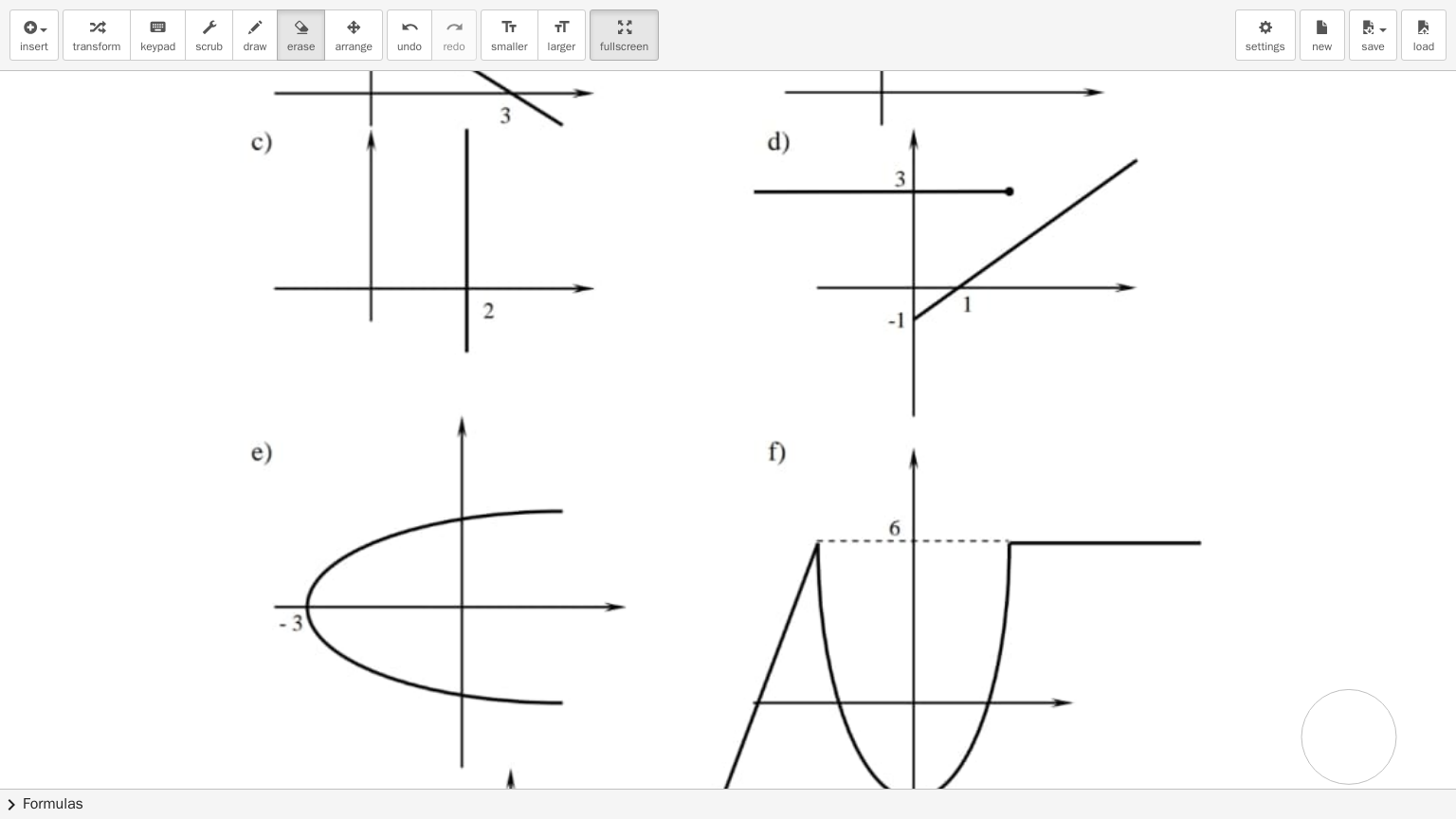 drag, startPoint x: 1356, startPoint y: 734, endPoint x: 1340, endPoint y: 735, distance: 16.03122 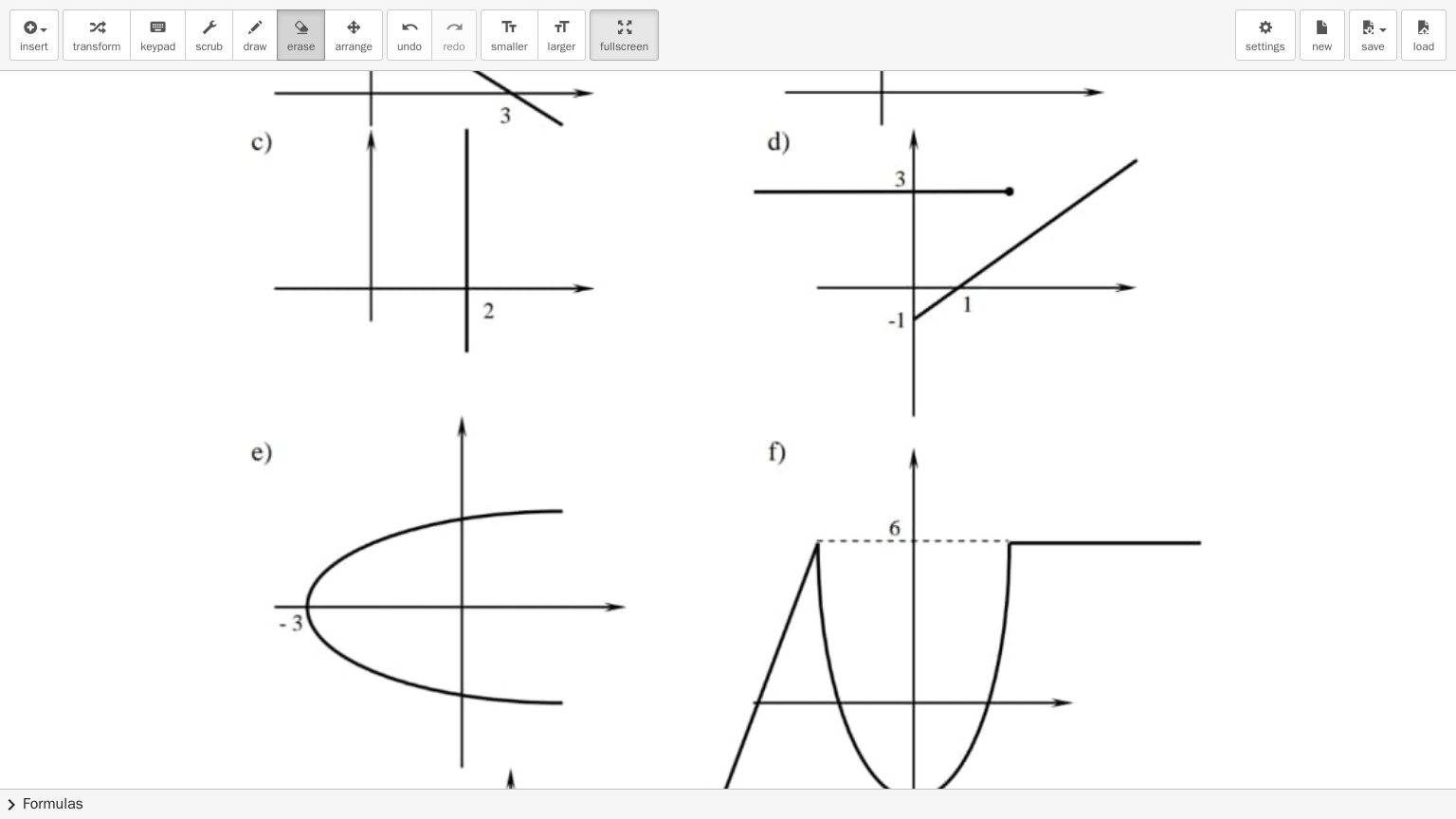 click on "erase" at bounding box center (300, 35) 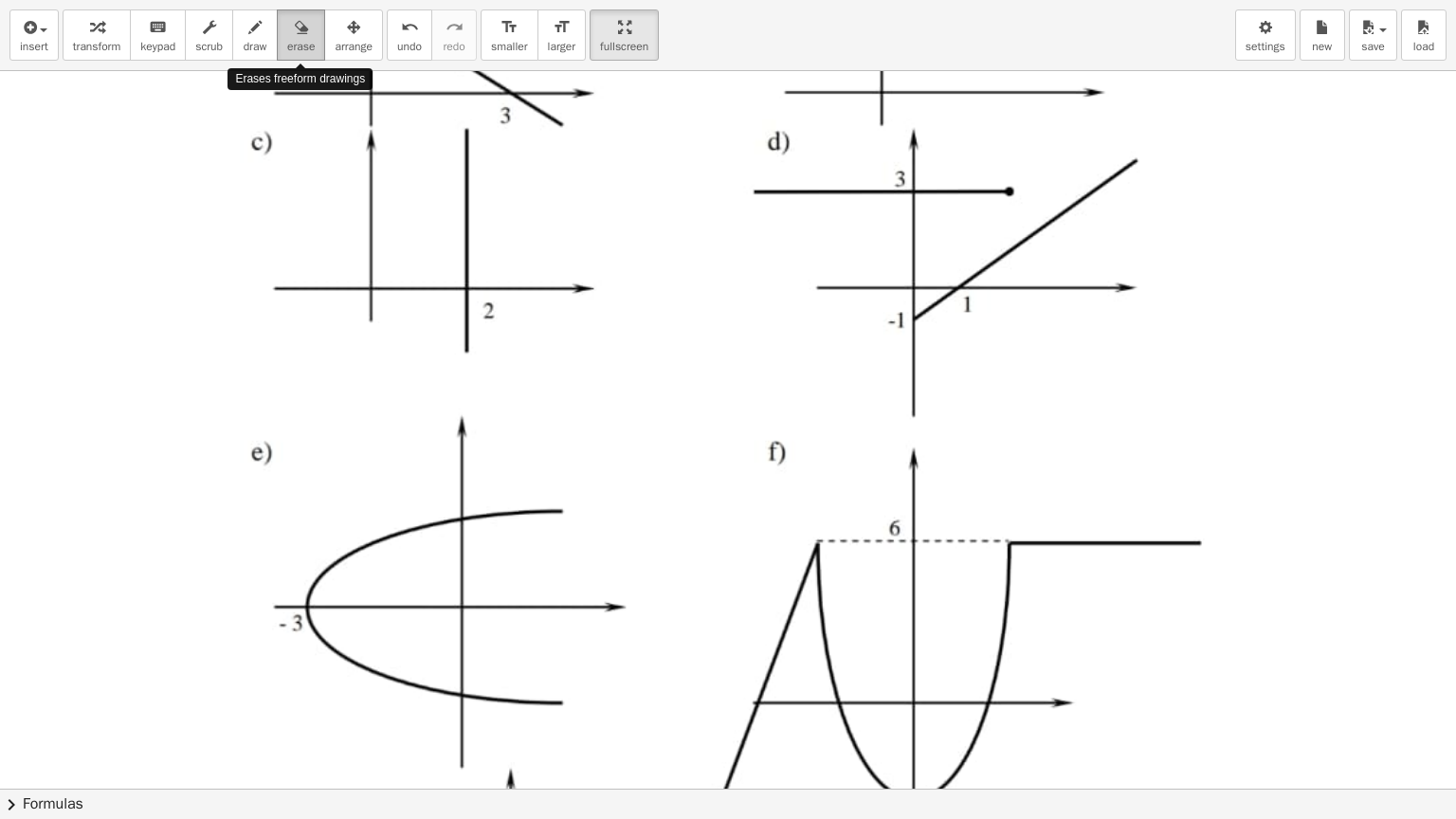 click at bounding box center (301, 27) 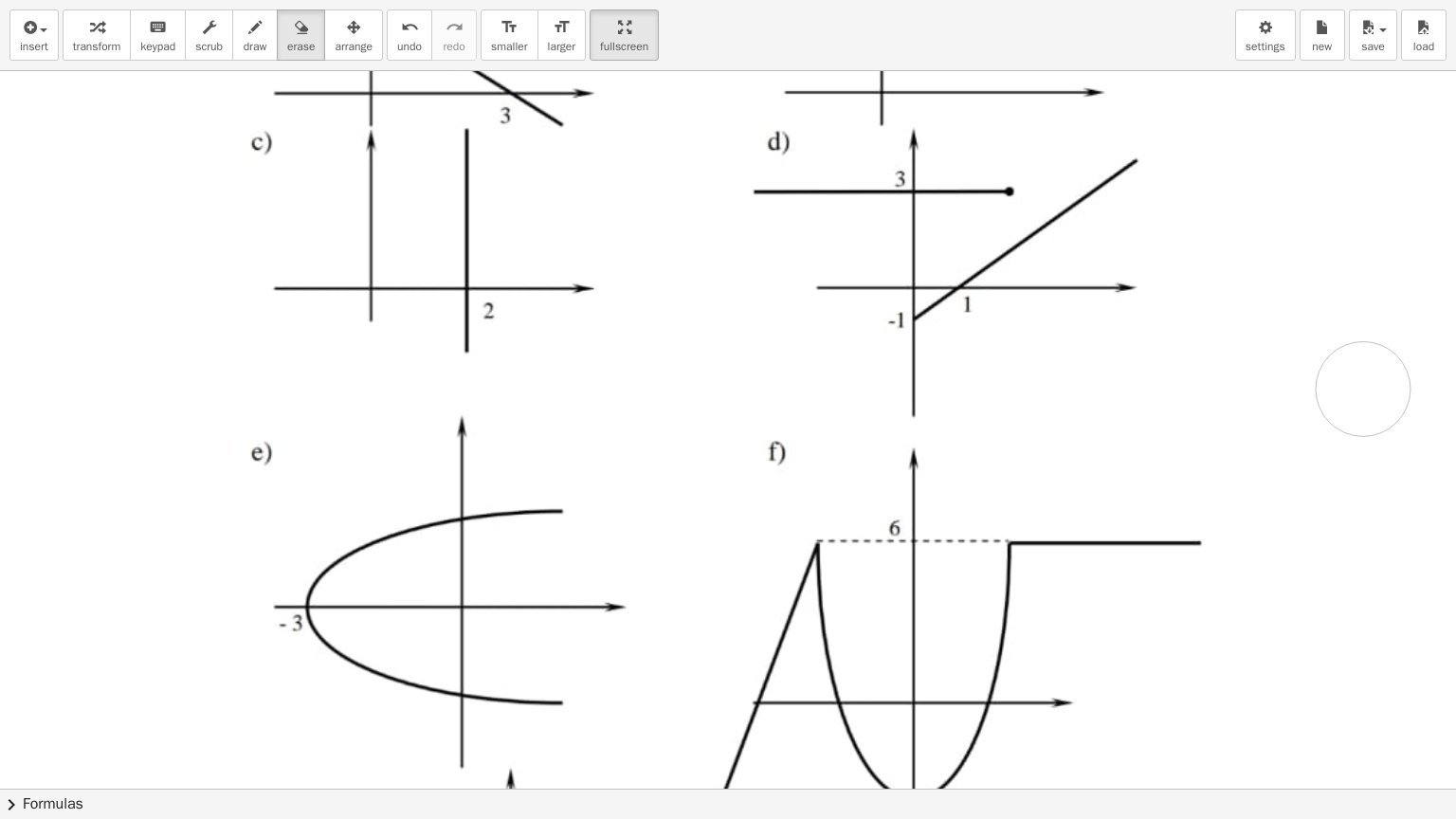 click at bounding box center (728, 391) 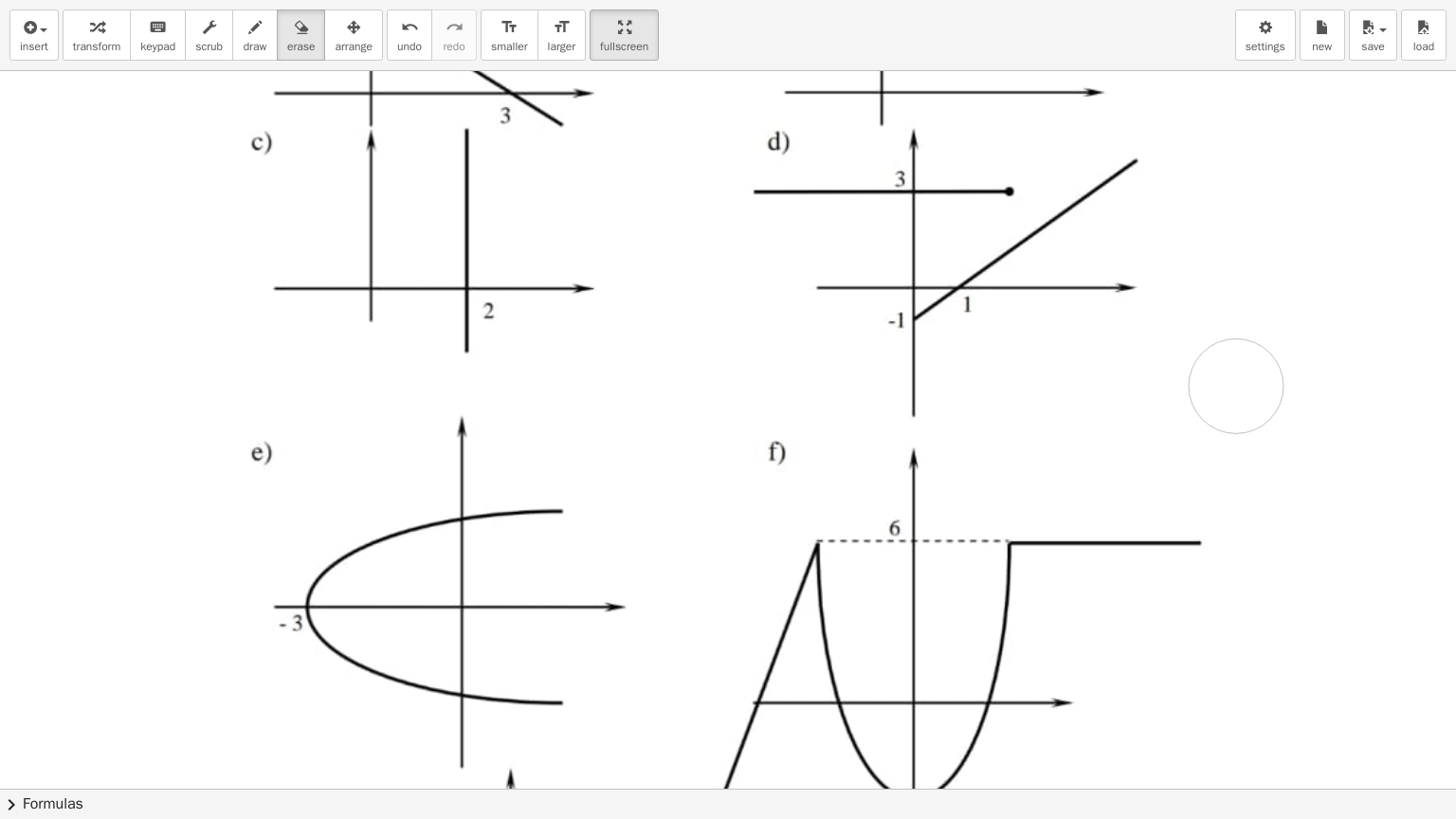 drag, startPoint x: 1357, startPoint y: 436, endPoint x: 1263, endPoint y: 383, distance: 107.912 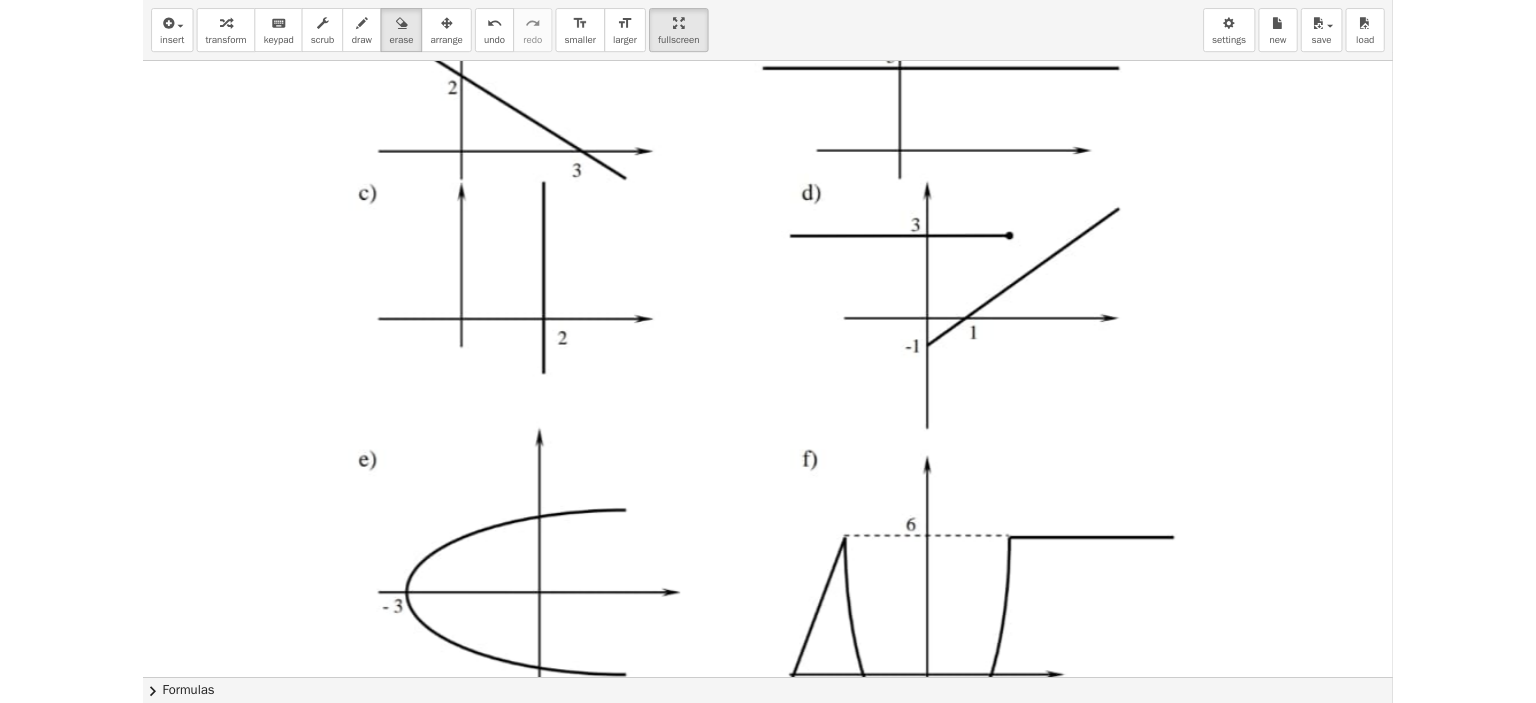 scroll, scrollTop: 568, scrollLeft: 0, axis: vertical 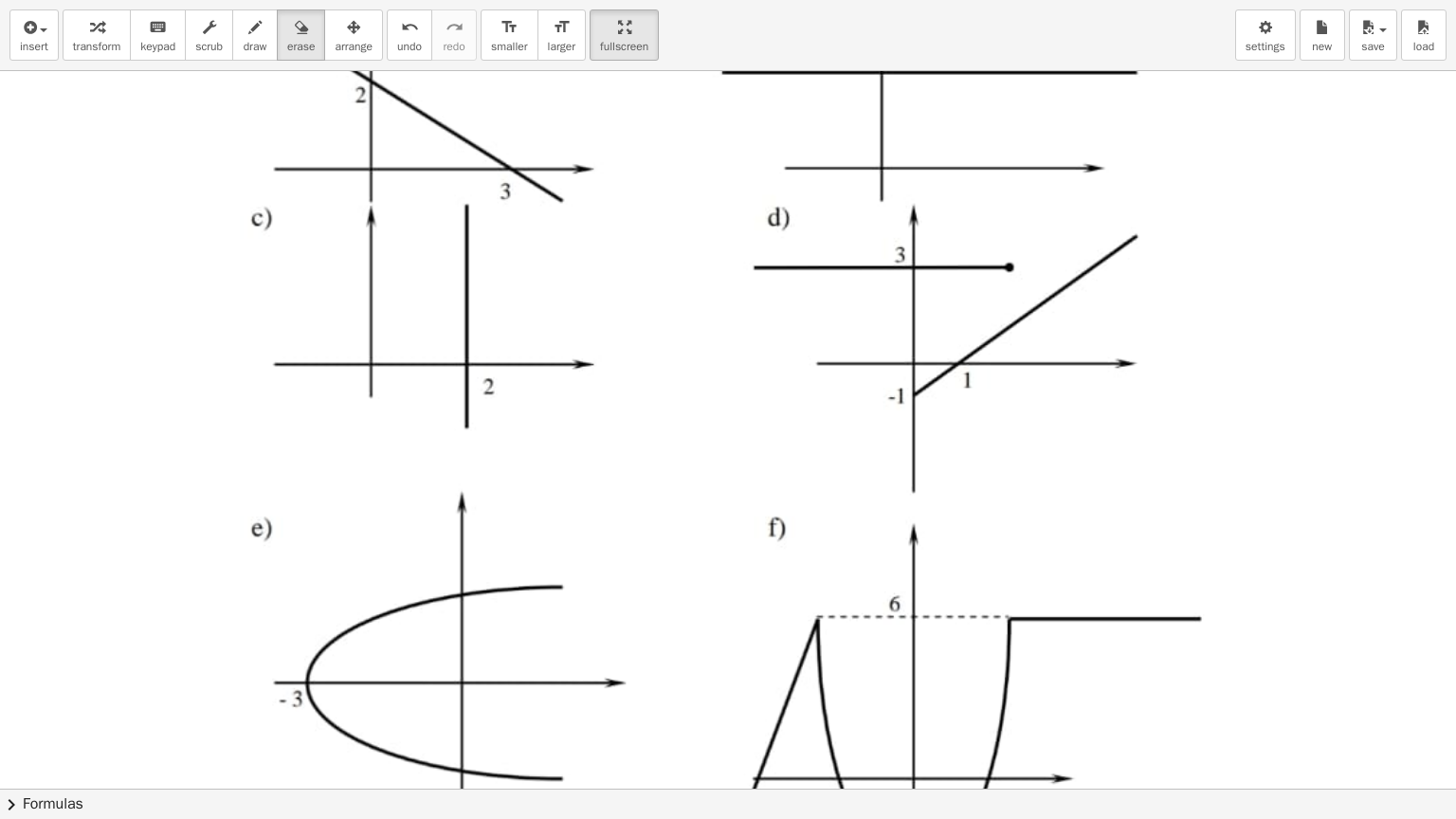 drag, startPoint x: 621, startPoint y: 34, endPoint x: 621, endPoint y: -81, distance: 115 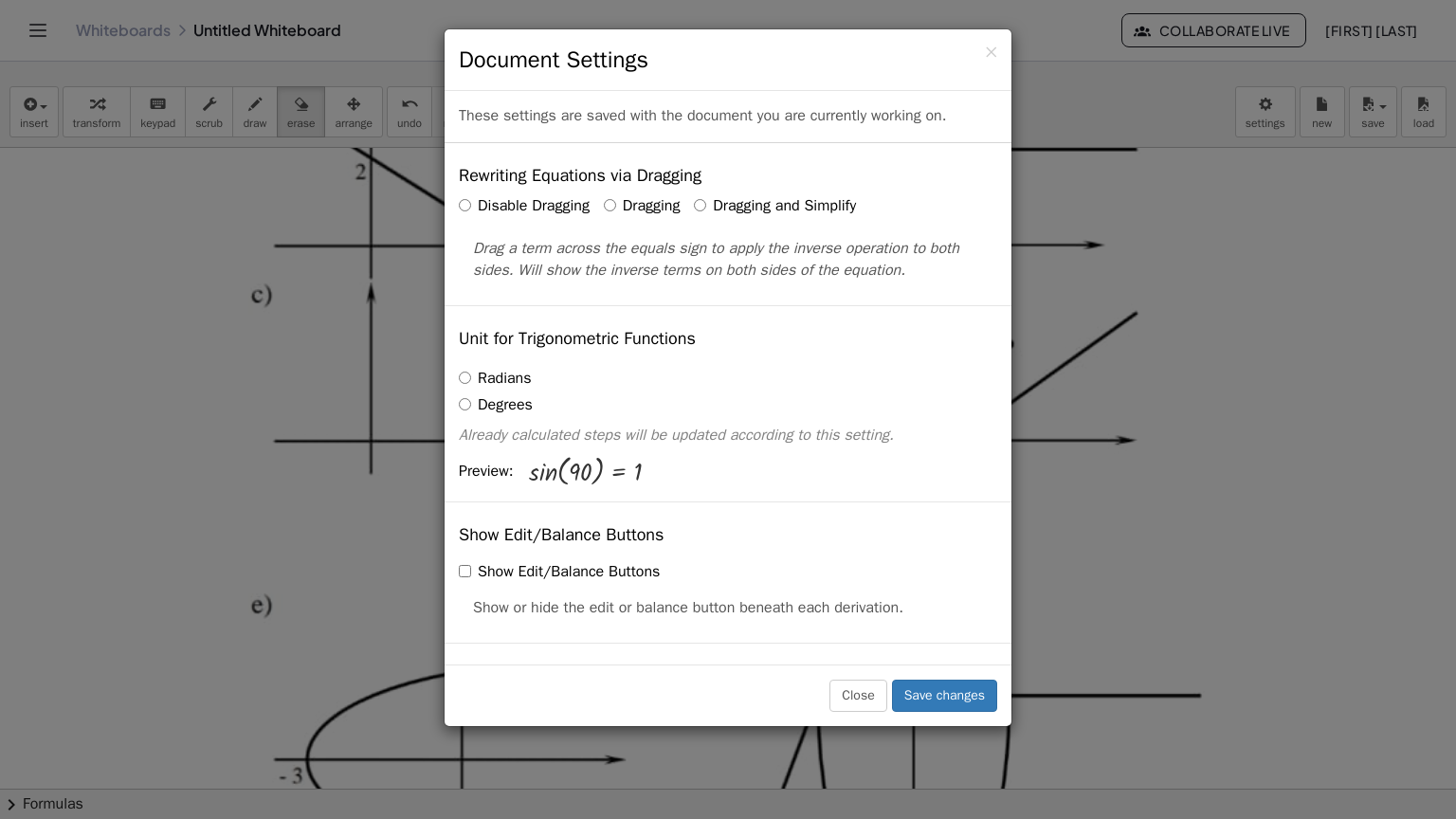 click on "Graspable Math Activities Whiteboards Classes Account v1.28.3 | Privacy policy © 2025 | Graspable, Inc. Whiteboards Untitled Whiteboard Collaborate Live  Jdavid Garcia   insert select one: Math Expression Function Text Youtube Video Graphing Geometry Geometry 3D transform keyboard keypad scrub draw erase arrange undo undo redo redo format_size smaller format_size larger fullscreen load   save new settings × chevron_right  Formulas
Drag one side of a formula onto a highlighted expression on the canvas to apply it.
Quadratic Formula
+ · a · x 2 + · b · x + c = 0
⇔
x = · ( − b ± 2 √ ( + b 2 − · 4 · a · c ) ) · 2 · a
+ x 2 + · p · x + q = 0
⇔
x = − · p · 2 ± 2 √ ( + ( · p · 2" at bounding box center (728, 410) 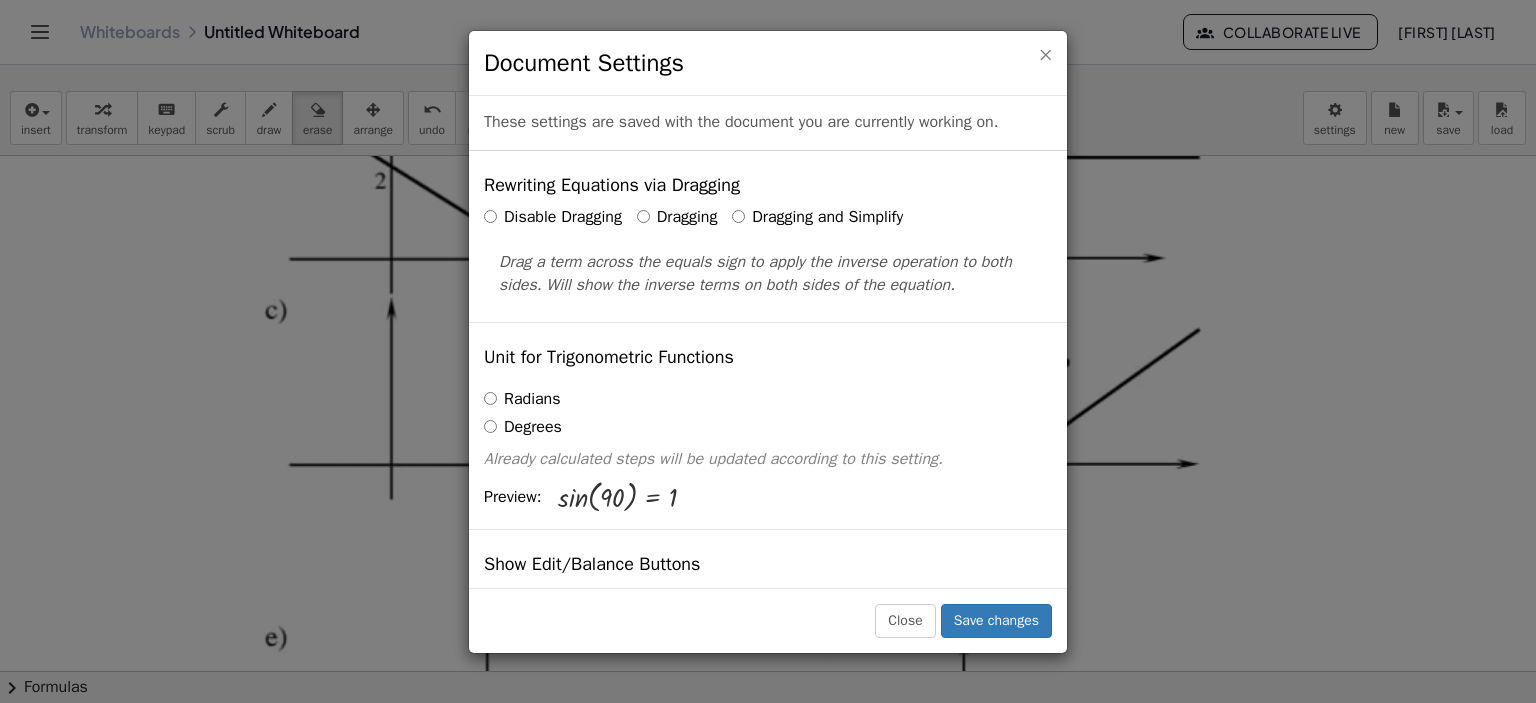 click on "×" at bounding box center (1045, 54) 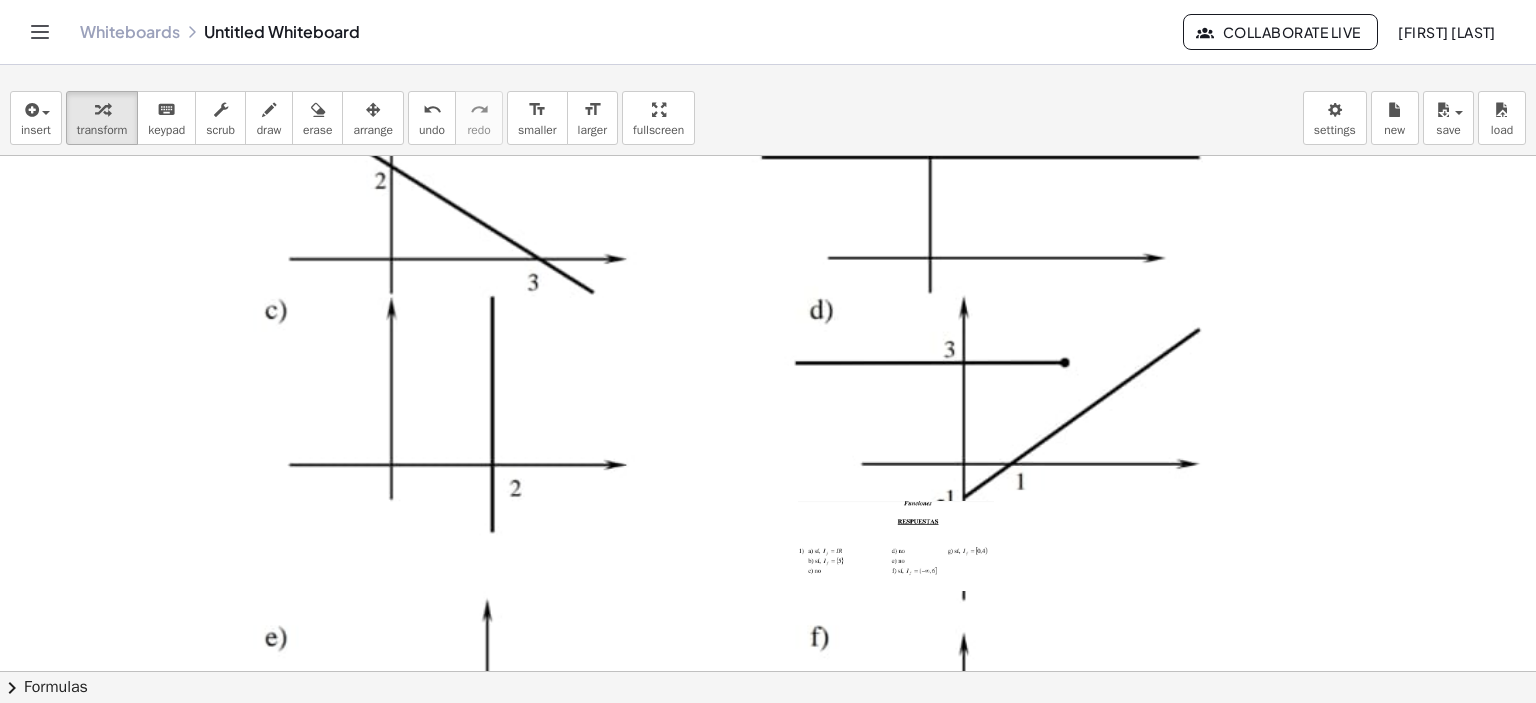 drag, startPoint x: 918, startPoint y: 563, endPoint x: 1026, endPoint y: 547, distance: 109.17875 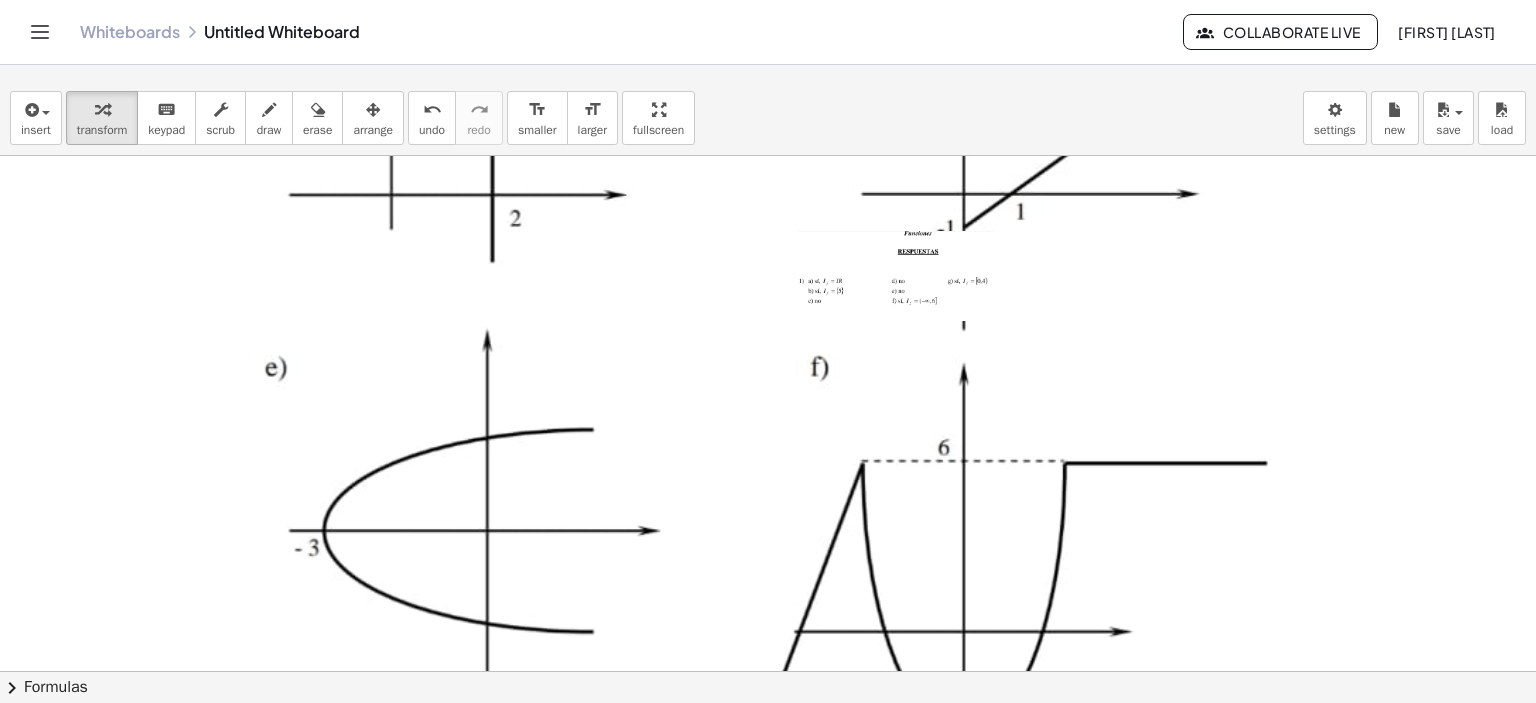 scroll, scrollTop: 931, scrollLeft: 0, axis: vertical 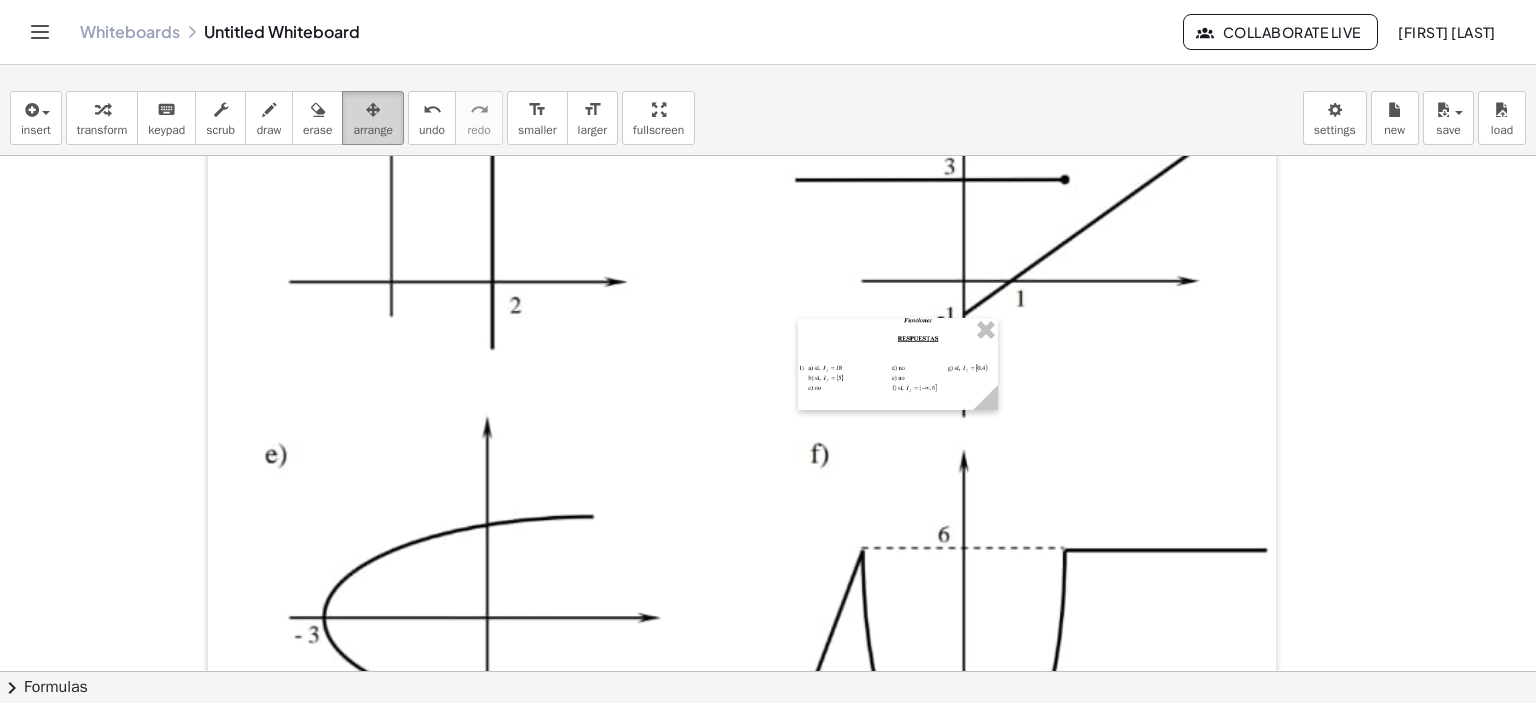 click at bounding box center [373, 110] 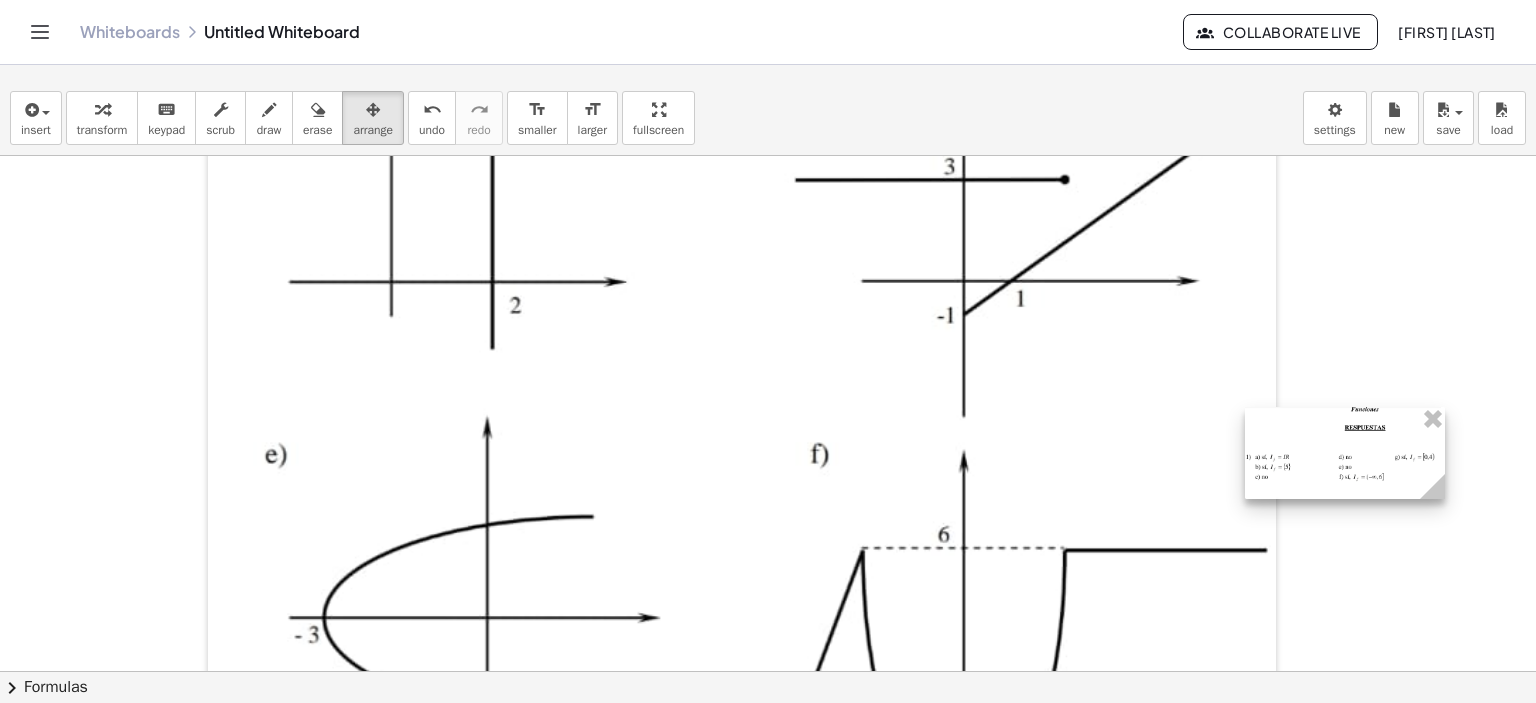 drag, startPoint x: 850, startPoint y: 366, endPoint x: 1297, endPoint y: 455, distance: 455.77408 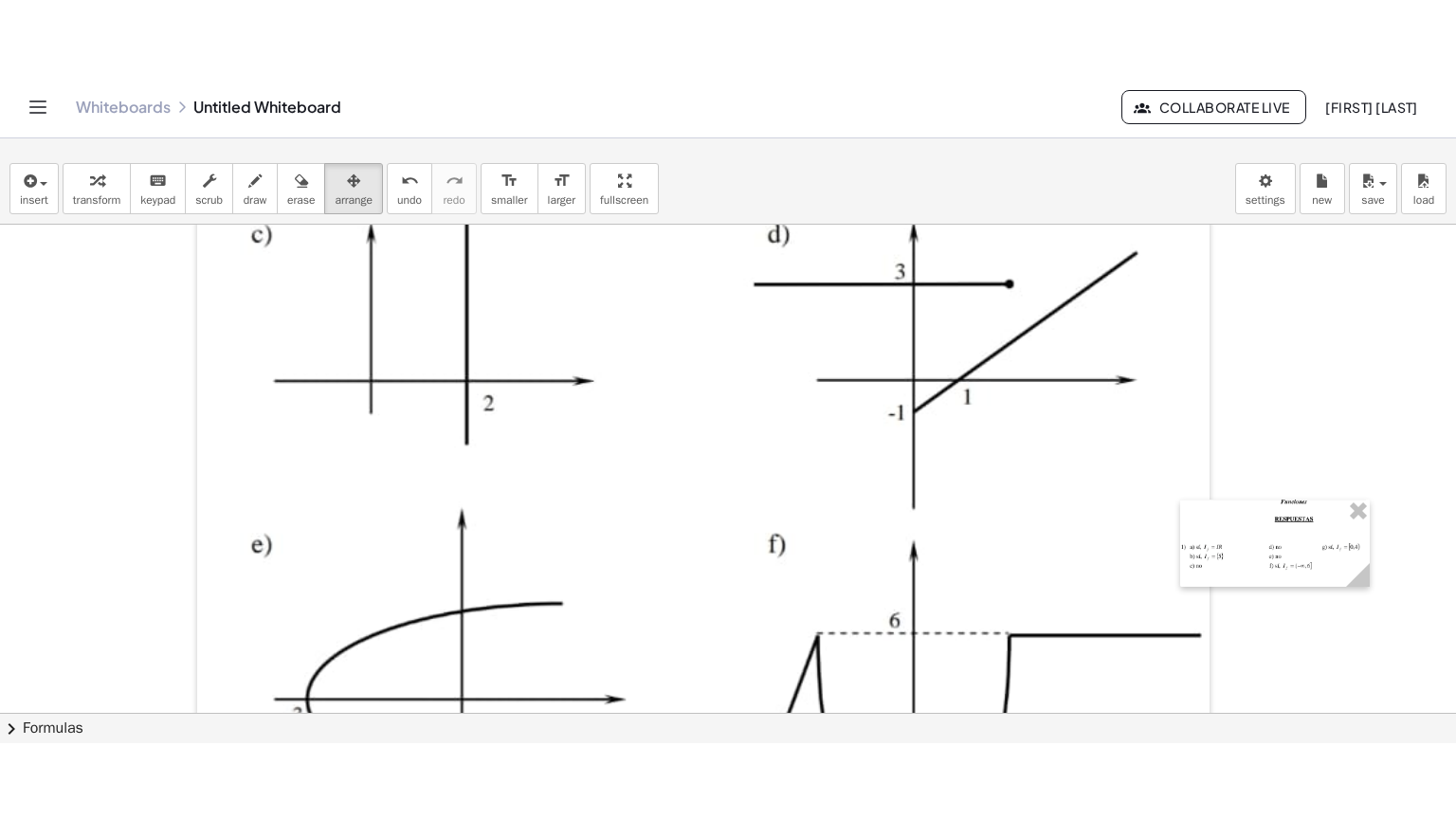 scroll, scrollTop: 663, scrollLeft: 0, axis: vertical 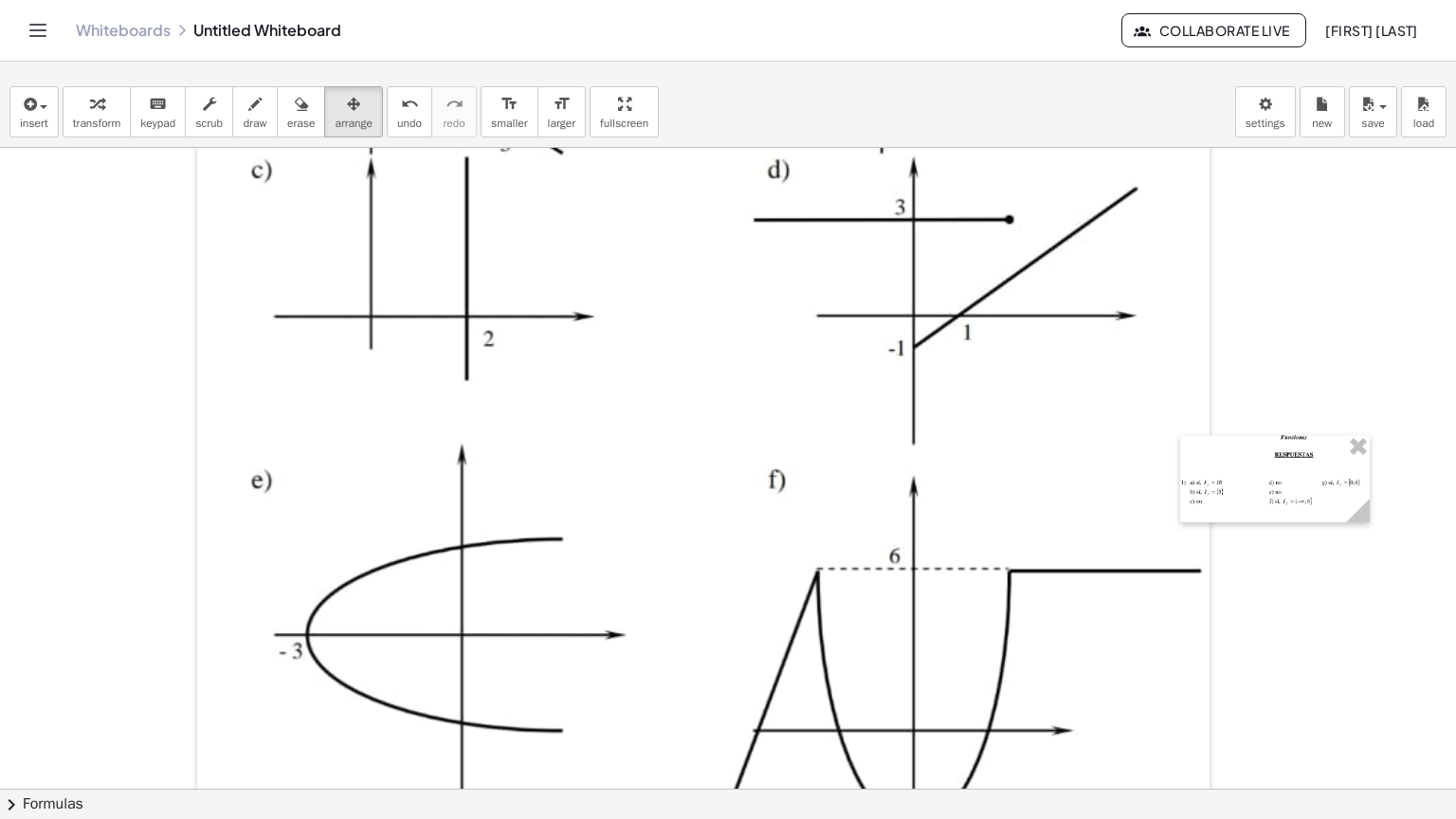 drag, startPoint x: 650, startPoint y: 118, endPoint x: 650, endPoint y: 232, distance: 114 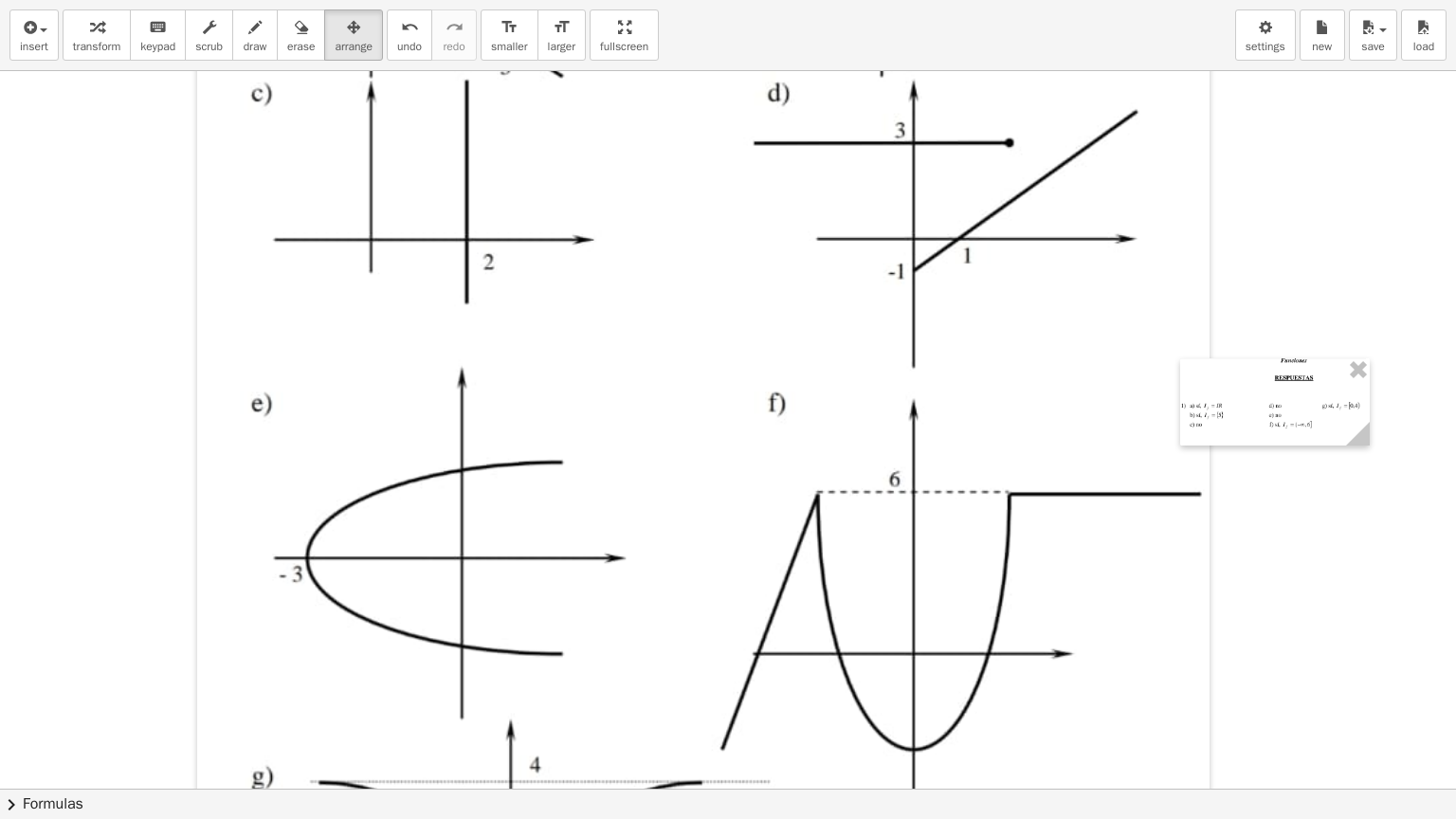 click on "insert select one: Math Expression Function Text Youtube Video Graphing Geometry Geometry 3D transform keyboard keypad scrub draw erase arrange undo undo redo redo format_size smaller format_size larger fullscreen load   save new settings × chevron_right  Formulas
Drag one side of a formula onto a highlighted expression on the canvas to apply it.
Quadratic Formula
+ · a · x 2 + · b · x + c = 0
⇔
x = · ( − b ± 2 √ ( + b 2 − · 4 · a · c ) ) · 2 · a
+ x 2 + · p · x + q = 0
⇔
x = − · p · 2 ± 2 √ ( + ( · p · 2 ) 2 − q )
Manually Factoring a Quadratic
+ x 2 + · b · x + c
⇒" at bounding box center (728, 410) 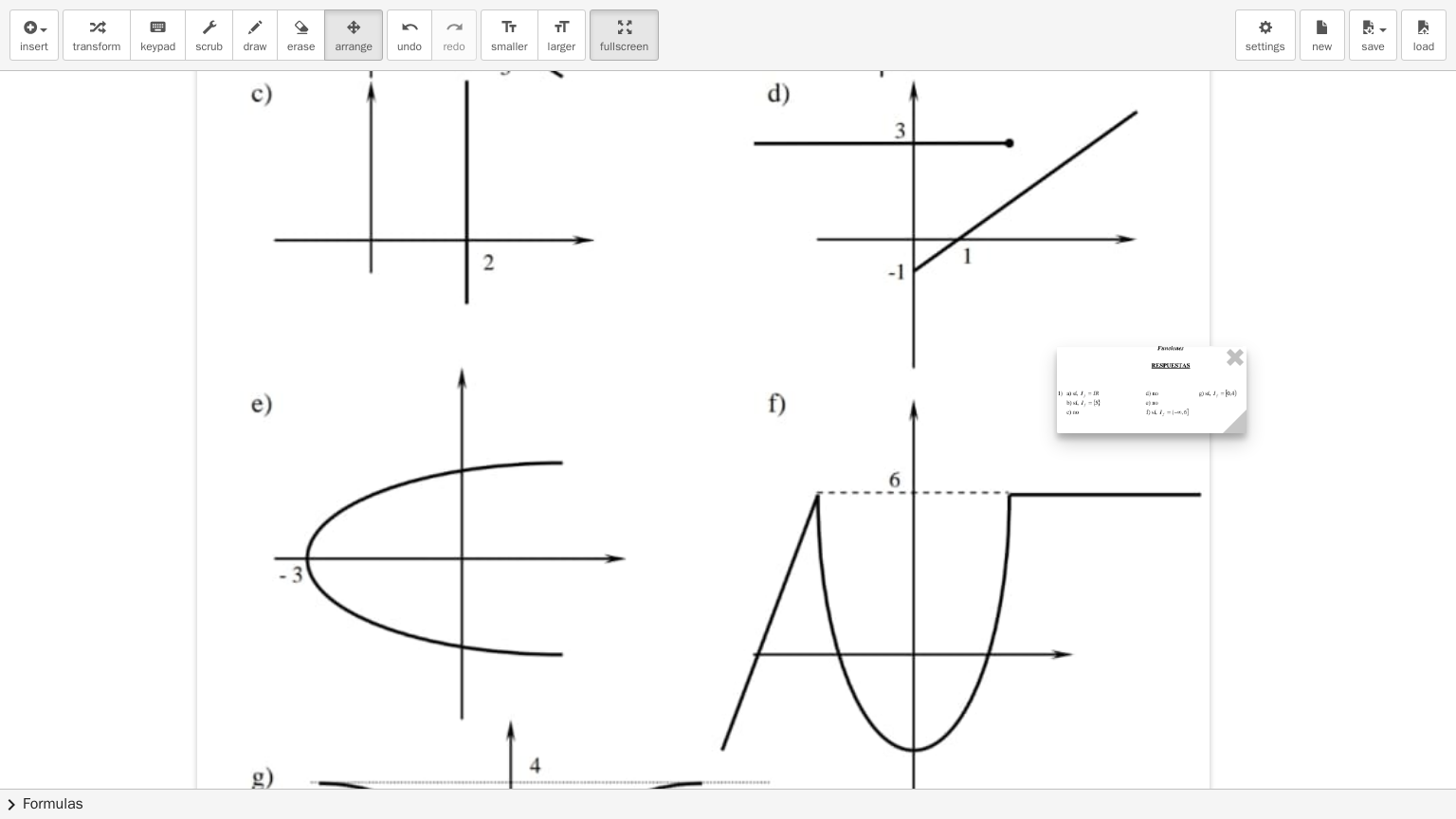 drag, startPoint x: 1267, startPoint y: 391, endPoint x: 1156, endPoint y: 379, distance: 111.64676 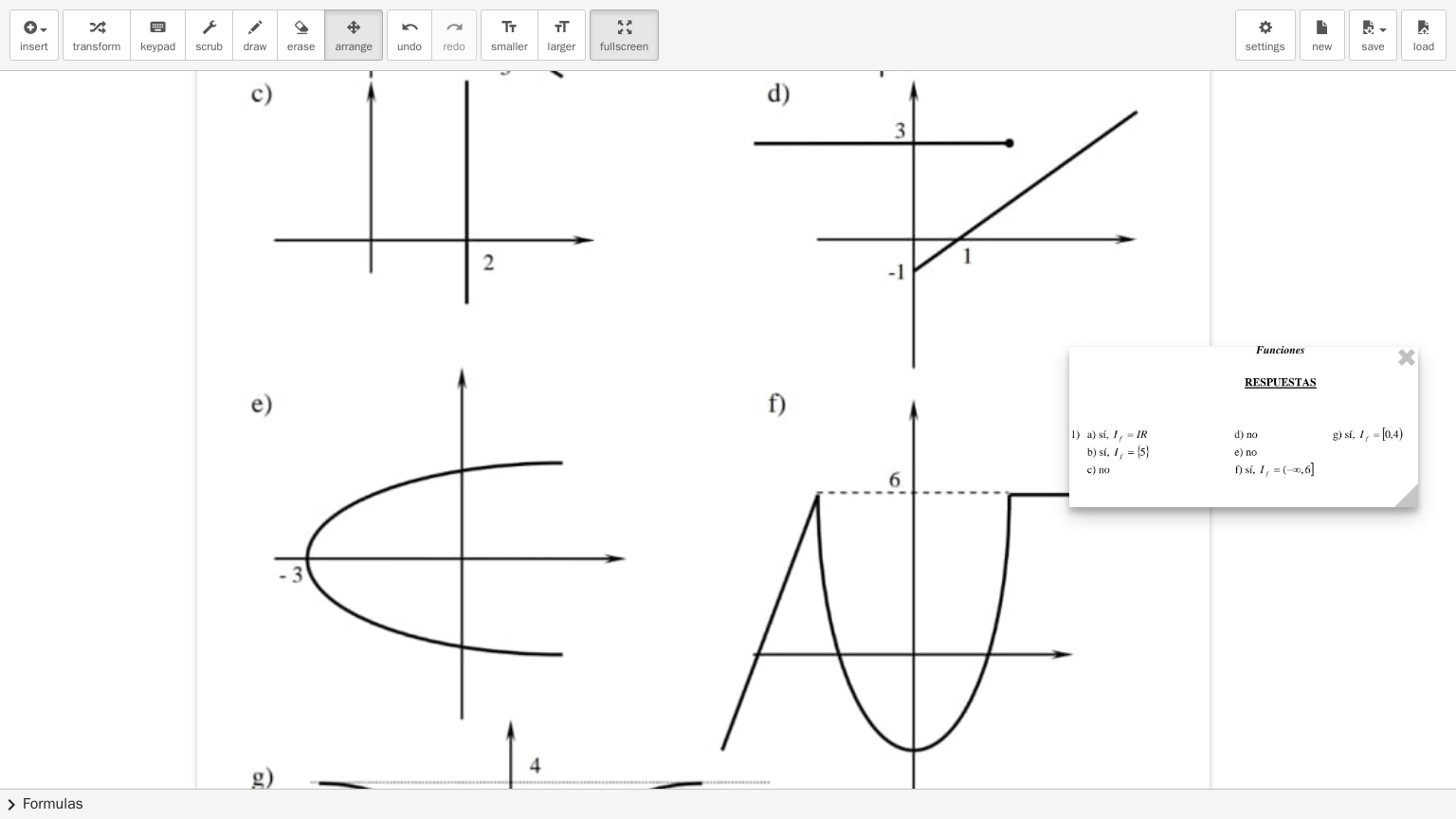 drag, startPoint x: 1254, startPoint y: 436, endPoint x: 1415, endPoint y: 692, distance: 302.41858 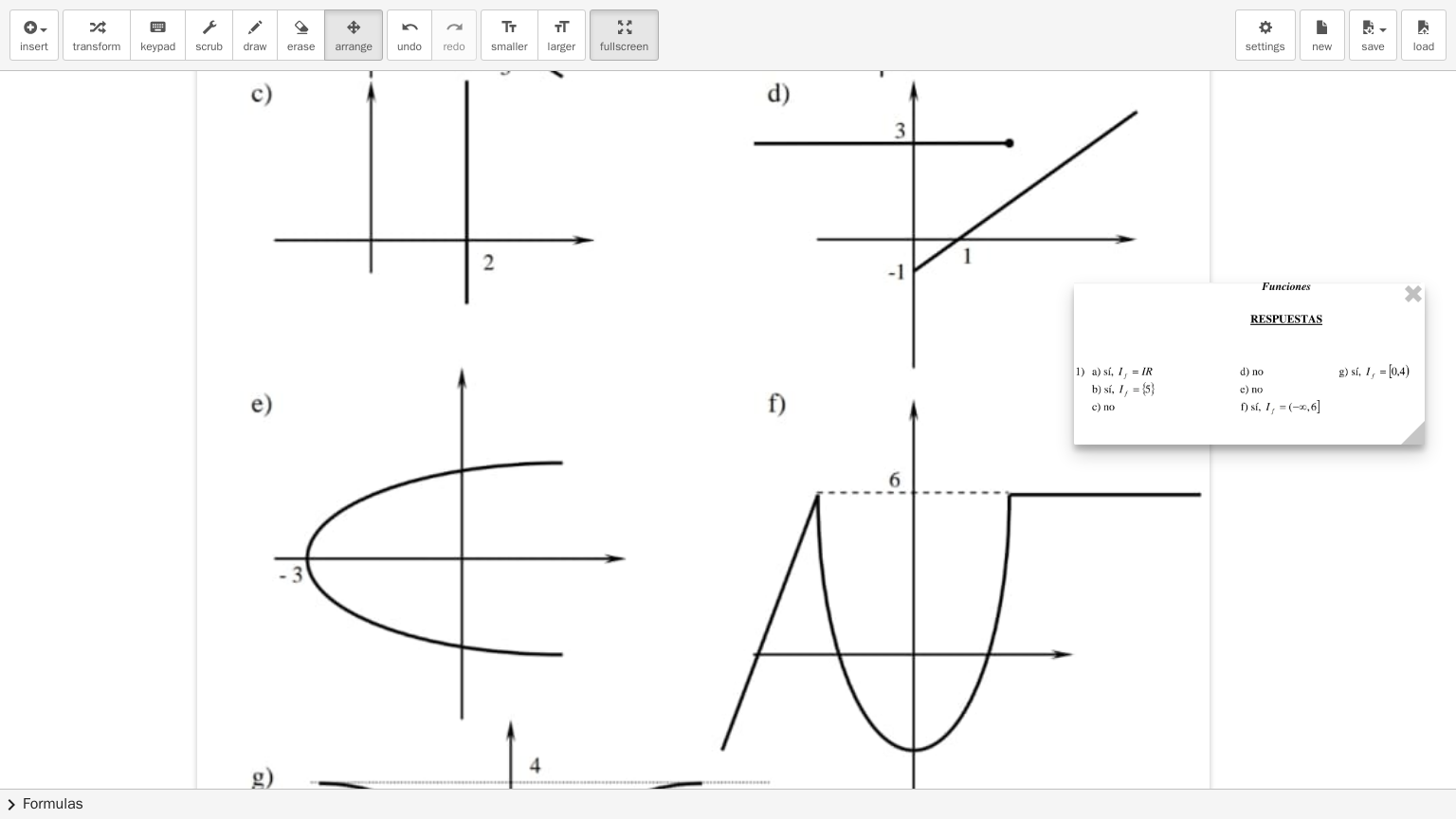 drag, startPoint x: 1322, startPoint y: 412, endPoint x: 1330, endPoint y: 343, distance: 69.46222 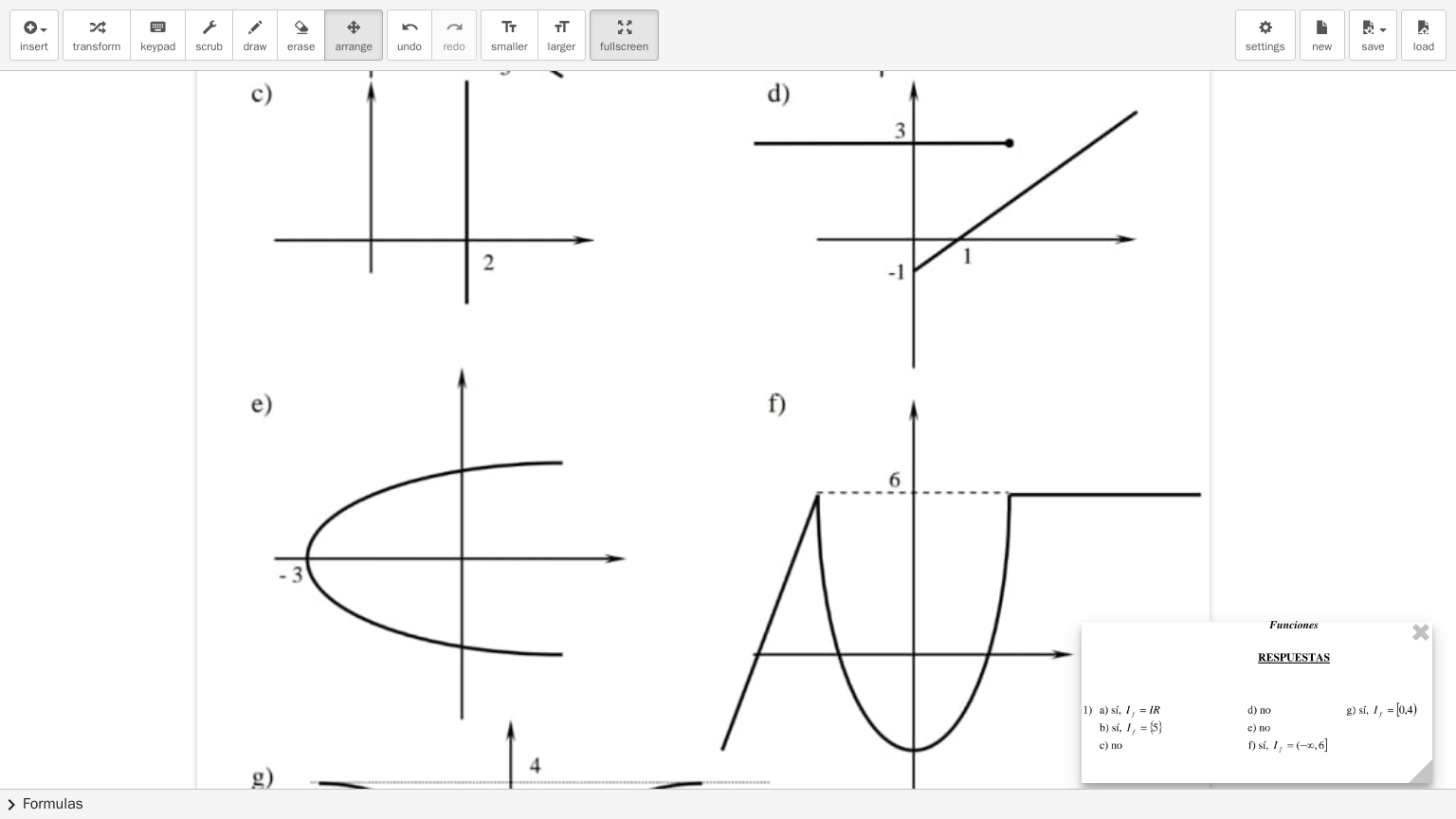 drag, startPoint x: 1285, startPoint y: 344, endPoint x: 1293, endPoint y: 675, distance: 331.09666 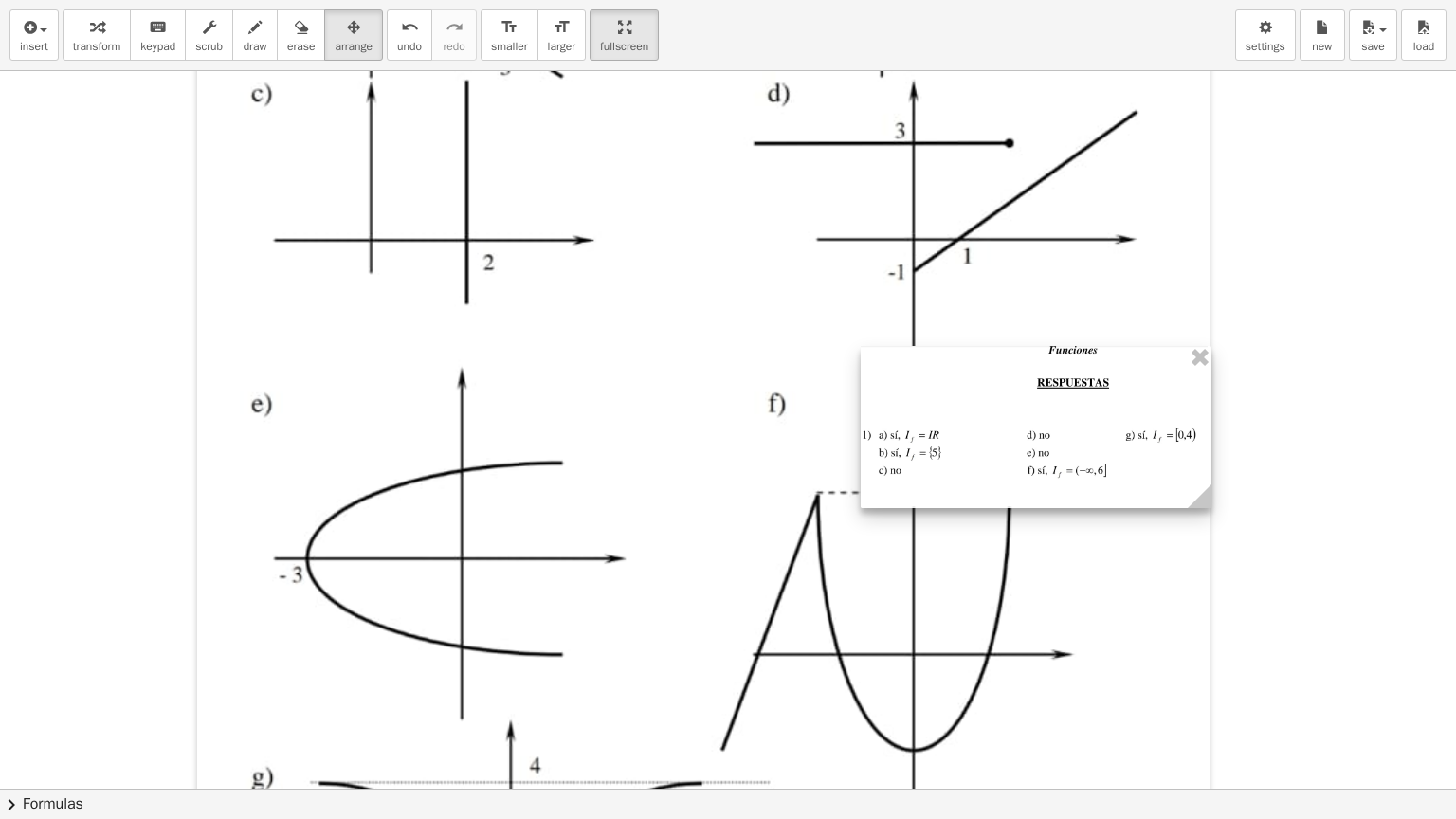 drag, startPoint x: 1213, startPoint y: 671, endPoint x: 992, endPoint y: 396, distance: 352.7974 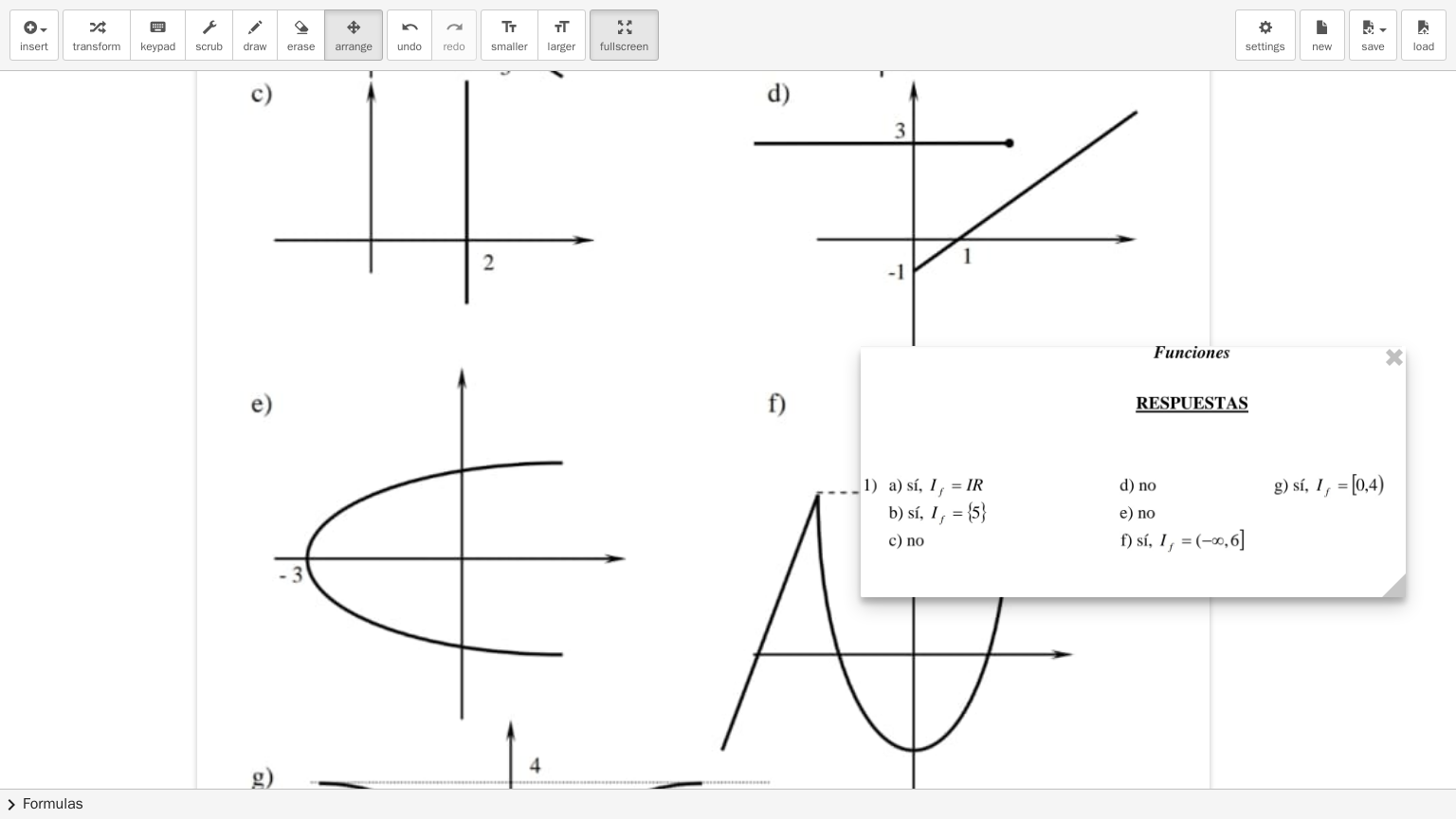 drag, startPoint x: 1205, startPoint y: 504, endPoint x: 1399, endPoint y: 732, distance: 299.366 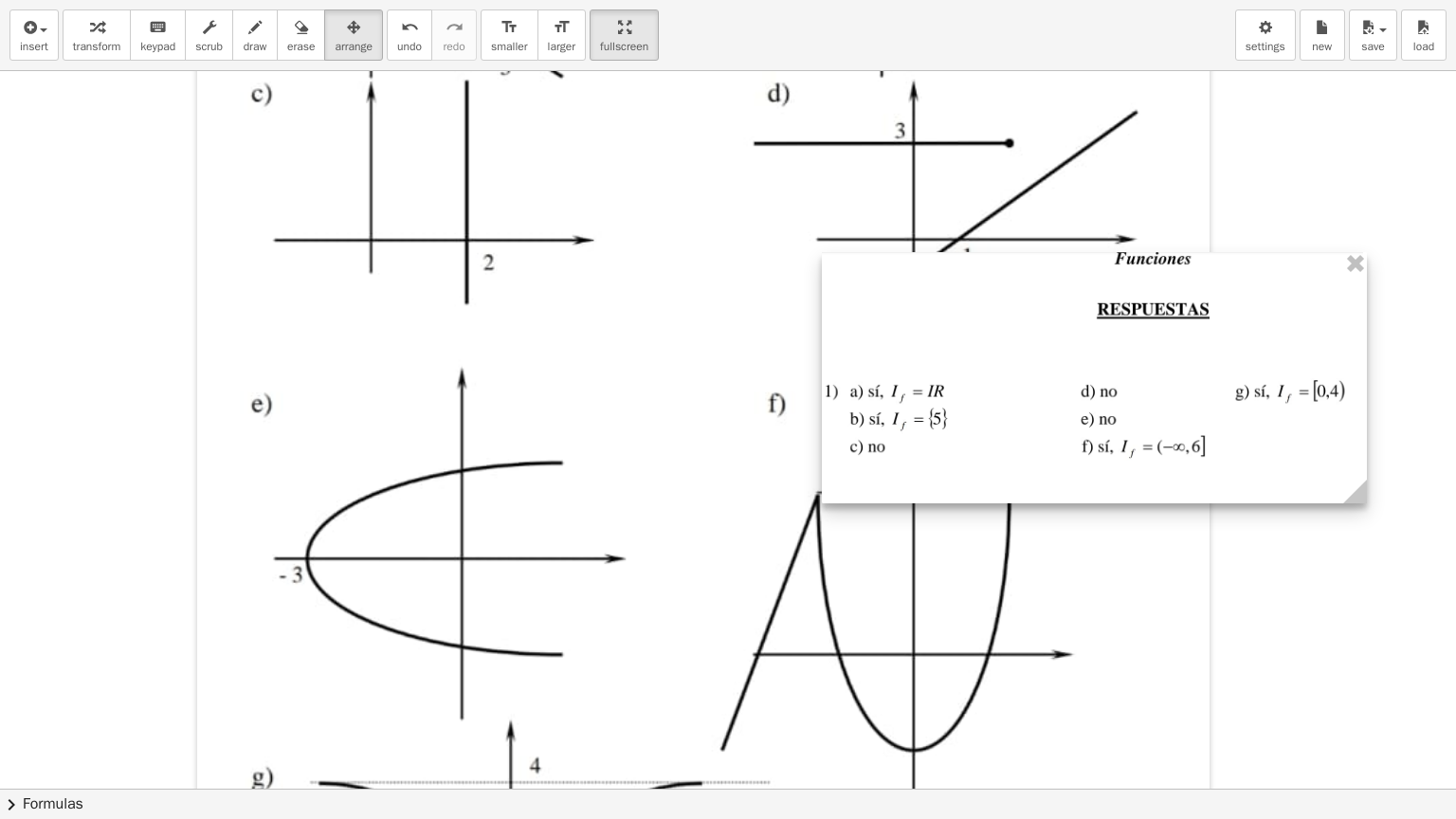 drag, startPoint x: 1029, startPoint y: 382, endPoint x: 1005, endPoint y: 312, distance: 74 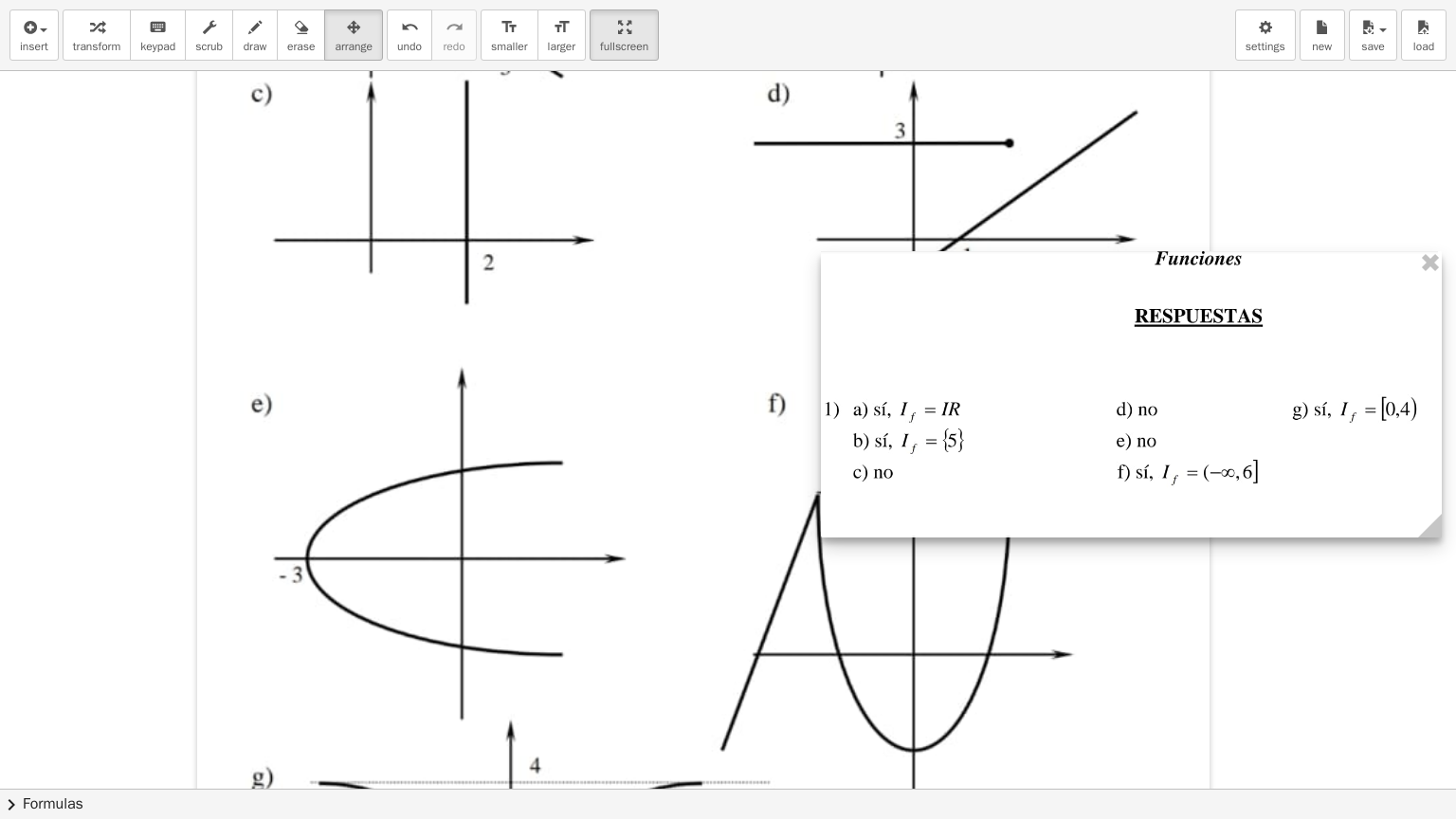drag, startPoint x: 1356, startPoint y: 490, endPoint x: 1445, endPoint y: 615, distance: 153.44706 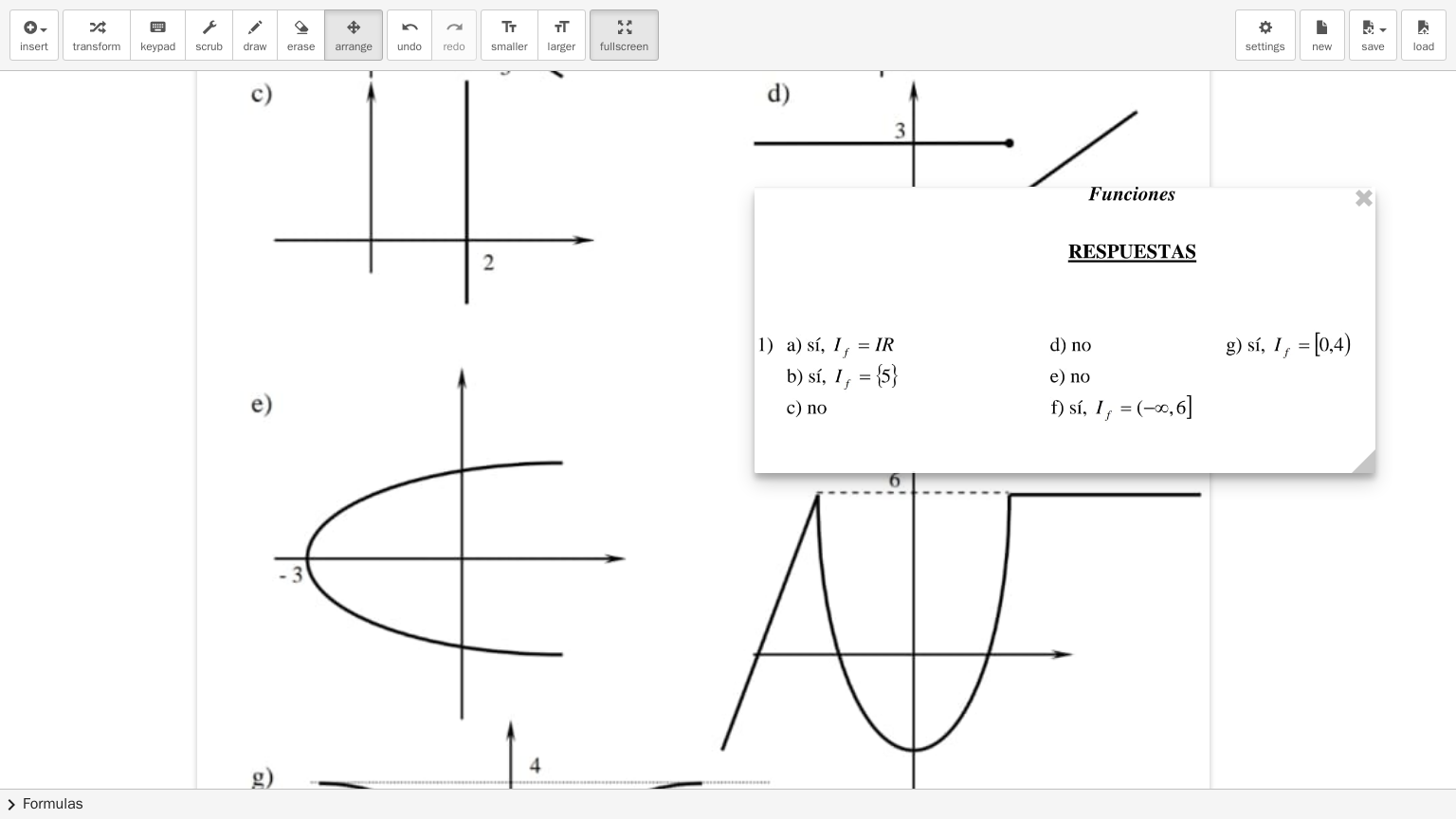 drag, startPoint x: 1035, startPoint y: 325, endPoint x: 969, endPoint y: 261, distance: 91.93476 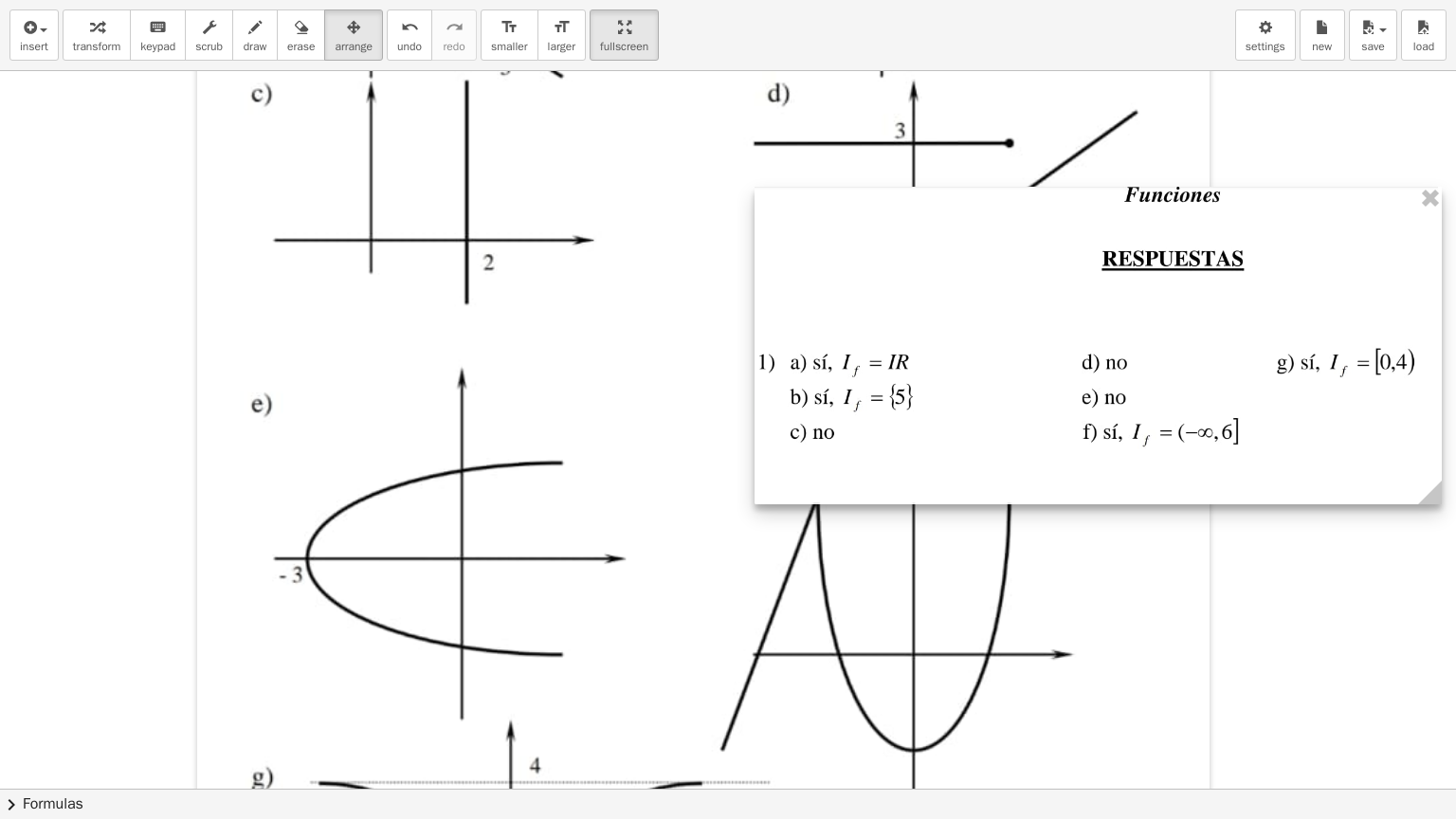 drag, startPoint x: 1372, startPoint y: 466, endPoint x: 1446, endPoint y: 541, distance: 105.36128 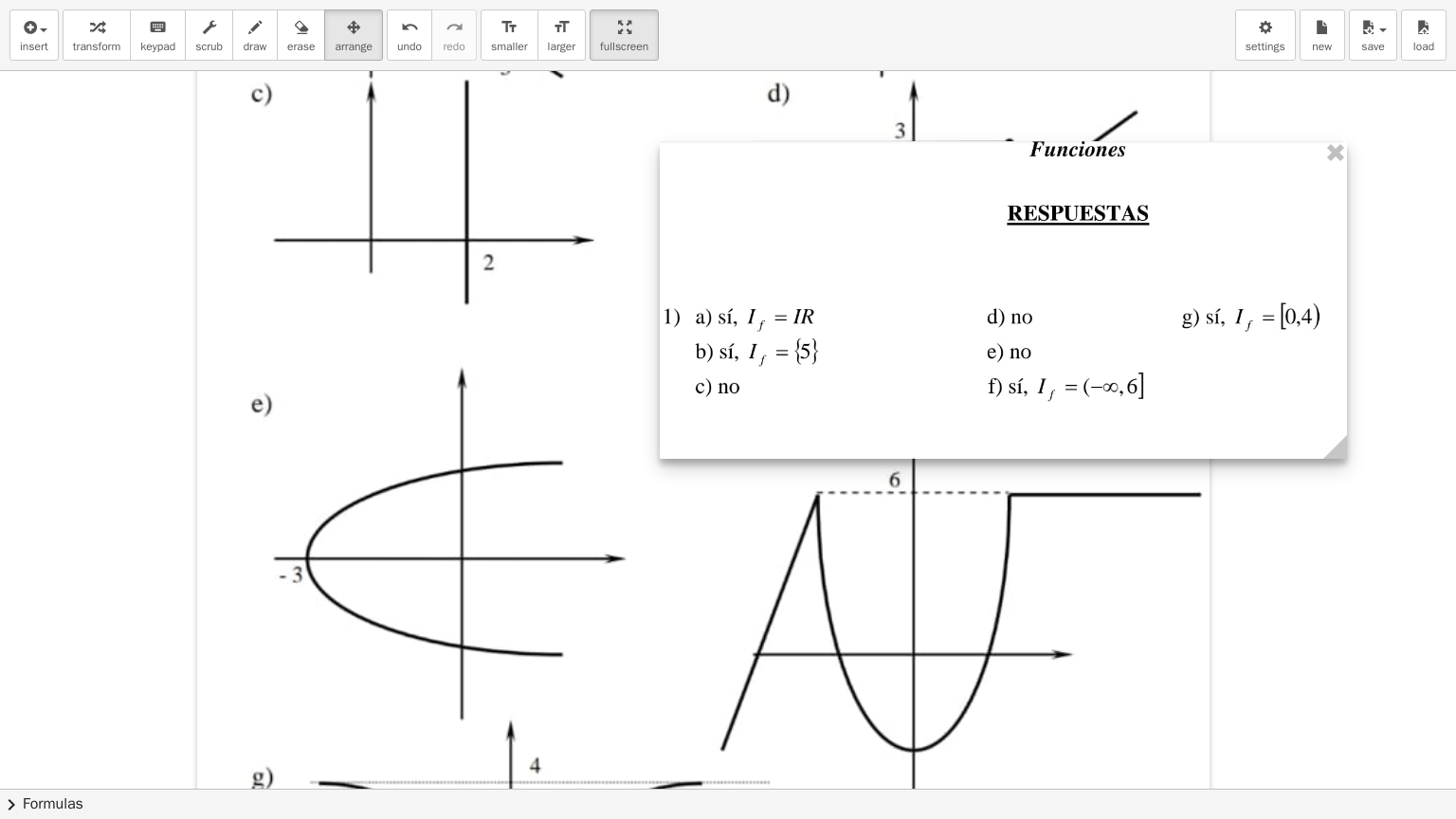 drag, startPoint x: 1022, startPoint y: 237, endPoint x: 899, endPoint y: 193, distance: 130.63307 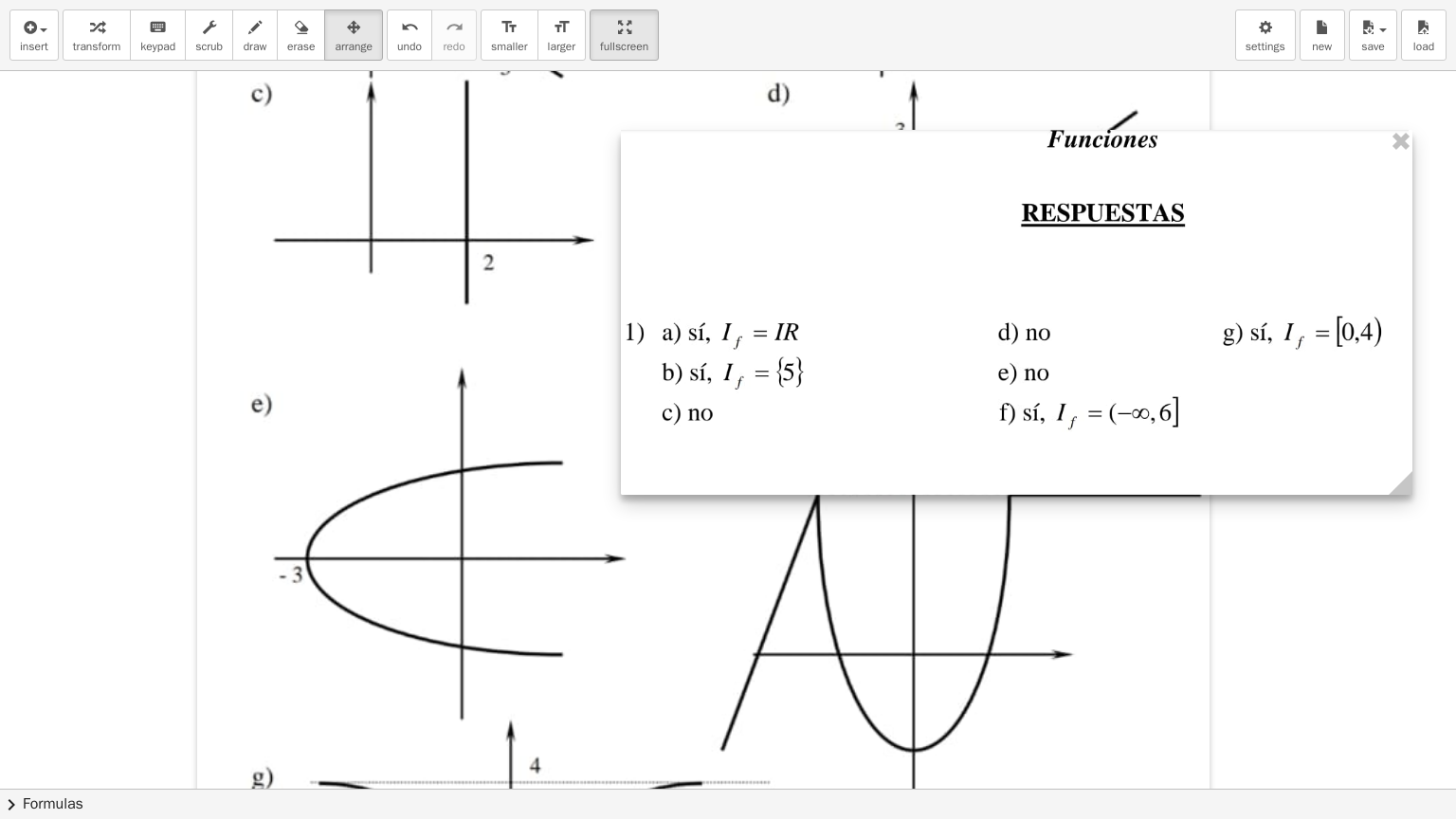 drag, startPoint x: 1301, startPoint y: 436, endPoint x: 1405, endPoint y: 525, distance: 136.88316 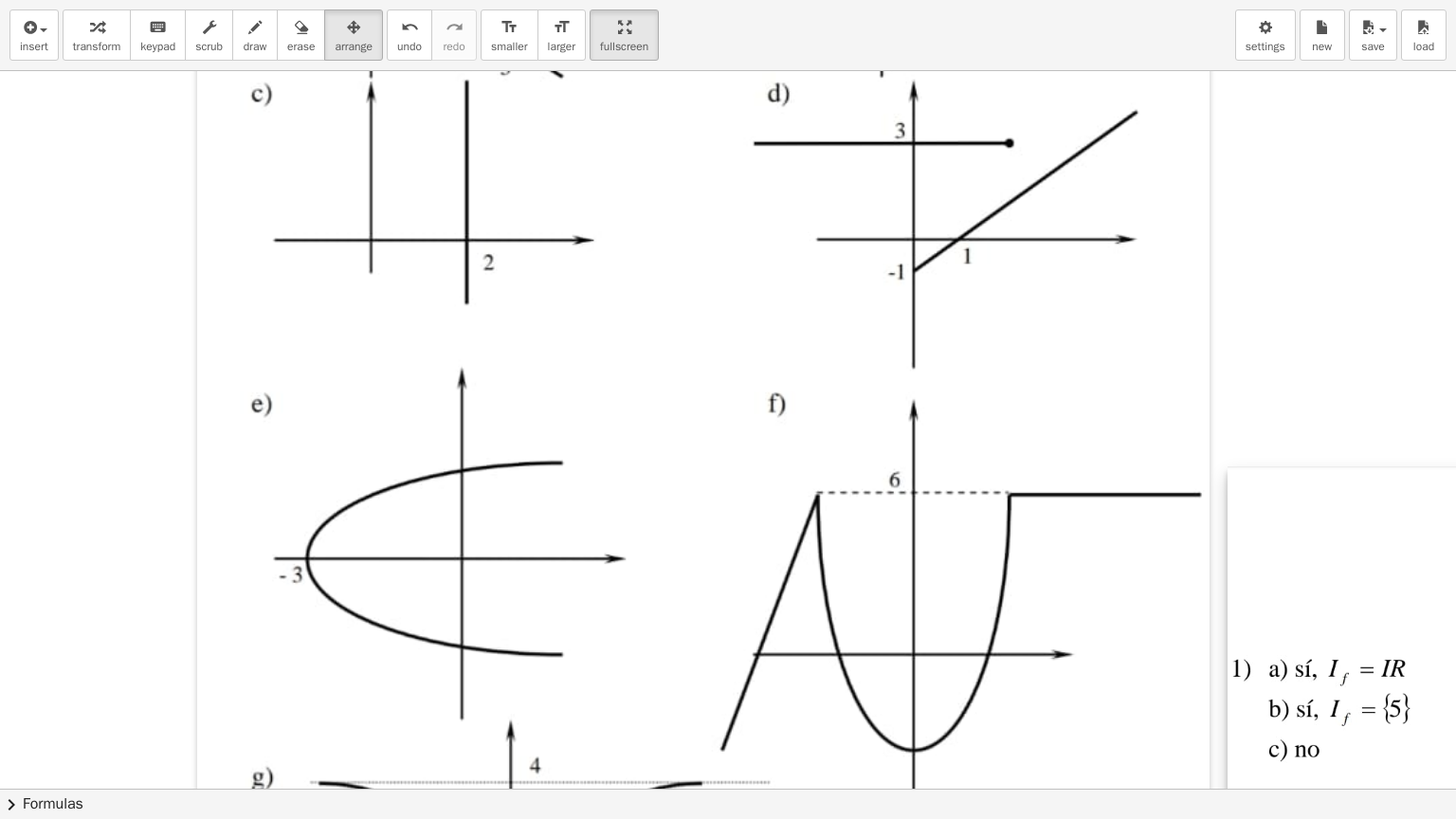 drag, startPoint x: 807, startPoint y: 199, endPoint x: 1379, endPoint y: 518, distance: 654.9389 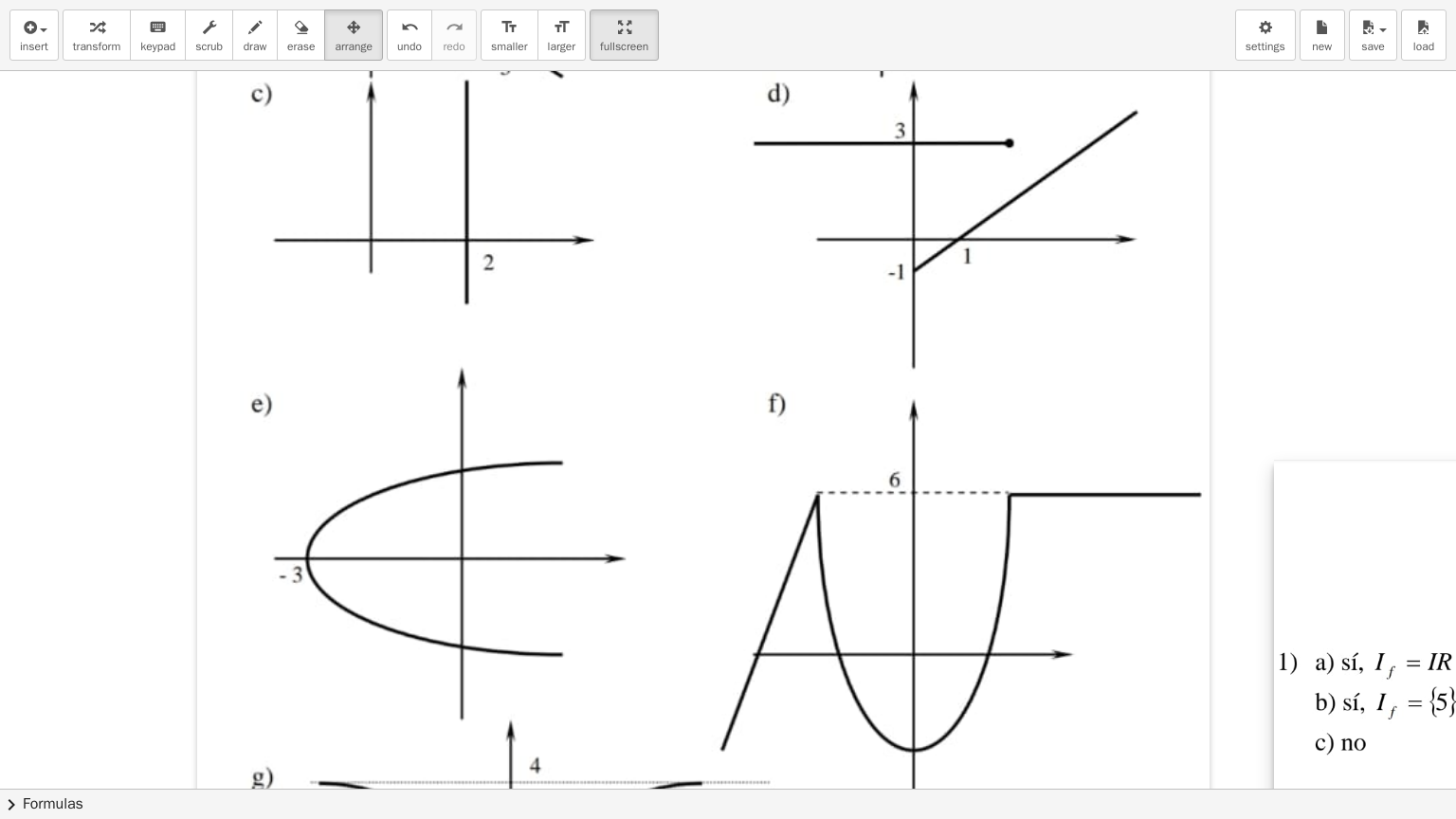 drag, startPoint x: 1305, startPoint y: 535, endPoint x: 1352, endPoint y: 528, distance: 47.518417 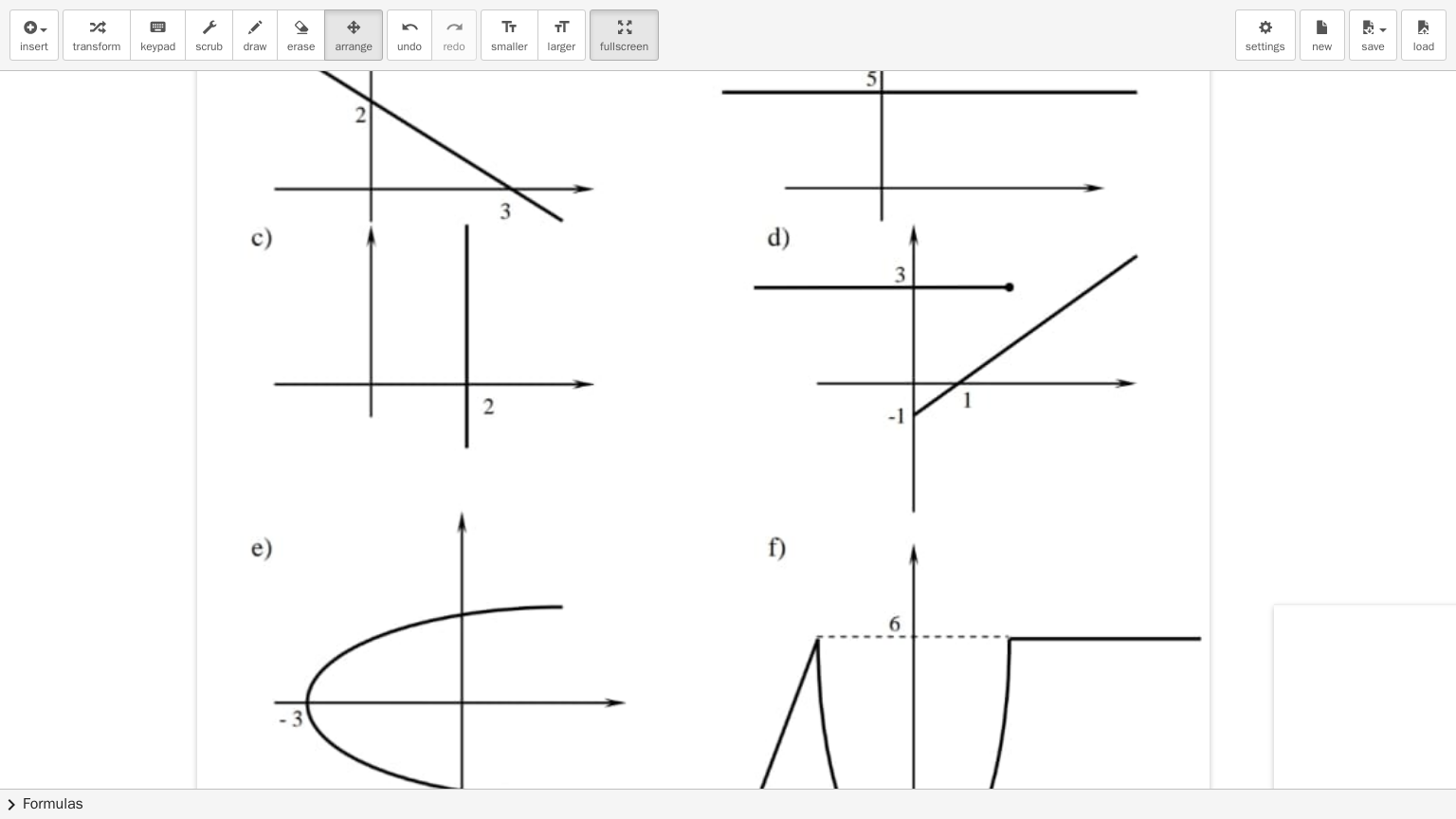 scroll, scrollTop: 522, scrollLeft: 0, axis: vertical 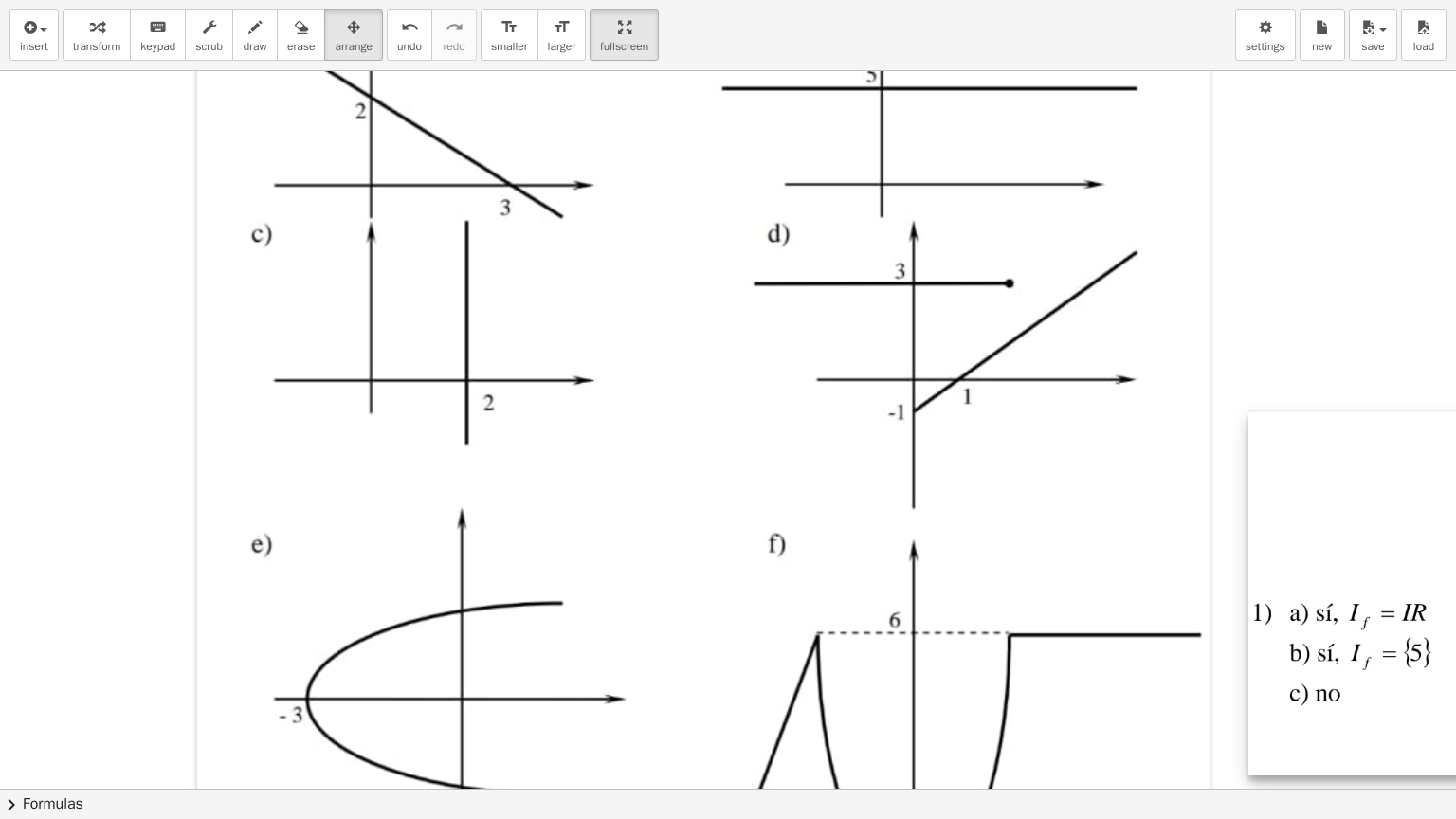 drag, startPoint x: 1367, startPoint y: 673, endPoint x: 1341, endPoint y: 483, distance: 191.7707 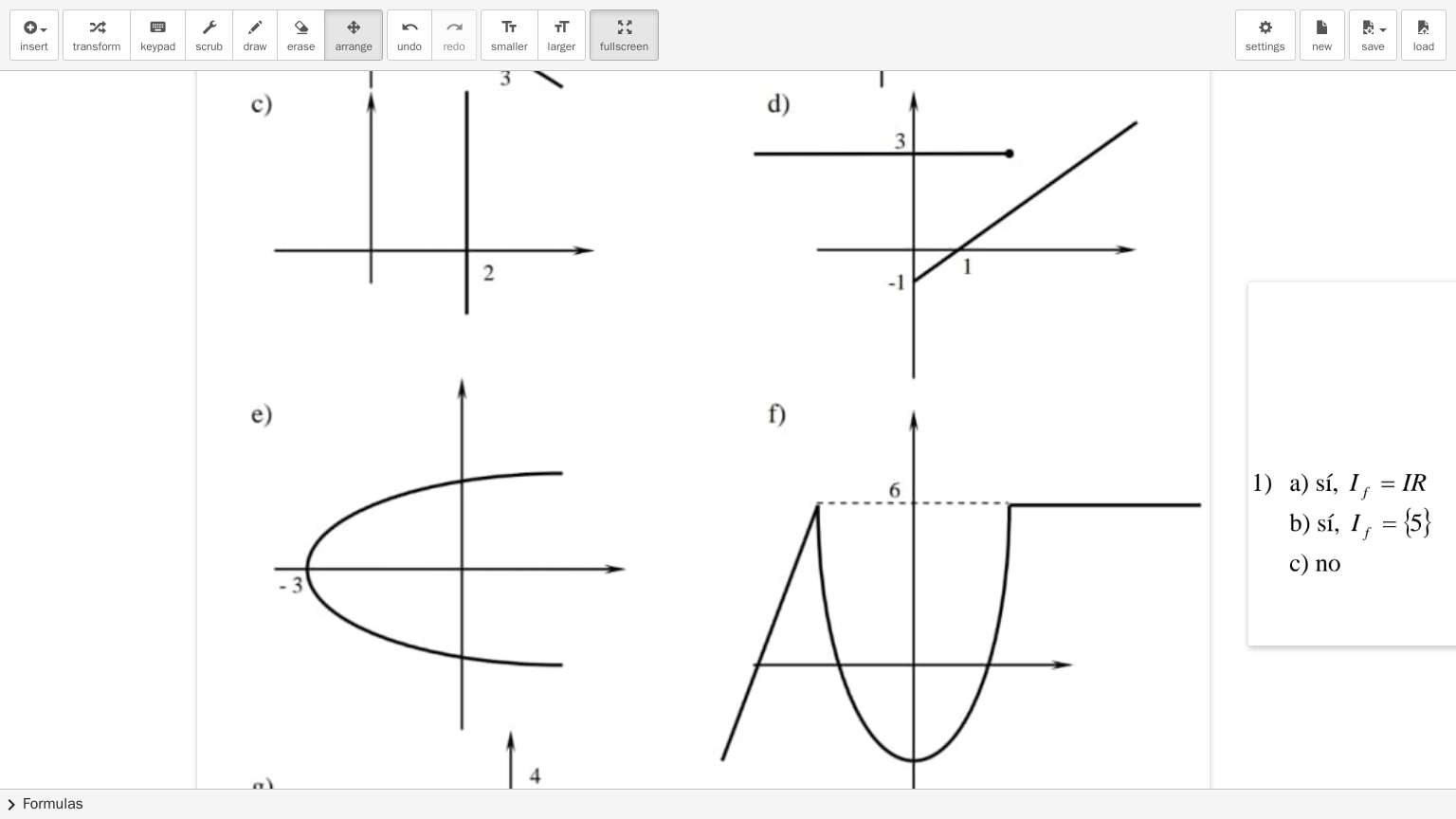 scroll, scrollTop: 663, scrollLeft: 0, axis: vertical 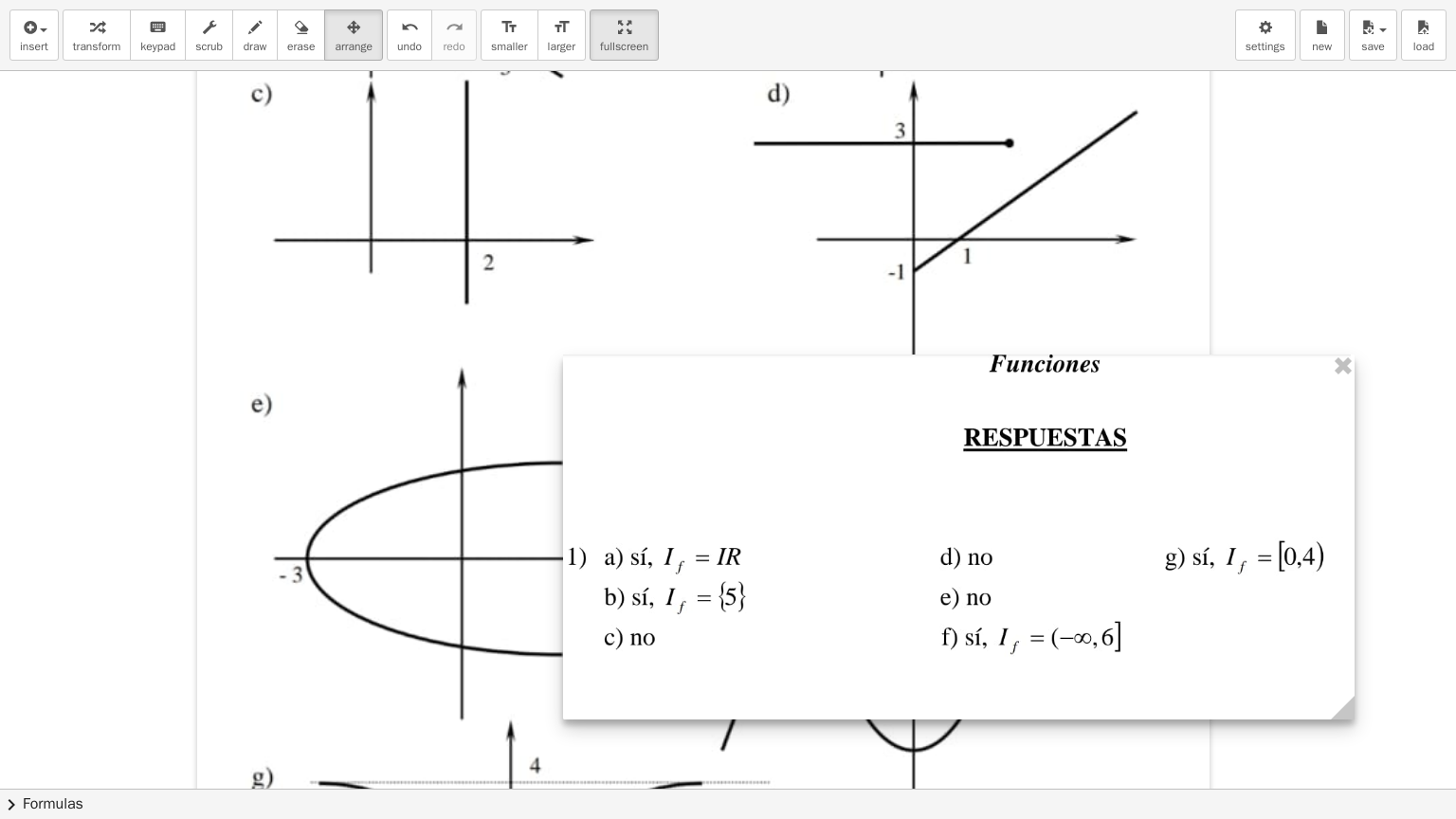 drag, startPoint x: 1348, startPoint y: 398, endPoint x: 660, endPoint y: 482, distance: 693.1089 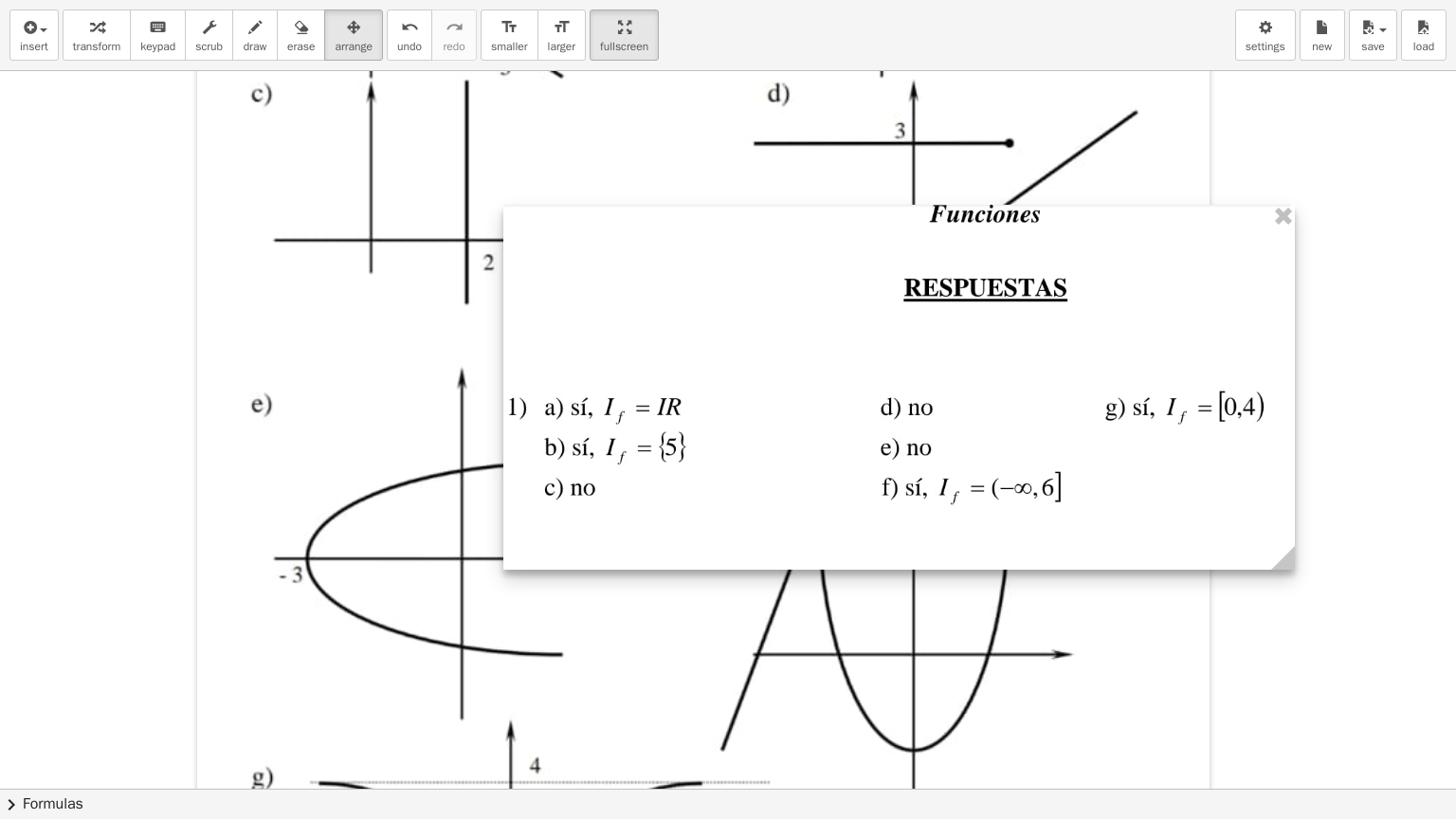 drag, startPoint x: 887, startPoint y: 508, endPoint x: 828, endPoint y: 358, distance: 161.1862 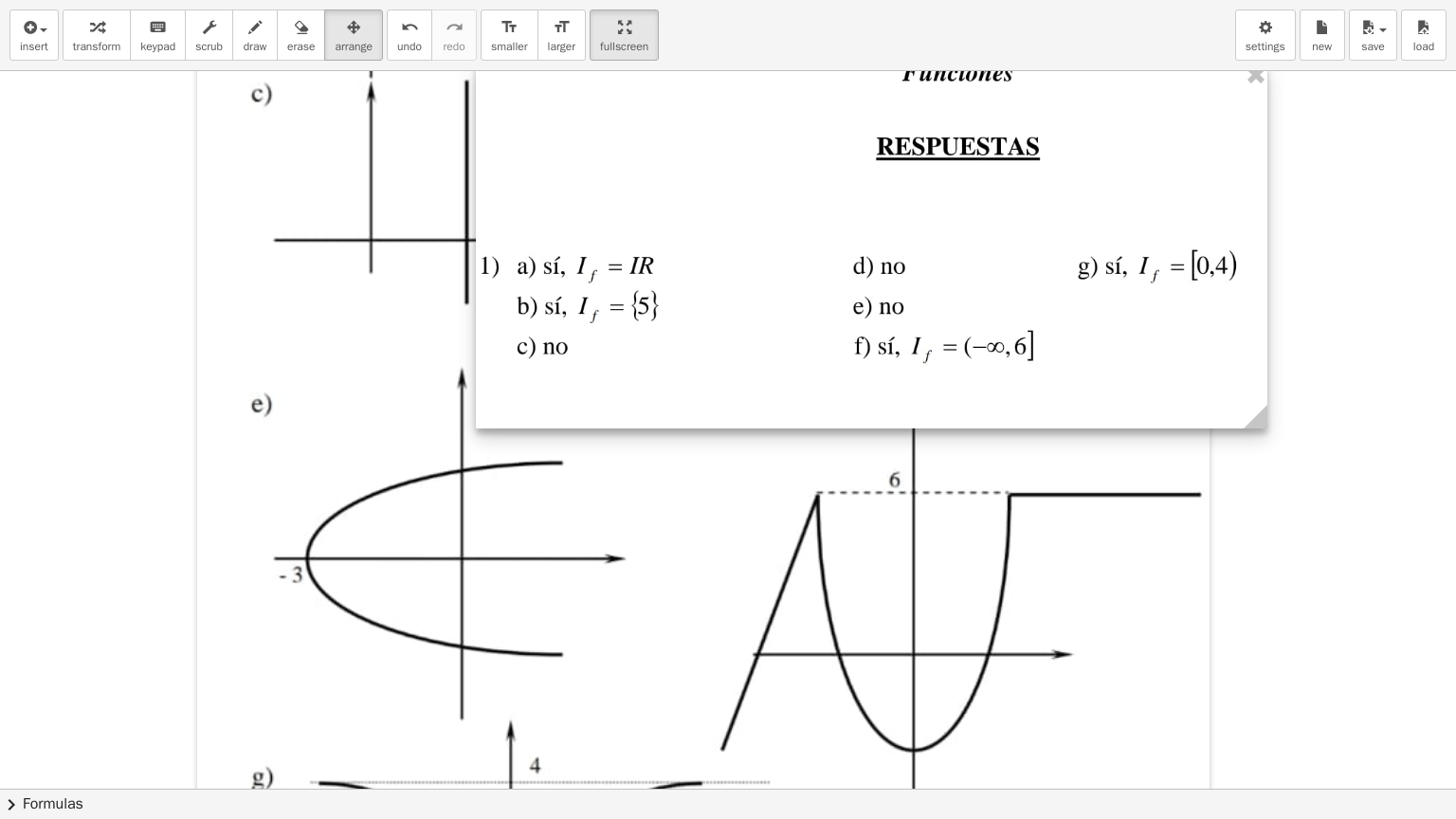 drag, startPoint x: 1131, startPoint y: 212, endPoint x: 1115, endPoint y: 130, distance: 83.54639 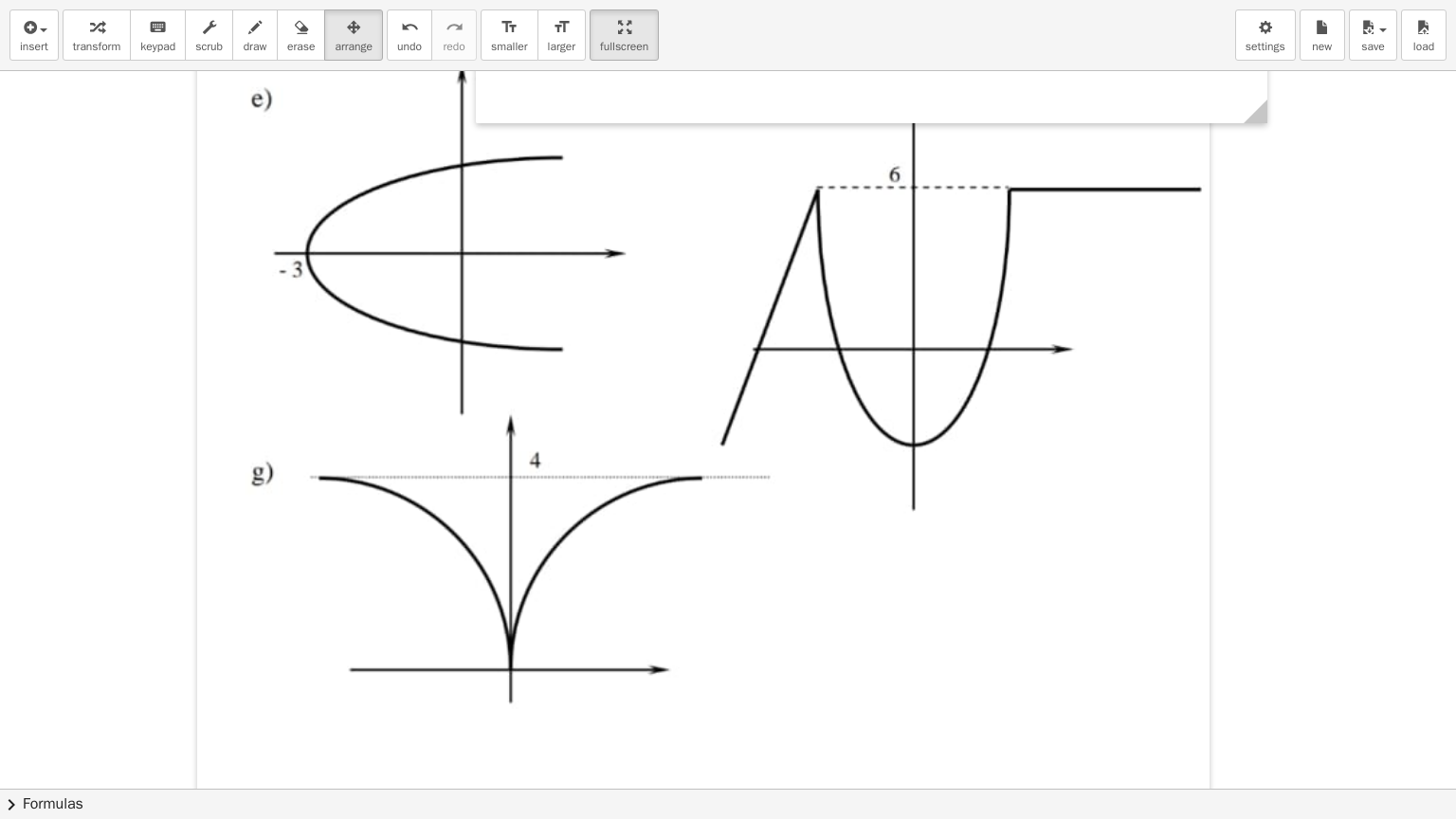 scroll, scrollTop: 1014, scrollLeft: 0, axis: vertical 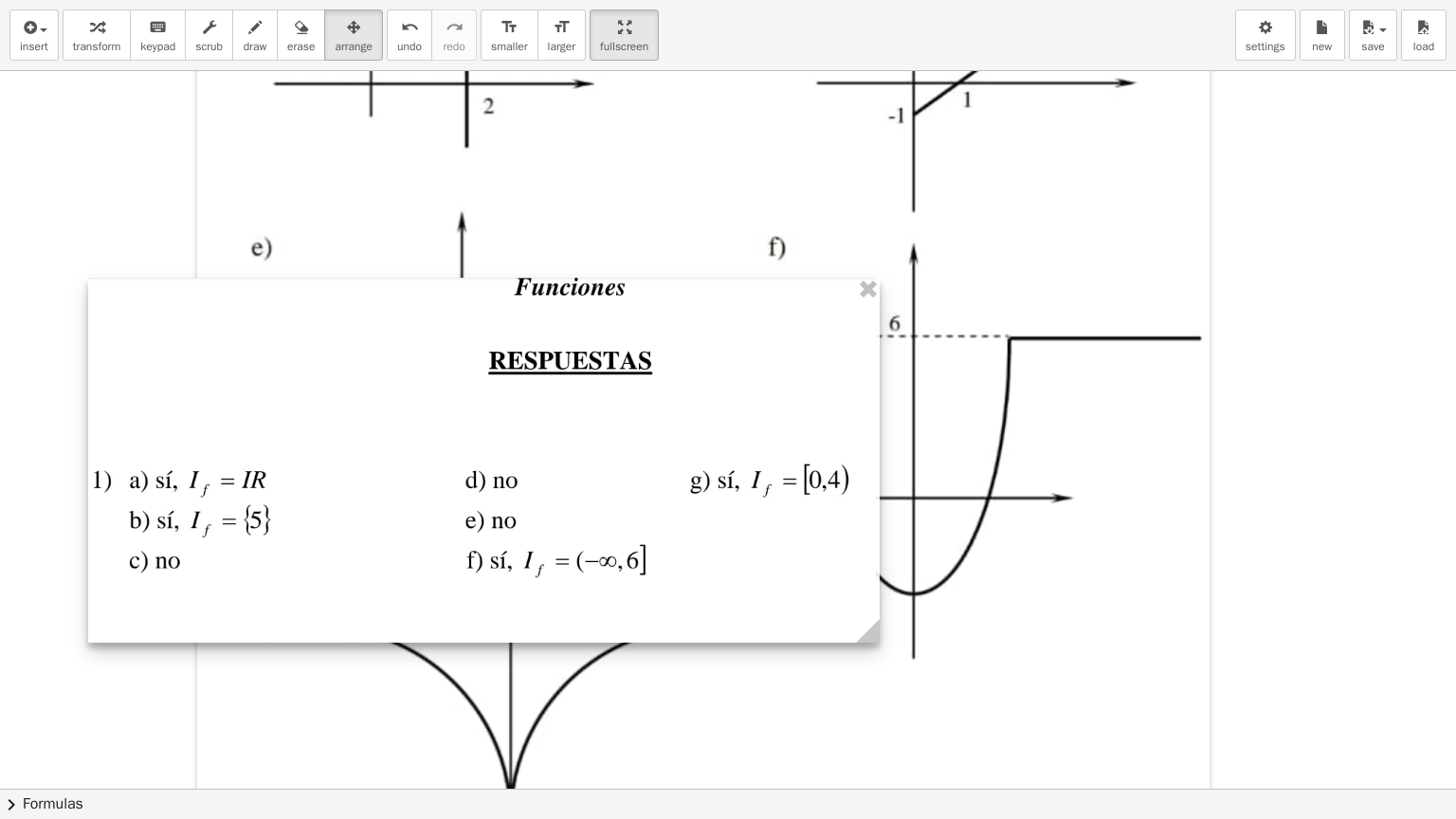 drag, startPoint x: 1046, startPoint y: 136, endPoint x: 982, endPoint y: 470, distance: 340.0765 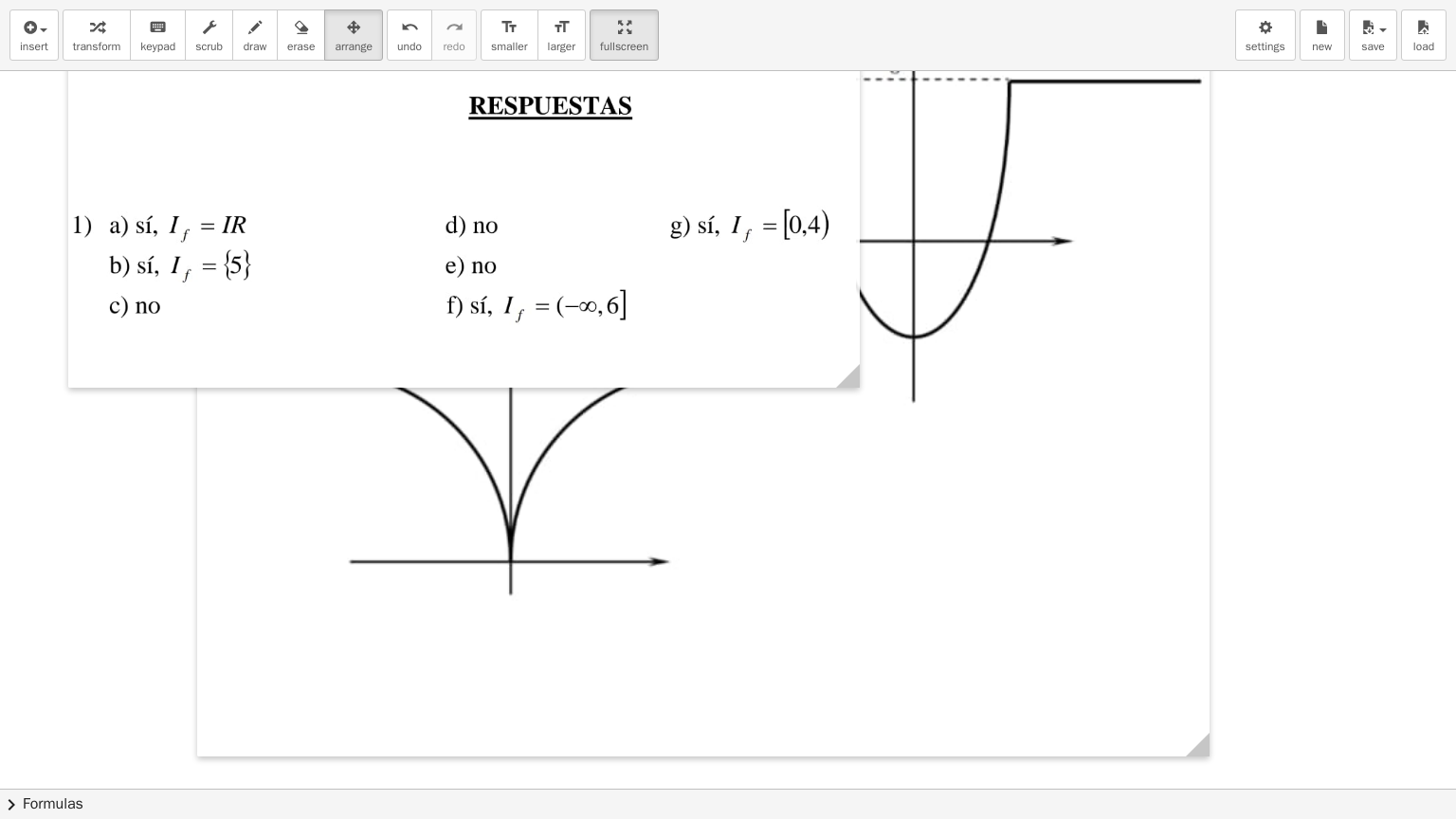 scroll, scrollTop: 1085, scrollLeft: 0, axis: vertical 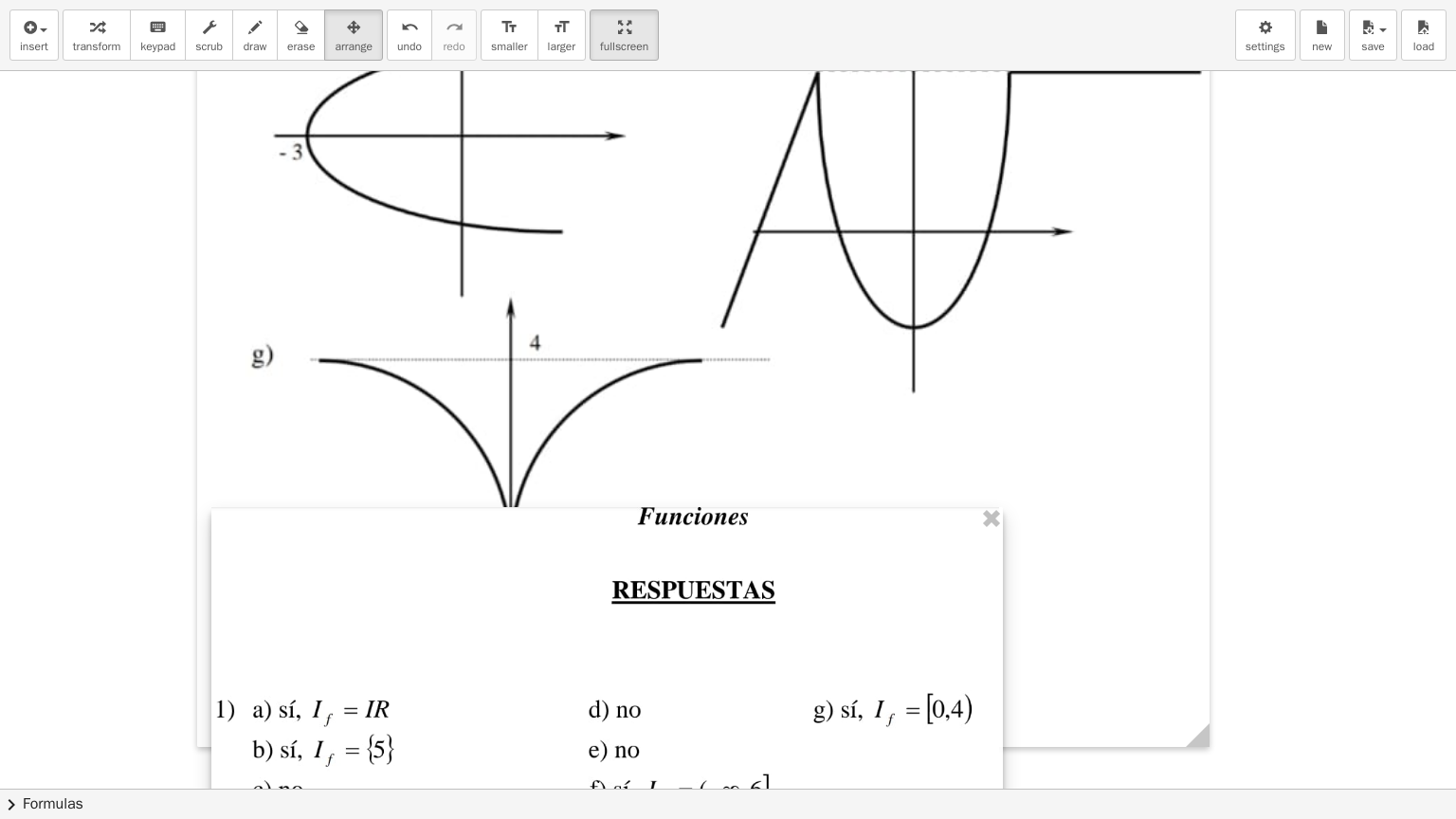 drag, startPoint x: 455, startPoint y: 177, endPoint x: 598, endPoint y: 671, distance: 514.2811 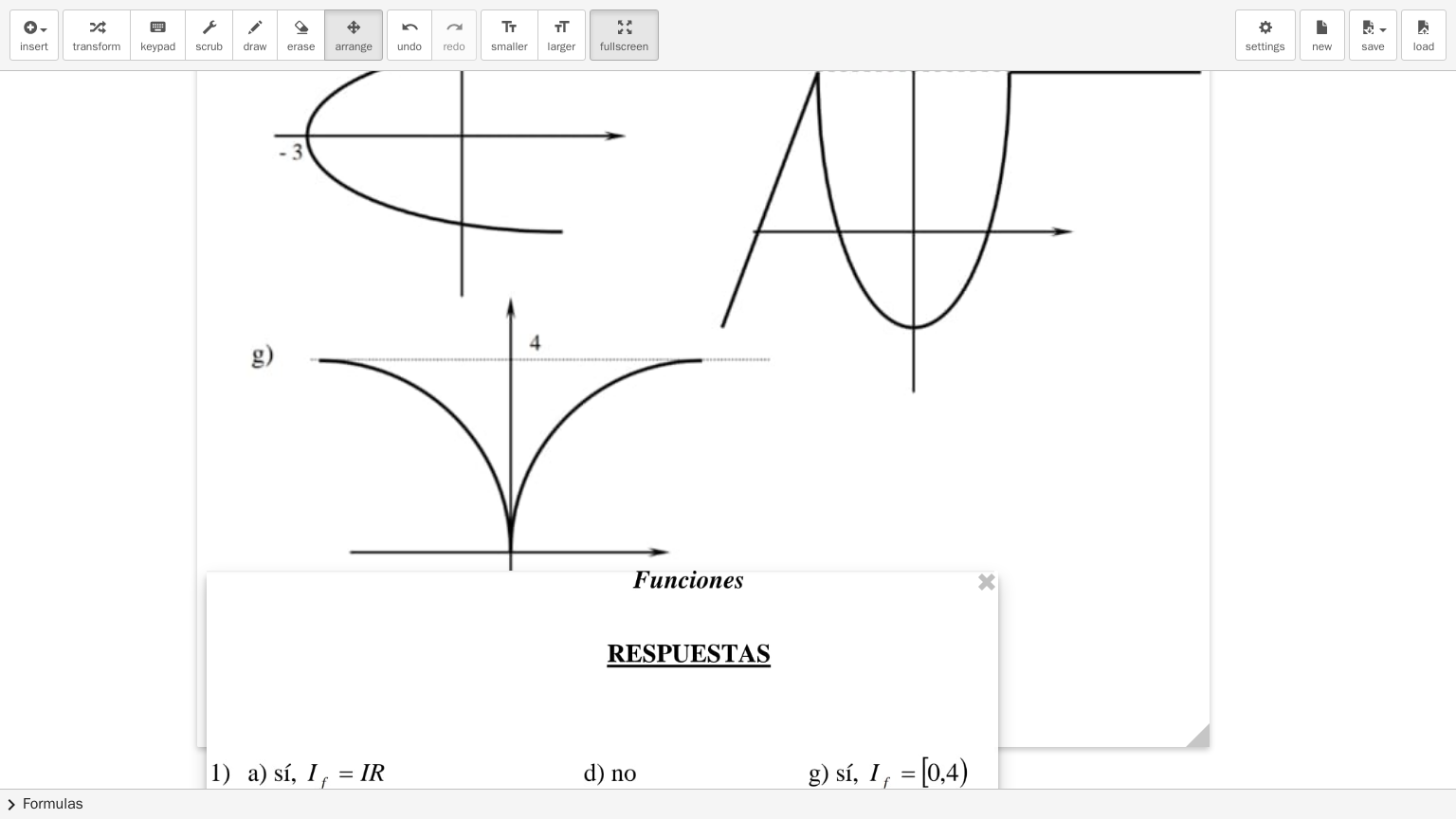 drag, startPoint x: 523, startPoint y: 550, endPoint x: 519, endPoint y: 612, distance: 62.128898 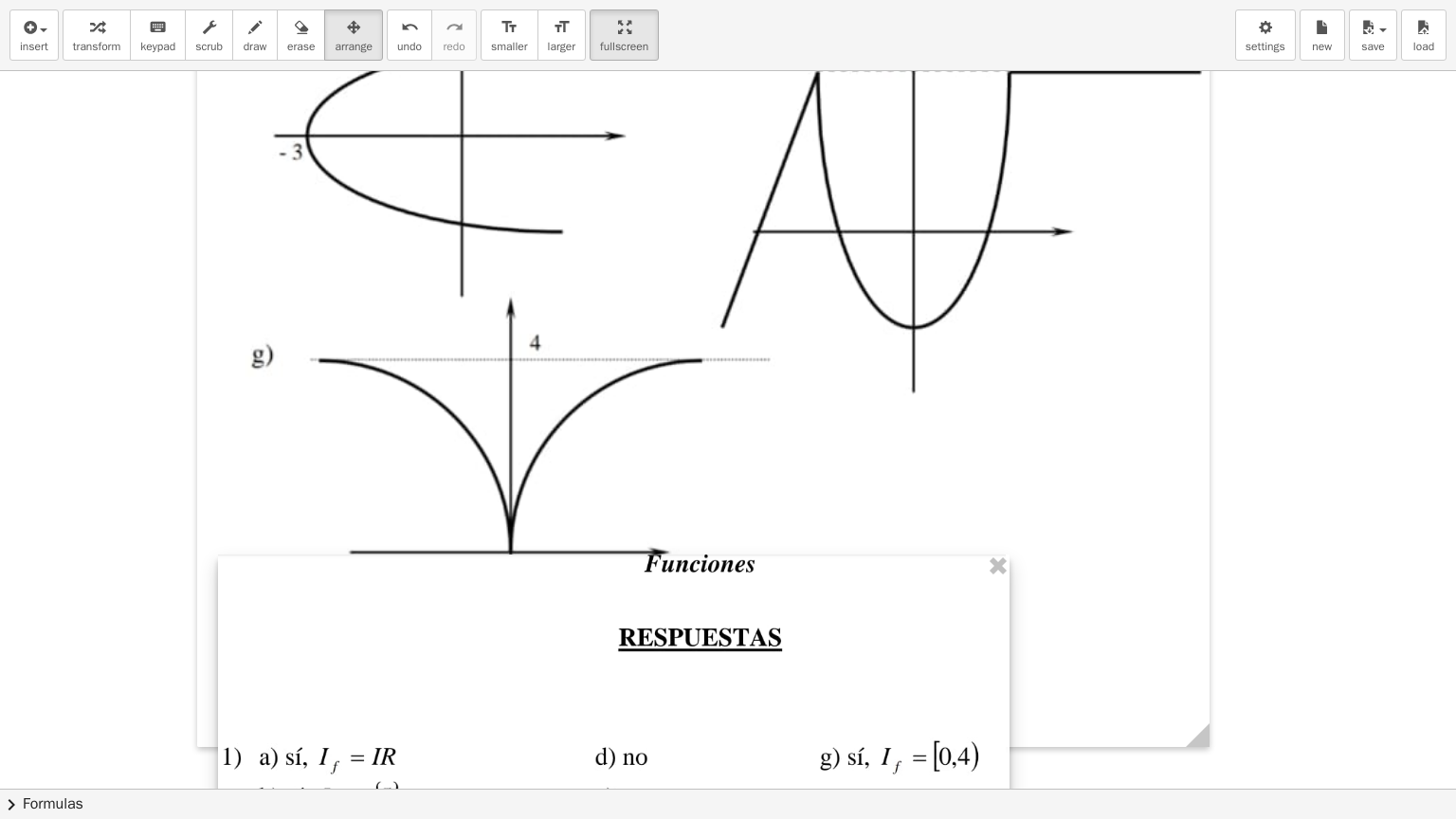 drag, startPoint x: 613, startPoint y: 592, endPoint x: 681, endPoint y: 665, distance: 99.76472 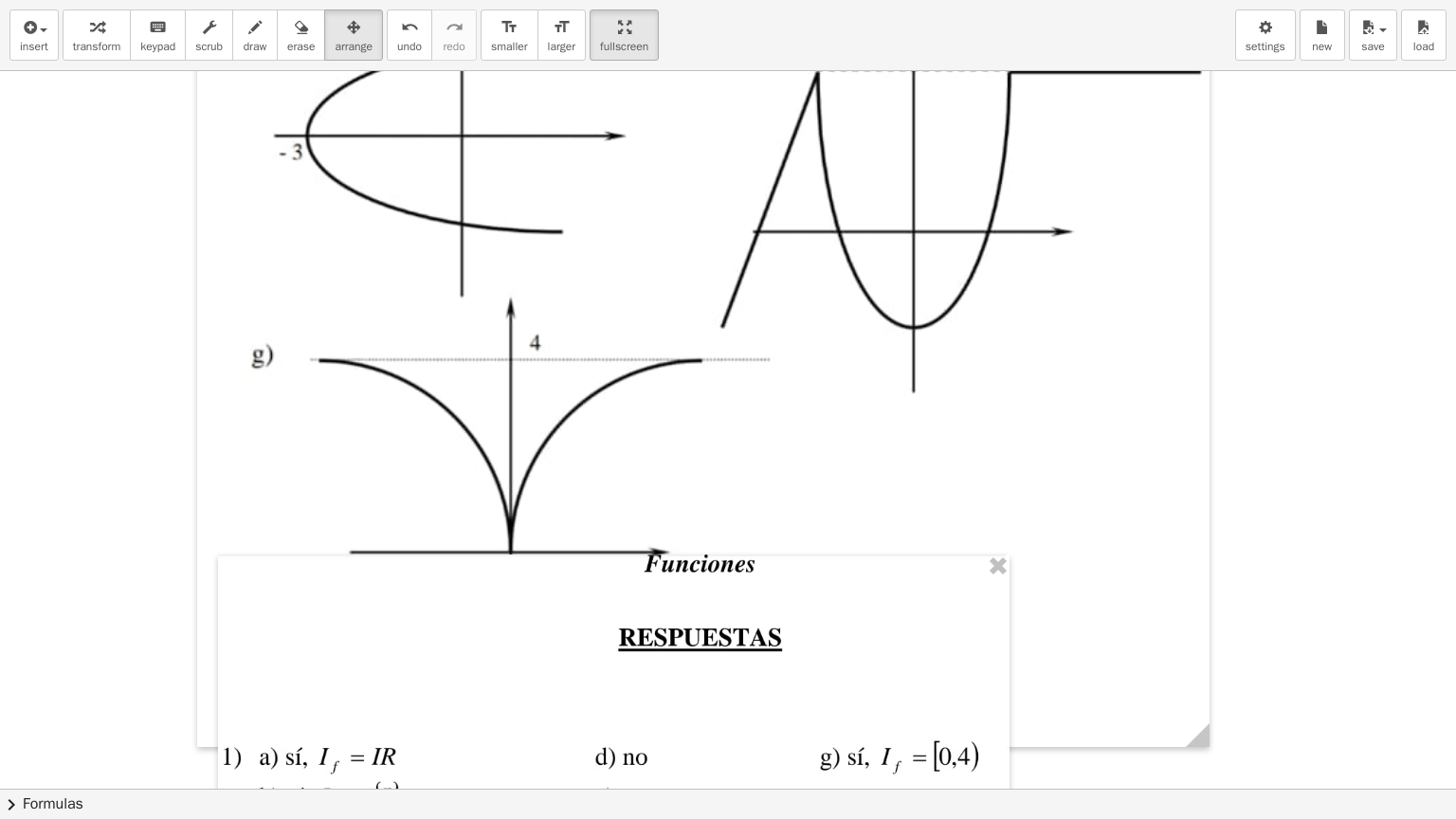 scroll, scrollTop: 1175, scrollLeft: 0, axis: vertical 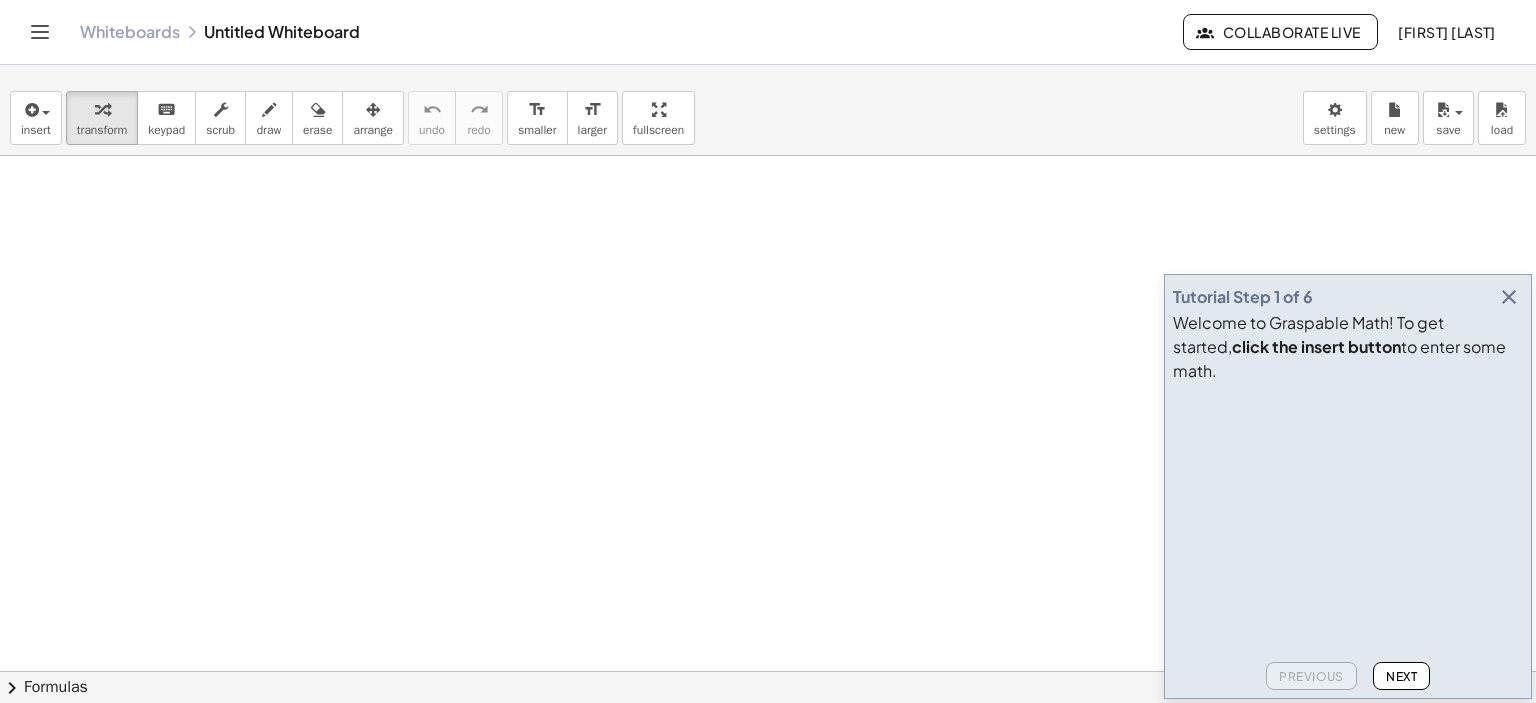 click at bounding box center [1509, 297] 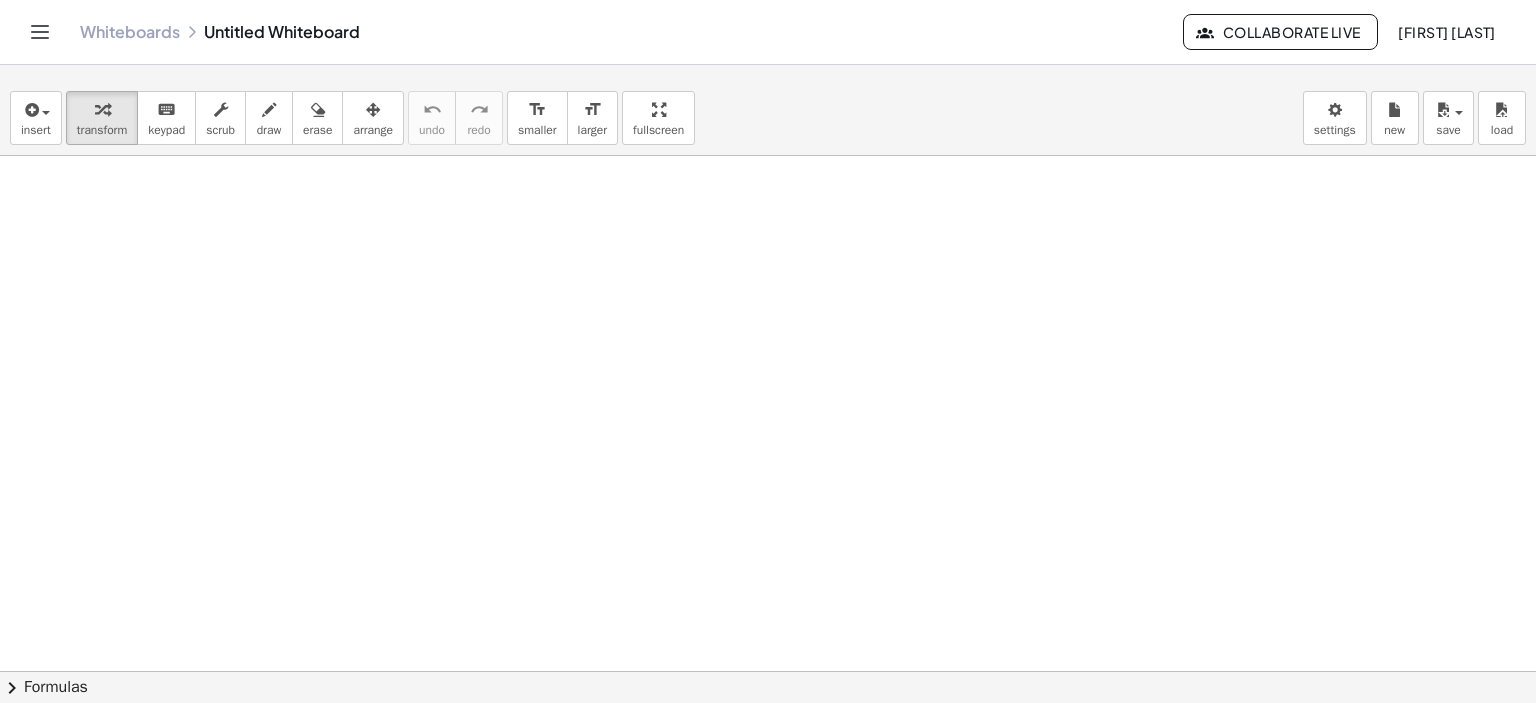 scroll, scrollTop: 74, scrollLeft: 0, axis: vertical 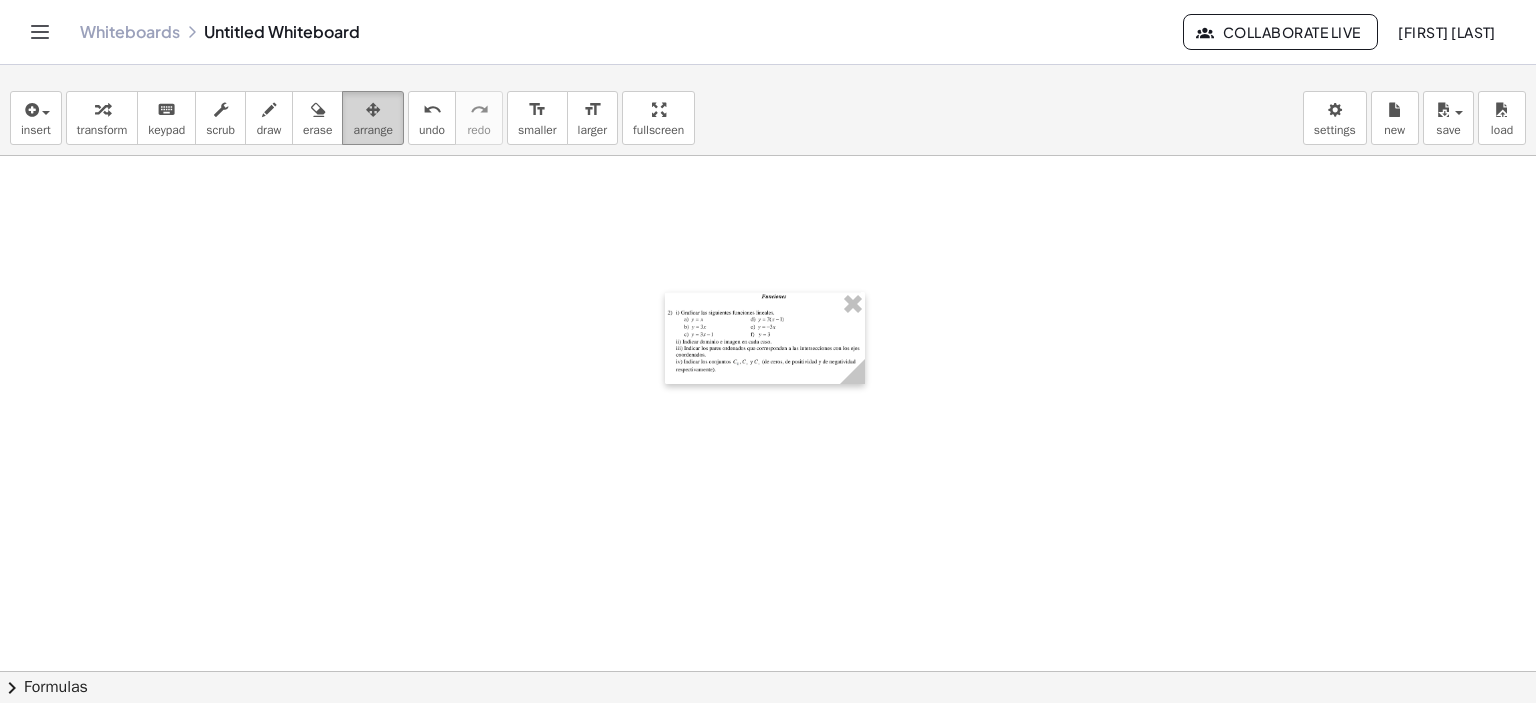 click on "arrange" at bounding box center (373, 130) 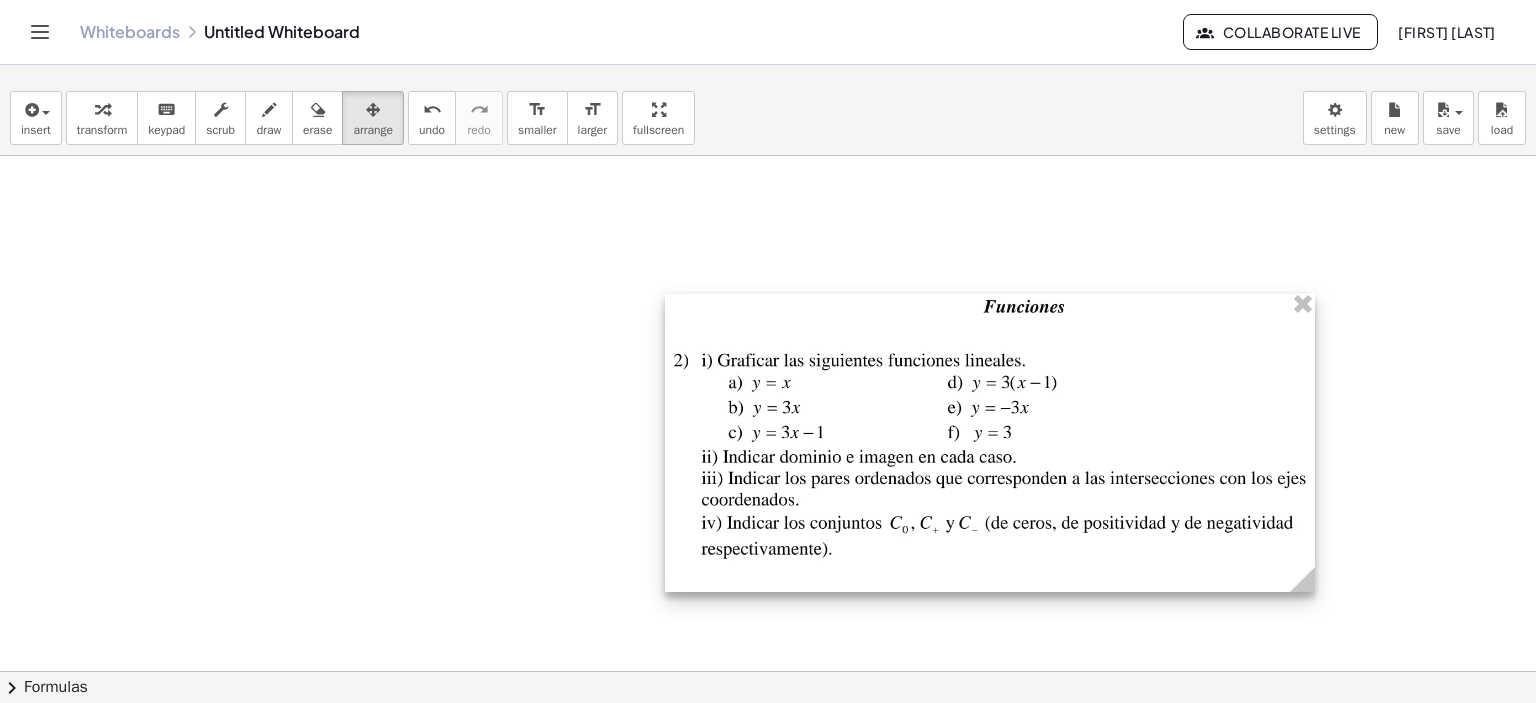drag, startPoint x: 876, startPoint y: 381, endPoint x: 1302, endPoint y: 548, distance: 457.5642 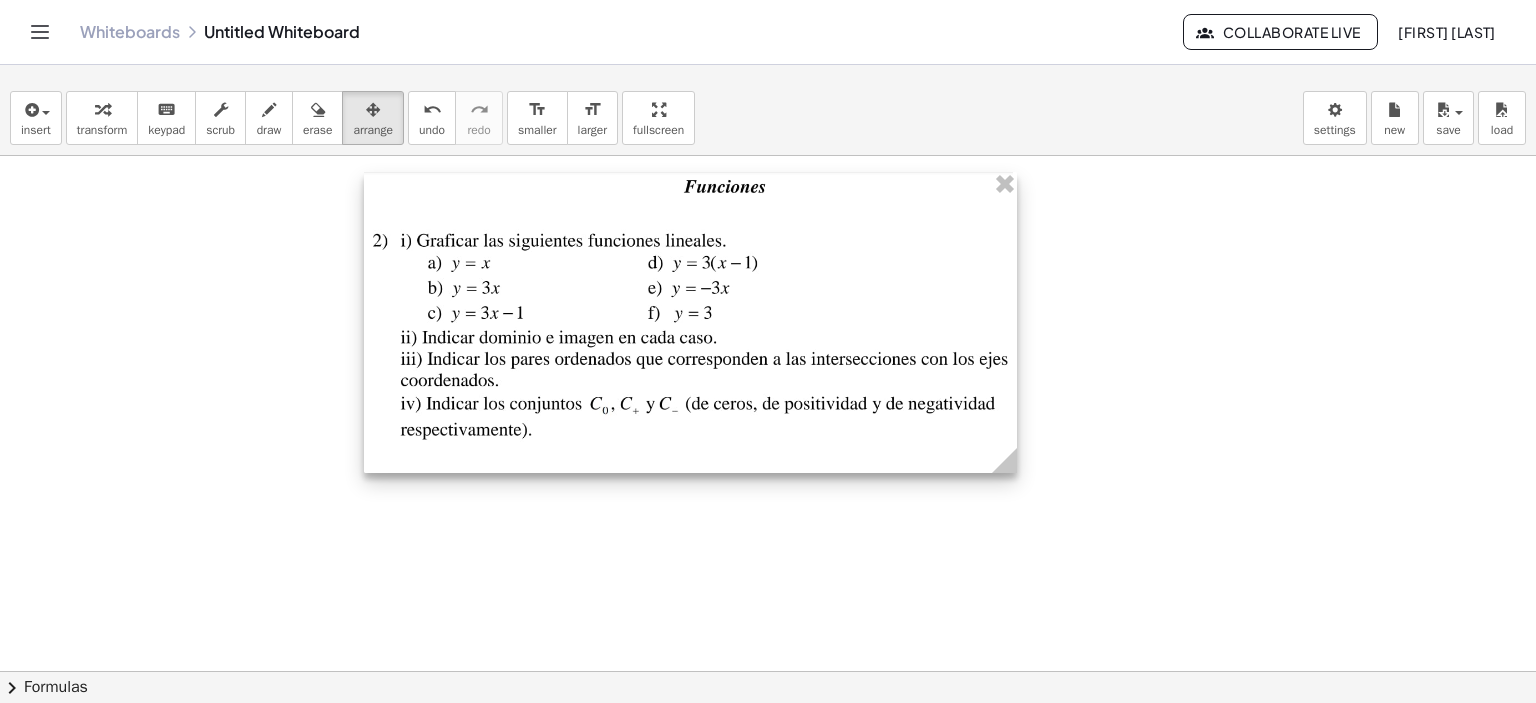 drag, startPoint x: 1084, startPoint y: 465, endPoint x: 783, endPoint y: 345, distance: 324.03857 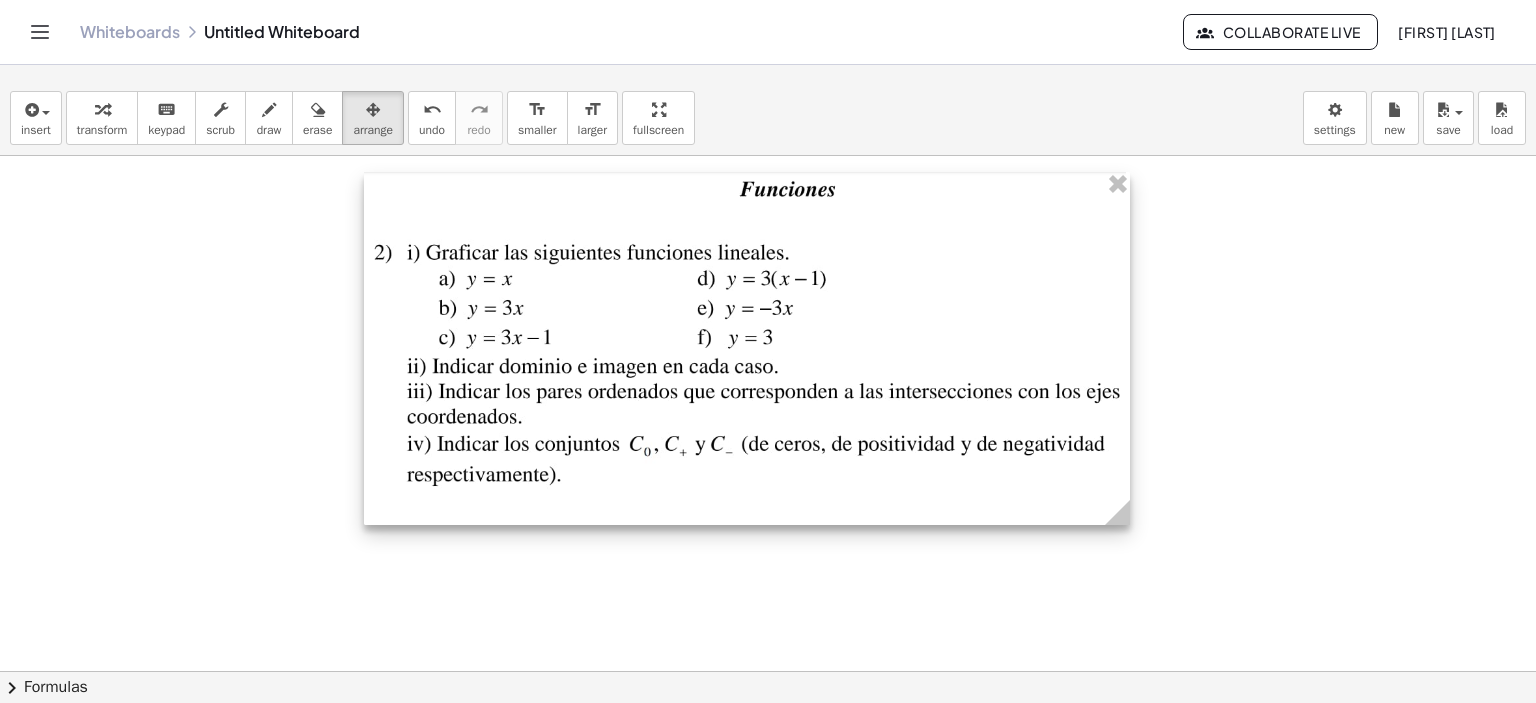 drag, startPoint x: 1004, startPoint y: 469, endPoint x: 1118, endPoint y: 482, distance: 114.73883 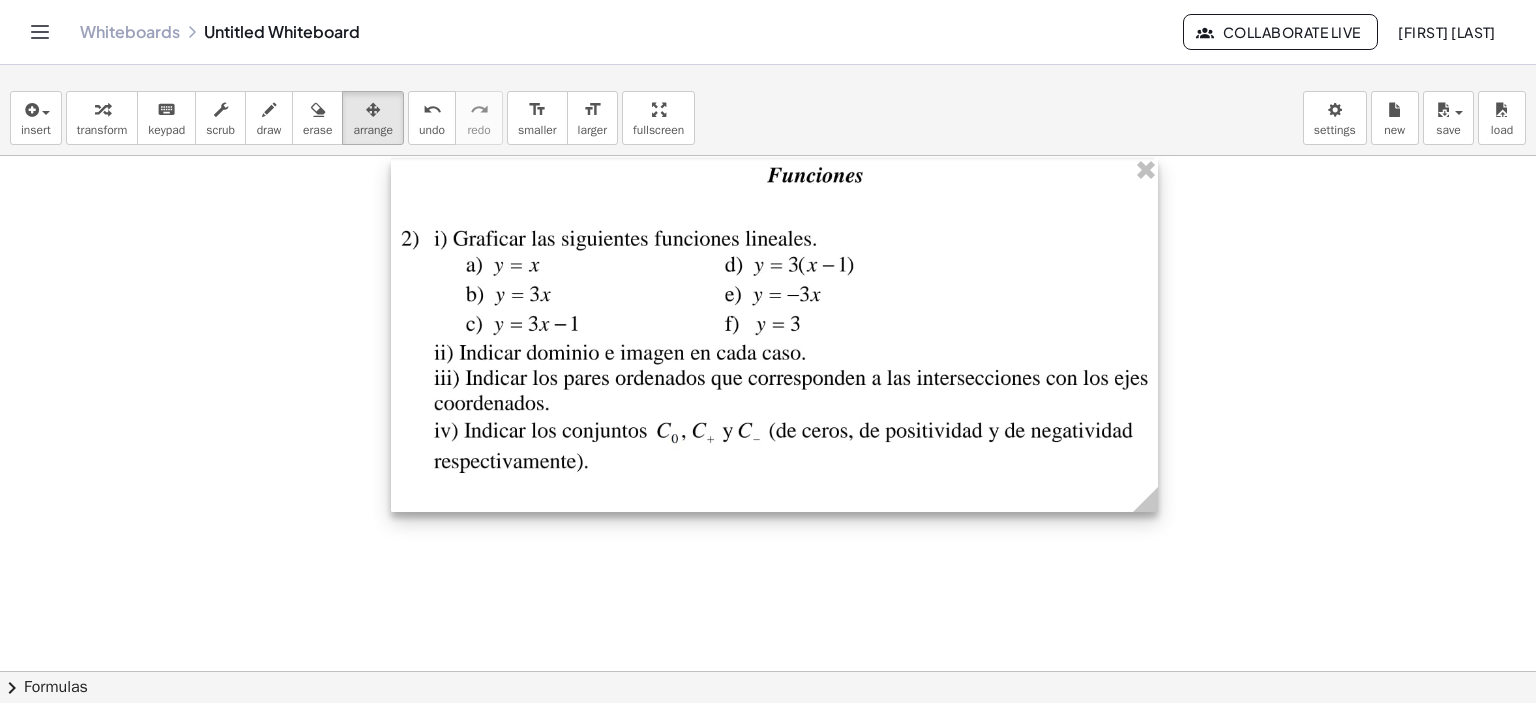 click at bounding box center (774, 335) 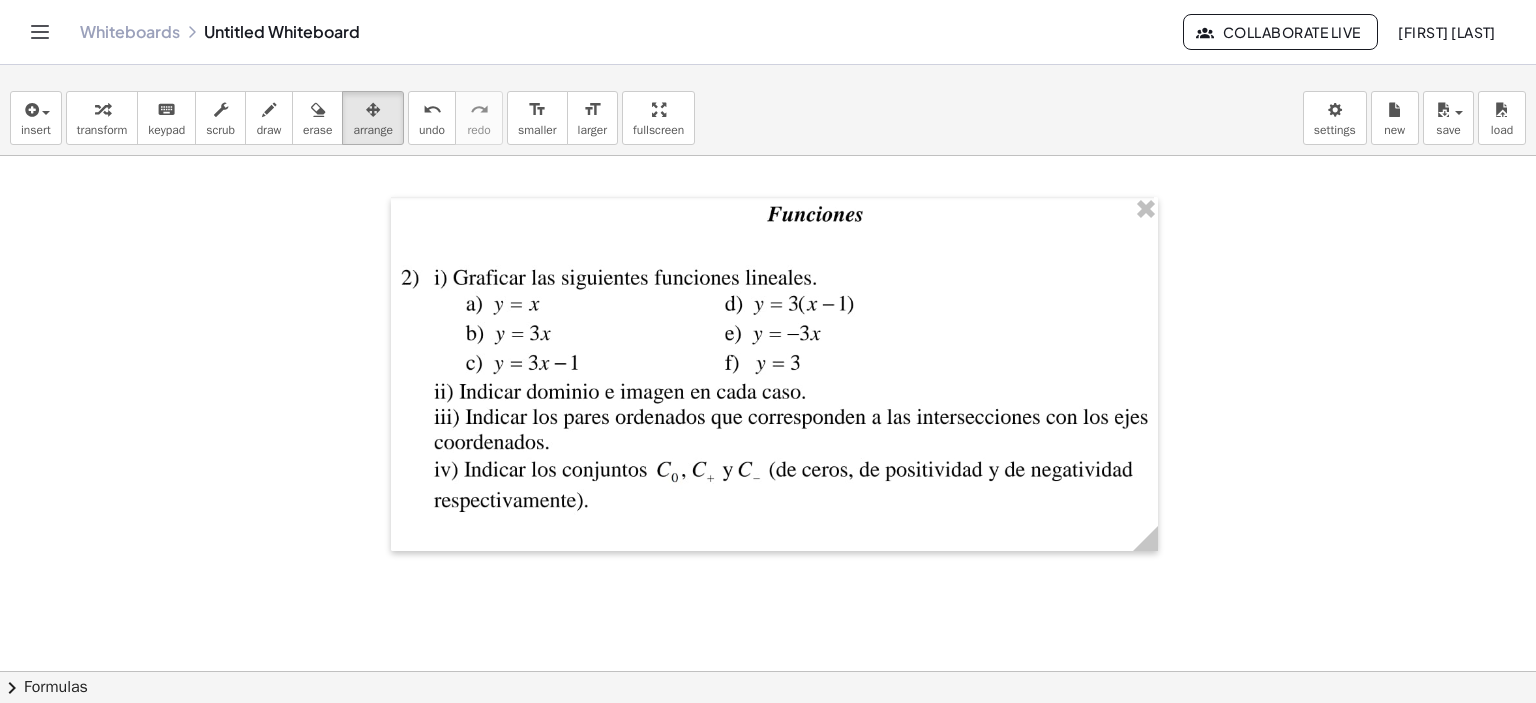 scroll, scrollTop: 61, scrollLeft: 0, axis: vertical 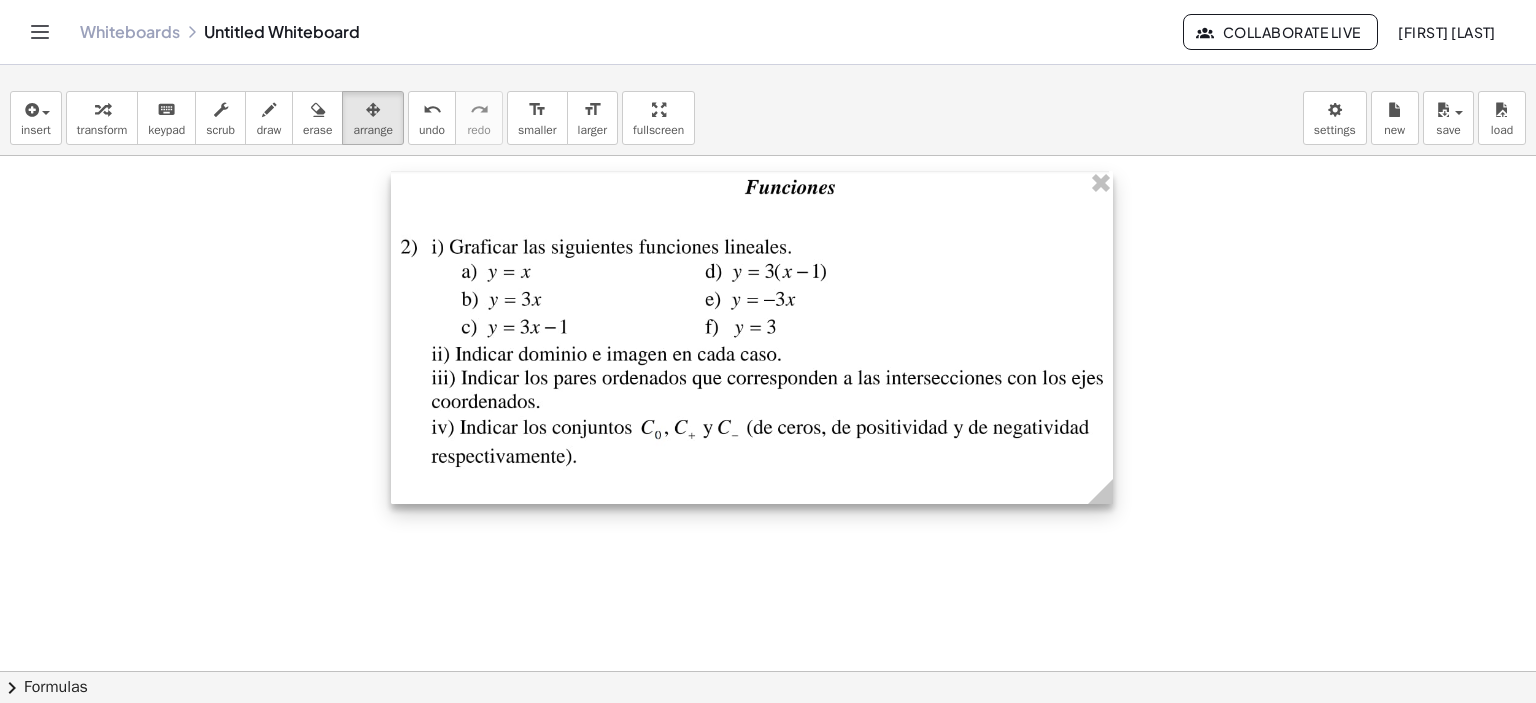 drag, startPoint x: 1149, startPoint y: 522, endPoint x: 1104, endPoint y: 437, distance: 96.17692 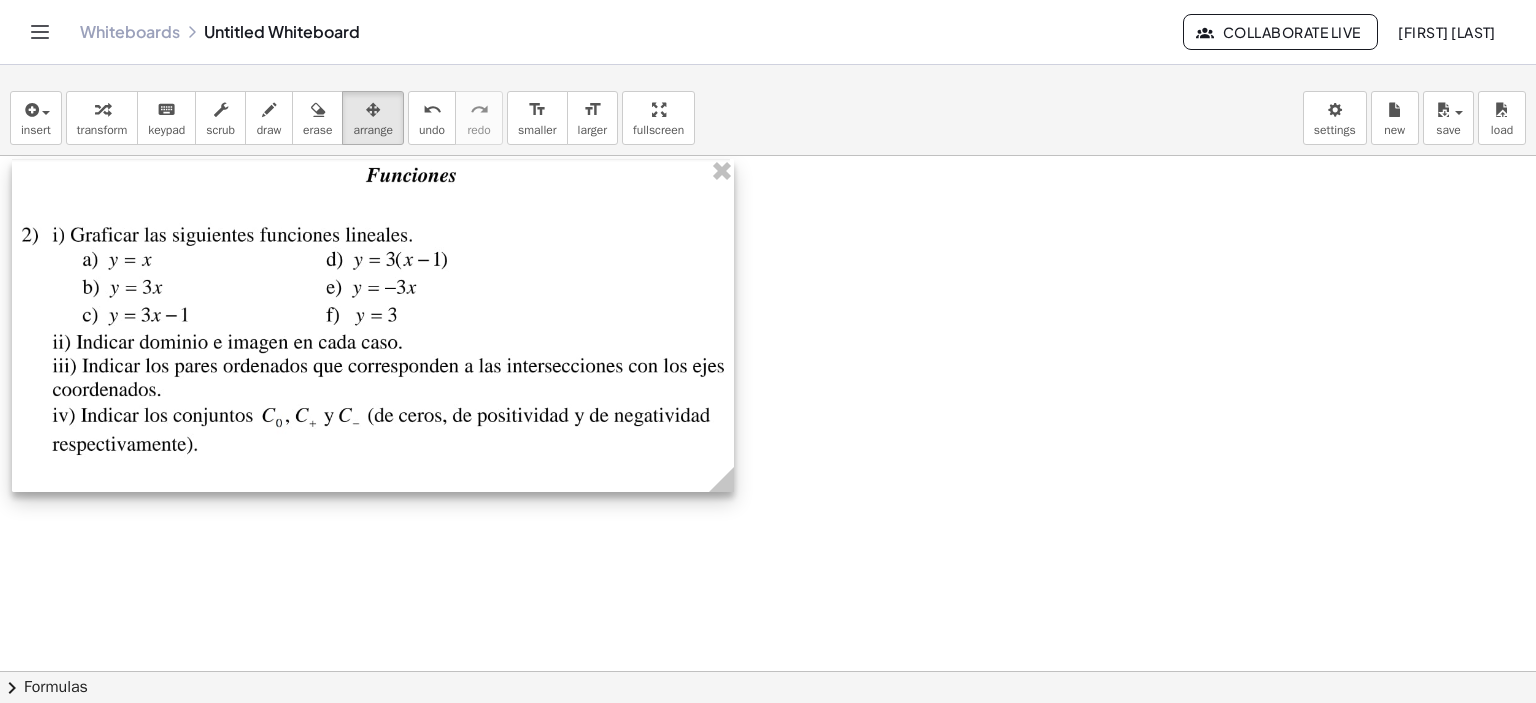 drag, startPoint x: 1112, startPoint y: 311, endPoint x: 733, endPoint y: 299, distance: 379.1899 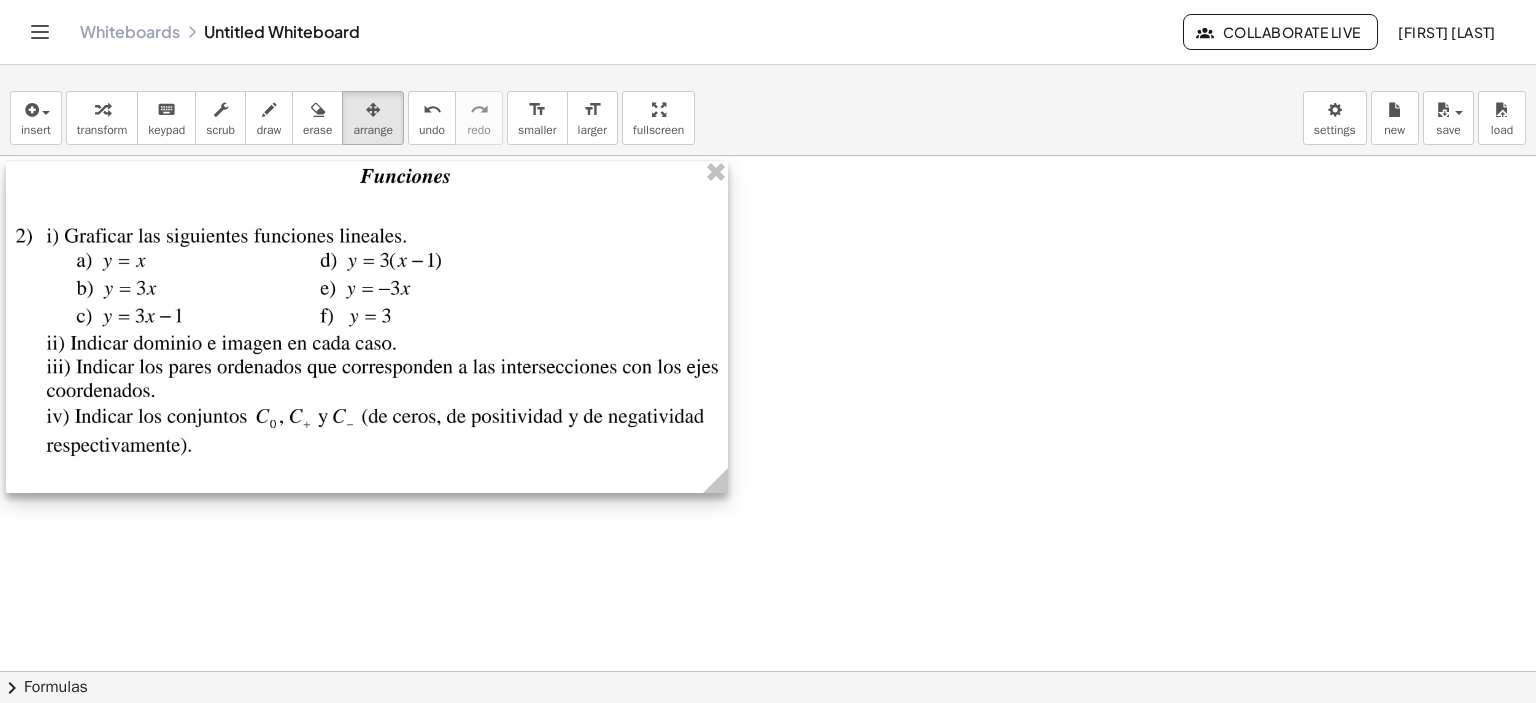 drag, startPoint x: 454, startPoint y: 221, endPoint x: 304, endPoint y: 203, distance: 151.07614 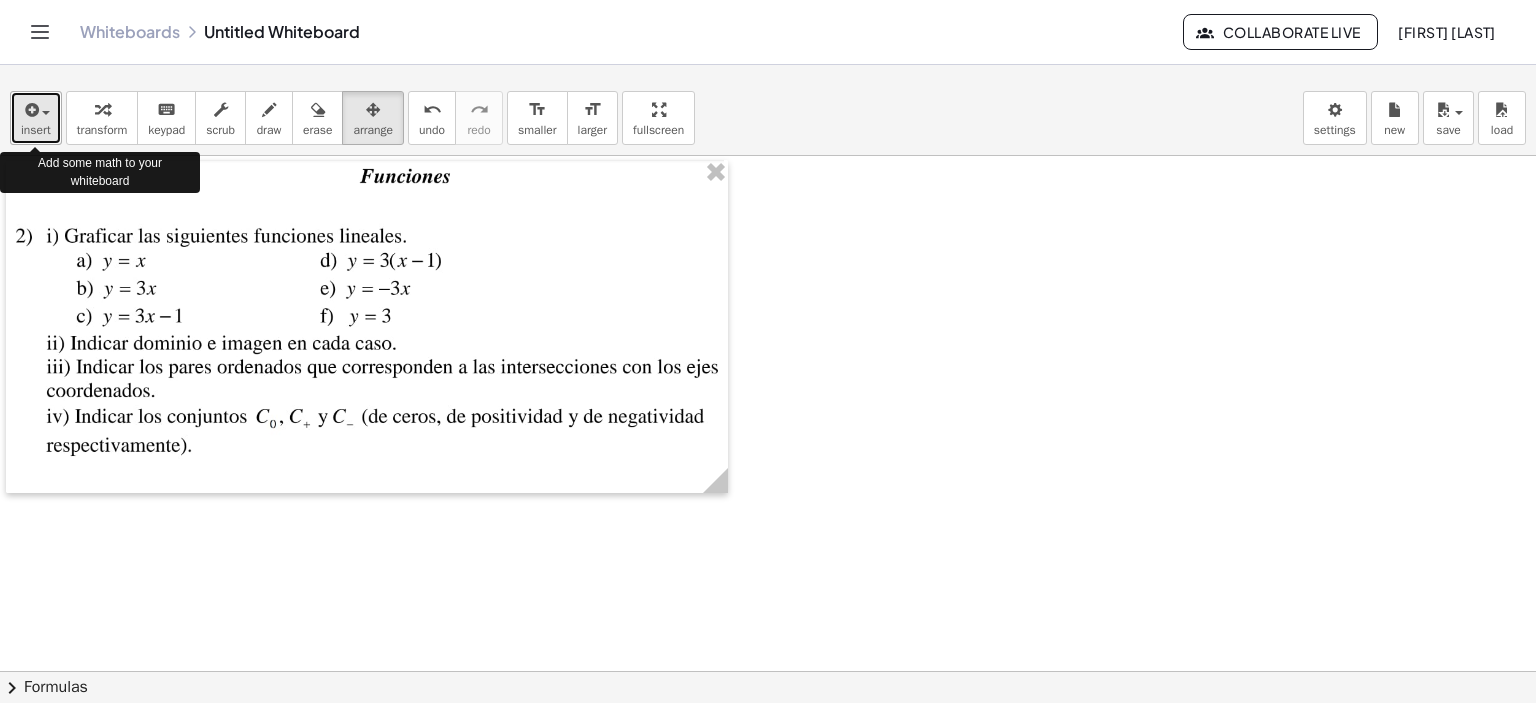 click on "insert" at bounding box center [36, 130] 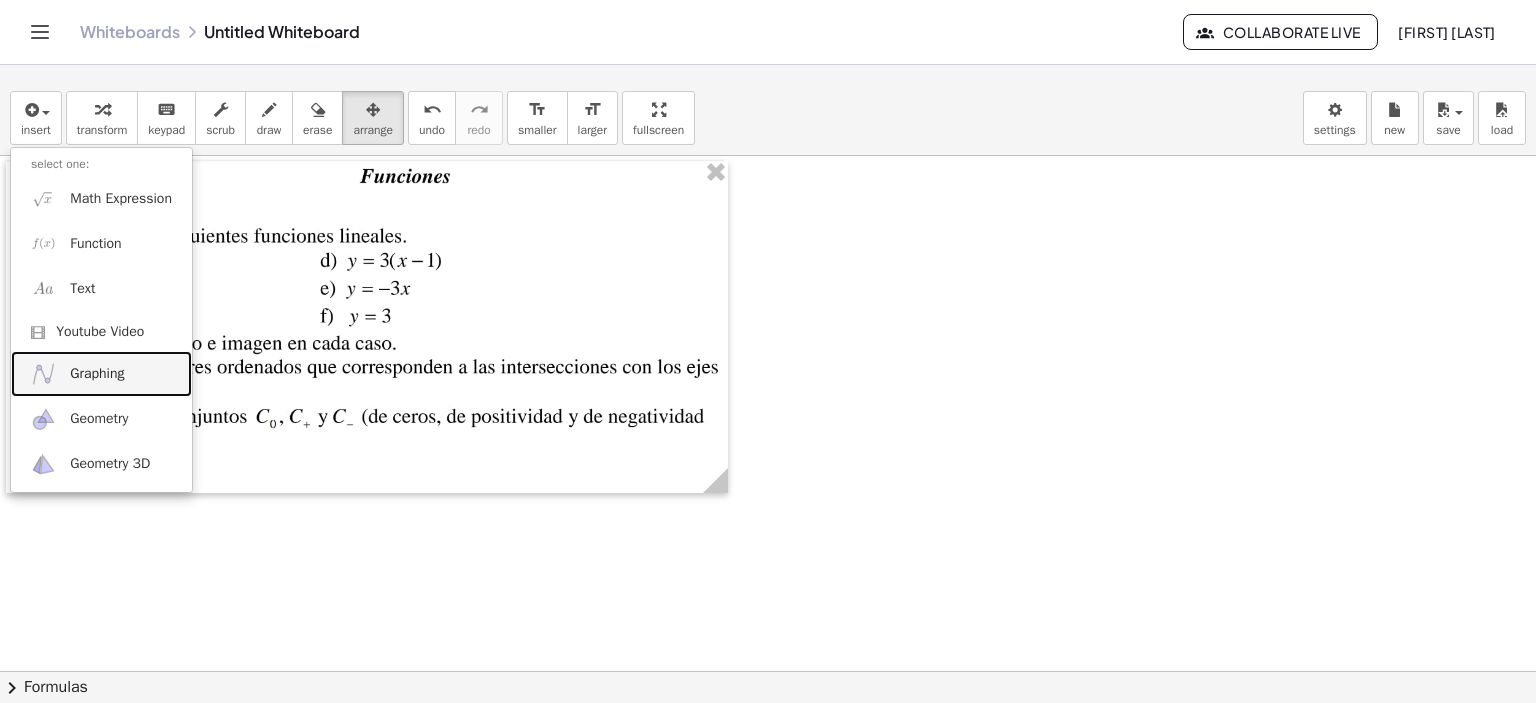 click on "Graphing" at bounding box center [97, 374] 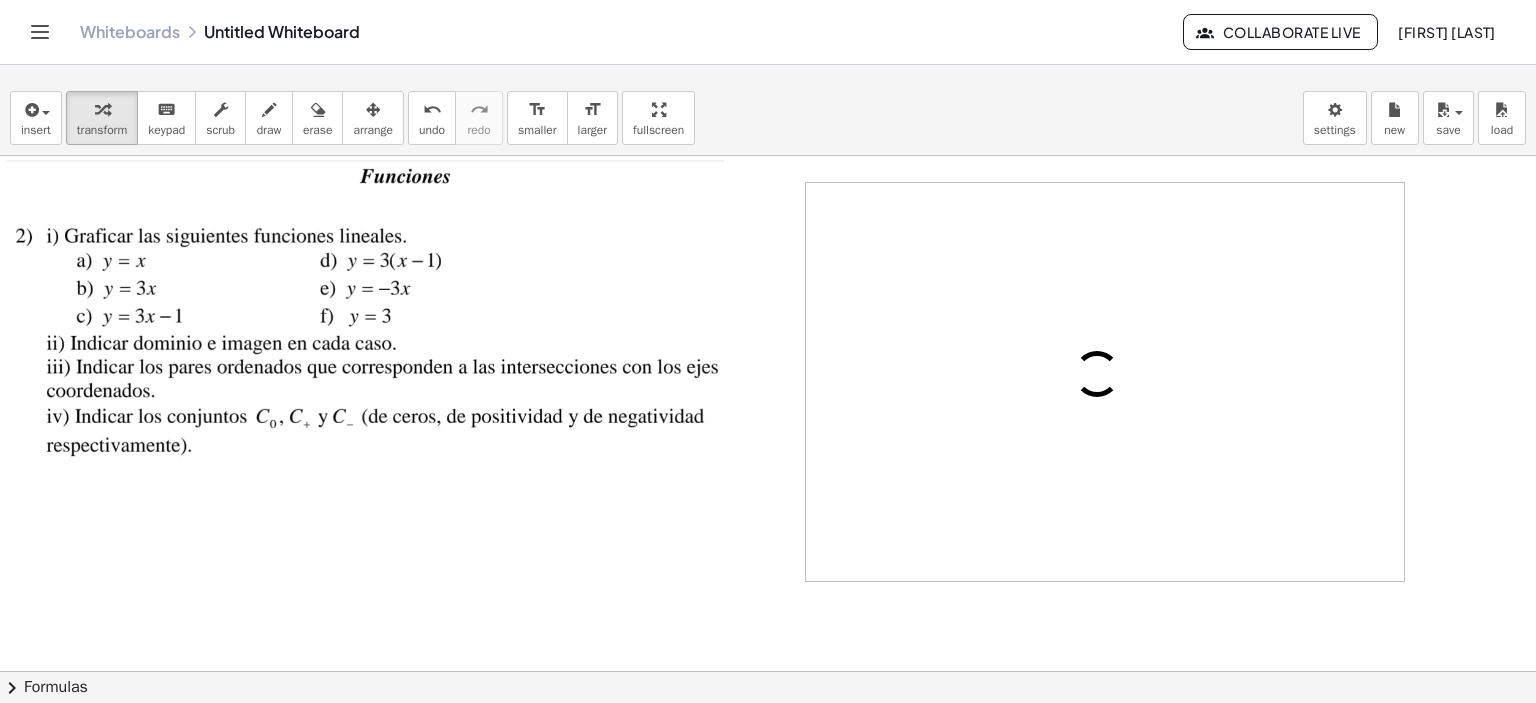 click at bounding box center [1105, 382] 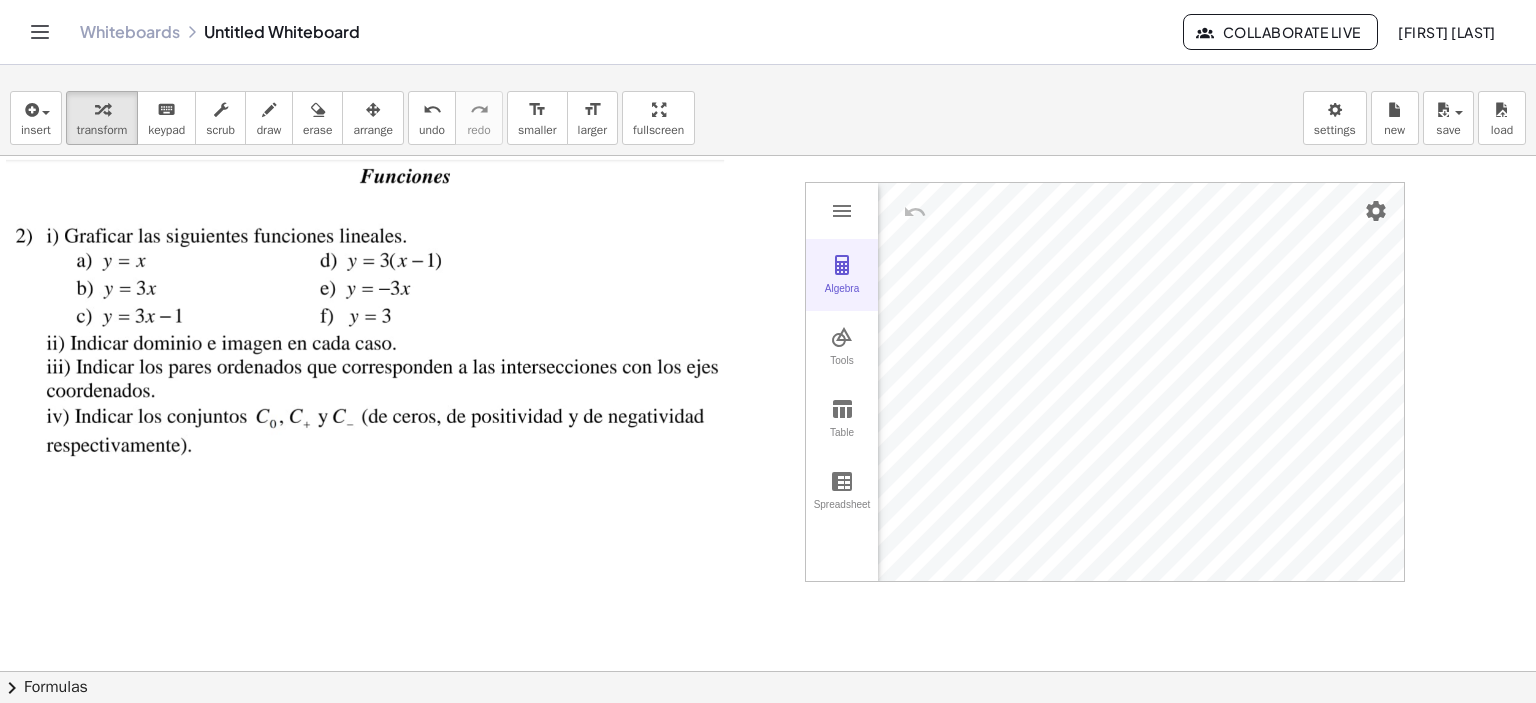 click on "Algebra" at bounding box center (842, 297) 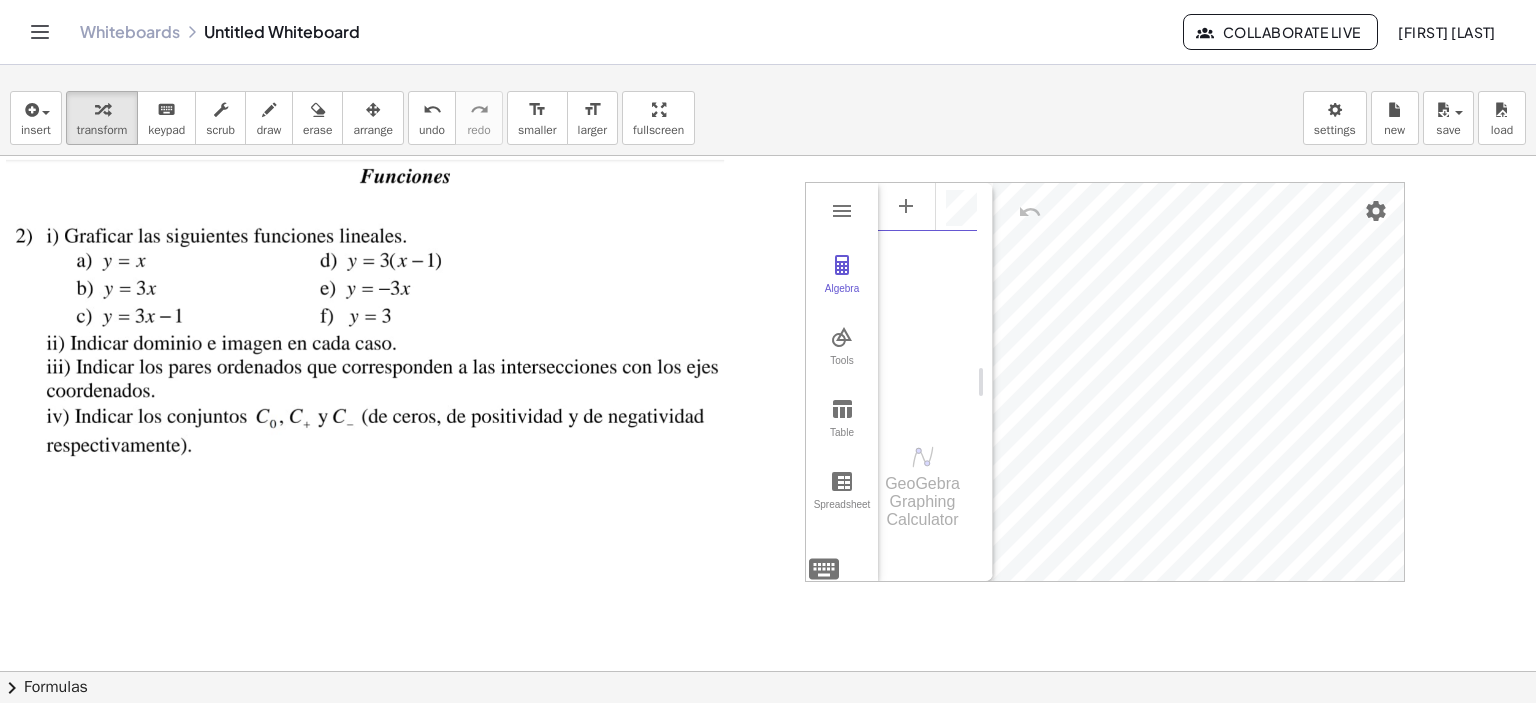 scroll, scrollTop: 12, scrollLeft: 0, axis: vertical 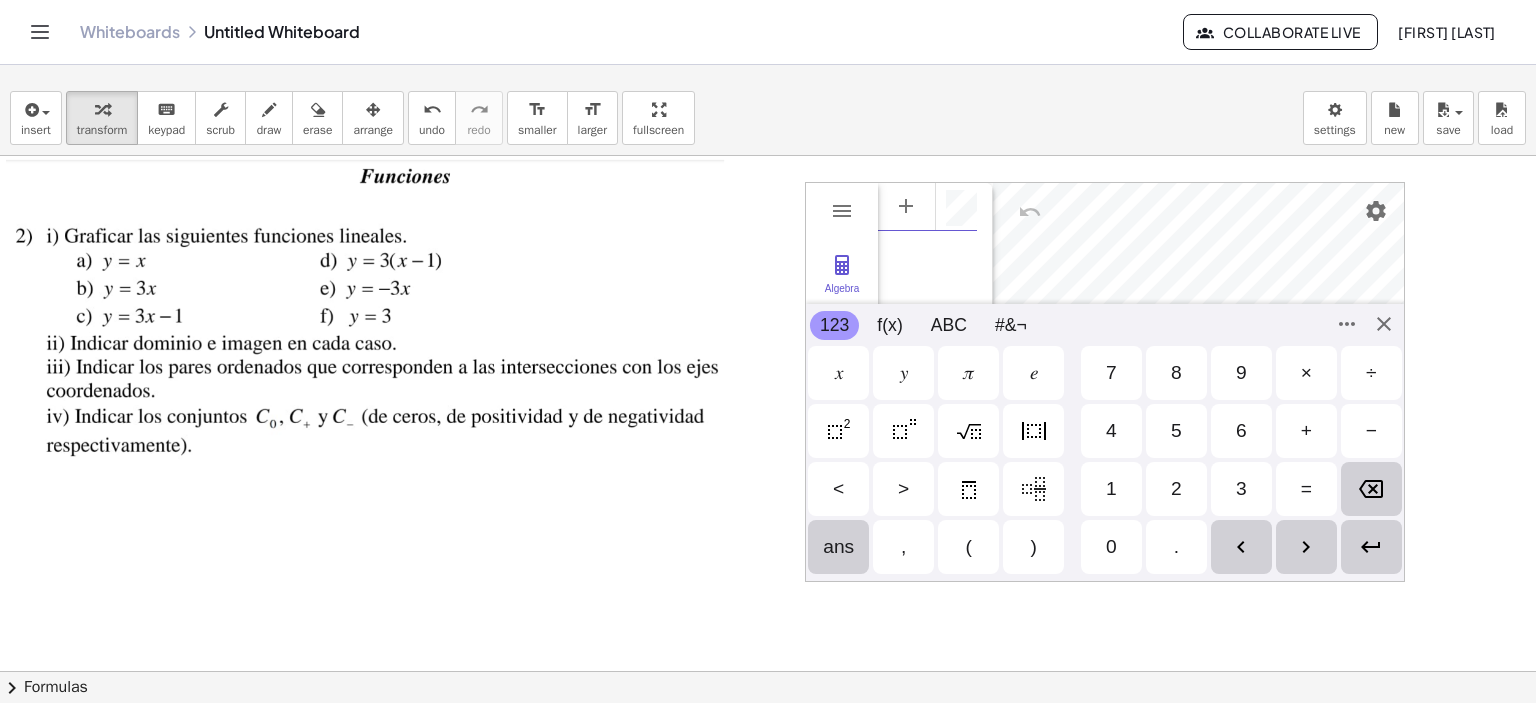 click on "Algebra Tools Table Spreadsheet GeoGebra Graphing Calculator Basic Tools Move Point Slider Intersect Extremum Roots Best Fit Line Edit Select Objects Move Graphics View Delete Show / Hide Label Show / Hide Object Copy Visual Style Media Text Points Point Intersect Point on Object Attach / Detach Point Extremum Roots Complex Number List Lines Line Ray Vector Others Pen Freehand Function Button Check Box Input Box   123 123 f(x) ABC #&¬ 𝑥 𝑦 𝜋 𝑒 7 8 9 × ÷ 4 5 6 + − < > 1 2 3 = ans , ( ) 0 . 𝑥 𝑦 𝑧 𝜋 7 8 9 × ÷ 𝑒 4 5 6 + − < > 1 2 3 = ( ) , 0 ." at bounding box center [1105, 382] 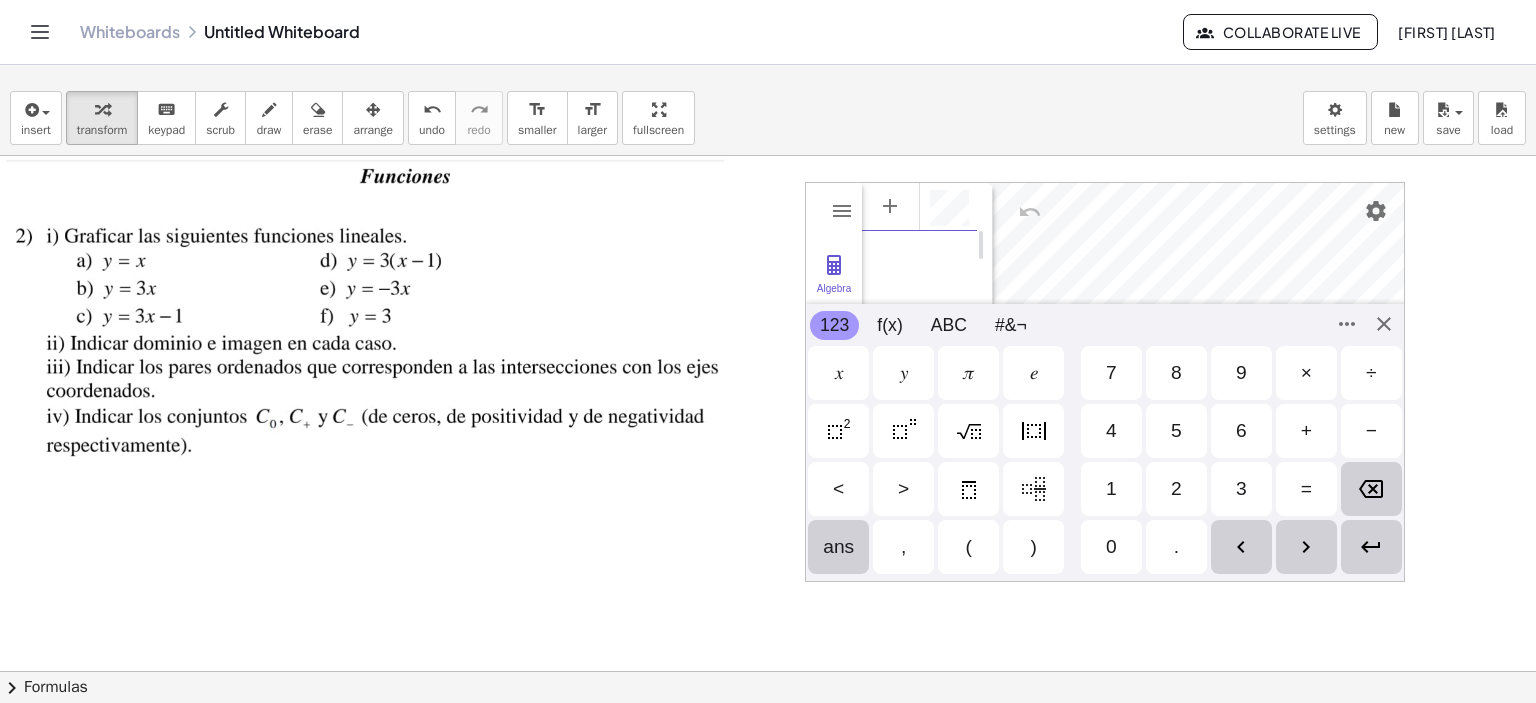 click on "𝑥" at bounding box center (838, 373) 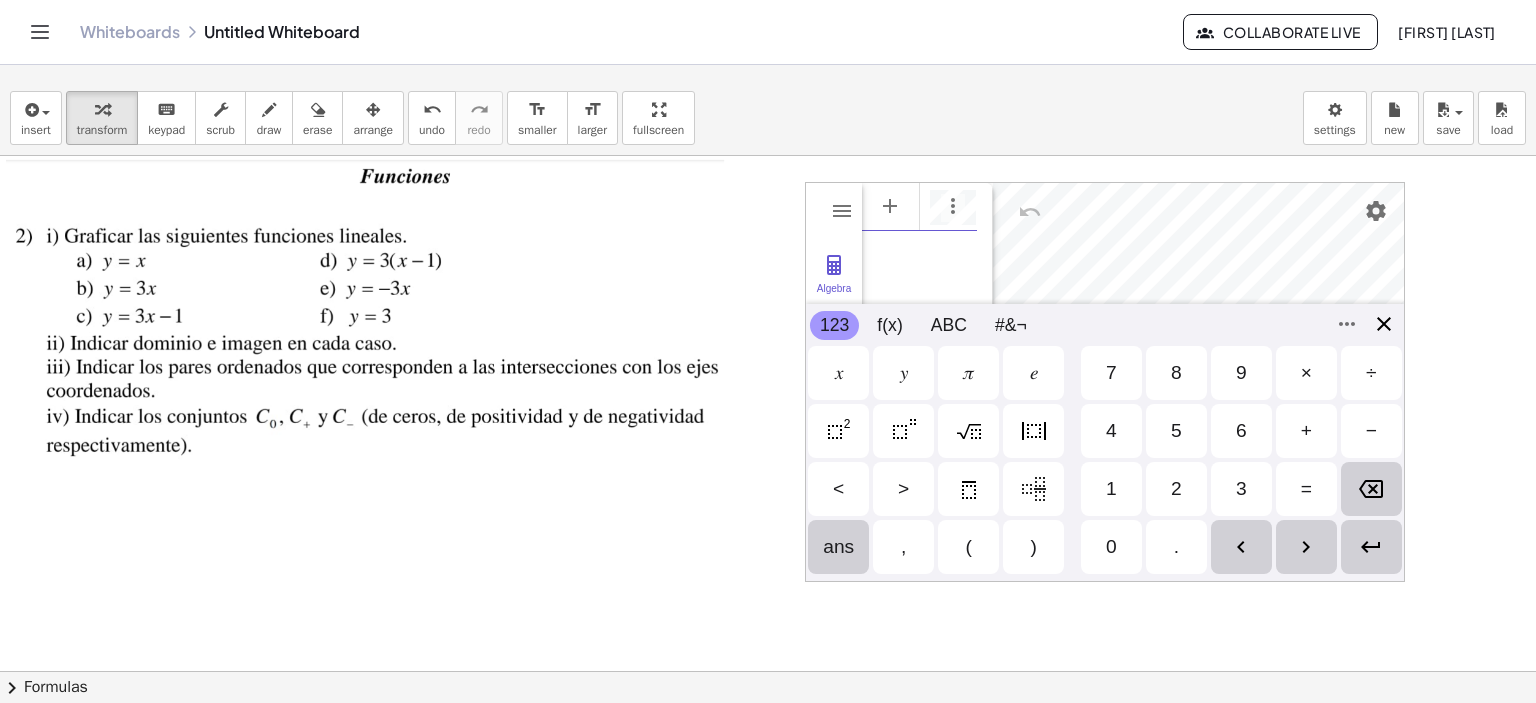 click on "Algebra Tools Table Spreadsheet GeoGebra Graphing Calculator Basic Tools Move Point Slider Intersect Extremum Roots Best Fit Line Edit Select Objects Move Graphics View Delete Show / Hide Label Show / Hide Object Copy Visual Style Media Text Points Point Intersect Point on Object Attach / Detach Point Extremum Roots Complex Number List Lines Line Ray Vector Others Pen Freehand Function Button Check Box Input Box   123 123 f(x) ABC #&¬ 𝑥 𝑦 𝜋 𝑒 7 8 9 × ÷ 4 5 6 + − < > 1 2 3 = ans , ( ) 0 . 𝑥 𝑦 𝑧 𝜋 7 8 9 × ÷ 𝑒 4 5 6 + − < > 1 2 3 = ( ) , 0 ." at bounding box center [1105, 382] 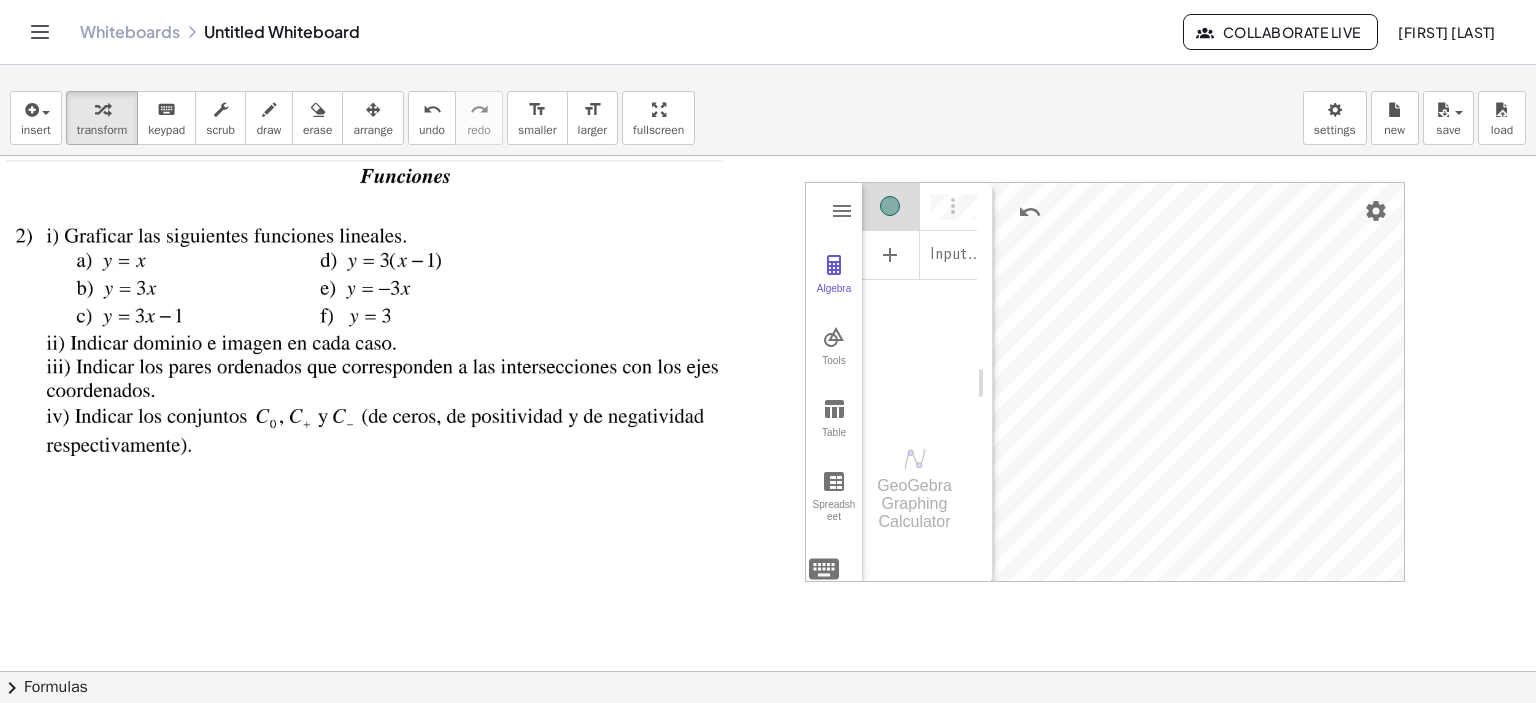 click at bounding box center [367, 326] 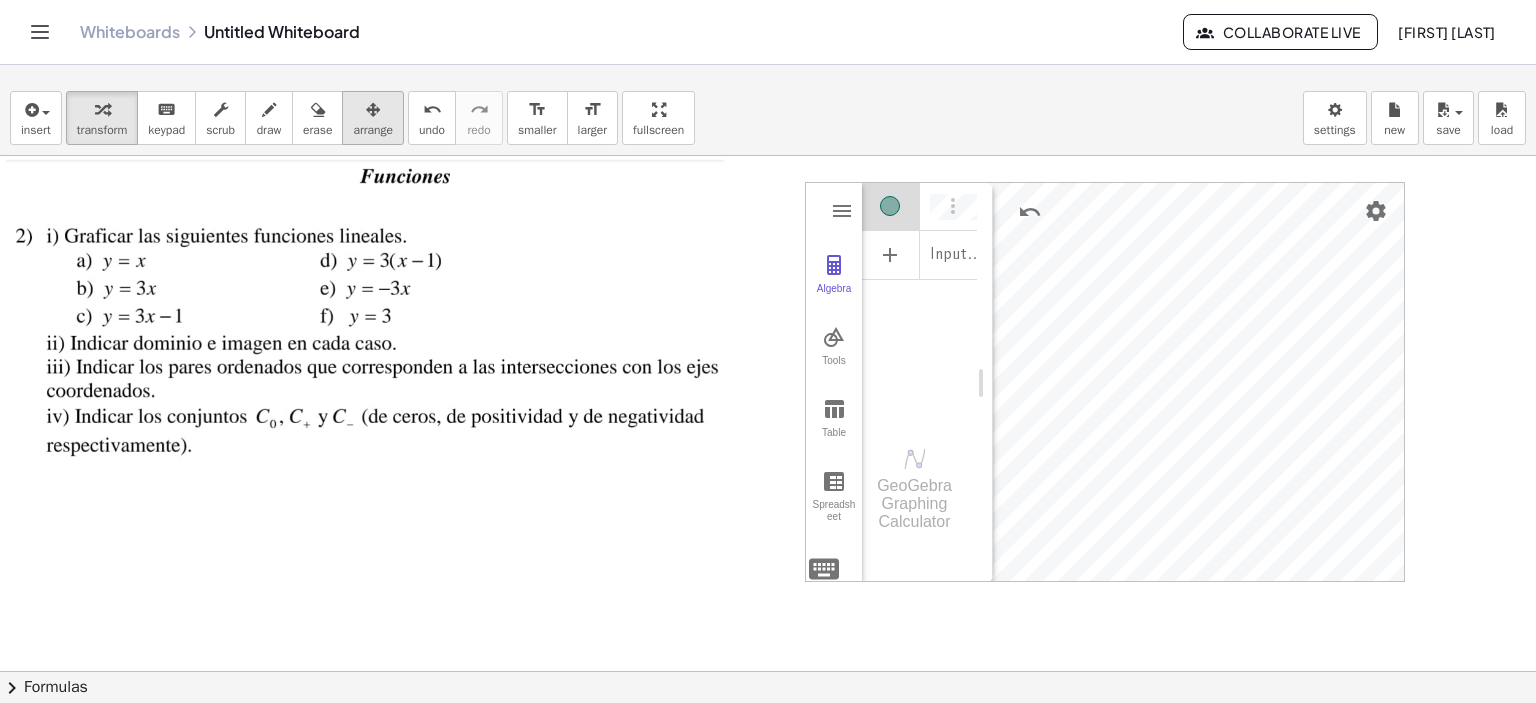 click at bounding box center [373, 110] 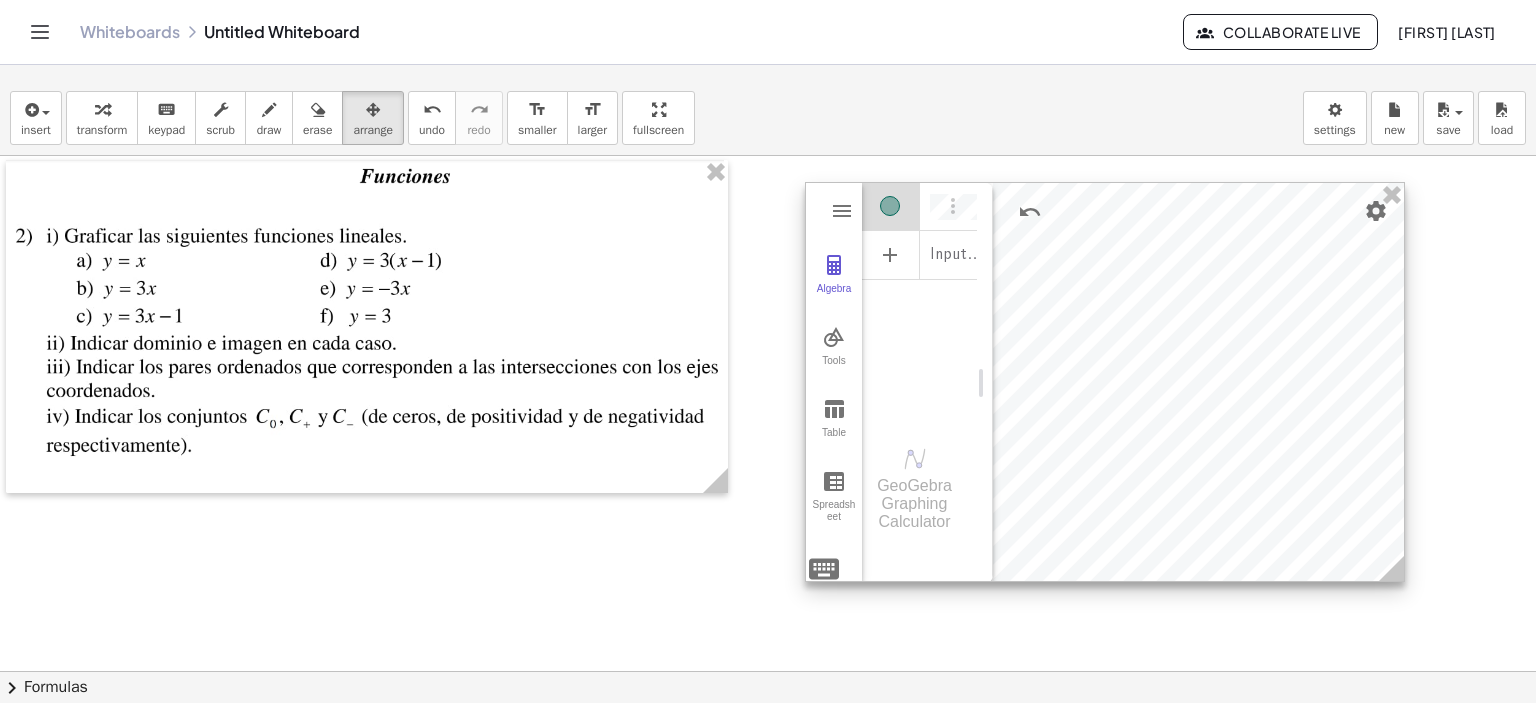 drag, startPoint x: 819, startPoint y: 203, endPoint x: 808, endPoint y: 211, distance: 13.601471 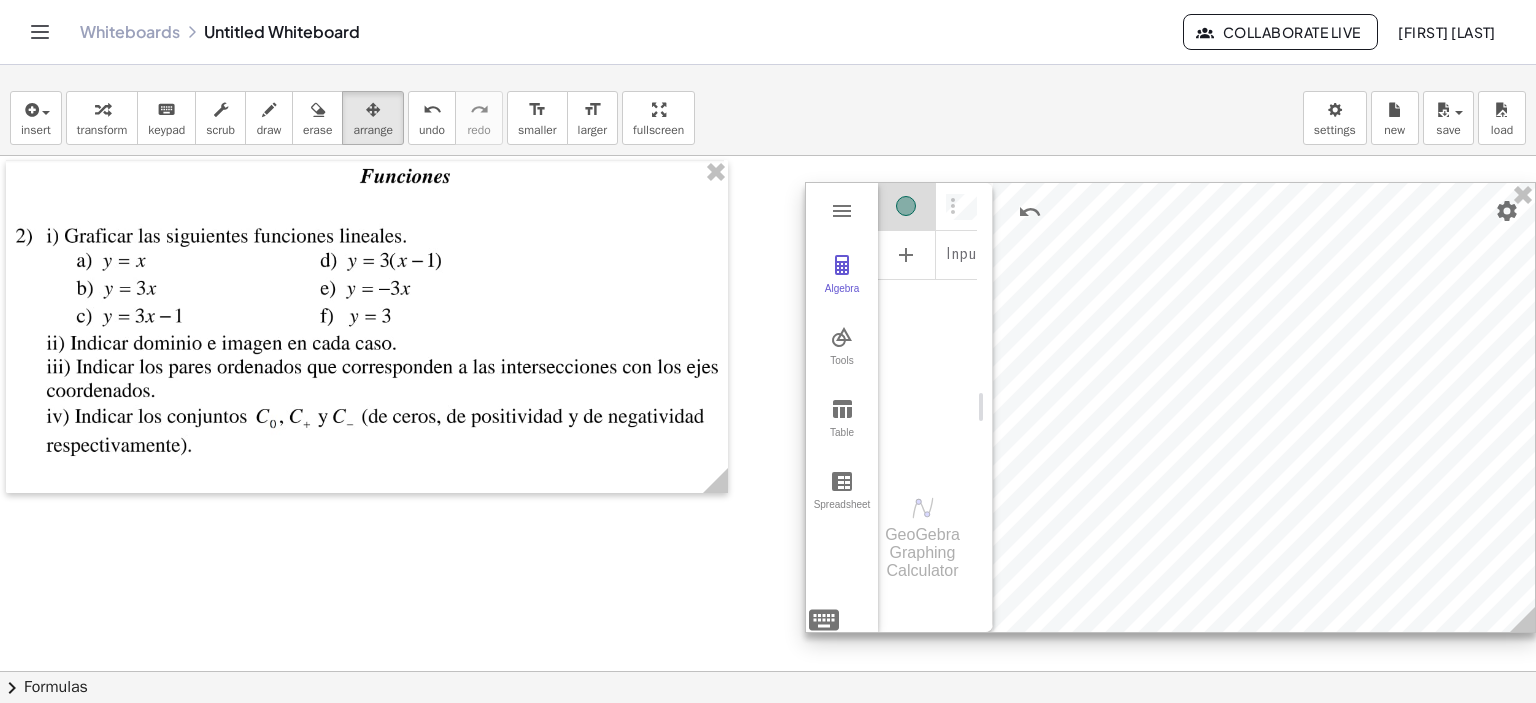 drag, startPoint x: 1441, startPoint y: 590, endPoint x: 1527, endPoint y: 626, distance: 93.230896 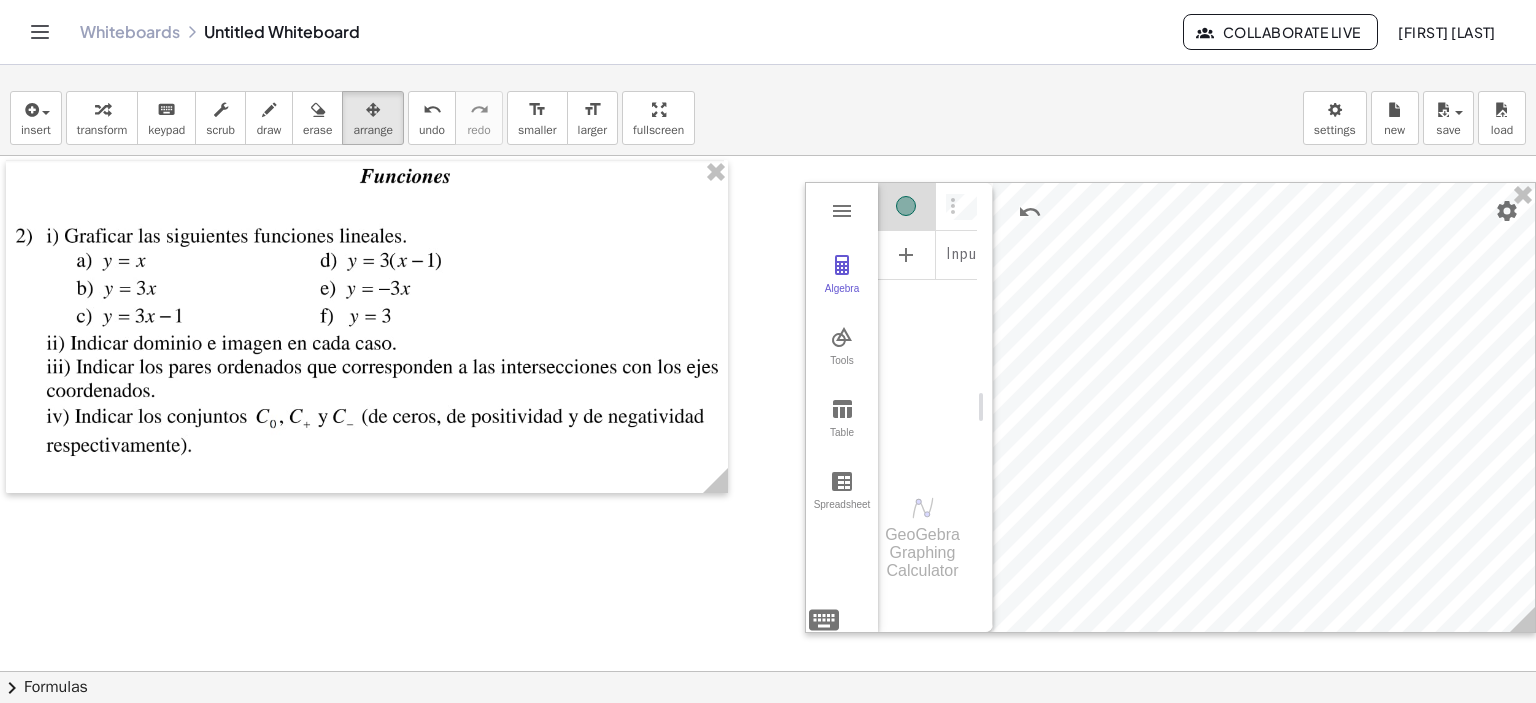 drag, startPoint x: 824, startPoint y: 229, endPoint x: 791, endPoint y: 229, distance: 33 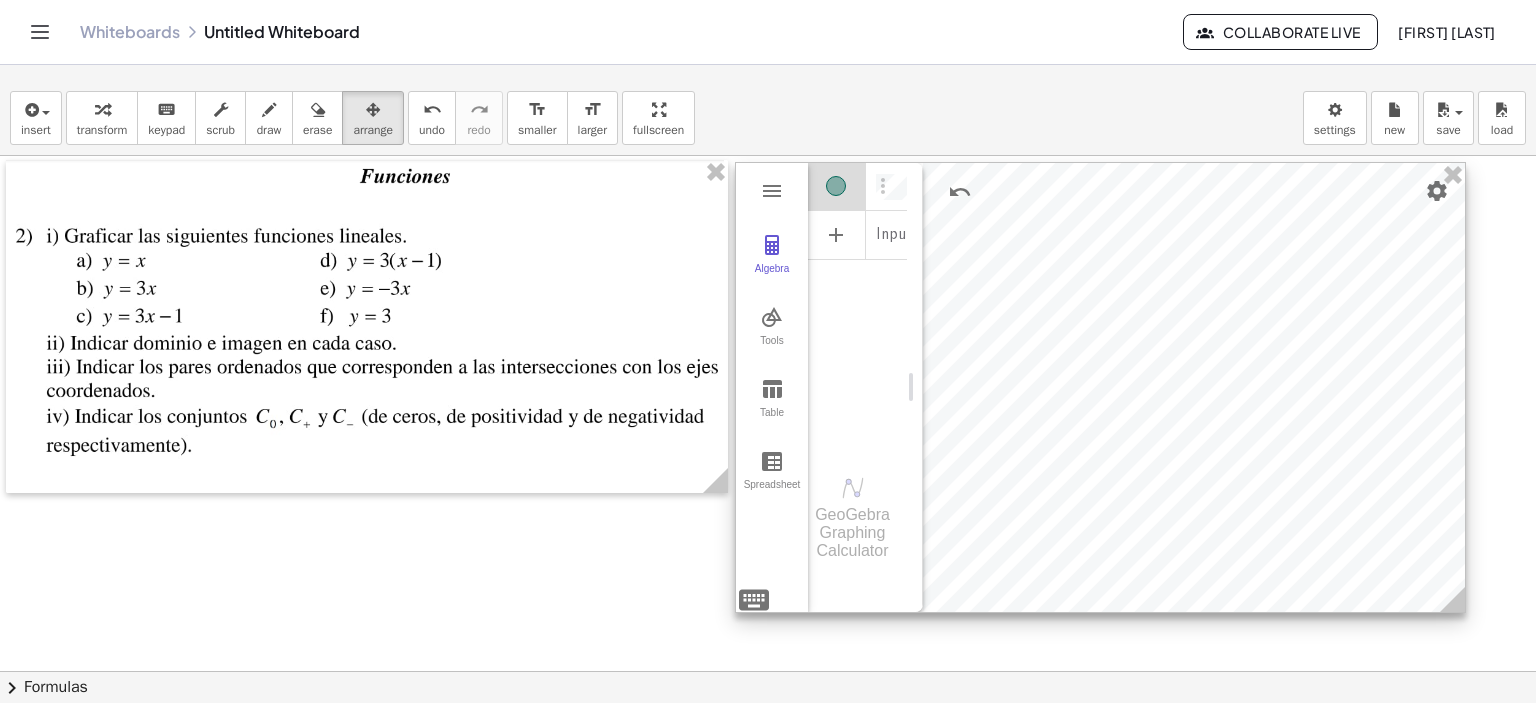 drag, startPoint x: 1246, startPoint y: 328, endPoint x: 1176, endPoint y: 308, distance: 72.8011 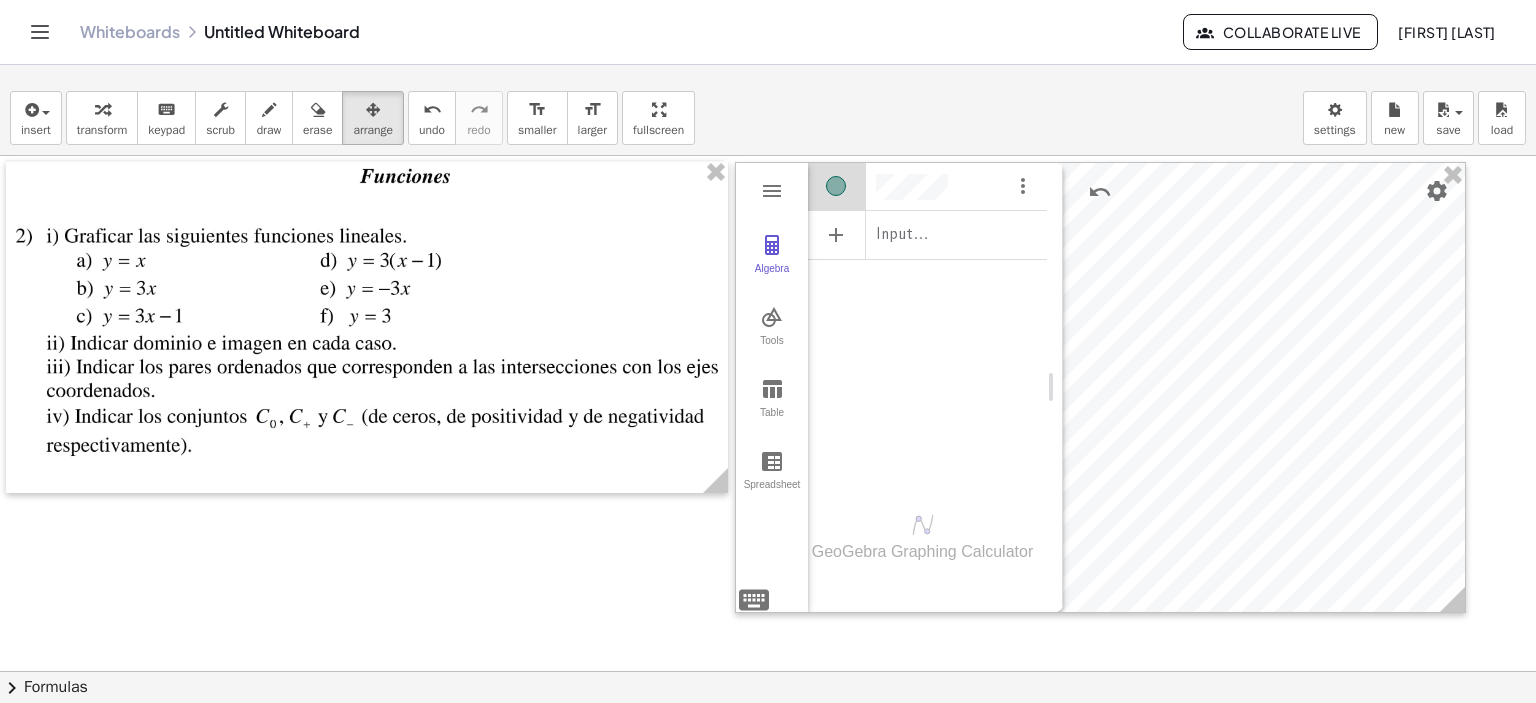 drag, startPoint x: 920, startPoint y: 201, endPoint x: 1060, endPoint y: 224, distance: 141.87671 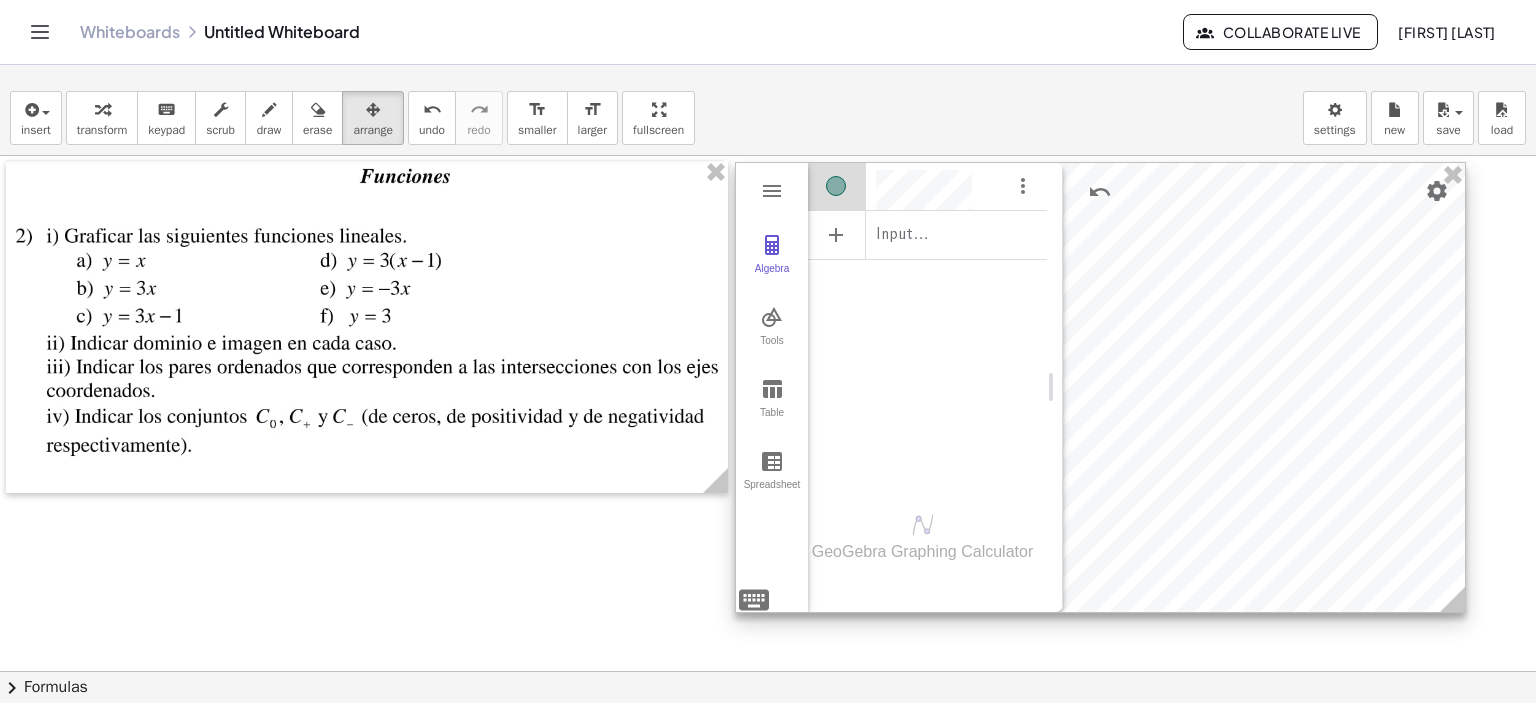 scroll, scrollTop: 12, scrollLeft: 0, axis: vertical 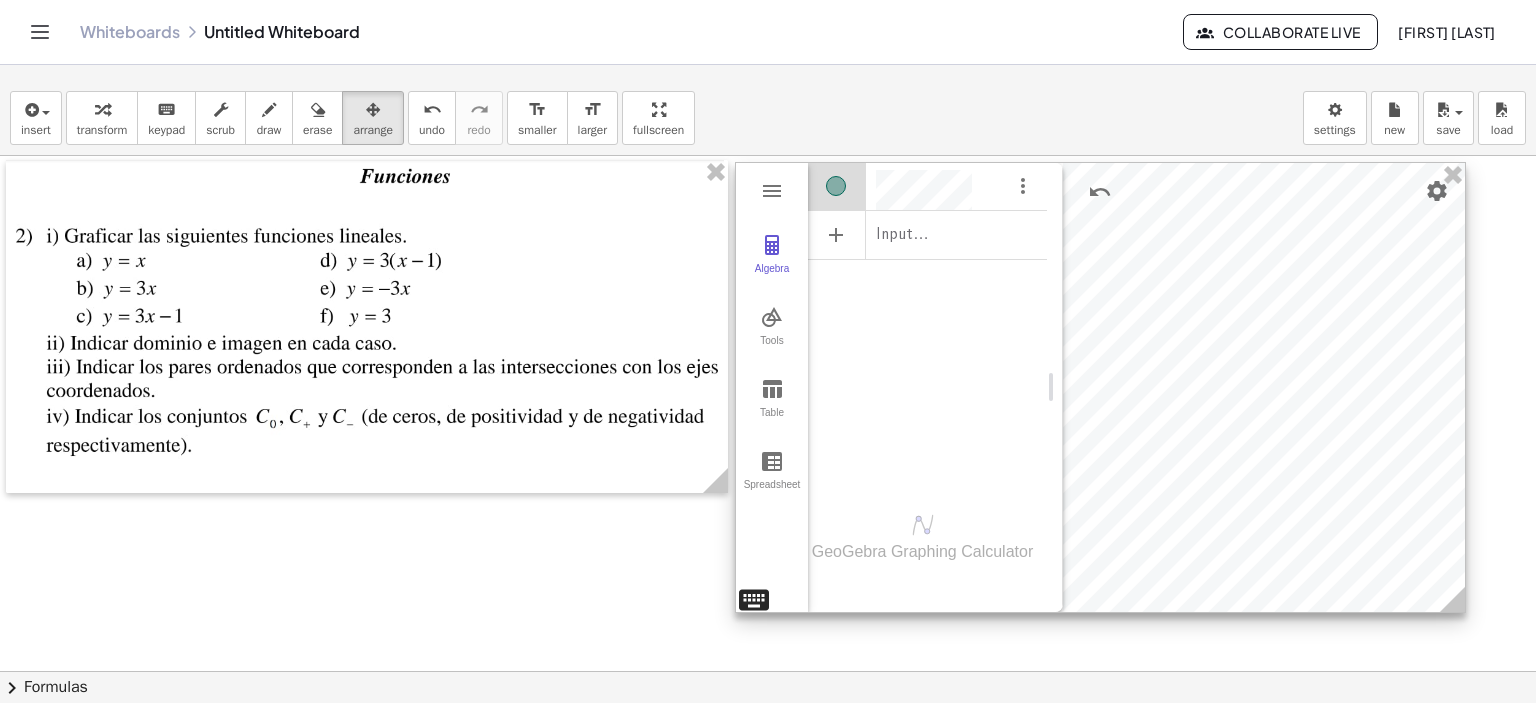 click on "Algebra Tools Table Spreadsheet Input… GeoGebra Graphing Calculator Basic Tools Move Point Slider Intersect Extremum Roots Best Fit Line Edit Select Objects Move Graphics View Delete Show / Hide Label Show / Hide Object Copy Visual Style Media Text Points Point Intersect Point on Object Attach / Detach Point Extremum Roots Complex Number List Lines Line Ray Vector Others Pen Freehand Function Button Check Box Input Box   123 123 f(x) ABC #&¬ 𝑥 𝑦 𝜋 𝑒 7 8 9 × ÷ 4 5 6 + − < > 1 2 3 = ans , ( ) 0 . 𝑥 𝑦 𝑧 𝜋 7 8 9 × ÷ 𝑒 4 5 6 + − < > 1 2 3 = ( ) , 0 ." at bounding box center [1100, 387] 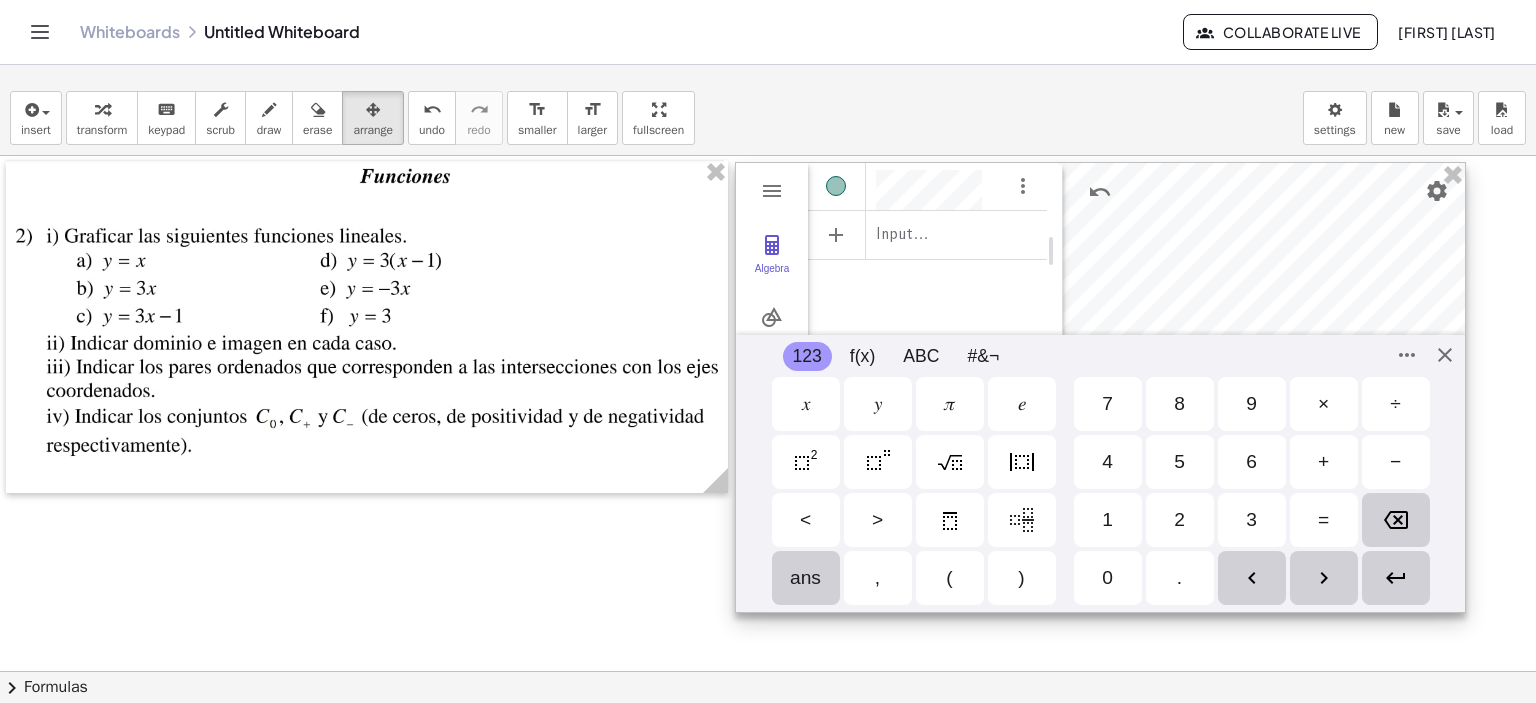 click on "3" at bounding box center (1252, 520) 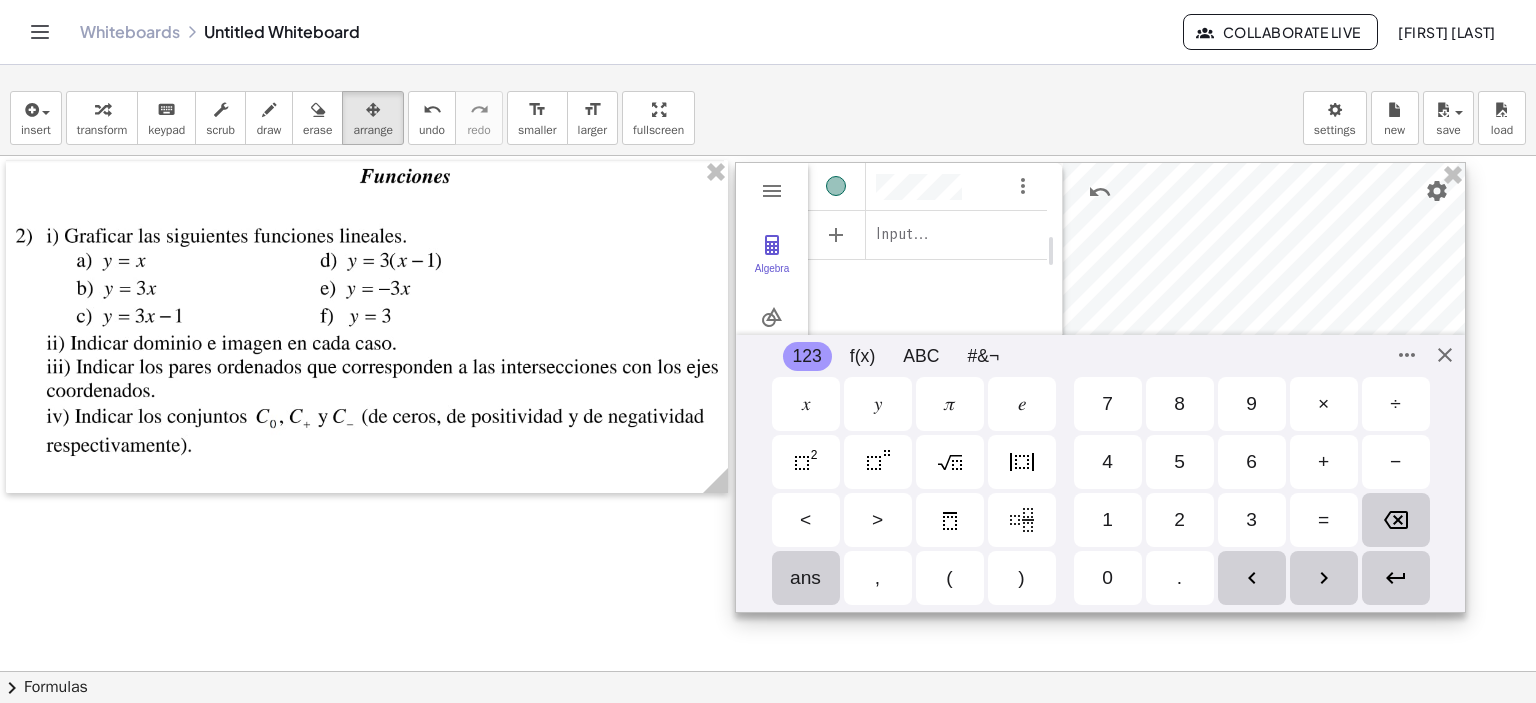 click at bounding box center (1396, 578) 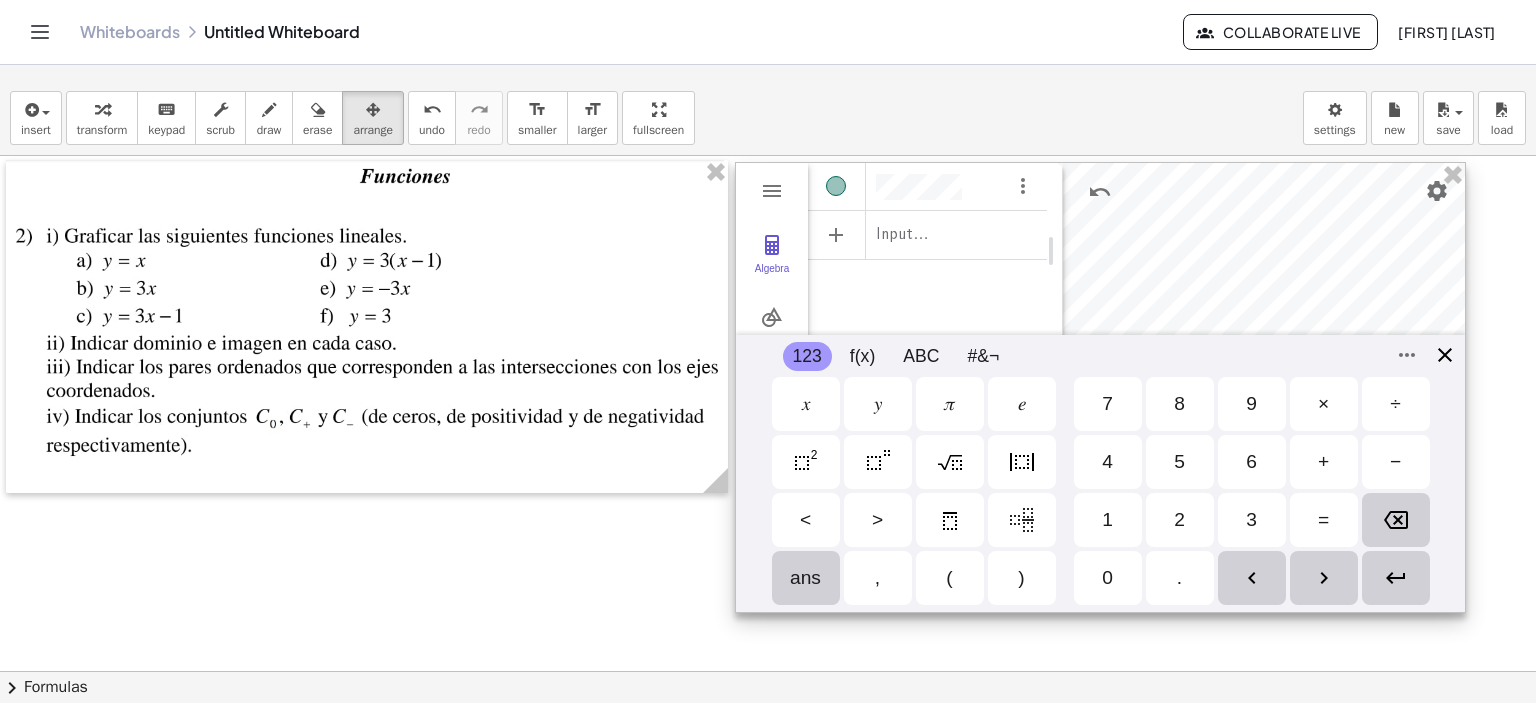 click on "Algebra Tools Table Spreadsheet Input… GeoGebra Graphing Calculator Basic Tools Move Point Slider Intersect Extremum Roots Best Fit Line Edit Select Objects Move Graphics View Delete Show / Hide Label Show / Hide Object Copy Visual Style Media Text Points Point Intersect Point on Object Attach / Detach Point Extremum Roots Complex Number List Lines Line Ray Vector Others Pen Freehand Function Button Check Box Input Box   123 123 f(x) ABC #&¬ 𝑥 𝑦 𝜋 𝑒 7 8 9 × ÷ 4 5 6 + − < > 1 2 3 = ans , ( ) 0 . 𝑥 𝑦 𝑧 𝜋 7 8 9 × ÷ 𝑒 4 5 6 + − < > 1 2 3 = ( ) , 0 ." at bounding box center (1100, 387) 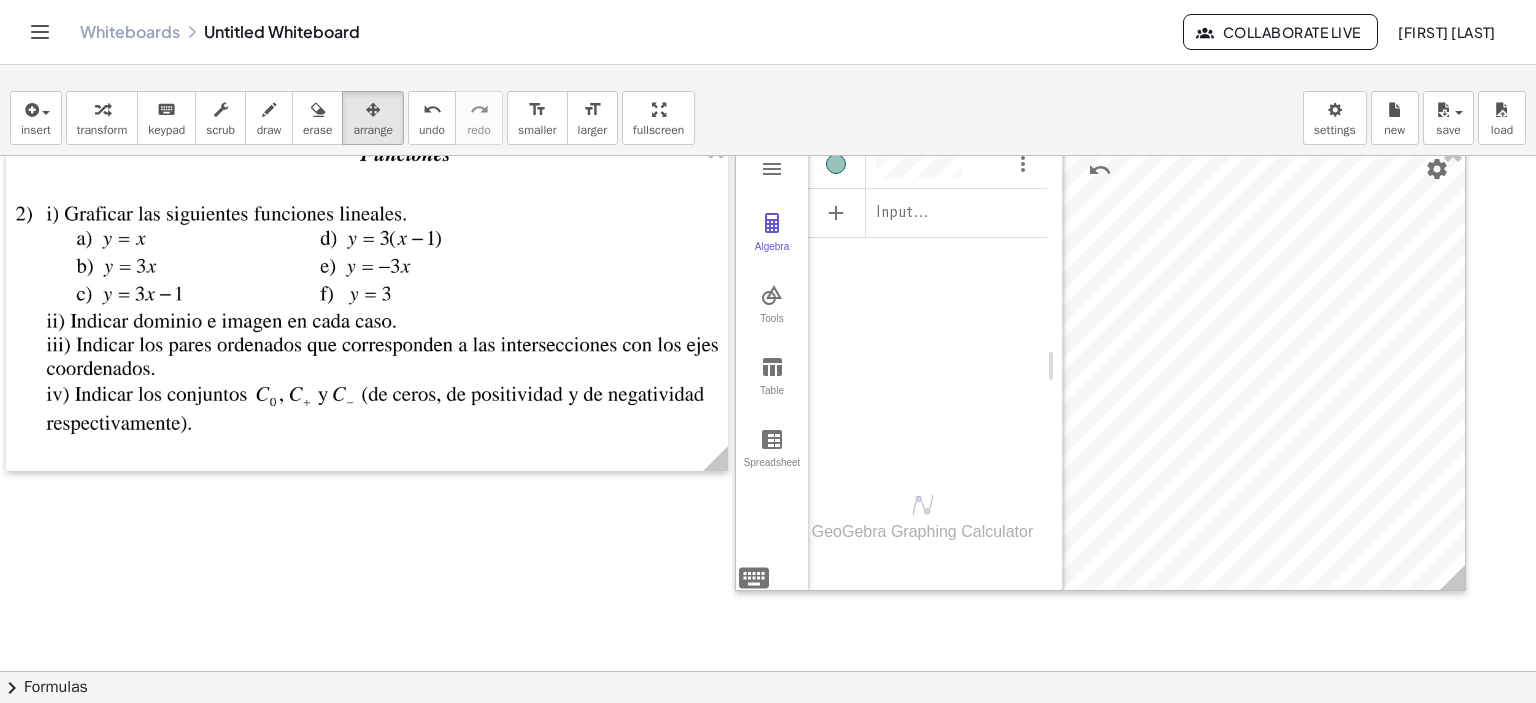 scroll, scrollTop: 42, scrollLeft: 0, axis: vertical 